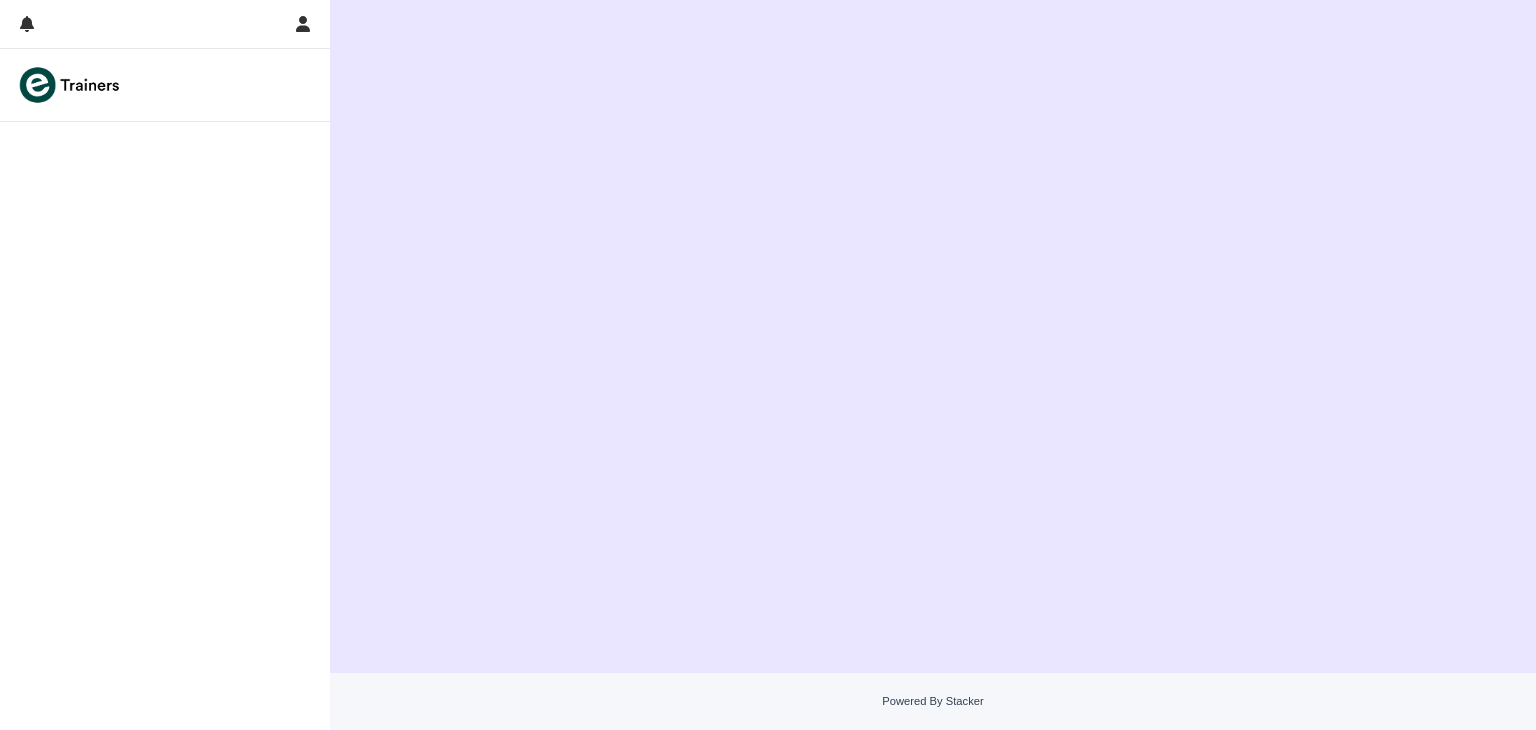 scroll, scrollTop: 0, scrollLeft: 0, axis: both 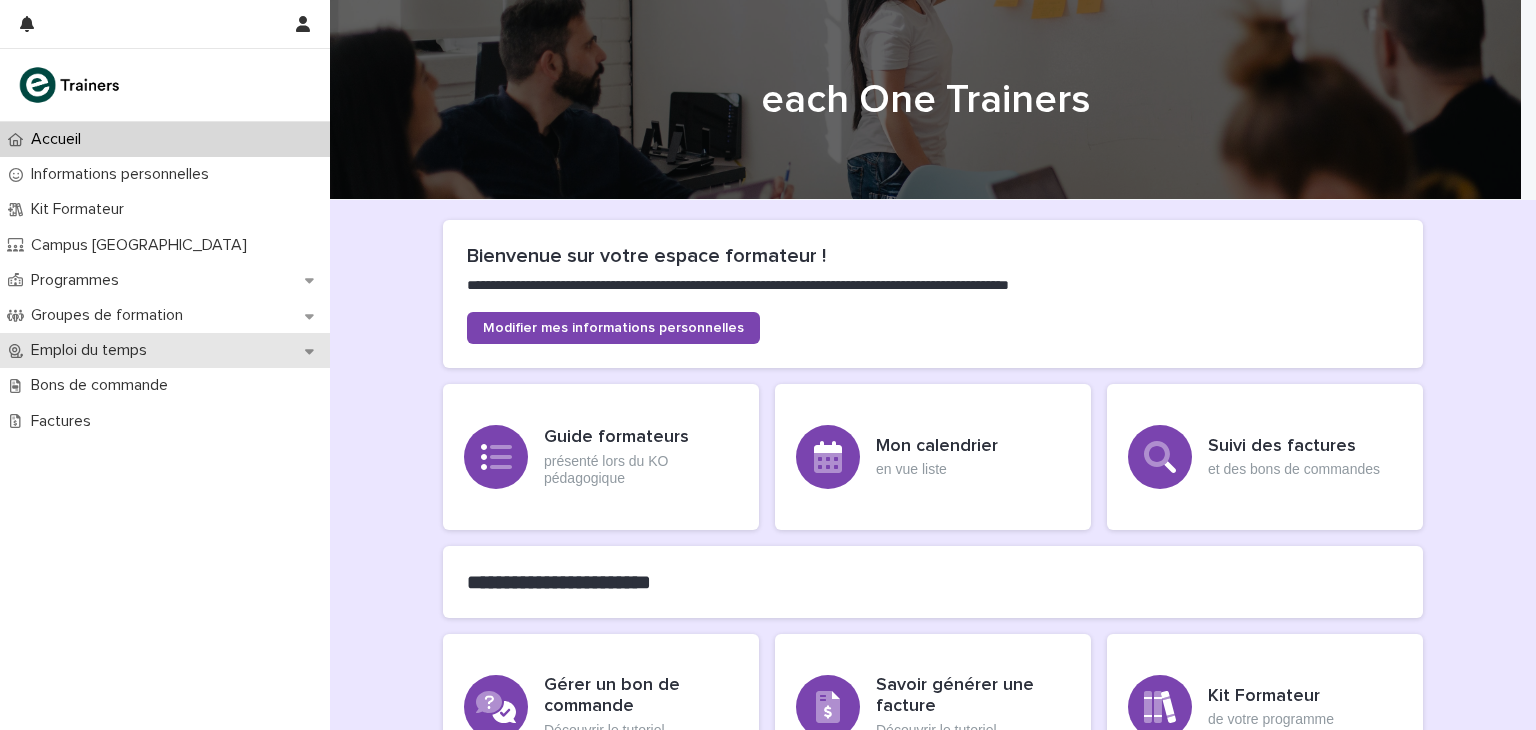 click on "Emploi du temps" at bounding box center (93, 350) 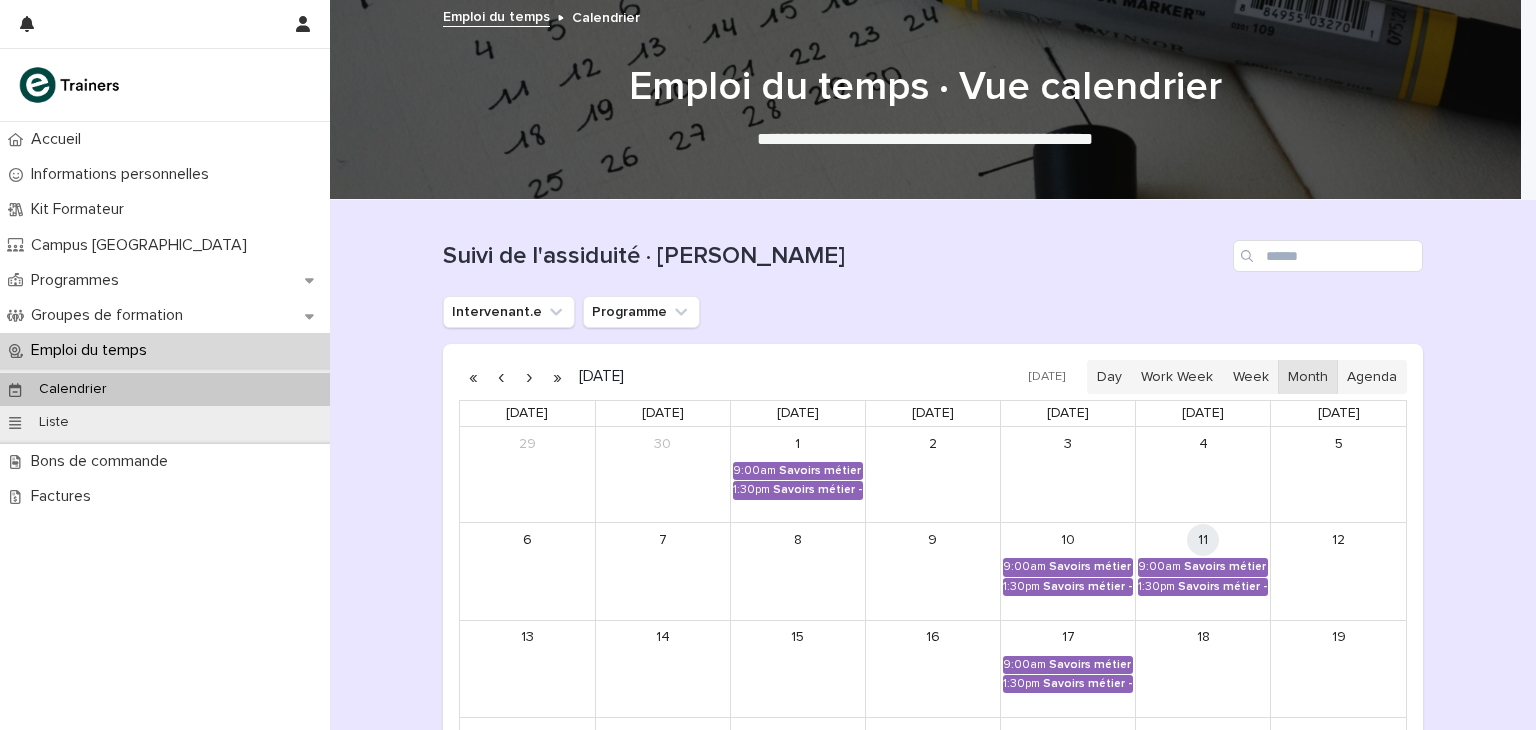 click on "Emploi du temps" at bounding box center [93, 350] 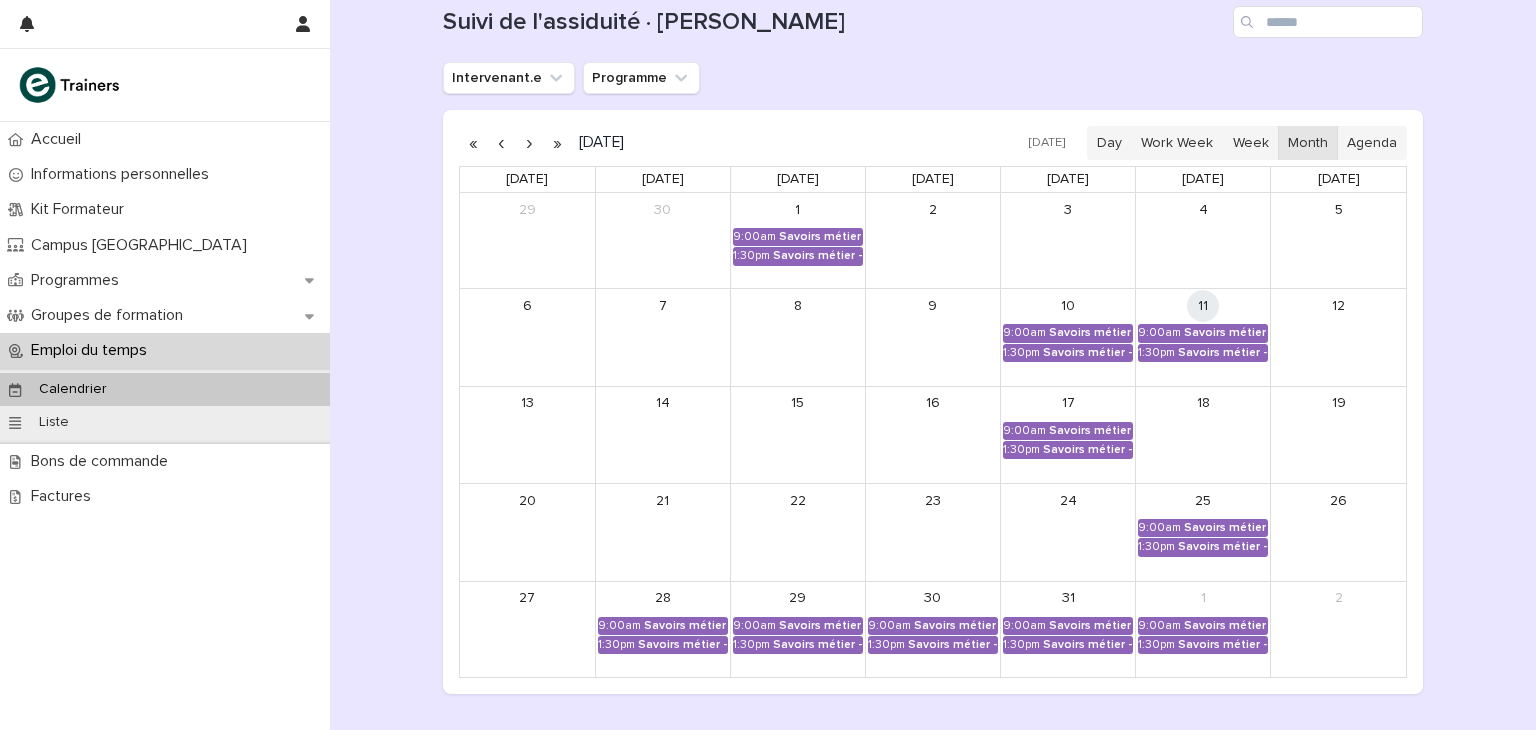 scroll, scrollTop: 200, scrollLeft: 0, axis: vertical 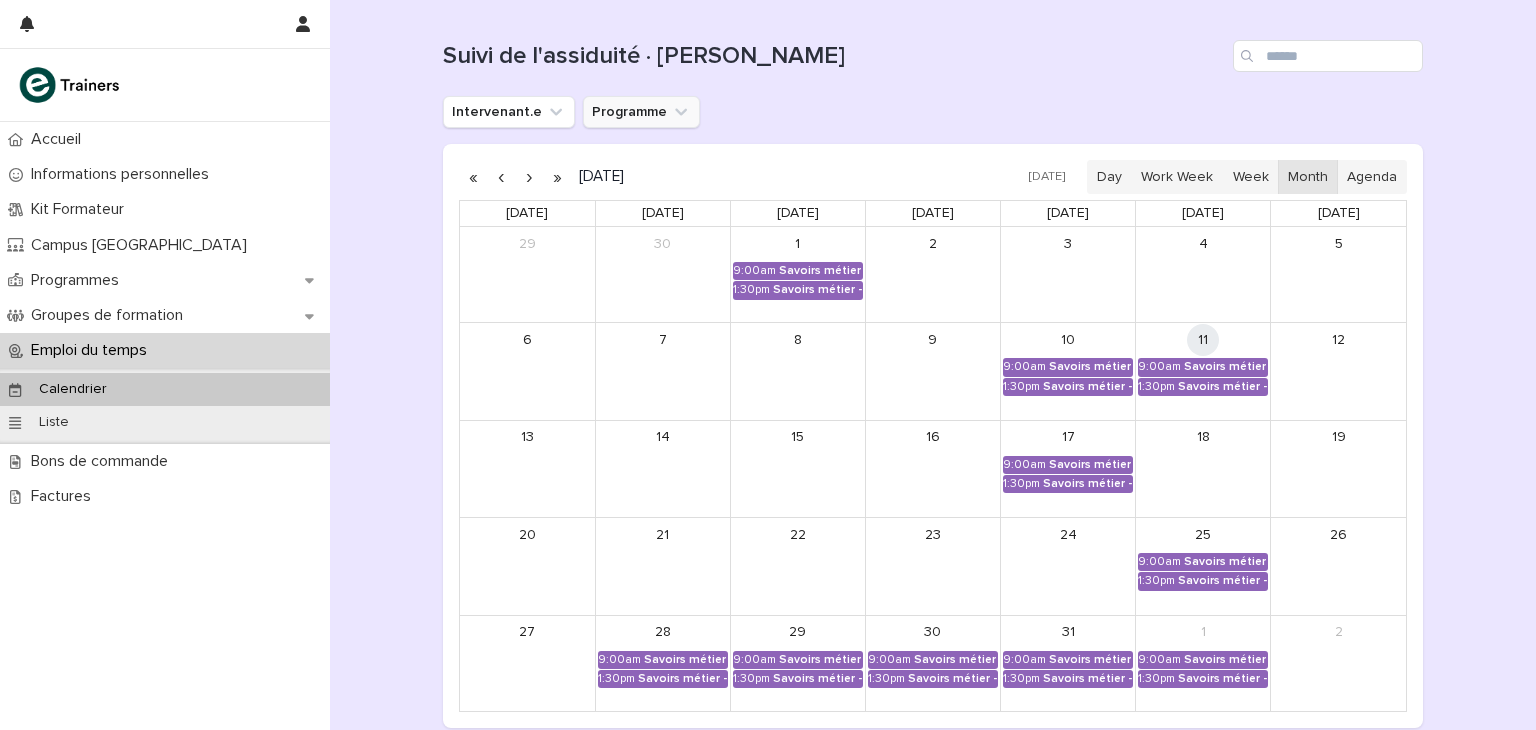click 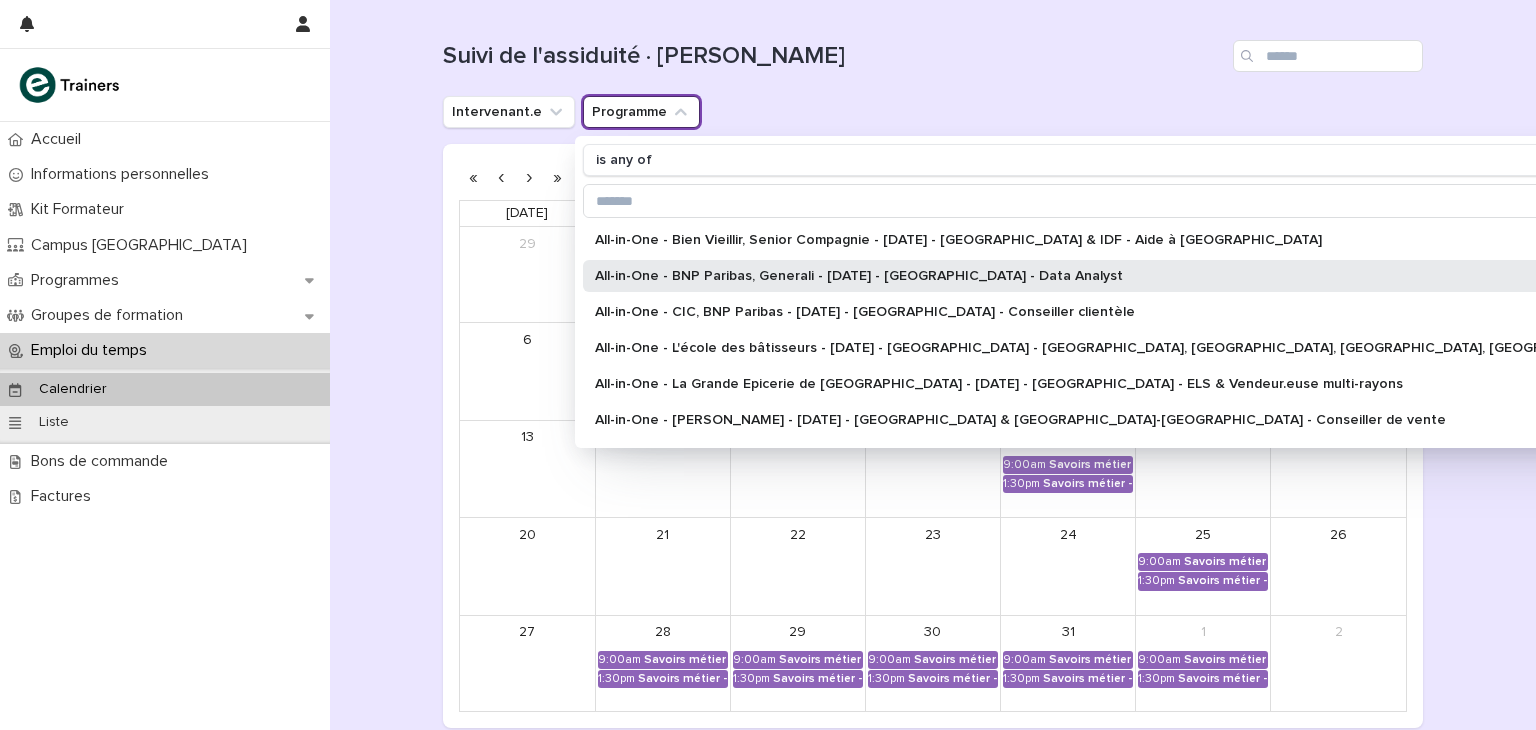 click on "All-in-One - BNP Paribas, Generali - [DATE] - [GEOGRAPHIC_DATA] - Data Analyst" at bounding box center [1113, 276] 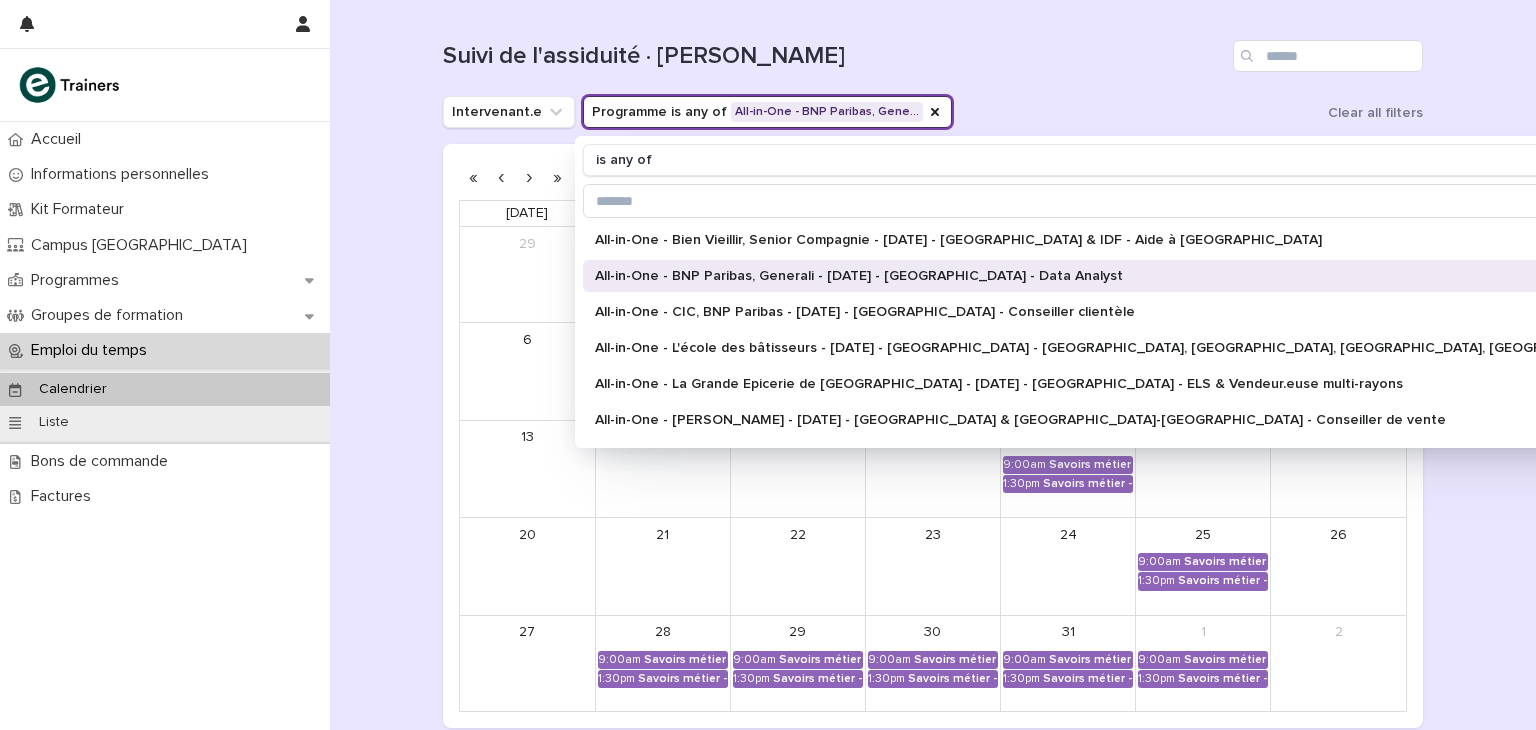 click on "Loading... Saving… Loading... Saving… Suivi de l'assiduité · Vue Calendrier Intervenant.e Programme is any of All-in-One - BNP Paribas, Gene… is any of All-in-One - Bien Vieillir, Senior Compagnie - 4 - Juillet 2024 - Paris & IDF - Aide à Domicile All-in-One - BNP Paribas, Generali - Juin 2025 - Île-de-France - Data Analyst All-in-One - CIC, BNP Paribas - Mai 2025 - Île-de-France - Conseiller clientèle All-in-One - L'école des bâtisseurs - 1 - Octobre 2024 - Île-de-France - Maçon, couvreur, plombier, plaquiste All-in-One - La Grande Epicerie de Paris - 1 - Octobre 2024 - Île-de-France - ELS & Vendeur.euse multi-rayons All-in-One - Leroy Merlin - 2 - Avril 2024 - Paris & Ile-de-France  - Conseiller de vente  All-in-One - Leroy Merlin - 3 - Novembre 2024 - Île-de-France - Agent Logistique All-in-One - Leroy Merlin, Galeries Lafayette - Mars 2025 - Île-de-France - Employé logistique All-in-One - Monoprix - 21 - Janvier 2025 - Île-de-France - Vendeur en produits frais Clear all filters Today" at bounding box center (933, 414) 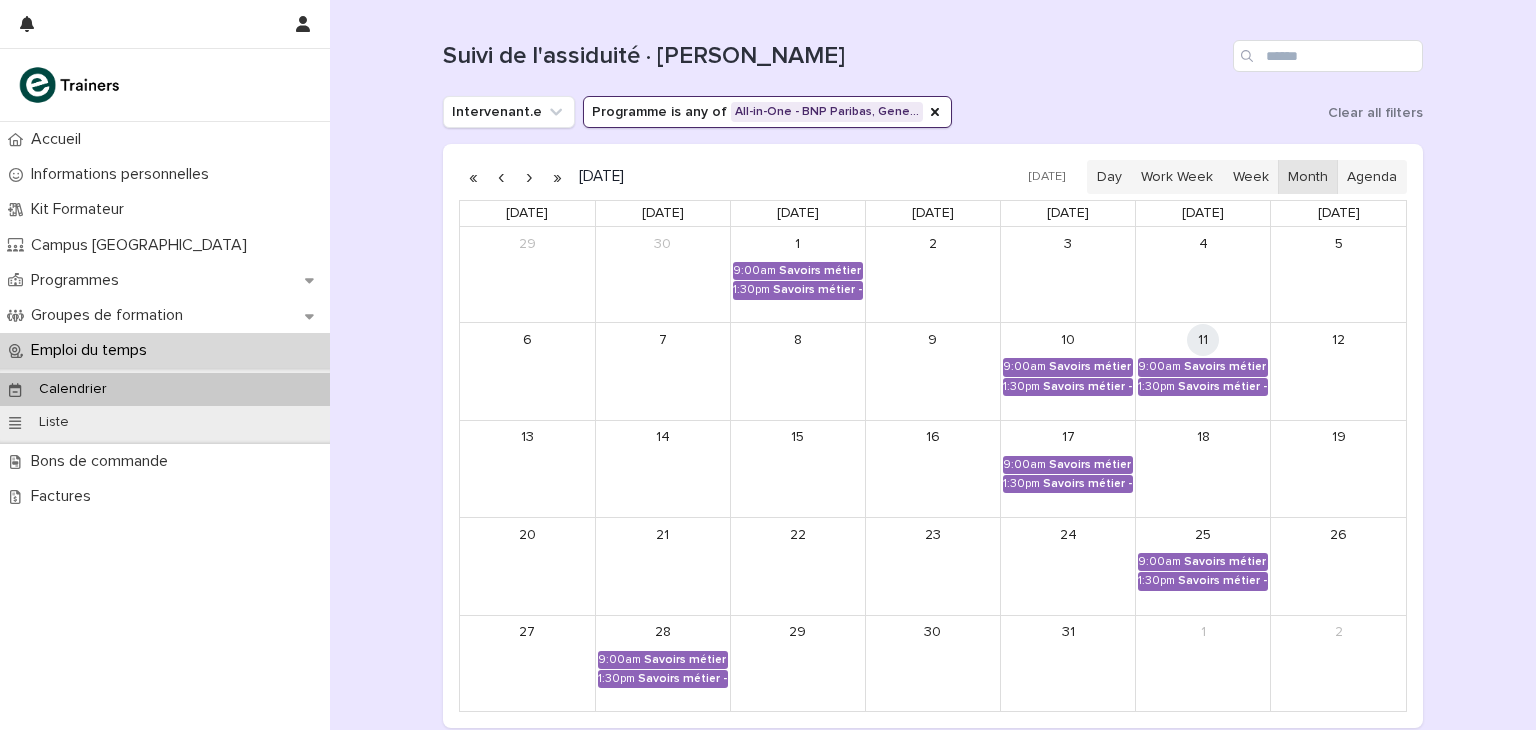 scroll, scrollTop: 300, scrollLeft: 0, axis: vertical 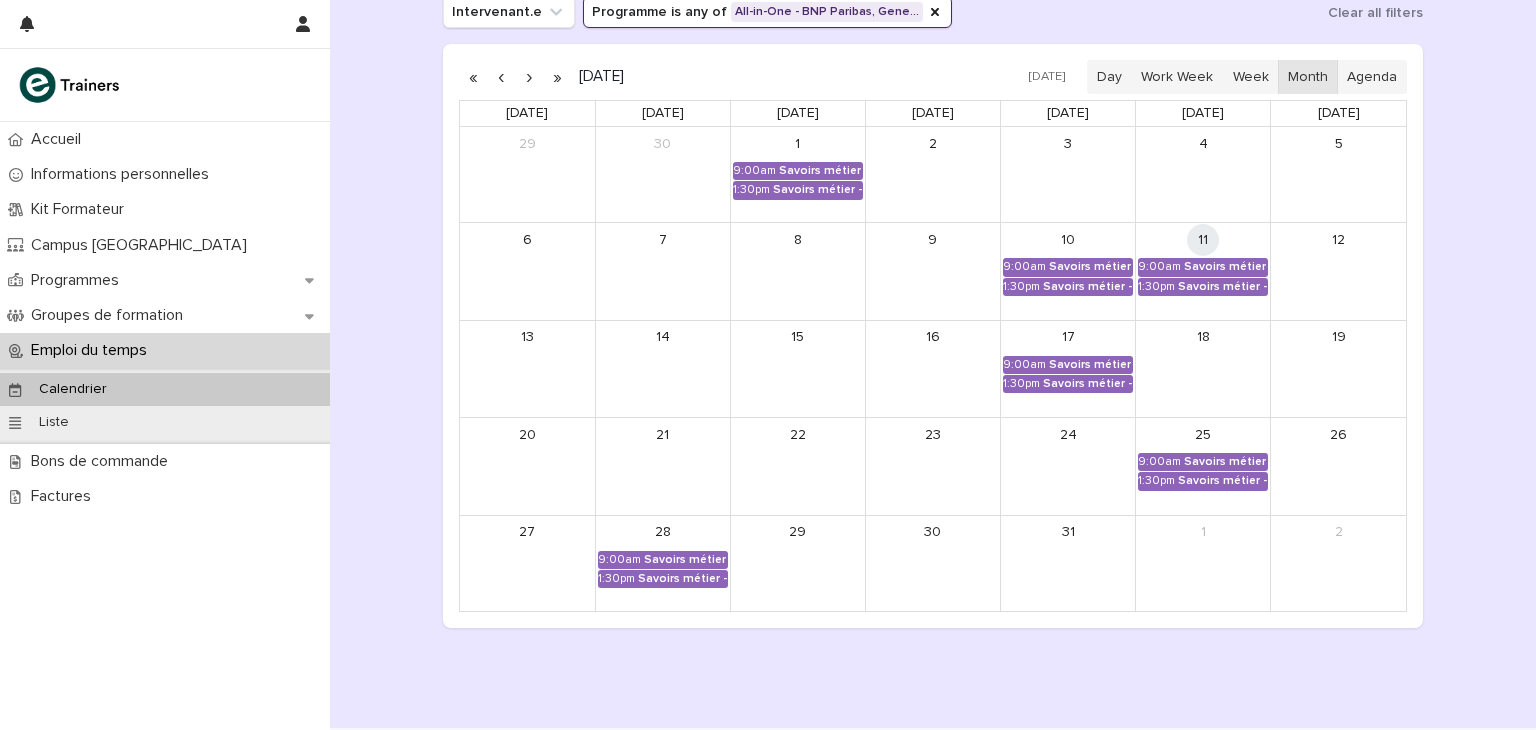 click at bounding box center (529, 77) 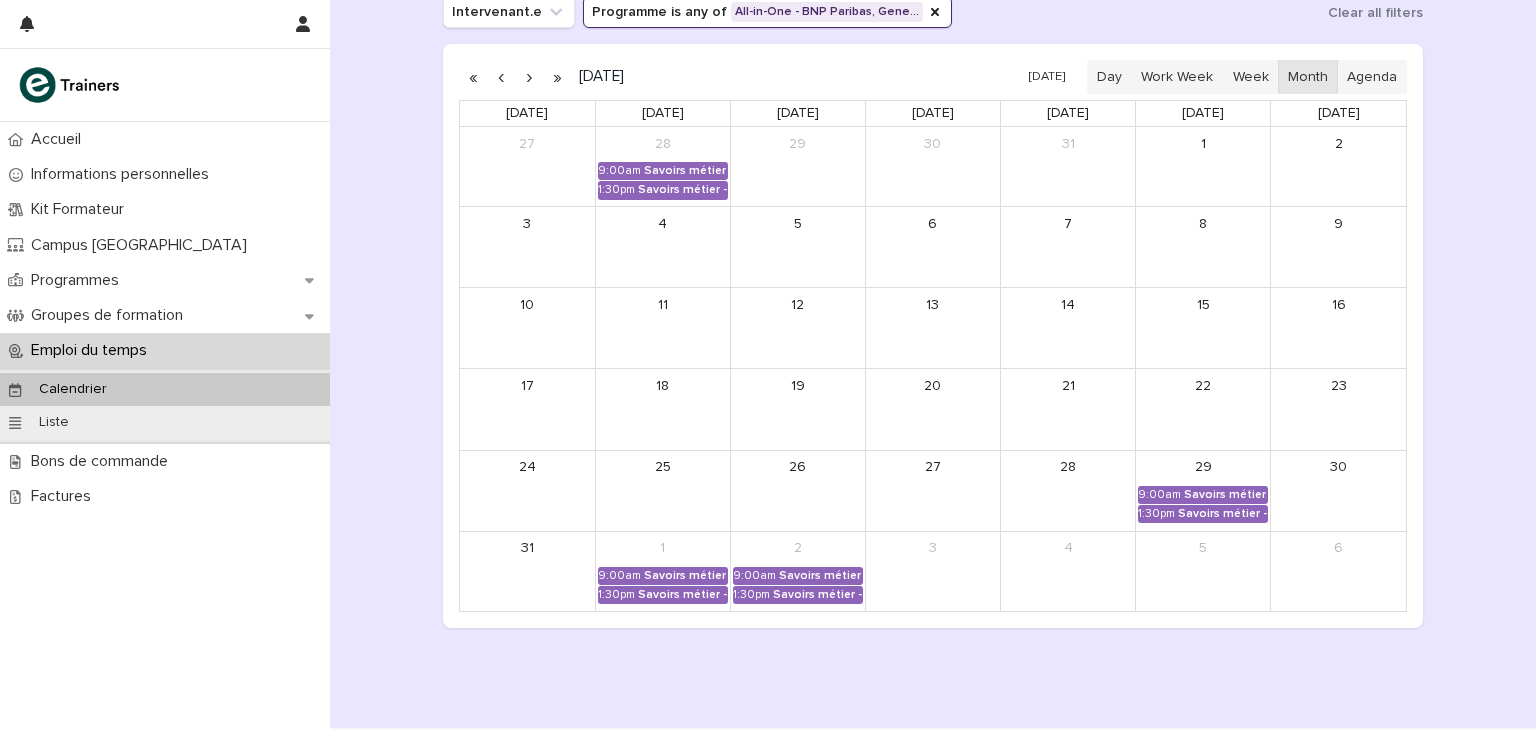 click at bounding box center [501, 77] 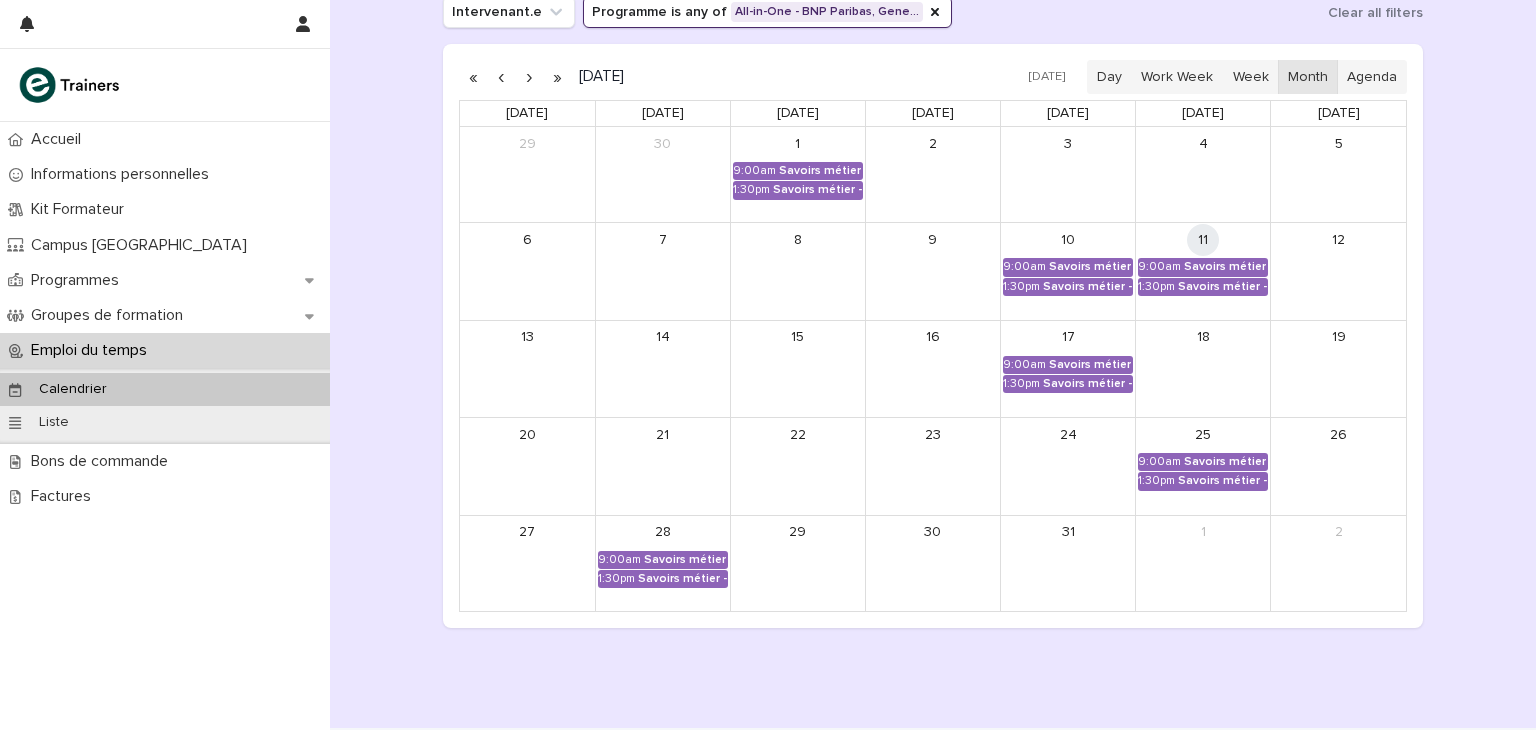 click at bounding box center [529, 77] 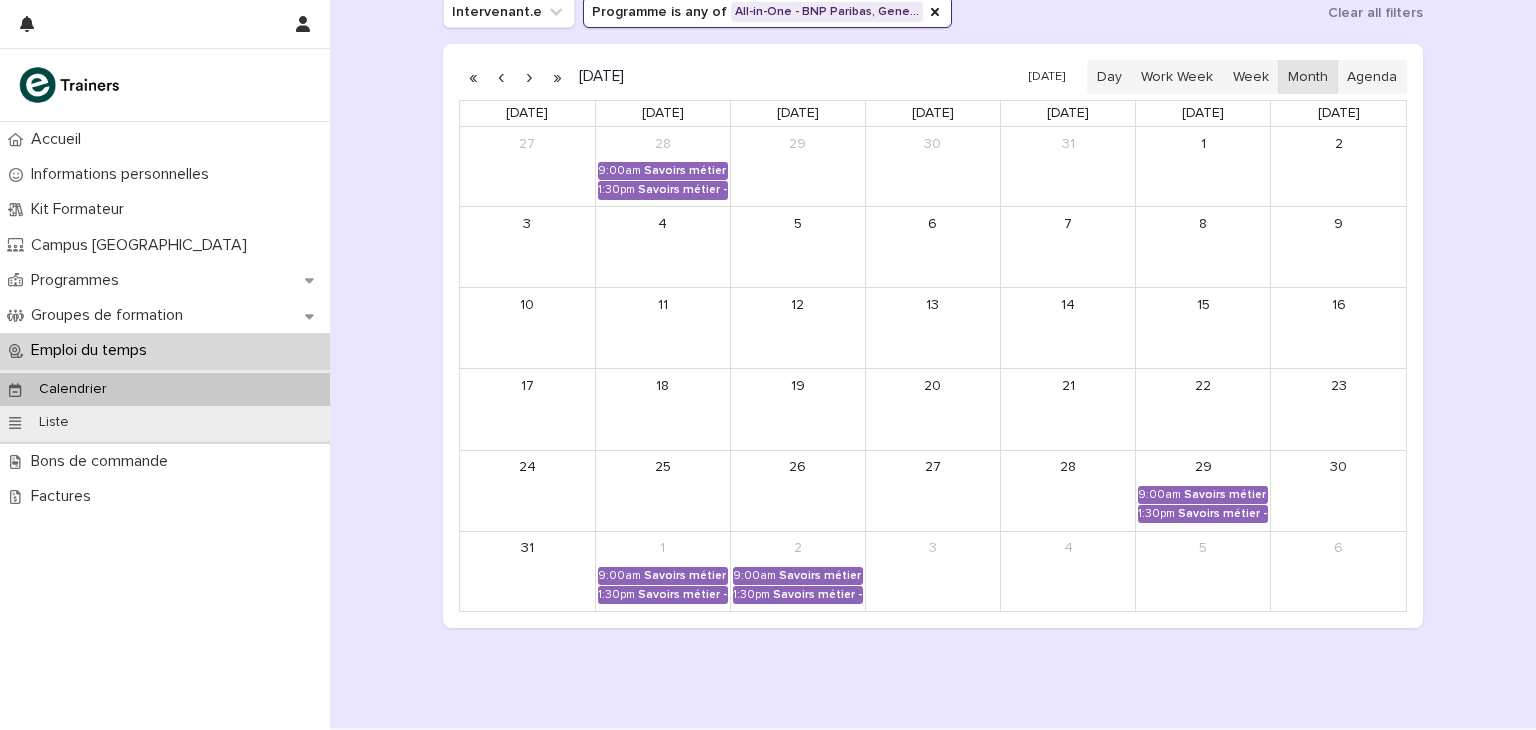 click at bounding box center (529, 77) 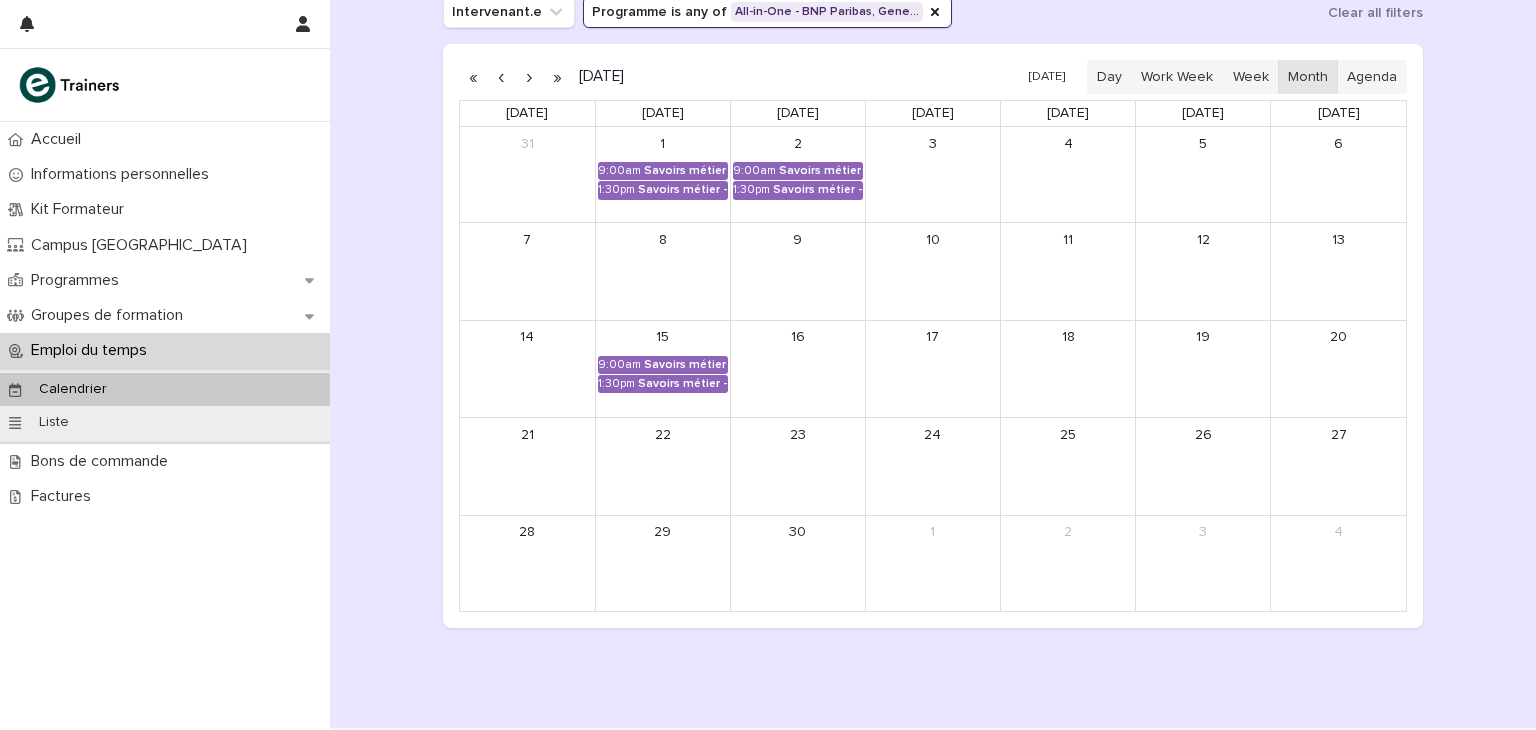 click at bounding box center [501, 77] 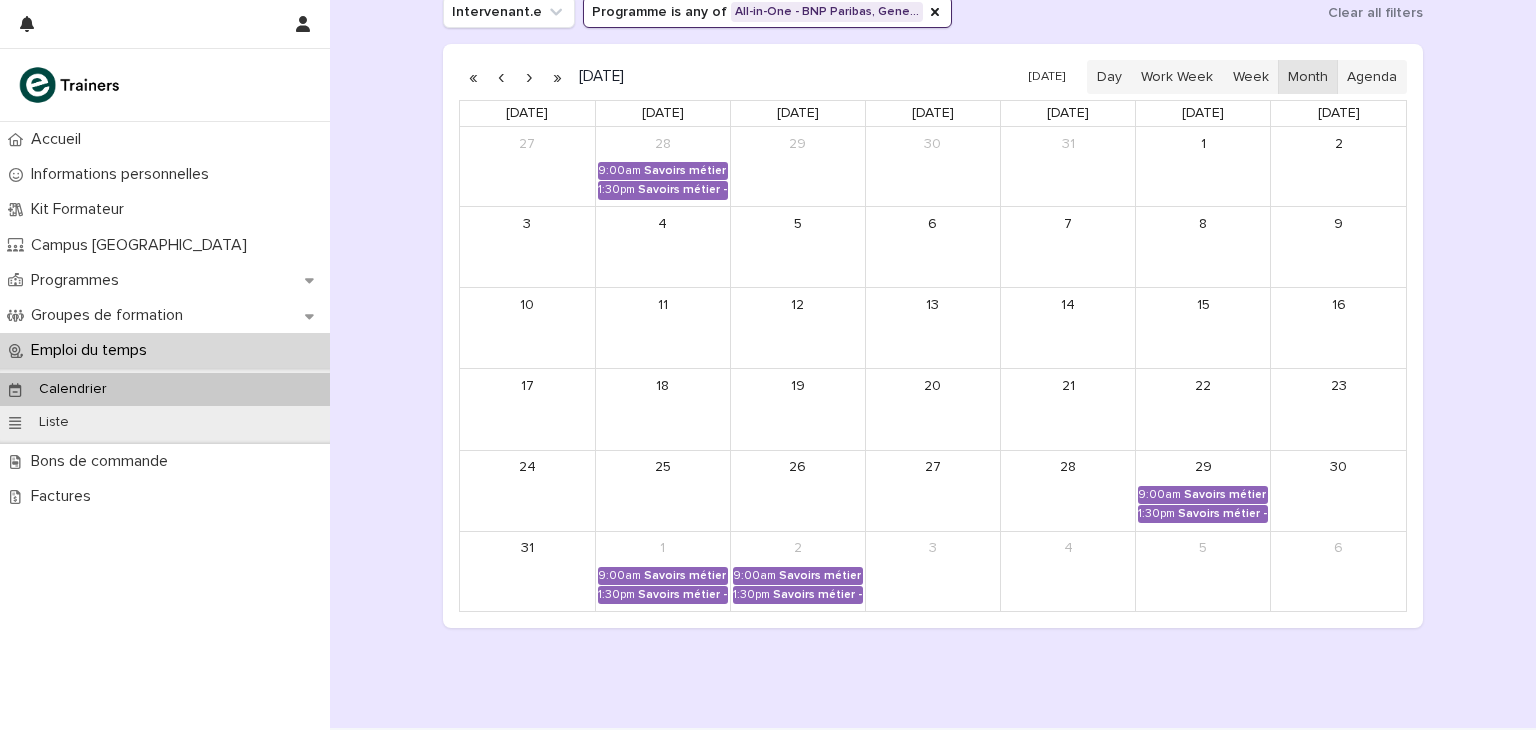 click at bounding box center [529, 77] 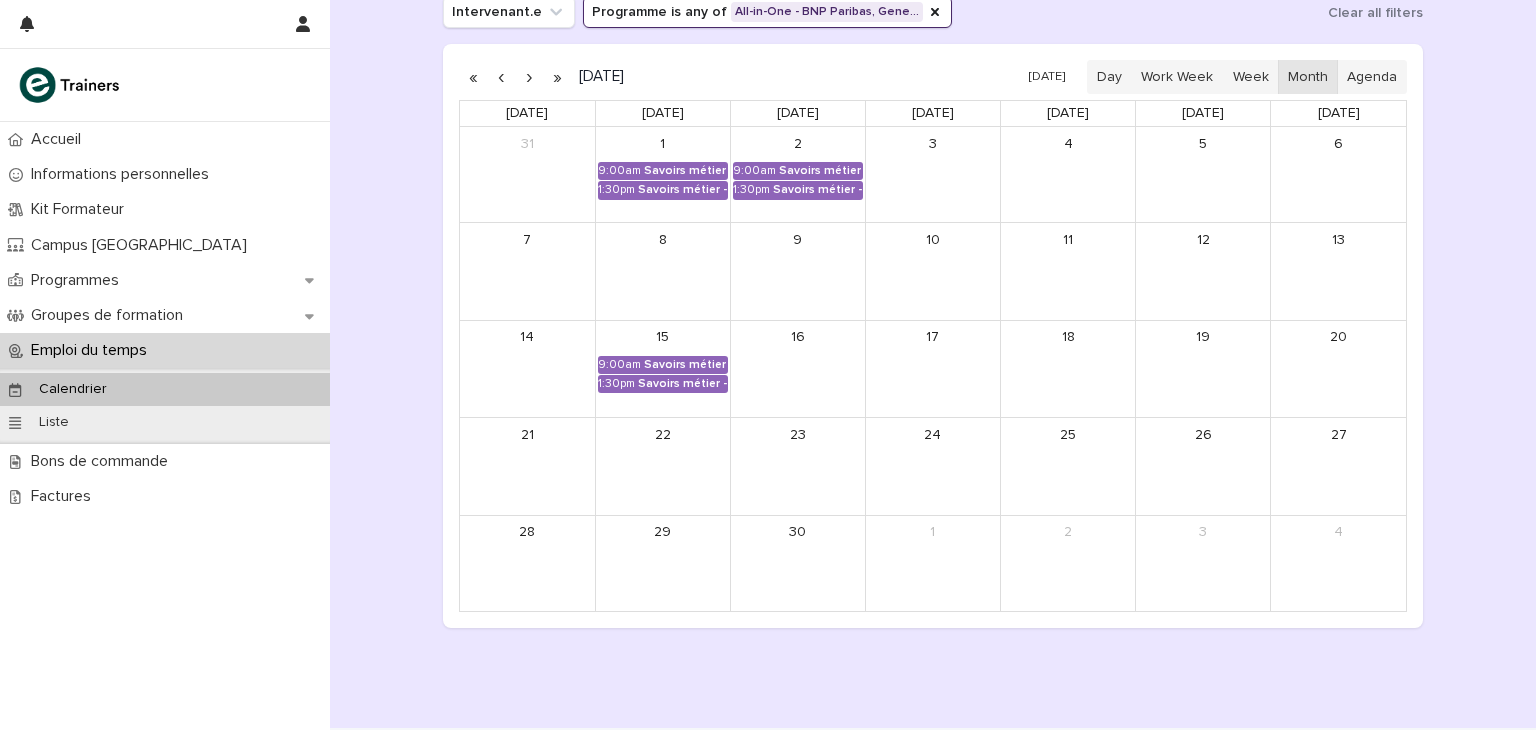click at bounding box center [501, 77] 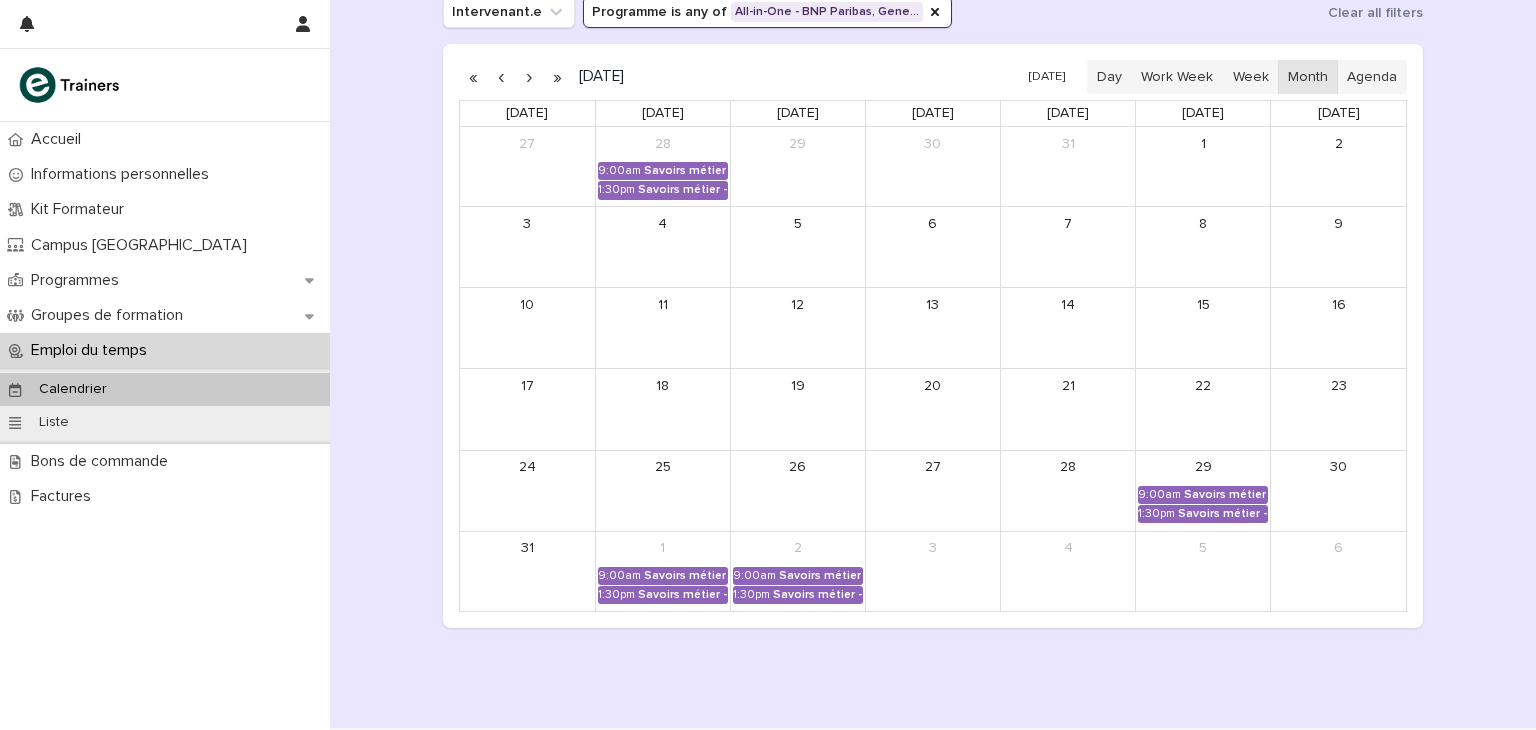 click at bounding box center [501, 77] 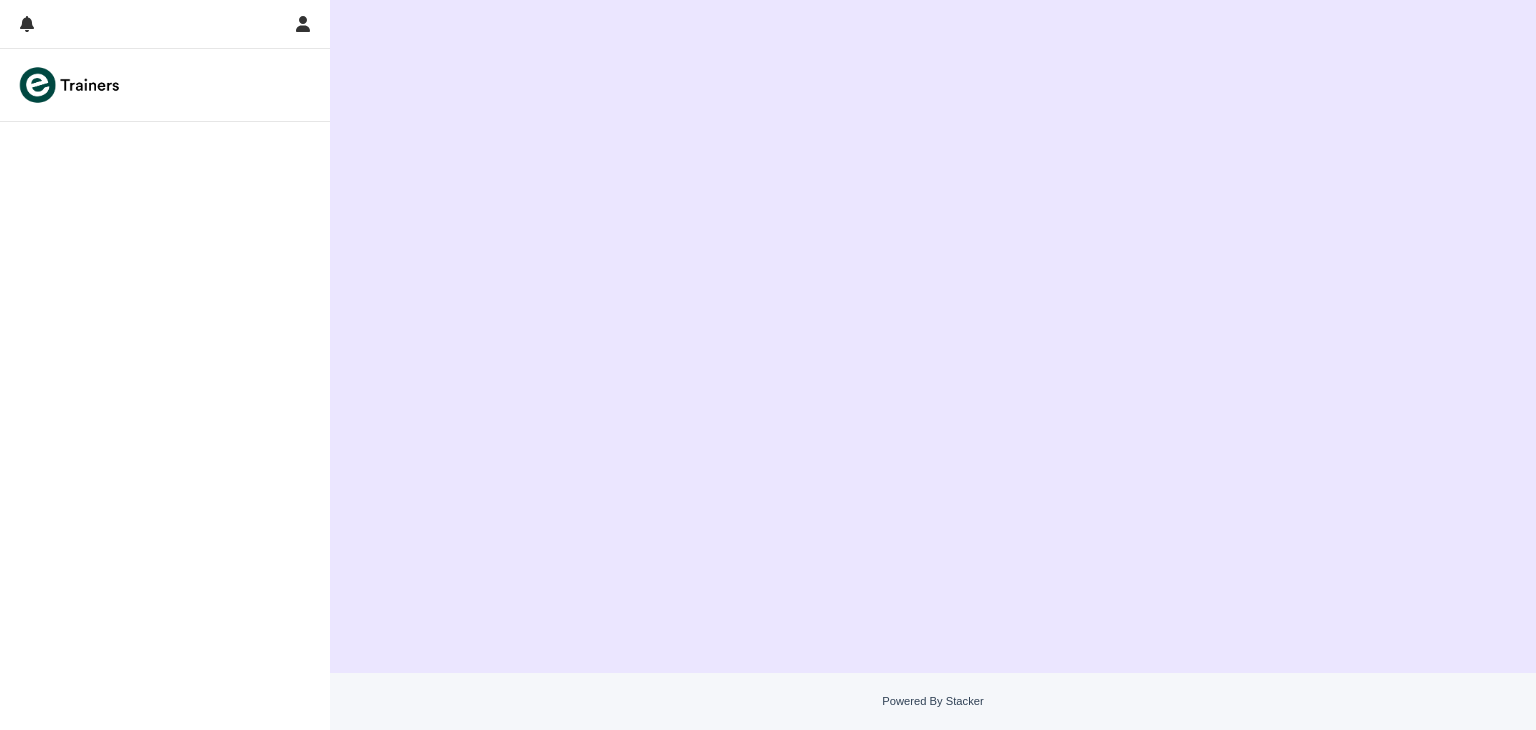 scroll, scrollTop: 0, scrollLeft: 0, axis: both 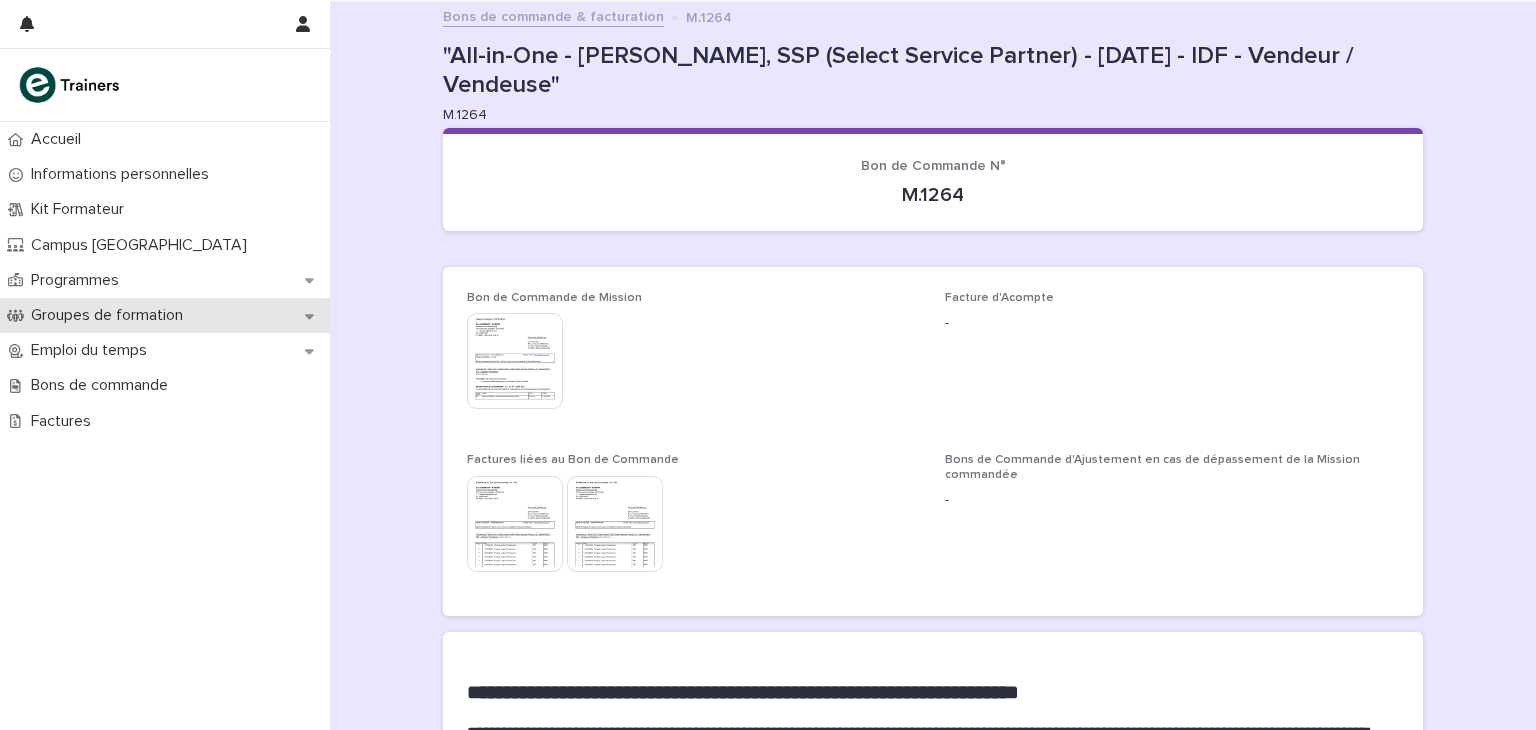 click on "Groupes de formation" at bounding box center [111, 315] 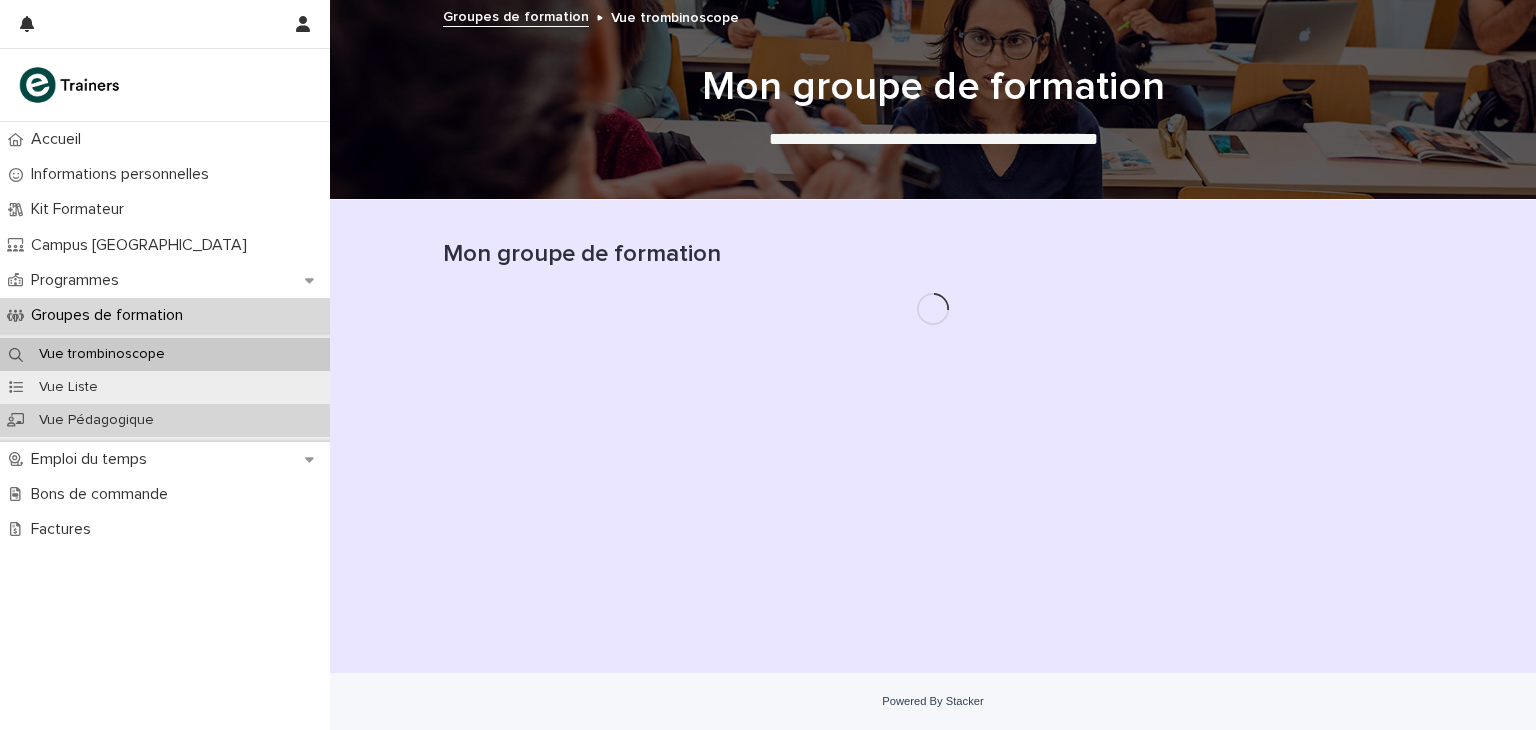 click on "Vue Pédagogique" at bounding box center (96, 420) 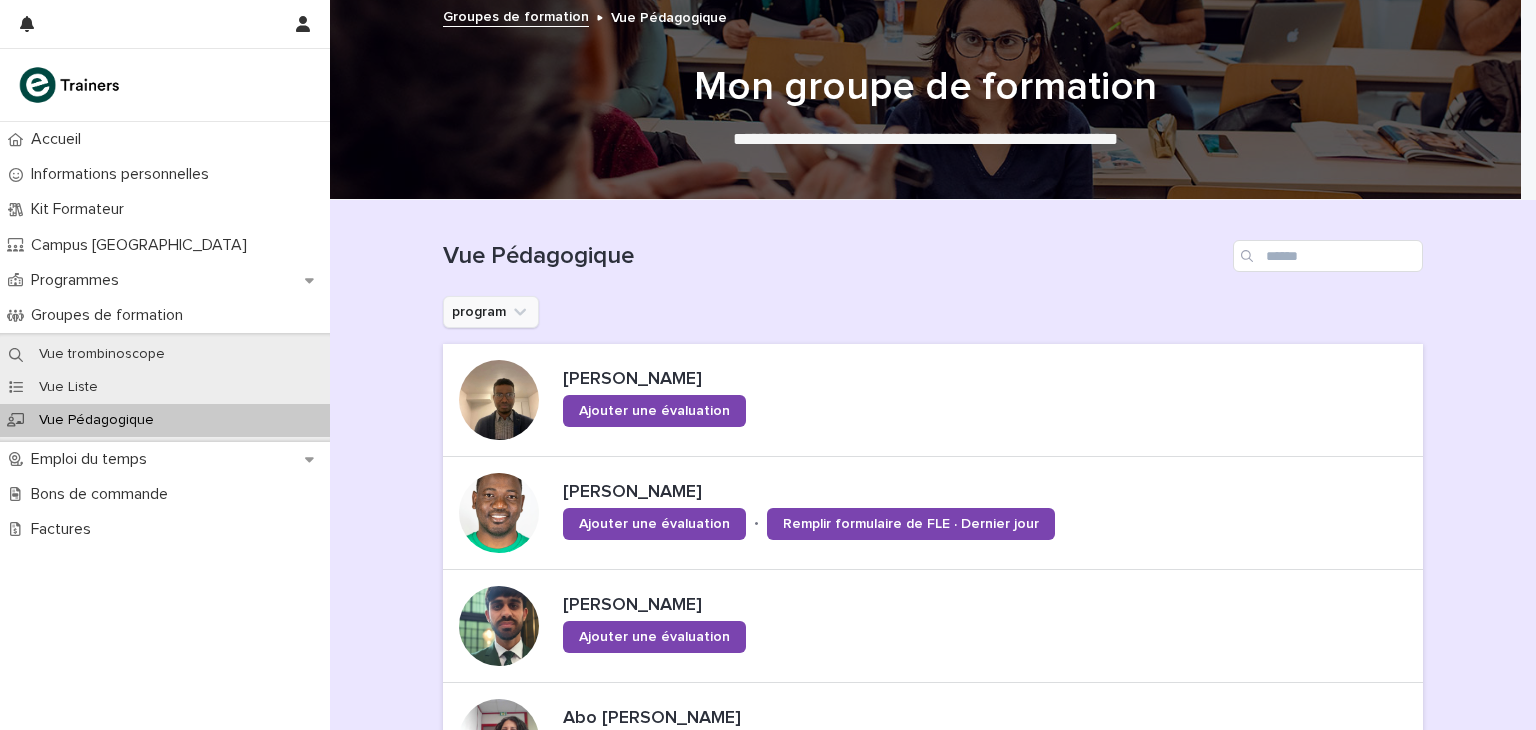 click on "program" at bounding box center (491, 312) 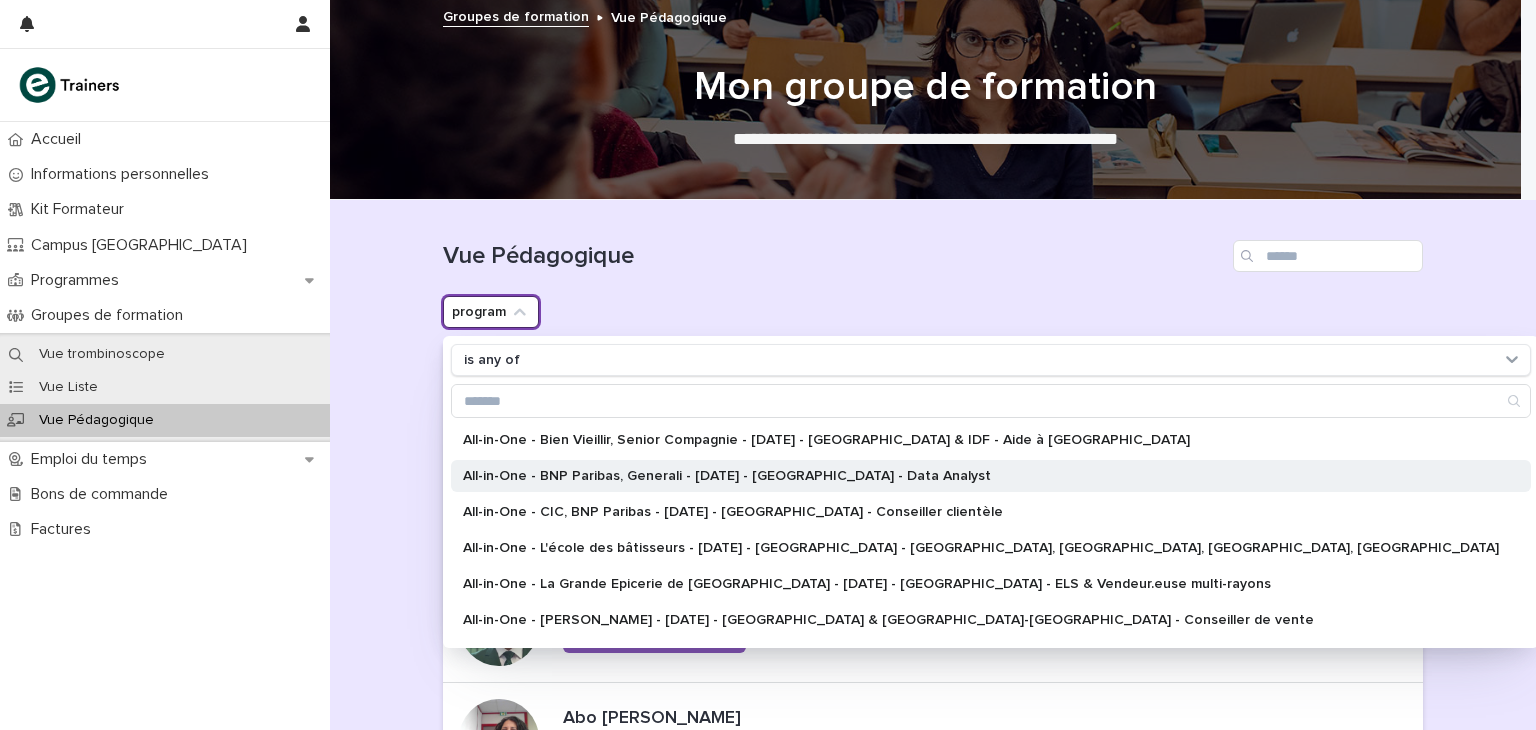 click on "All-in-One - BNP Paribas, Generali - [DATE] - [GEOGRAPHIC_DATA] - Data Analyst" at bounding box center (991, 476) 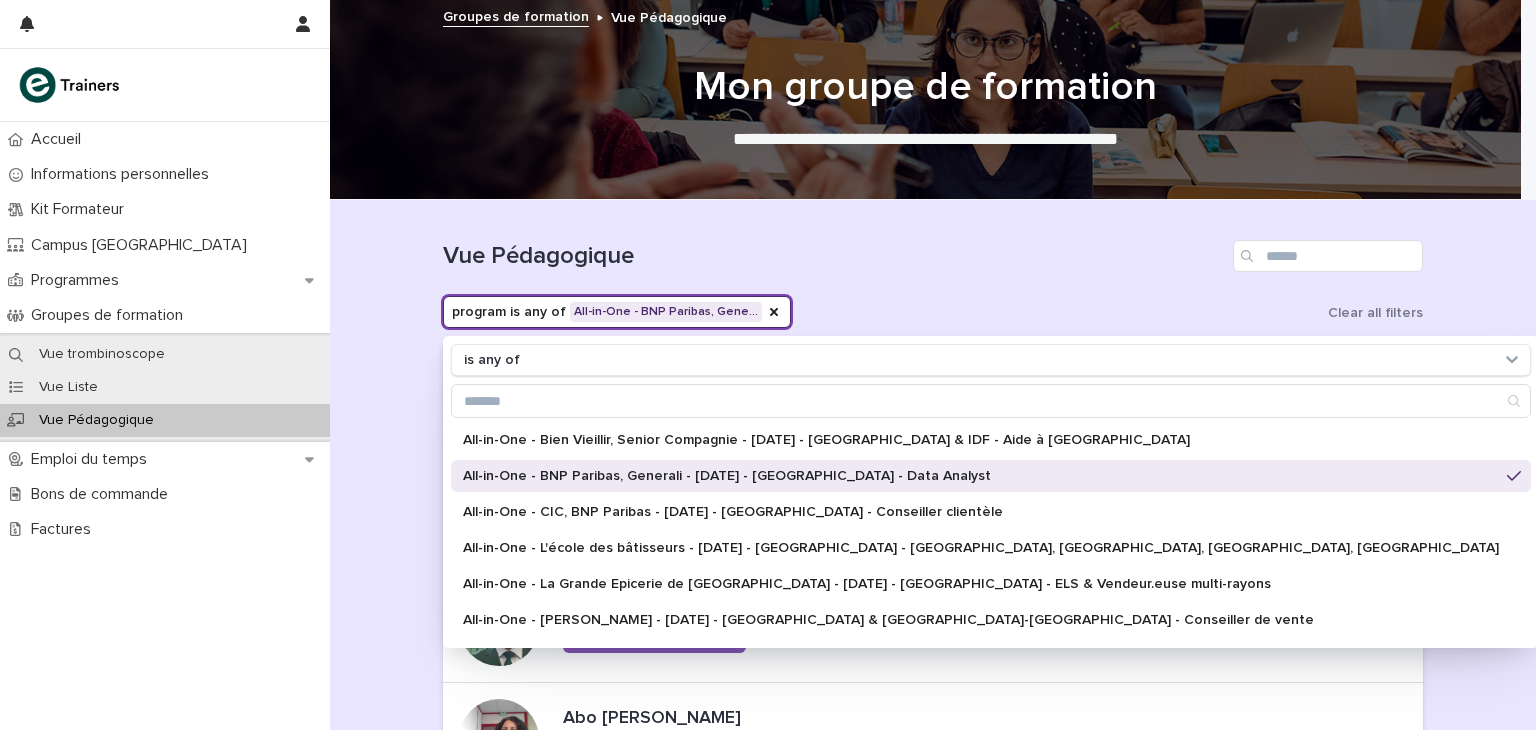 click on "Loading... Saving… Loading... Saving… Vue Pédagogique program is any of All-in-One - BNP Paribas, Gene… is any of All-in-One - Bien Vieillir, Senior Compagnie - [DATE] - [GEOGRAPHIC_DATA] & IDF - Aide à Domicile All-in-One - BNP Paribas, Generali - [DATE] - [GEOGRAPHIC_DATA] - Data Analyst All-in-One - CIC, BNP Paribas - [DATE] - [GEOGRAPHIC_DATA] - Conseiller clientèle All-in-One - L'école des bâtisseurs - [DATE] - [GEOGRAPHIC_DATA] - [GEOGRAPHIC_DATA], [GEOGRAPHIC_DATA], [GEOGRAPHIC_DATA], plaquiste All-in-One - [GEOGRAPHIC_DATA] Epicerie de [GEOGRAPHIC_DATA] - [DATE] - [GEOGRAPHIC_DATA] - ELS & Vendeur.euse multi-rayons All-in-One - [PERSON_NAME] - [DATE] - [GEOGRAPHIC_DATA] & [GEOGRAPHIC_DATA]  - Conseiller de vente  All-in-One - [PERSON_NAME] - [DATE] - [GEOGRAPHIC_DATA] - Agent Logistique All-in-One - [PERSON_NAME], Galeries [GEOGRAPHIC_DATA] - [GEOGRAPHIC_DATA][DATE] - [GEOGRAPHIC_DATA] - Employé logistique All-in-One - Monoprix - [DATE] - [GEOGRAPHIC_DATA] - Vendeur en produits frais One Network S2-2023 / HEC Paris Clear all filters • • • 1" at bounding box center (933, 920) 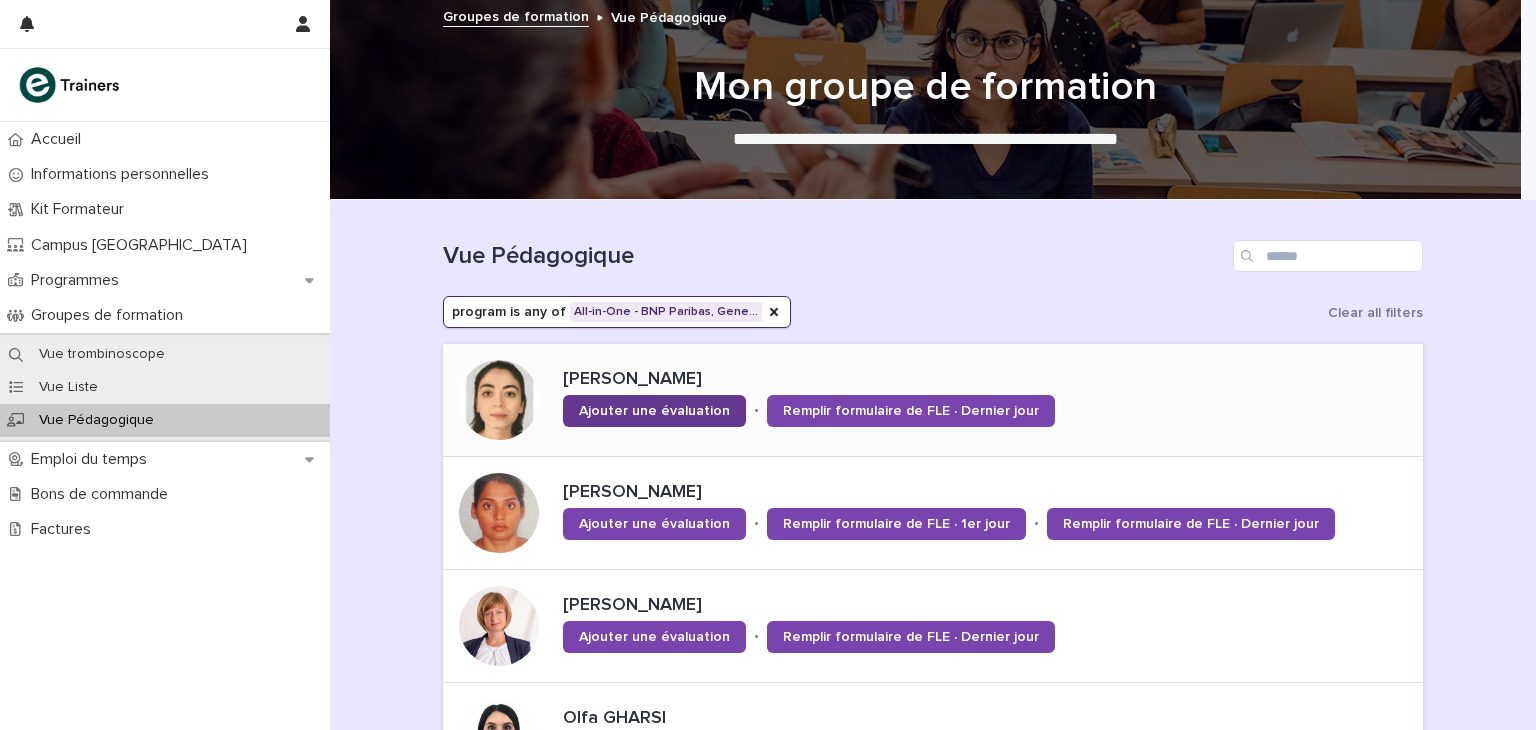 click on "Ajouter une évaluation" at bounding box center [654, 411] 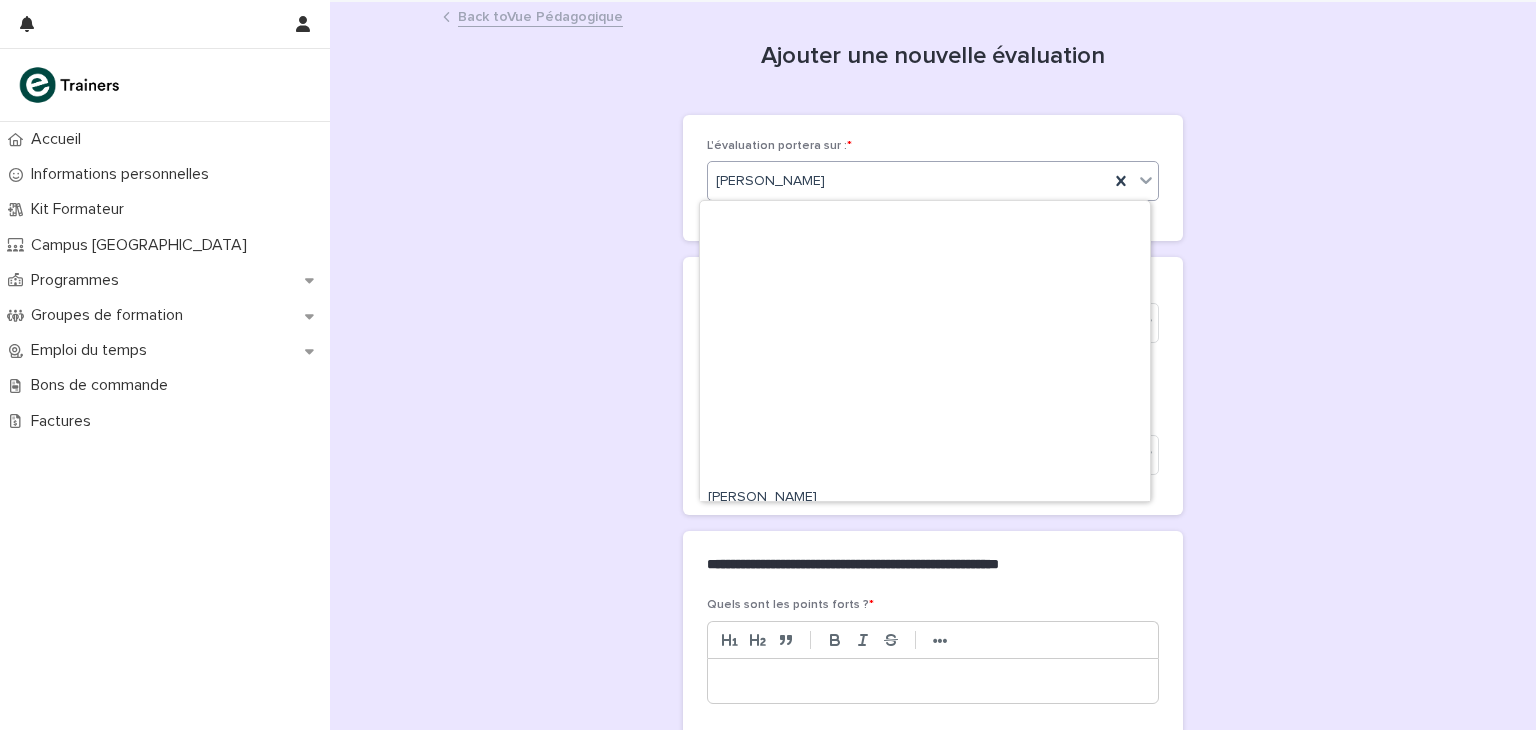 scroll, scrollTop: 384, scrollLeft: 0, axis: vertical 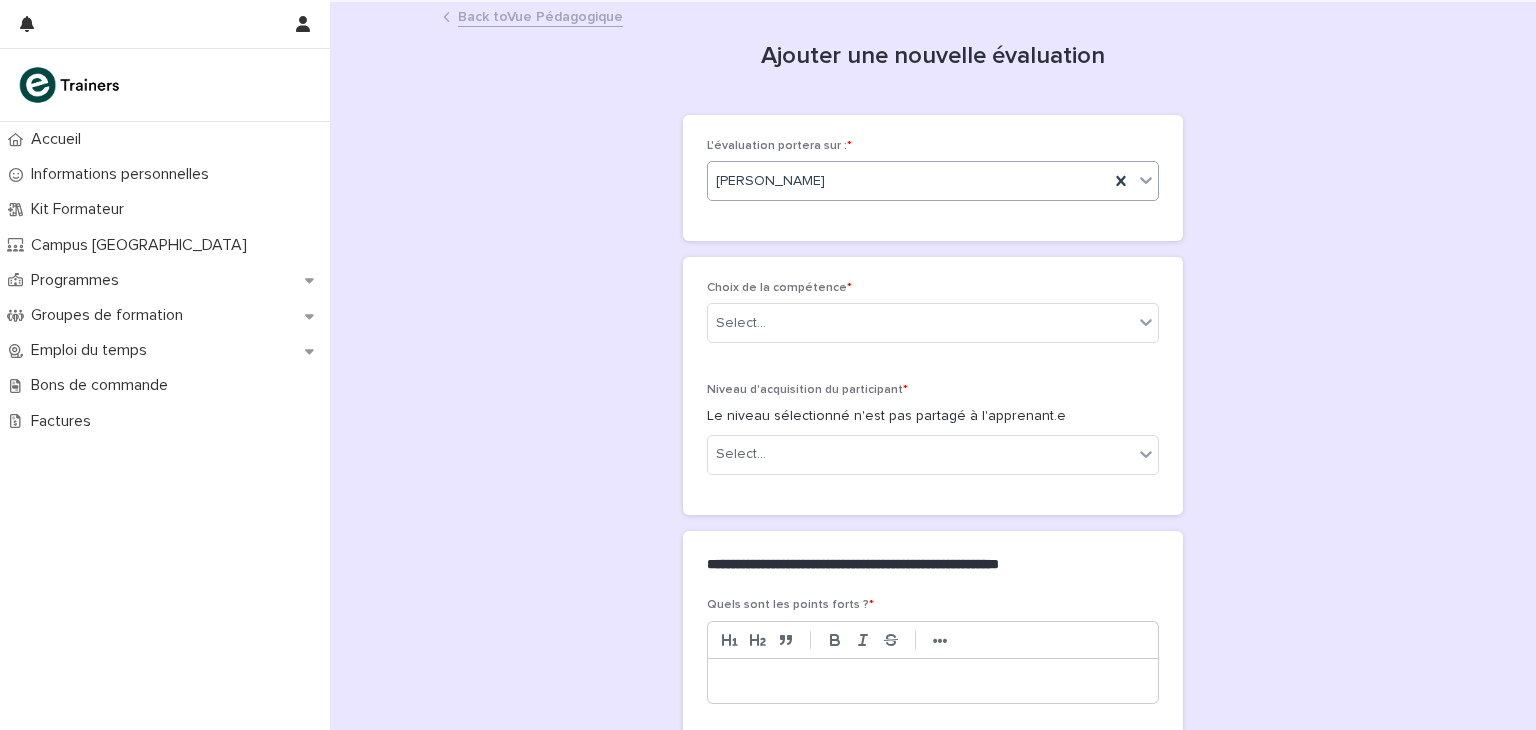 click on "**********" at bounding box center [933, 567] 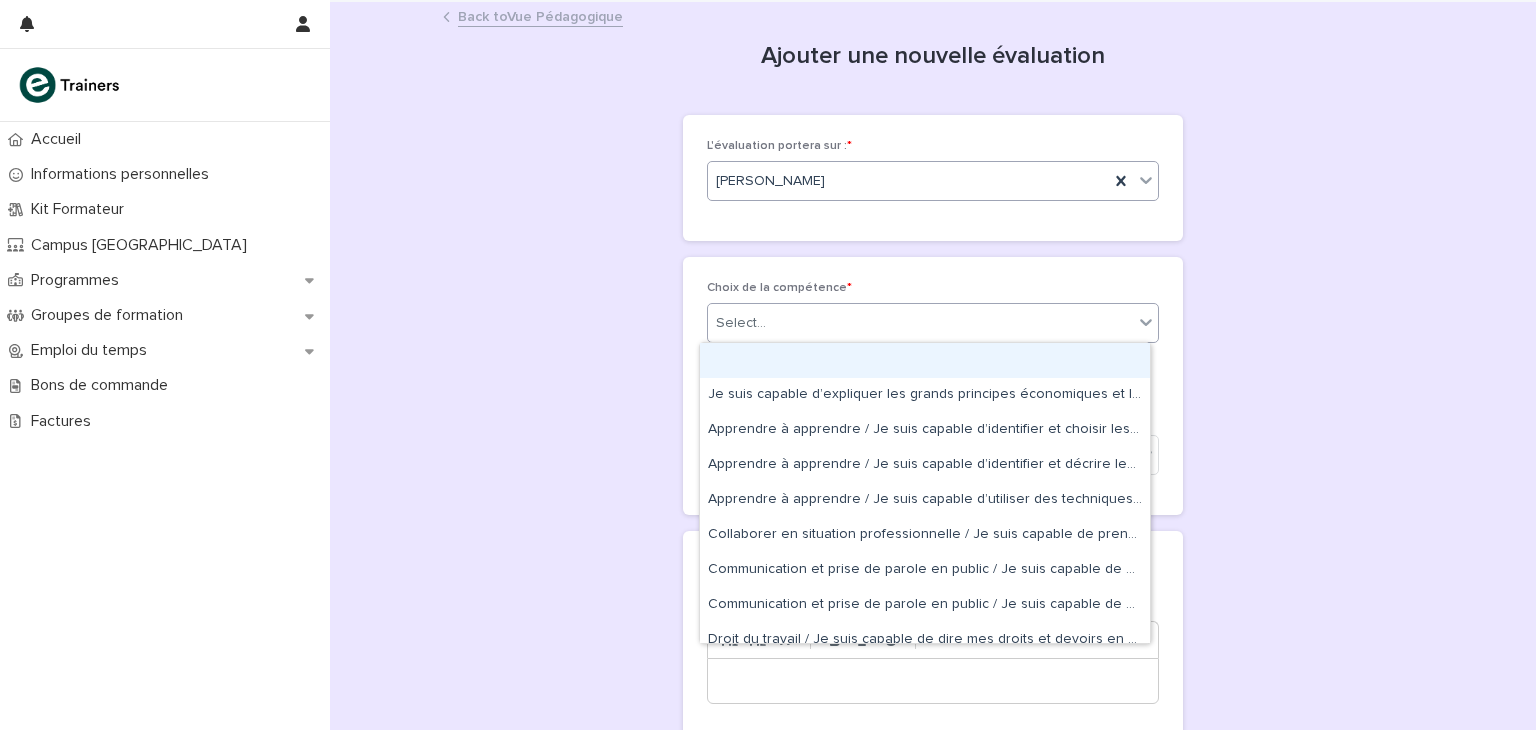 click on "Select..." at bounding box center (920, 323) 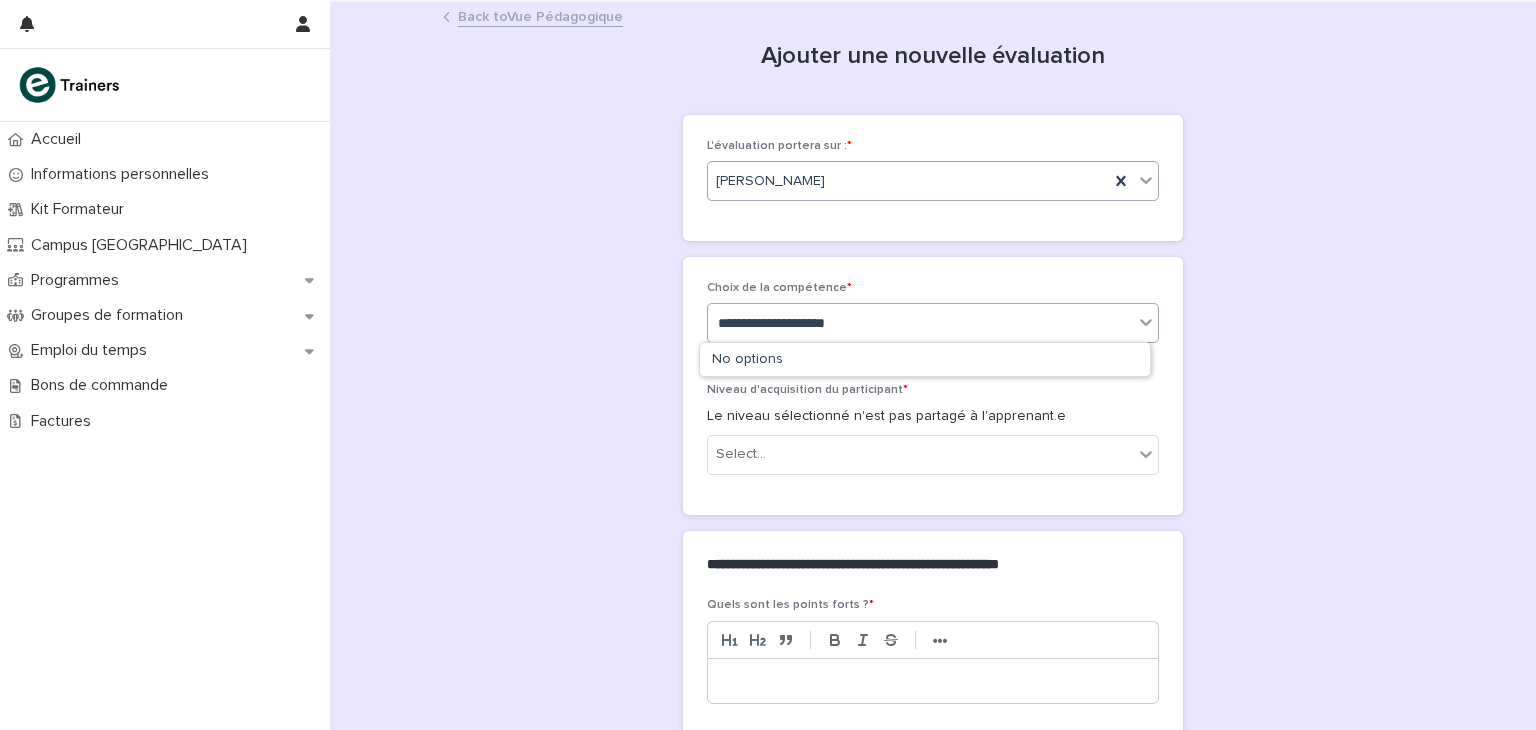 type on "**********" 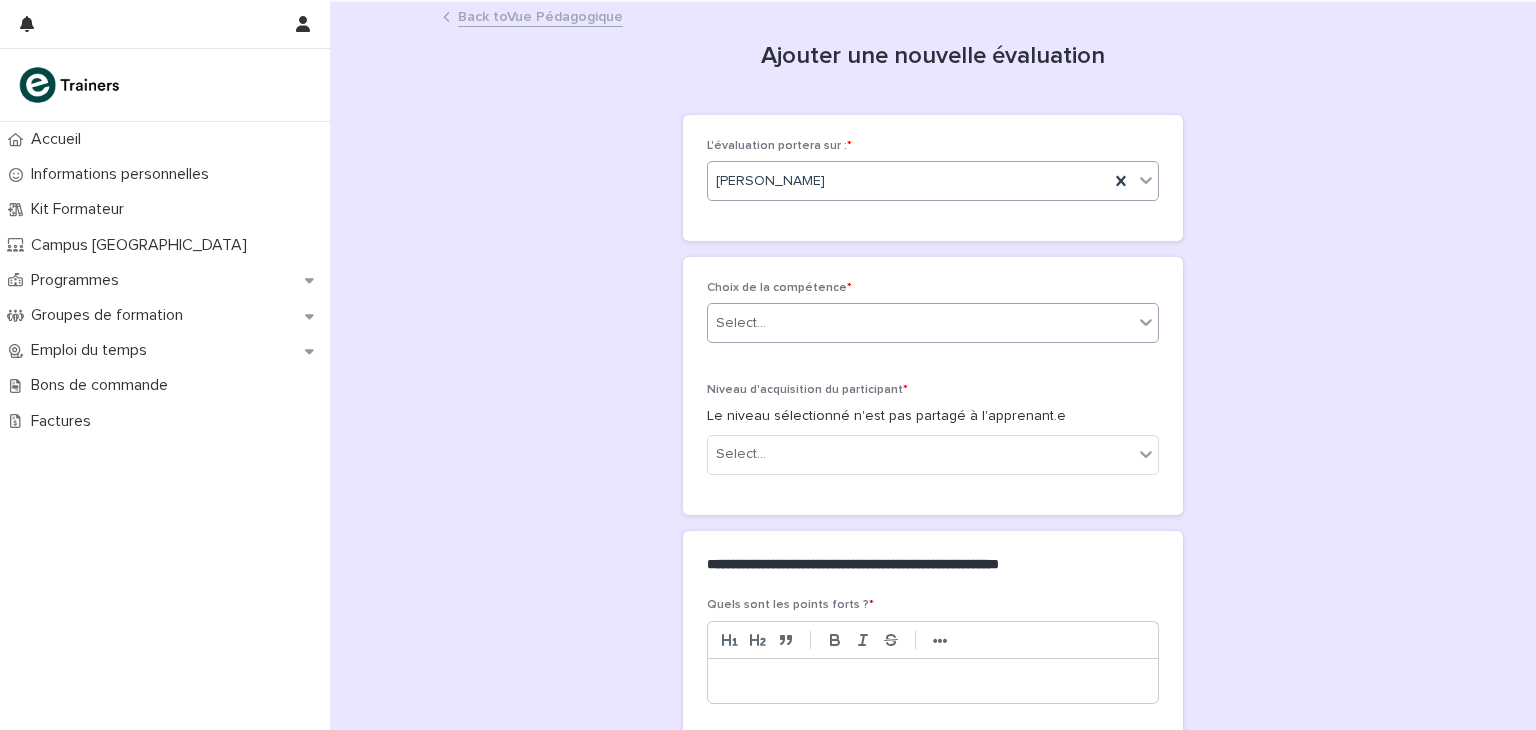 type 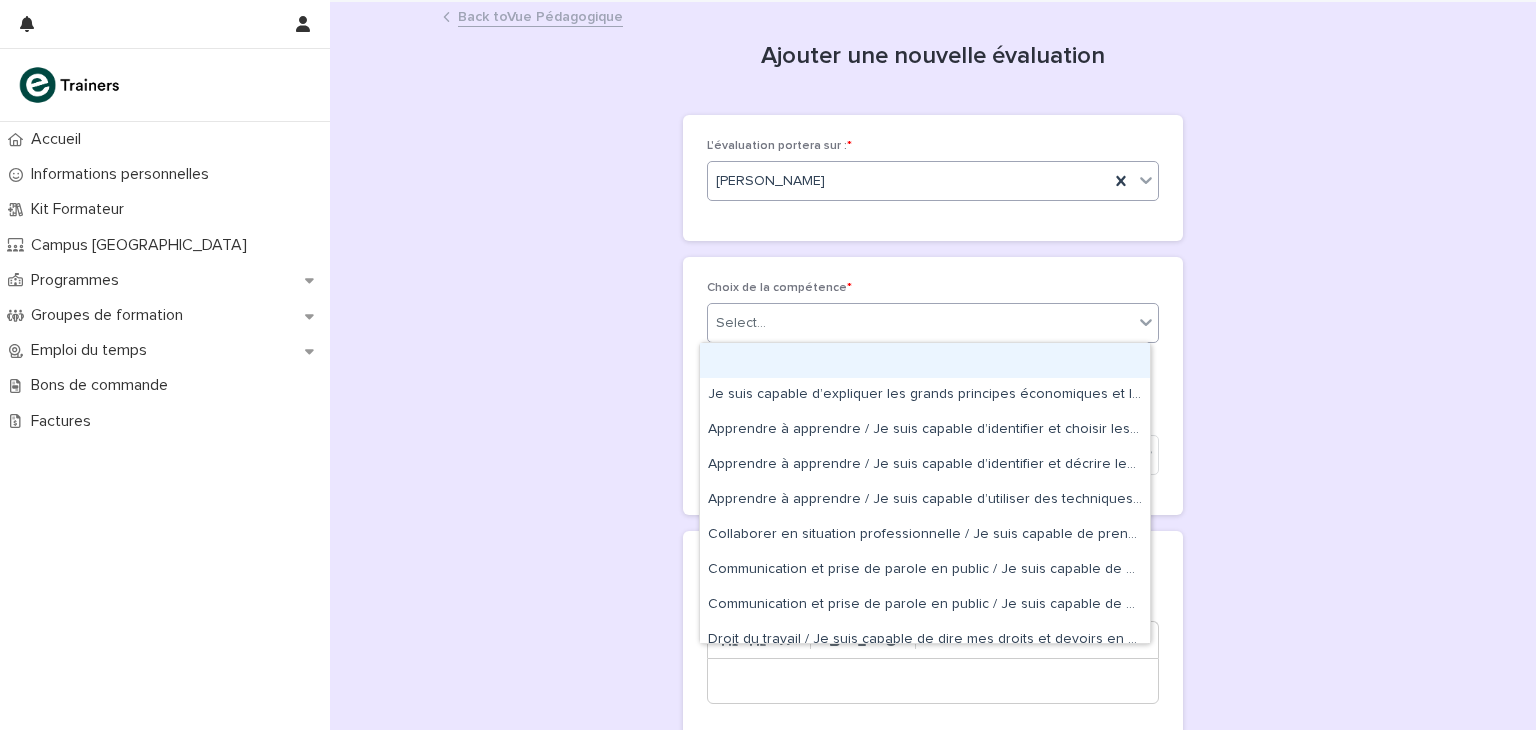 click 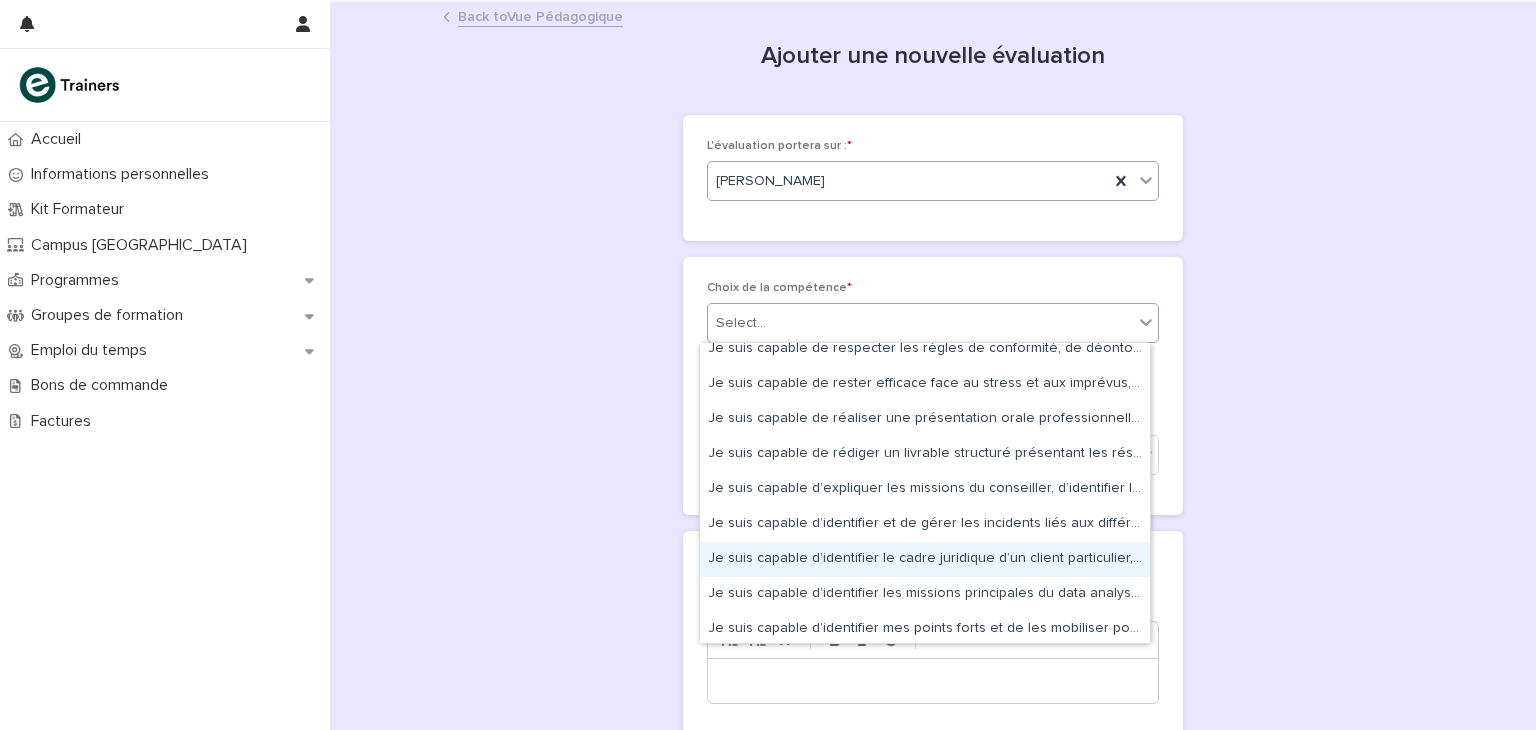 scroll, scrollTop: 1900, scrollLeft: 0, axis: vertical 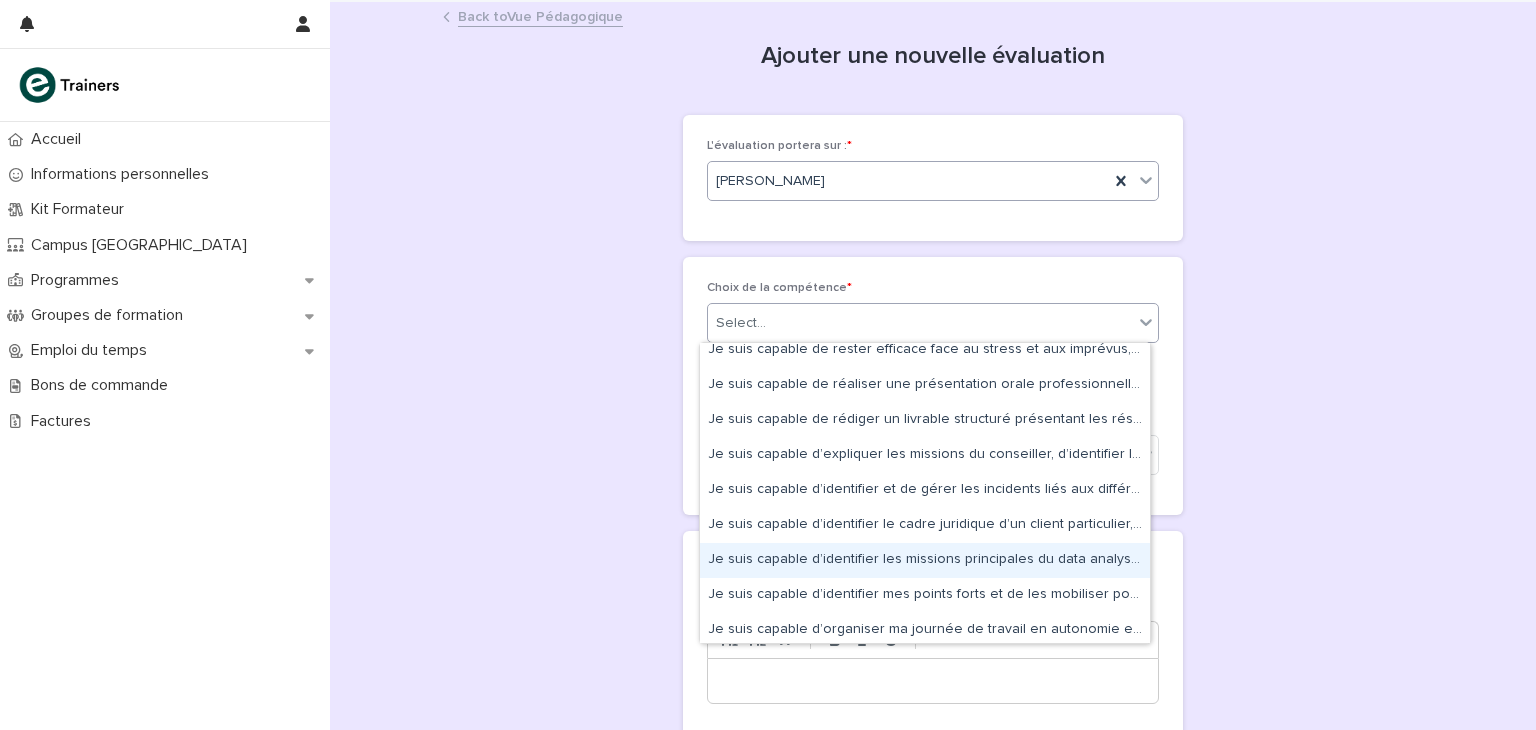 click on "Je suis capable d’identifier les missions principales du data analyst, d'analyser une fiche de poste et de décrire les compétences et qualités attendues pour ce métier." at bounding box center [925, 560] 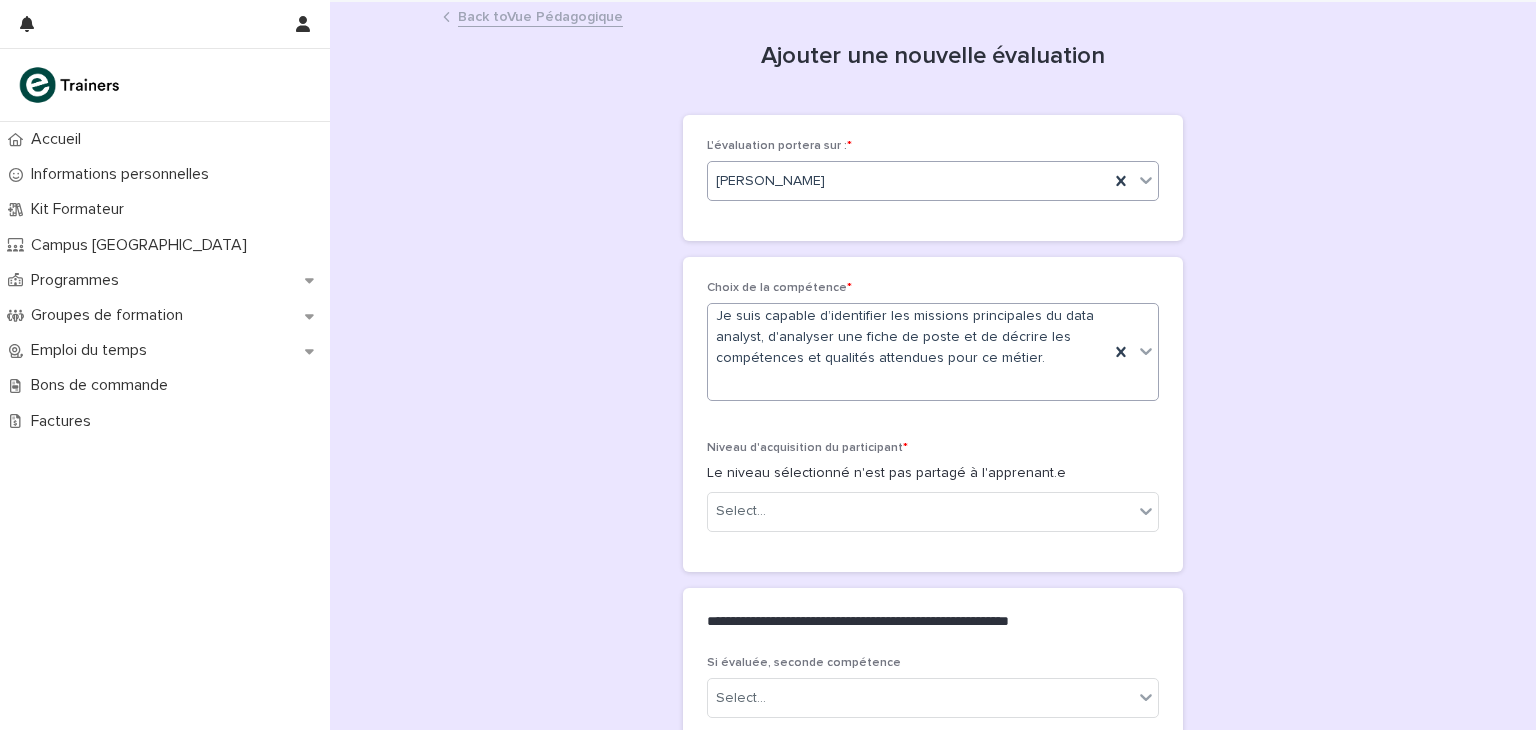 scroll, scrollTop: 100, scrollLeft: 0, axis: vertical 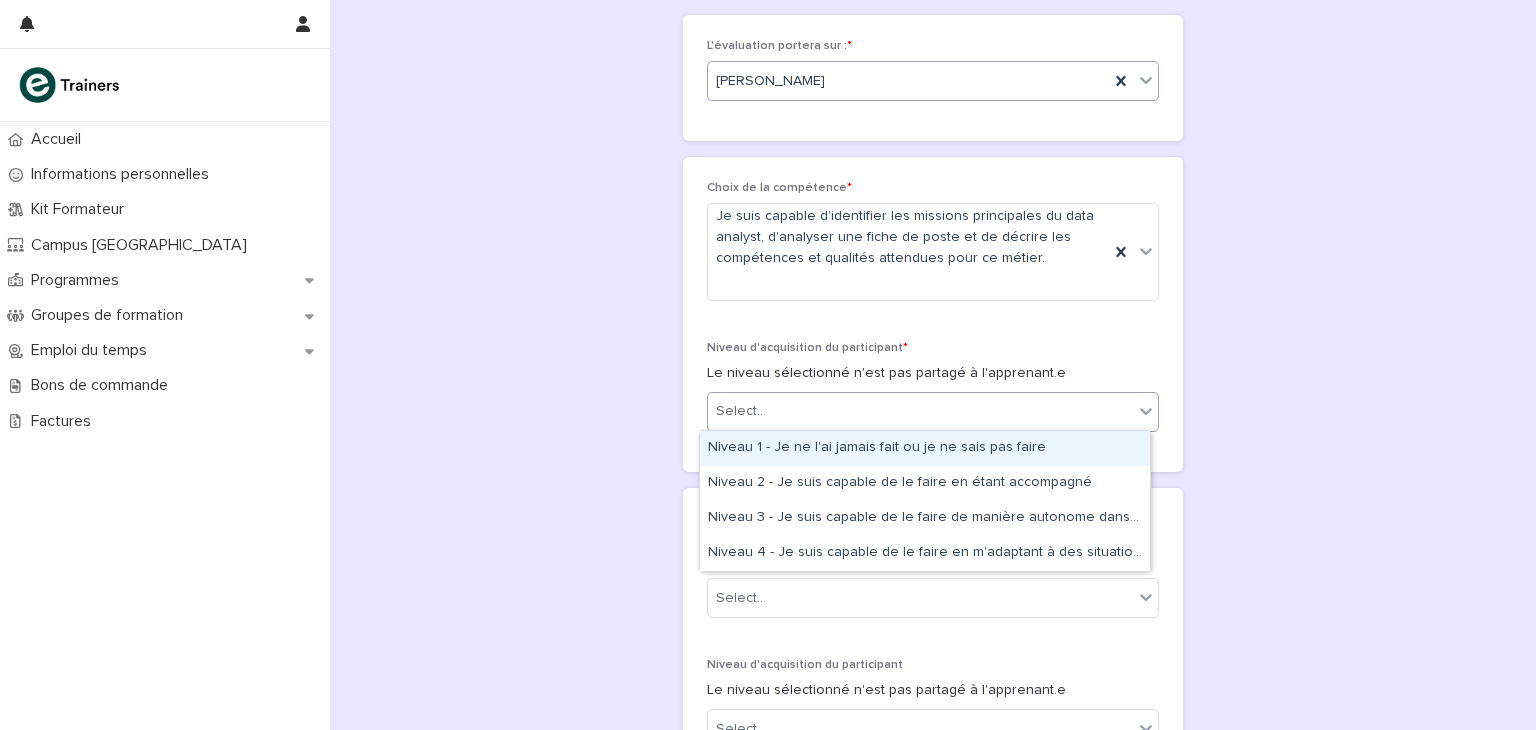click on "Select..." at bounding box center [920, 411] 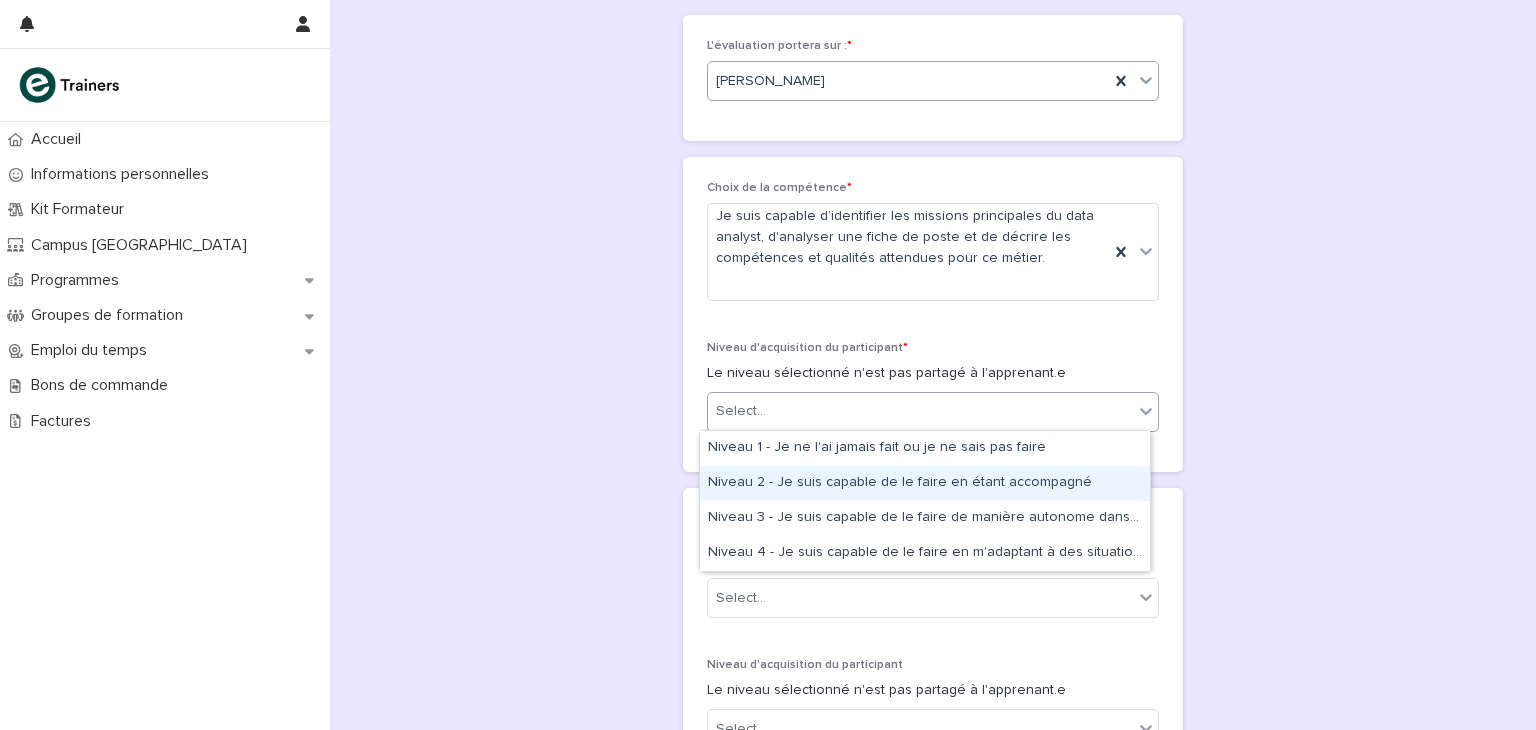 drag, startPoint x: 990, startPoint y: 465, endPoint x: 990, endPoint y: 477, distance: 12 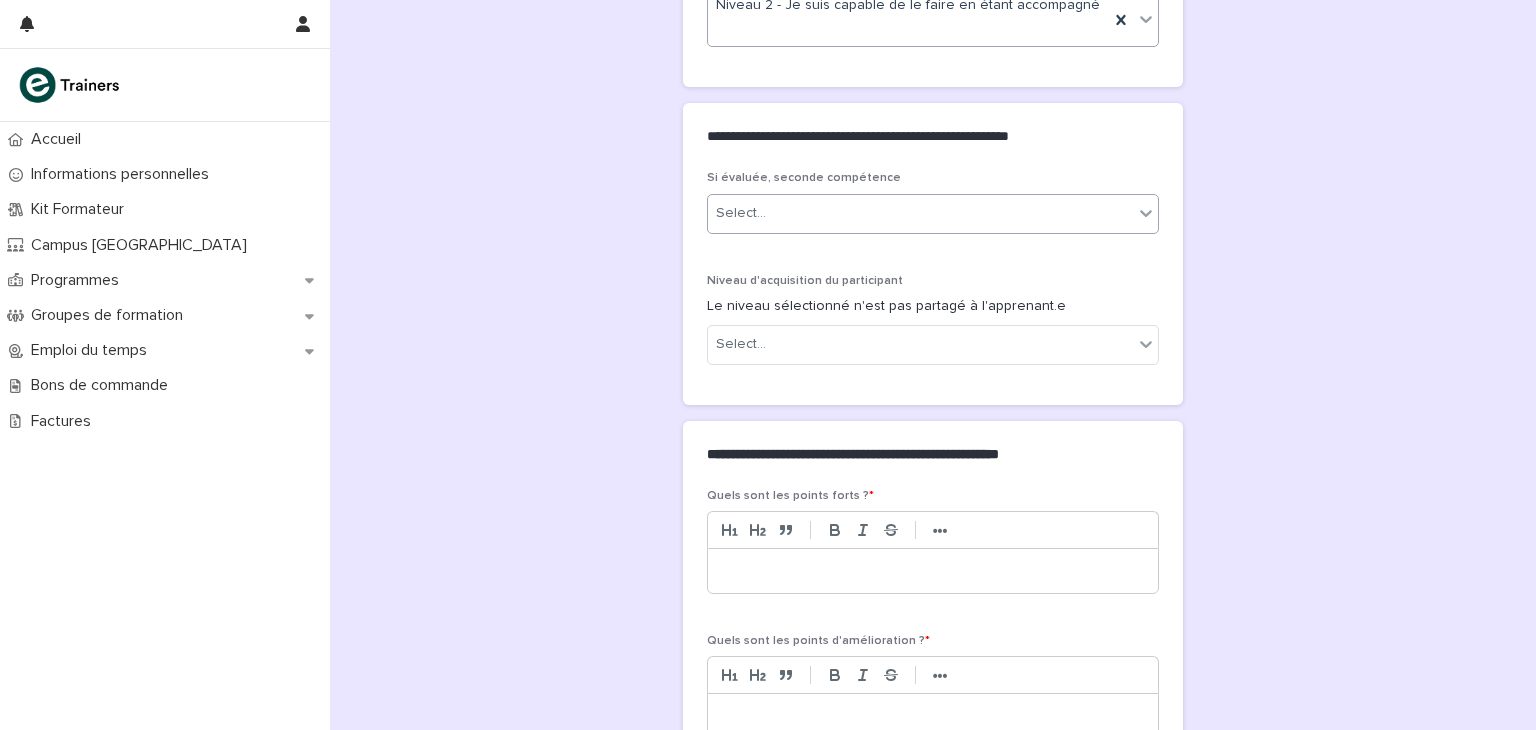 scroll, scrollTop: 600, scrollLeft: 0, axis: vertical 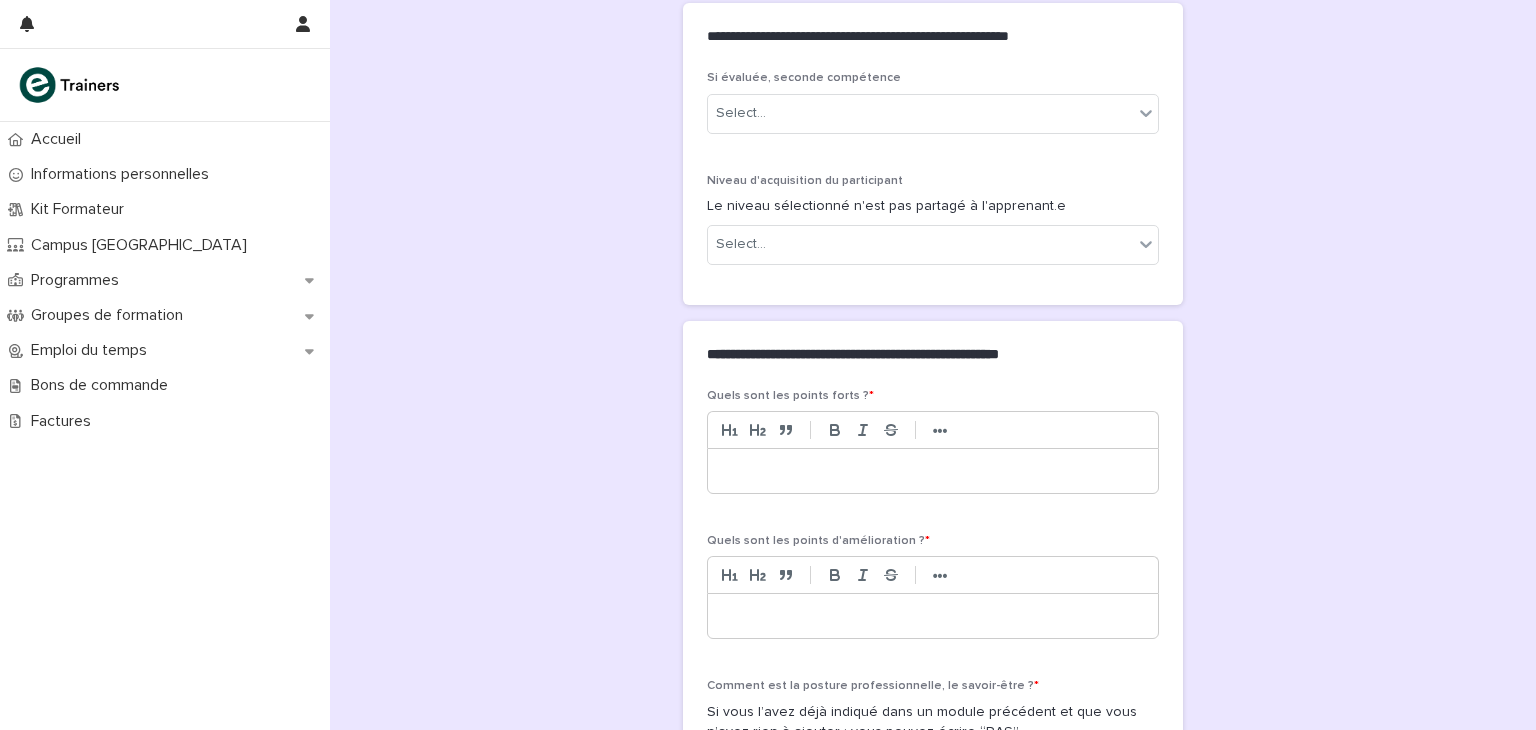 click at bounding box center (933, 471) 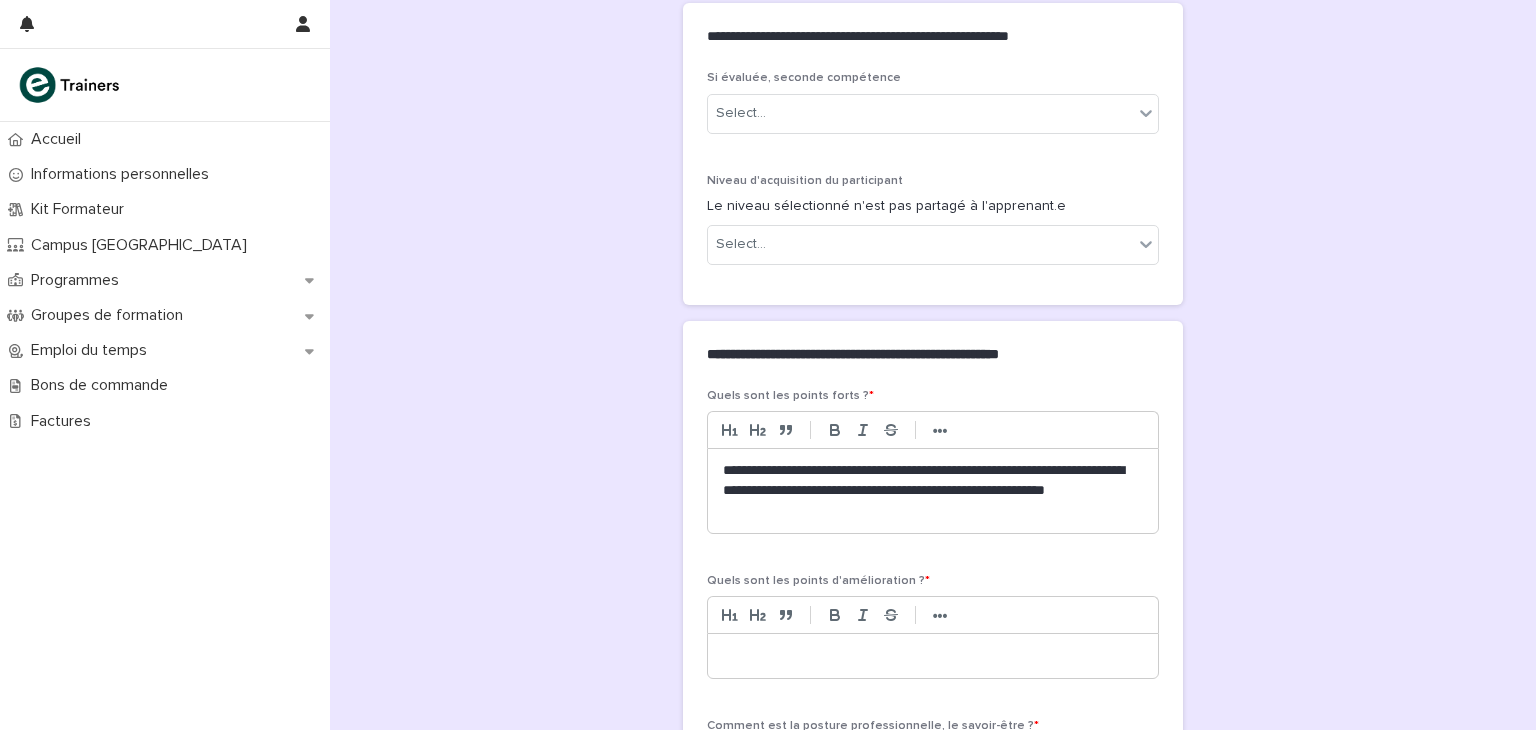 click on "**********" at bounding box center (933, 491) 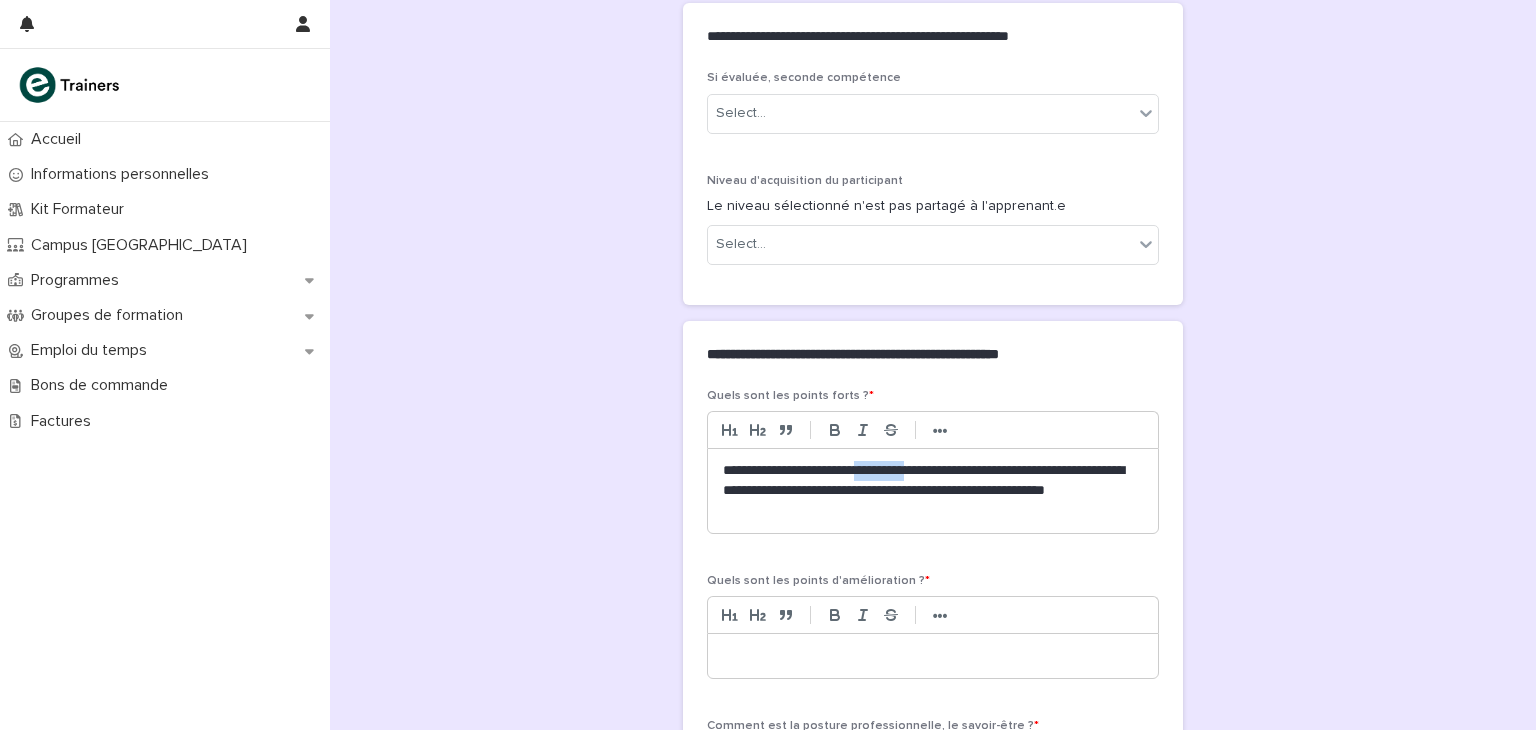 click on "**********" at bounding box center [933, 491] 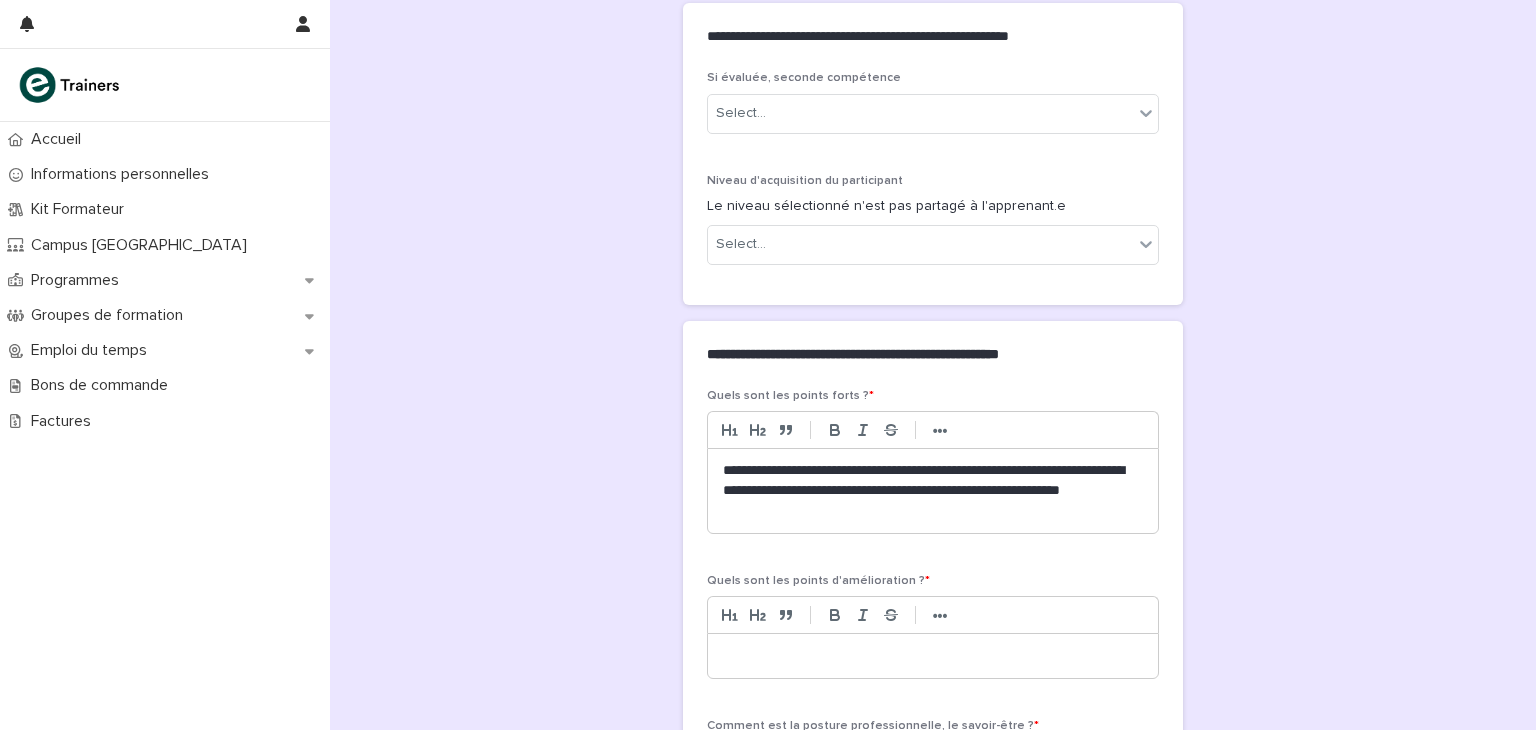 click on "**********" at bounding box center [933, 491] 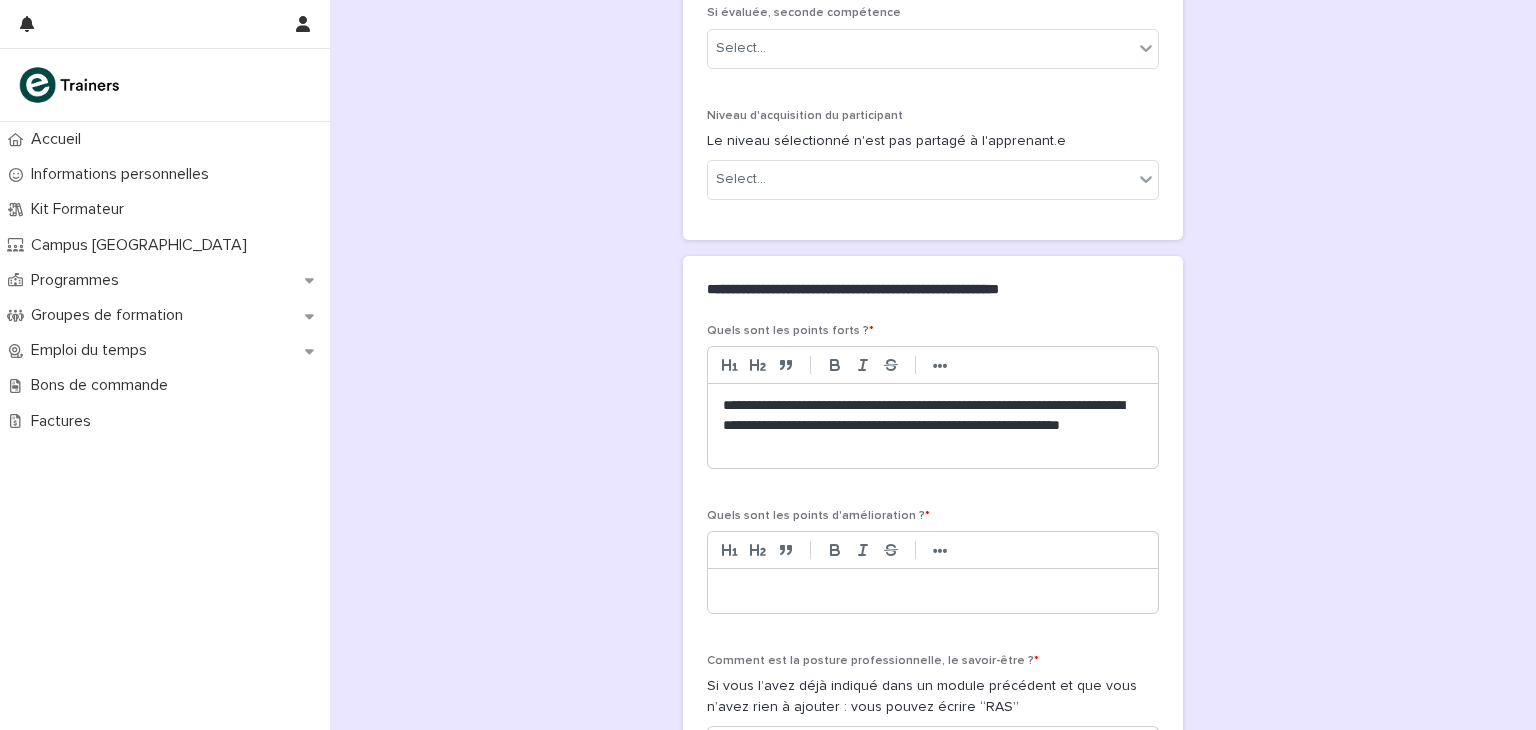 scroll, scrollTop: 700, scrollLeft: 0, axis: vertical 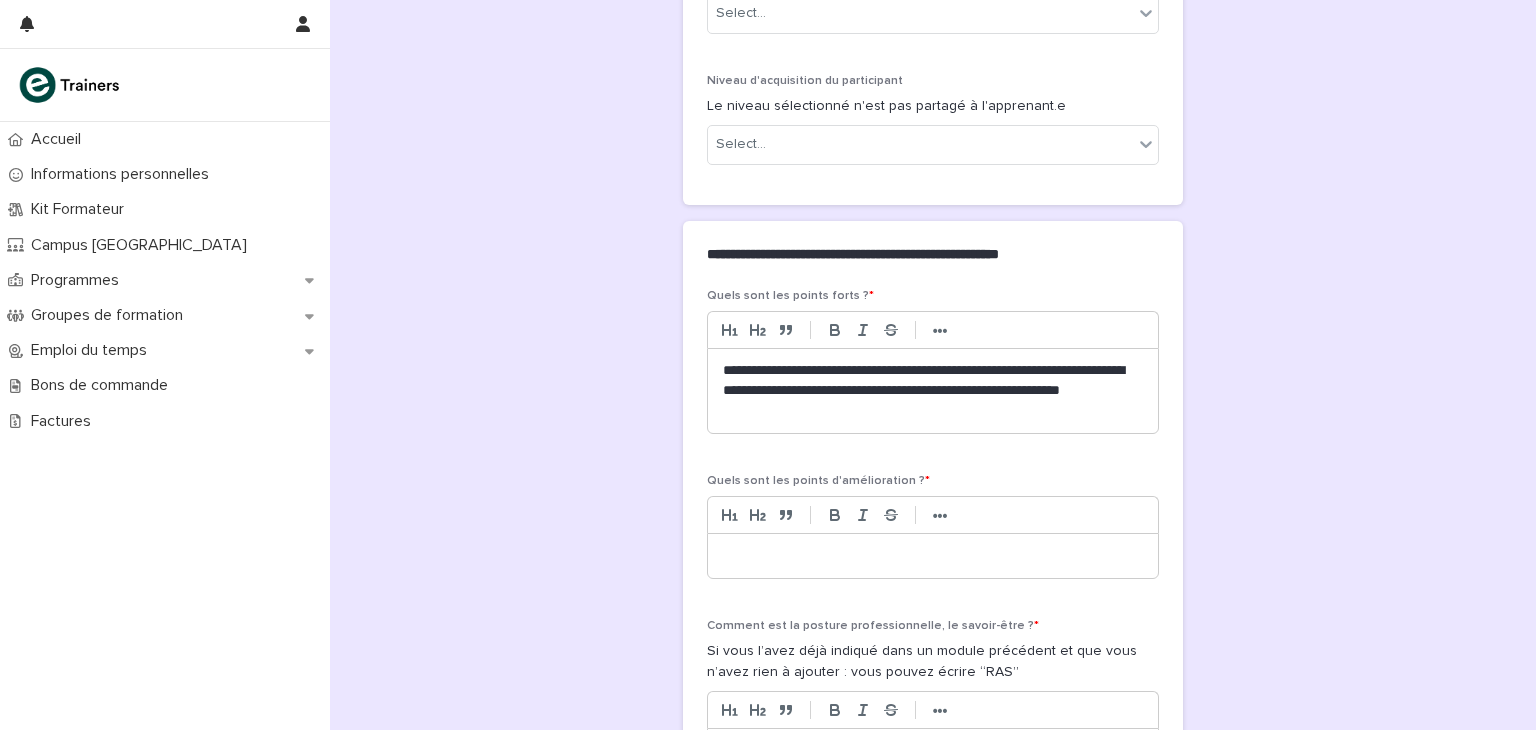 click at bounding box center (933, 556) 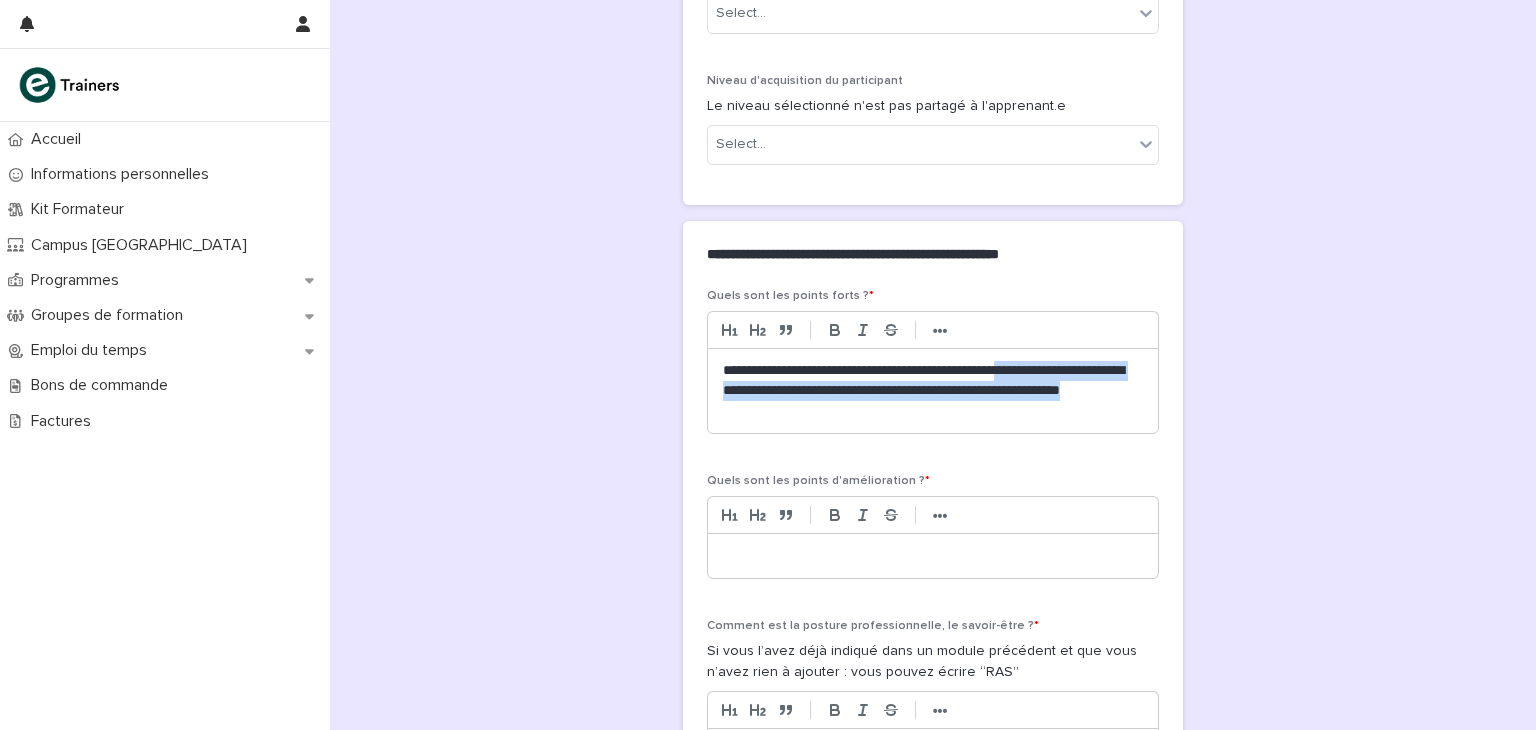 drag, startPoint x: 1035, startPoint y: 351, endPoint x: 1097, endPoint y: 405, distance: 82.219215 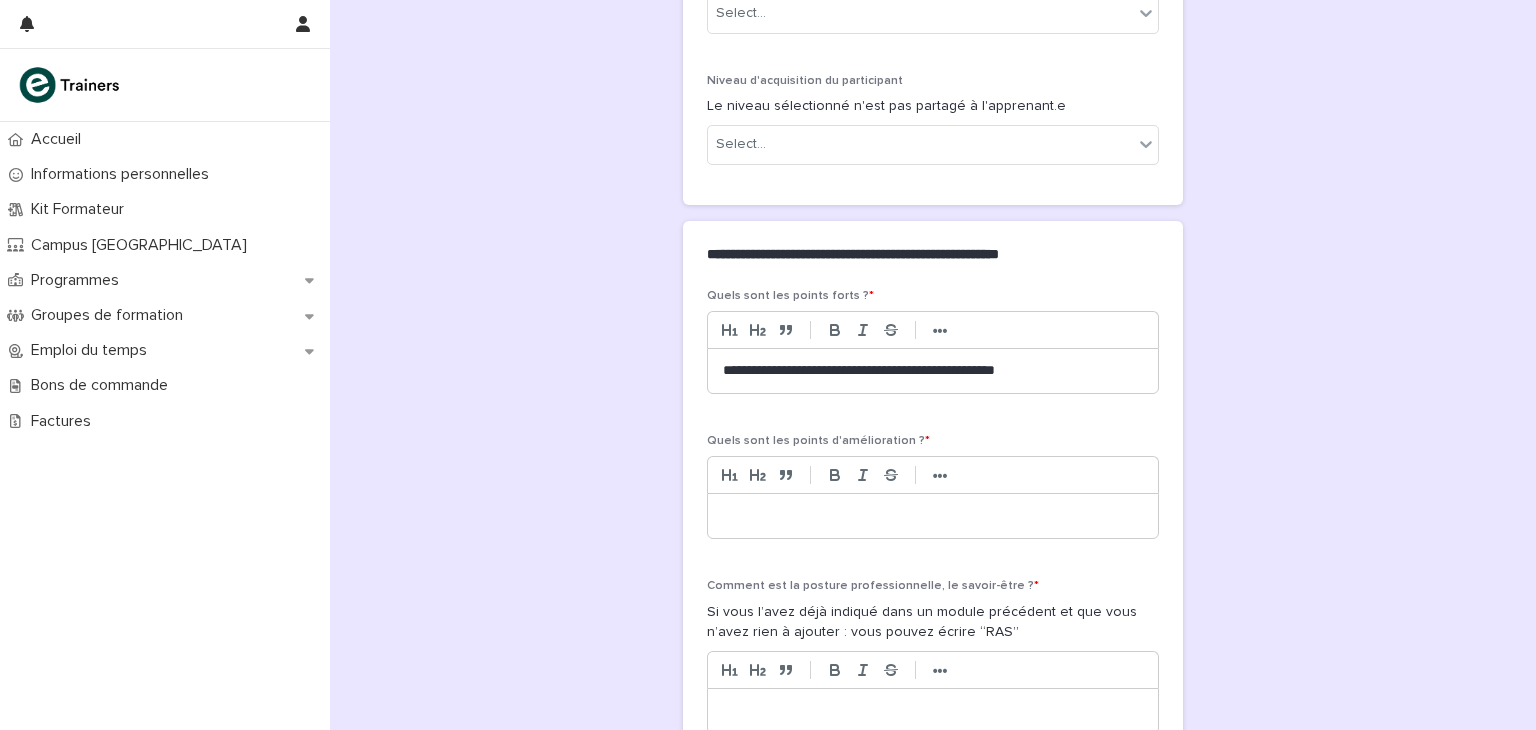 click at bounding box center (933, 516) 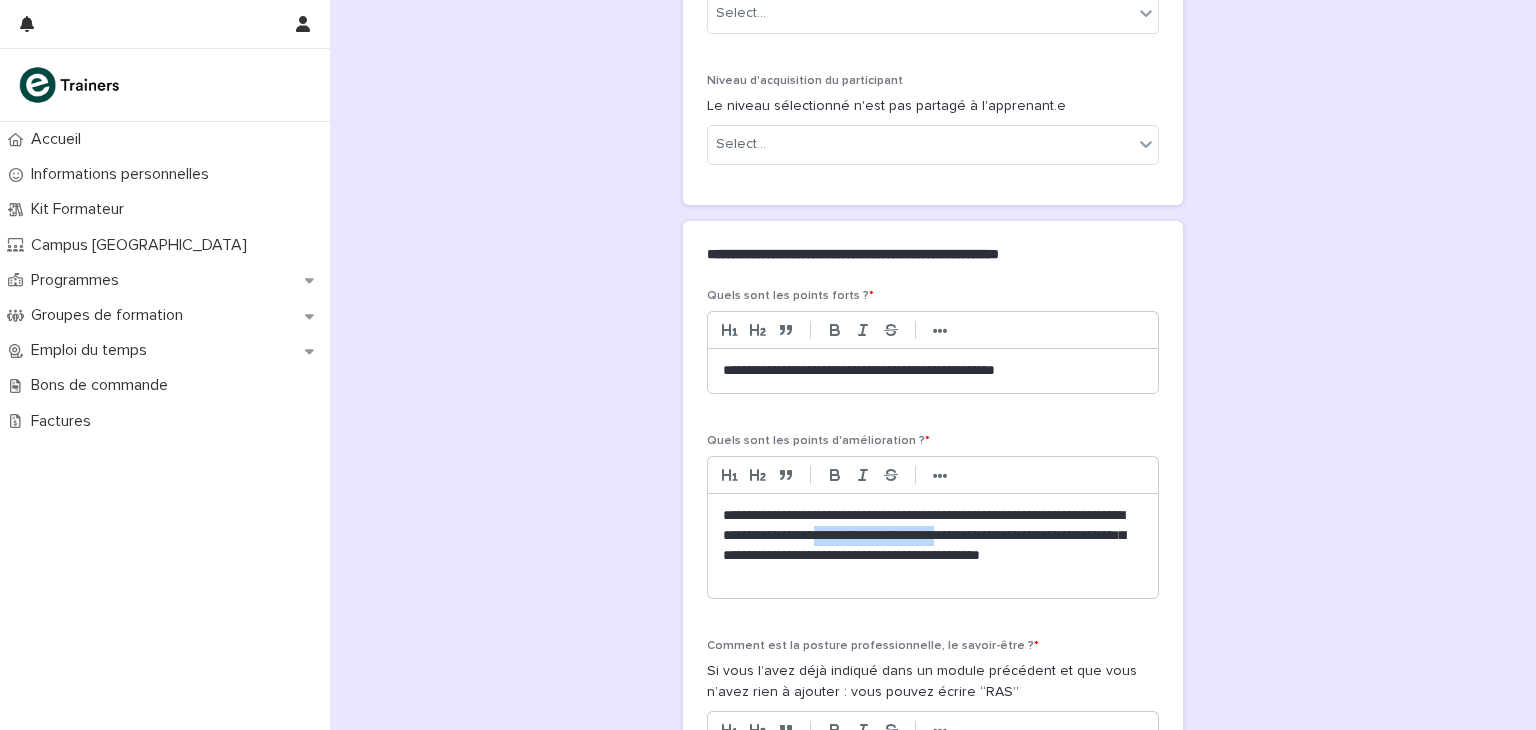 drag, startPoint x: 916, startPoint y: 516, endPoint x: 1064, endPoint y: 511, distance: 148.08444 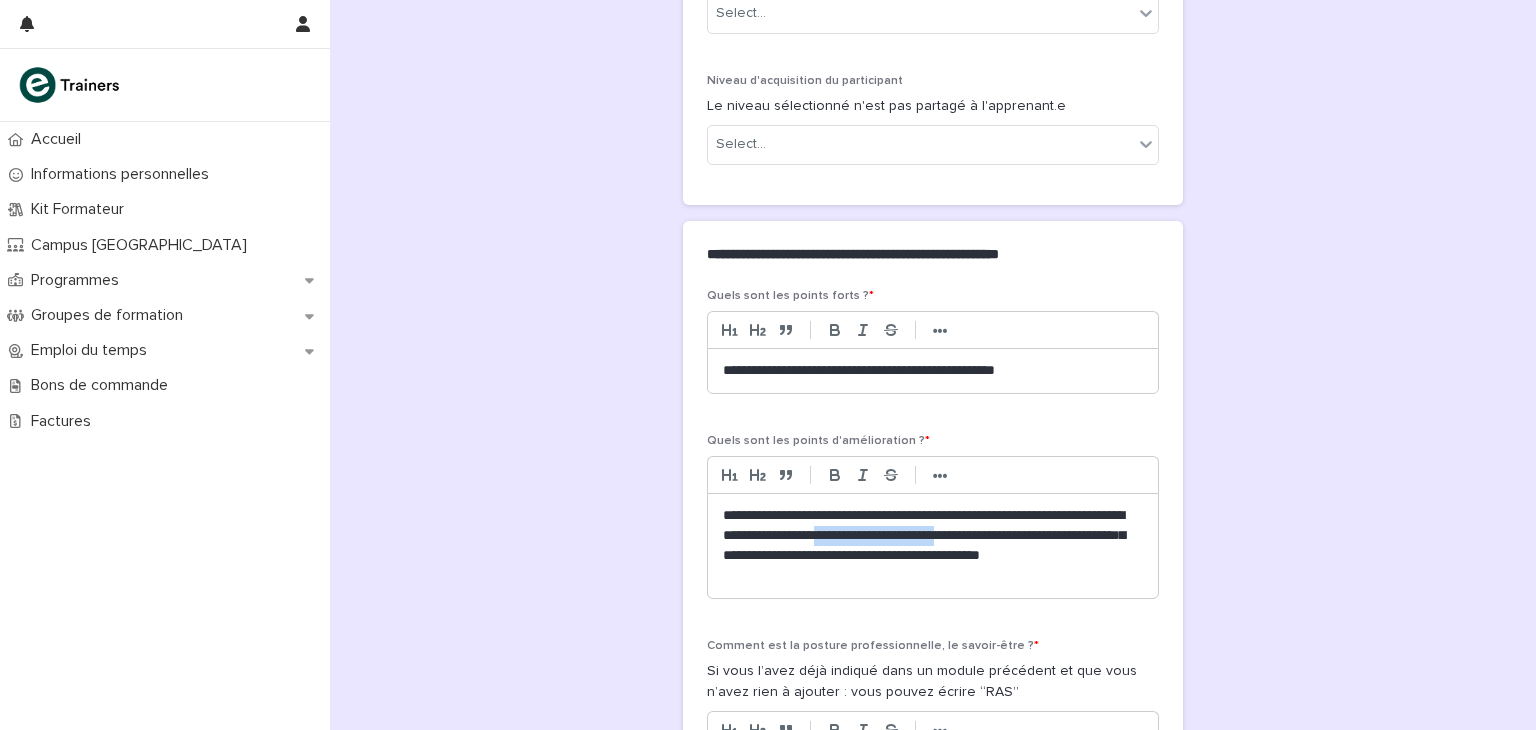 click on "**********" at bounding box center [933, 546] 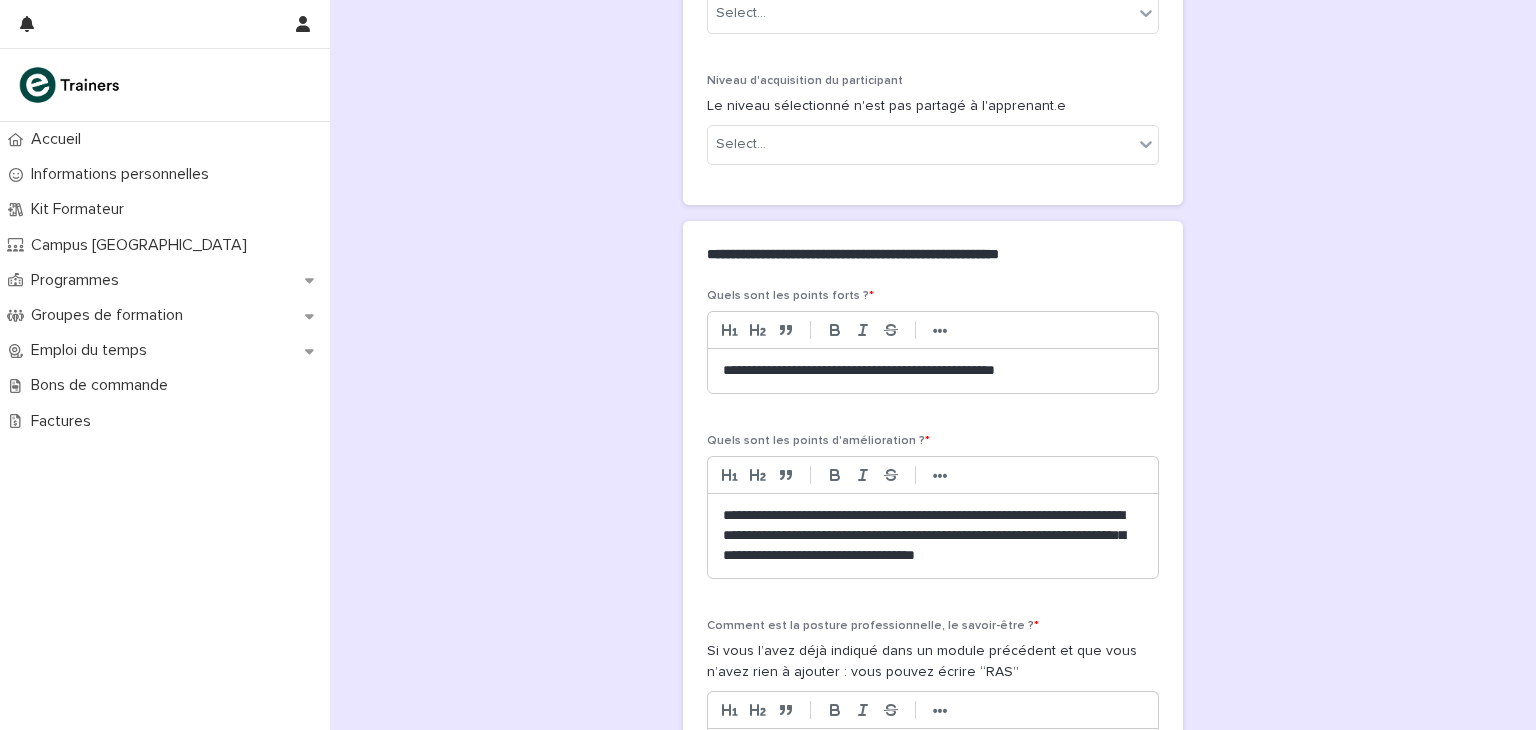 click on "**********" at bounding box center [933, 371] 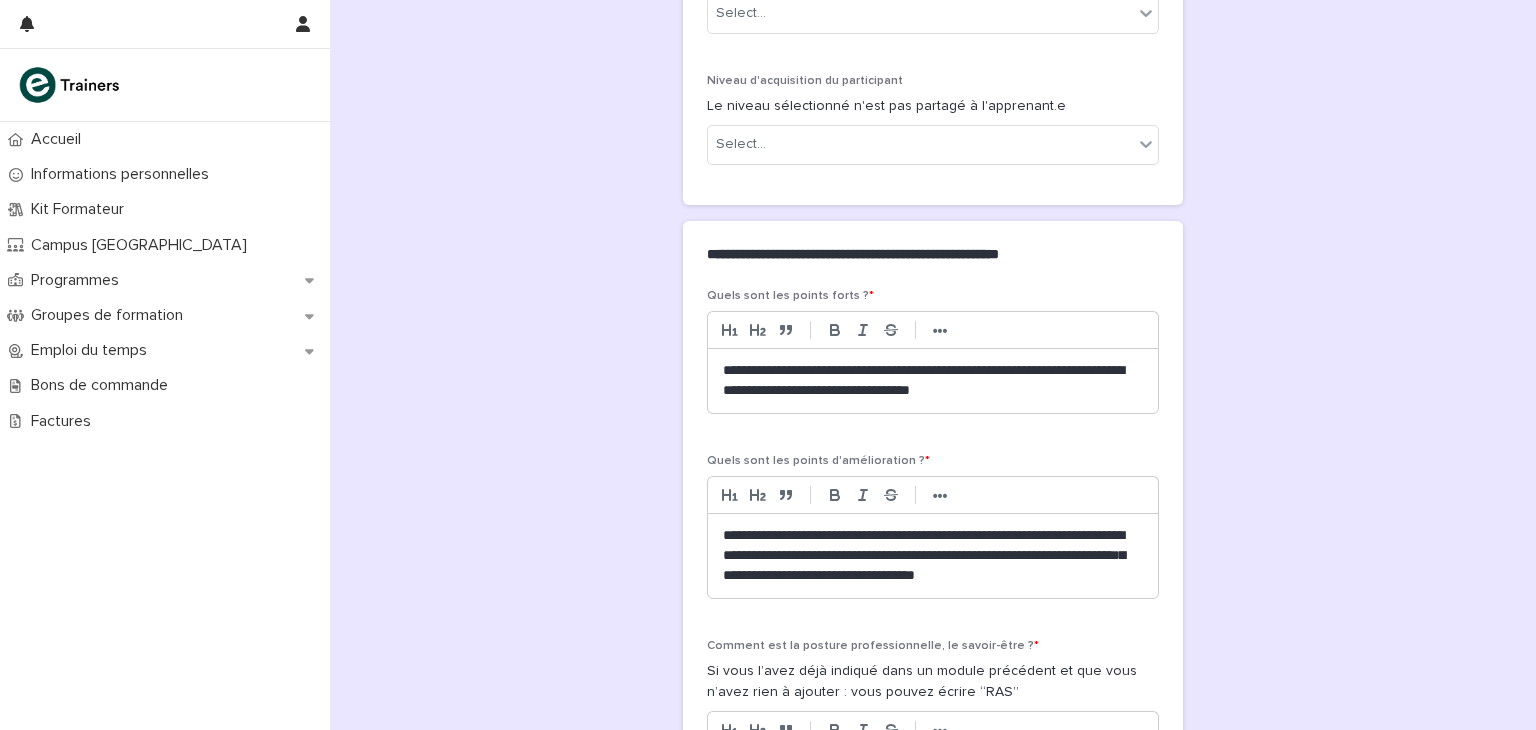 scroll, scrollTop: 800, scrollLeft: 0, axis: vertical 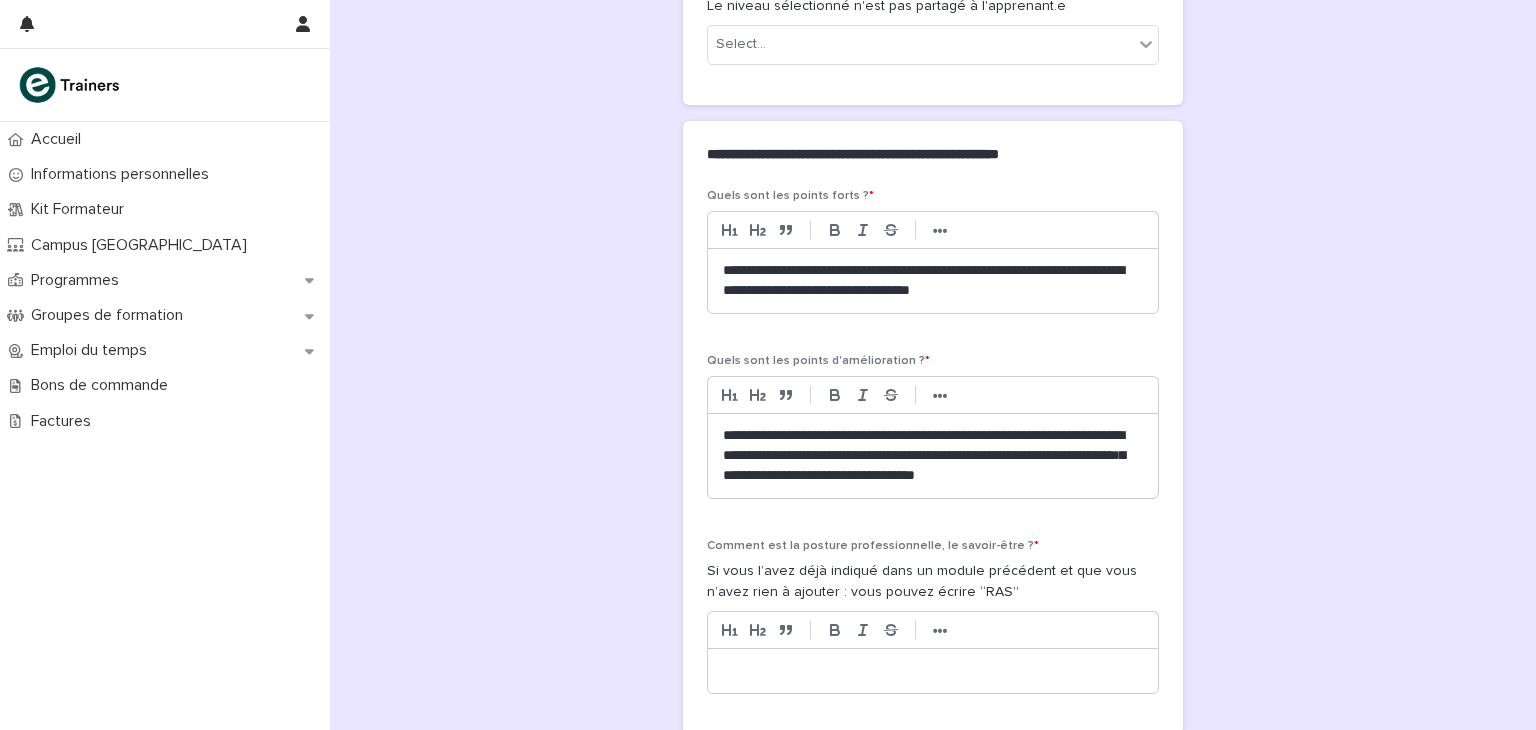 click on "**********" at bounding box center (933, 456) 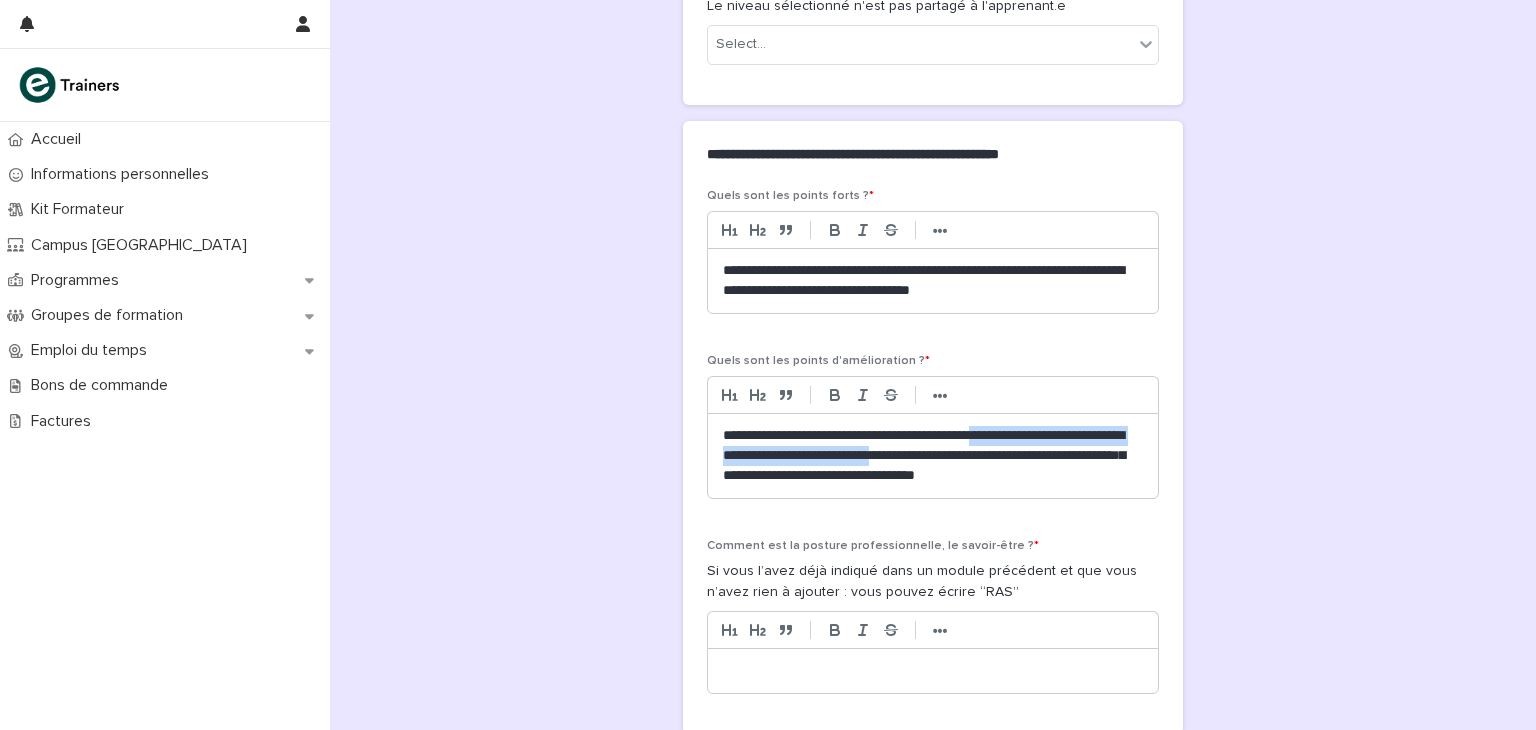 drag, startPoint x: 1012, startPoint y: 417, endPoint x: 986, endPoint y: 431, distance: 29.529646 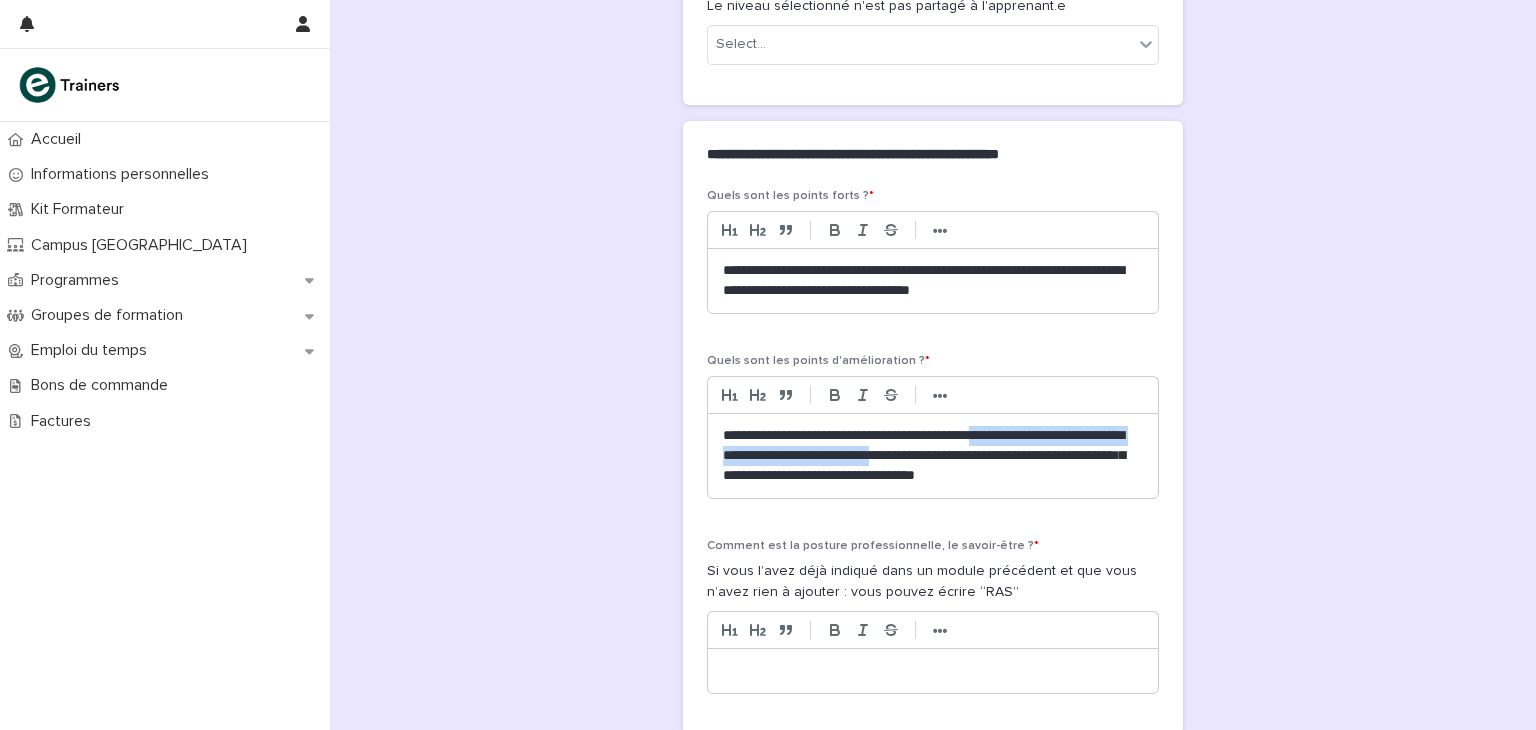 click on "**********" at bounding box center [933, 456] 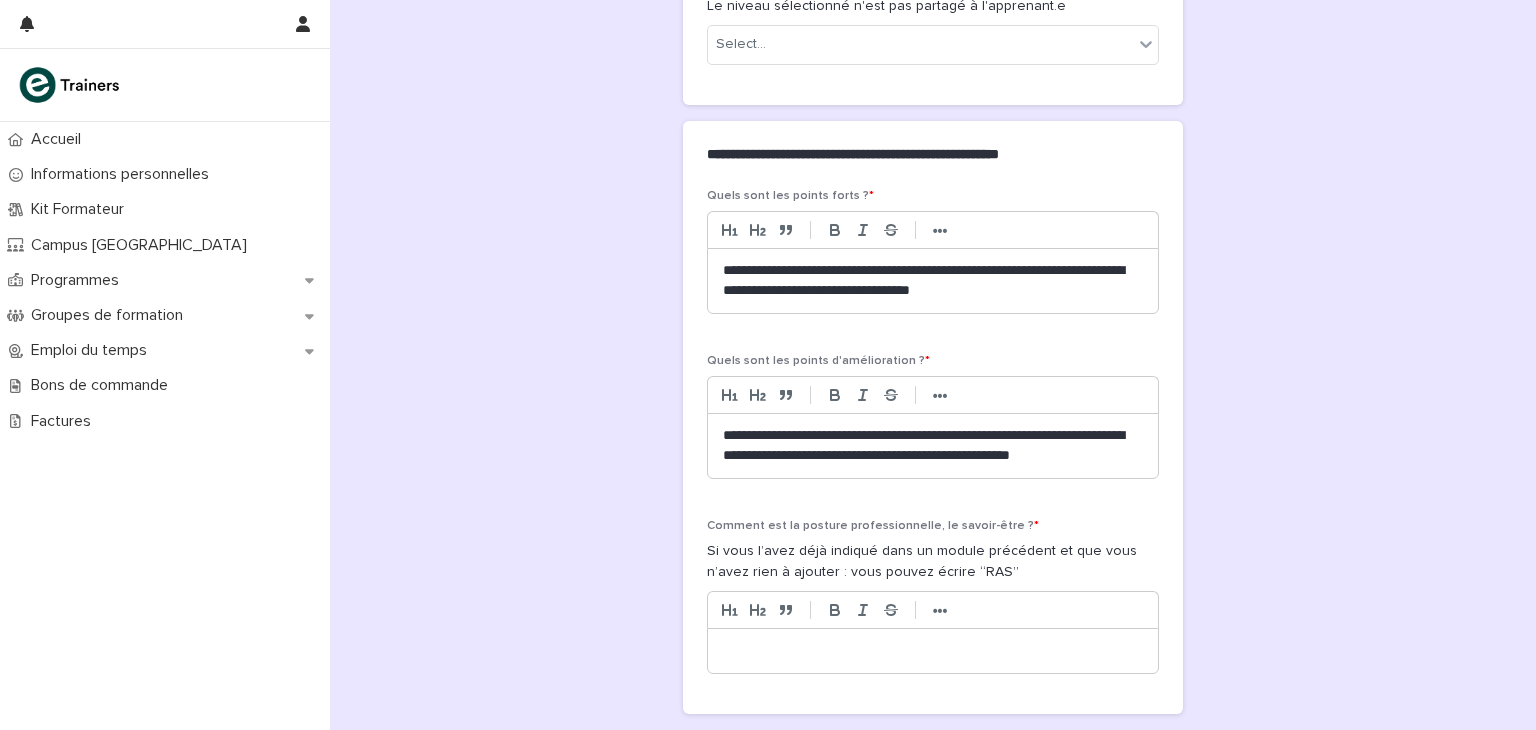 click on "**********" at bounding box center [933, 446] 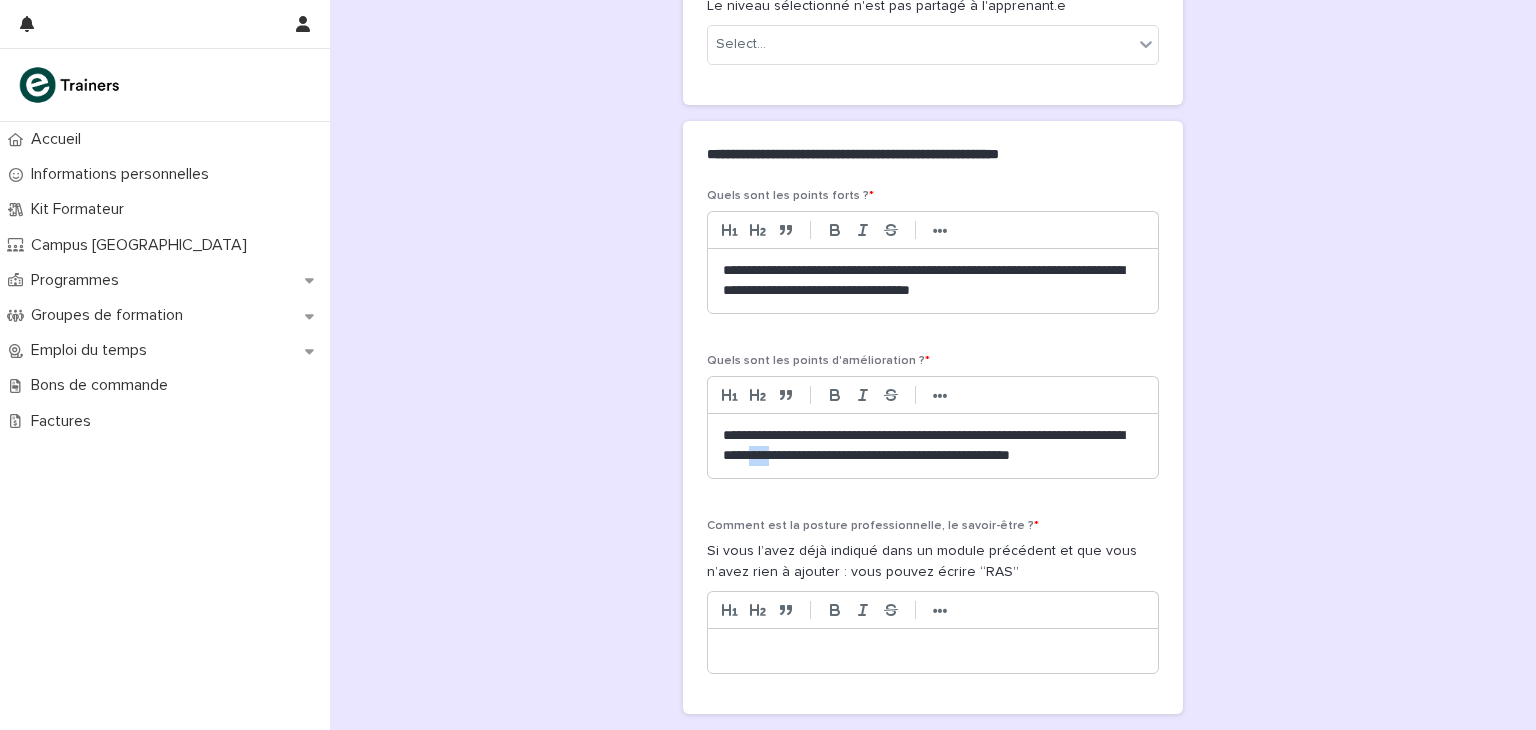 drag, startPoint x: 812, startPoint y: 437, endPoint x: 839, endPoint y: 433, distance: 27.294687 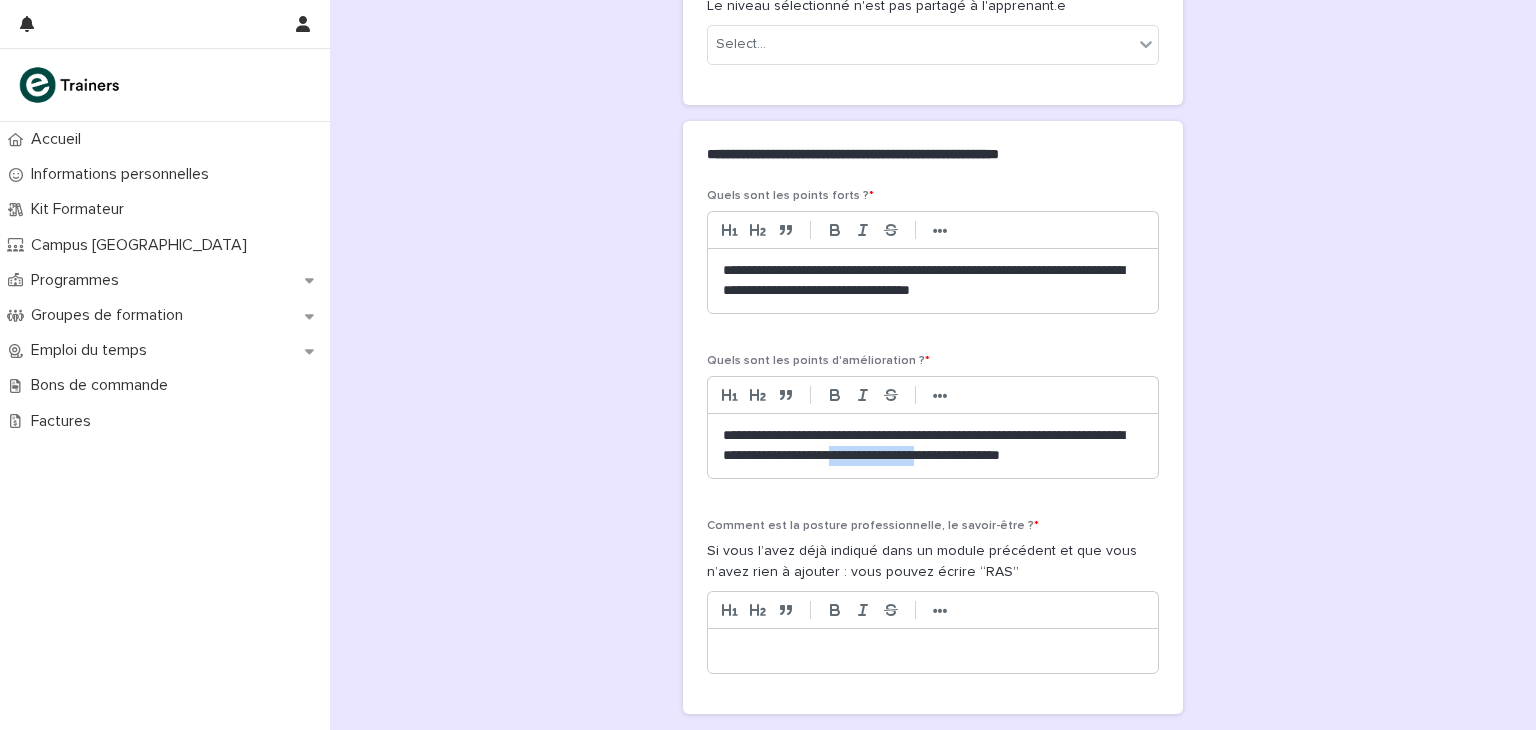 drag, startPoint x: 903, startPoint y: 435, endPoint x: 1015, endPoint y: 442, distance: 112.21854 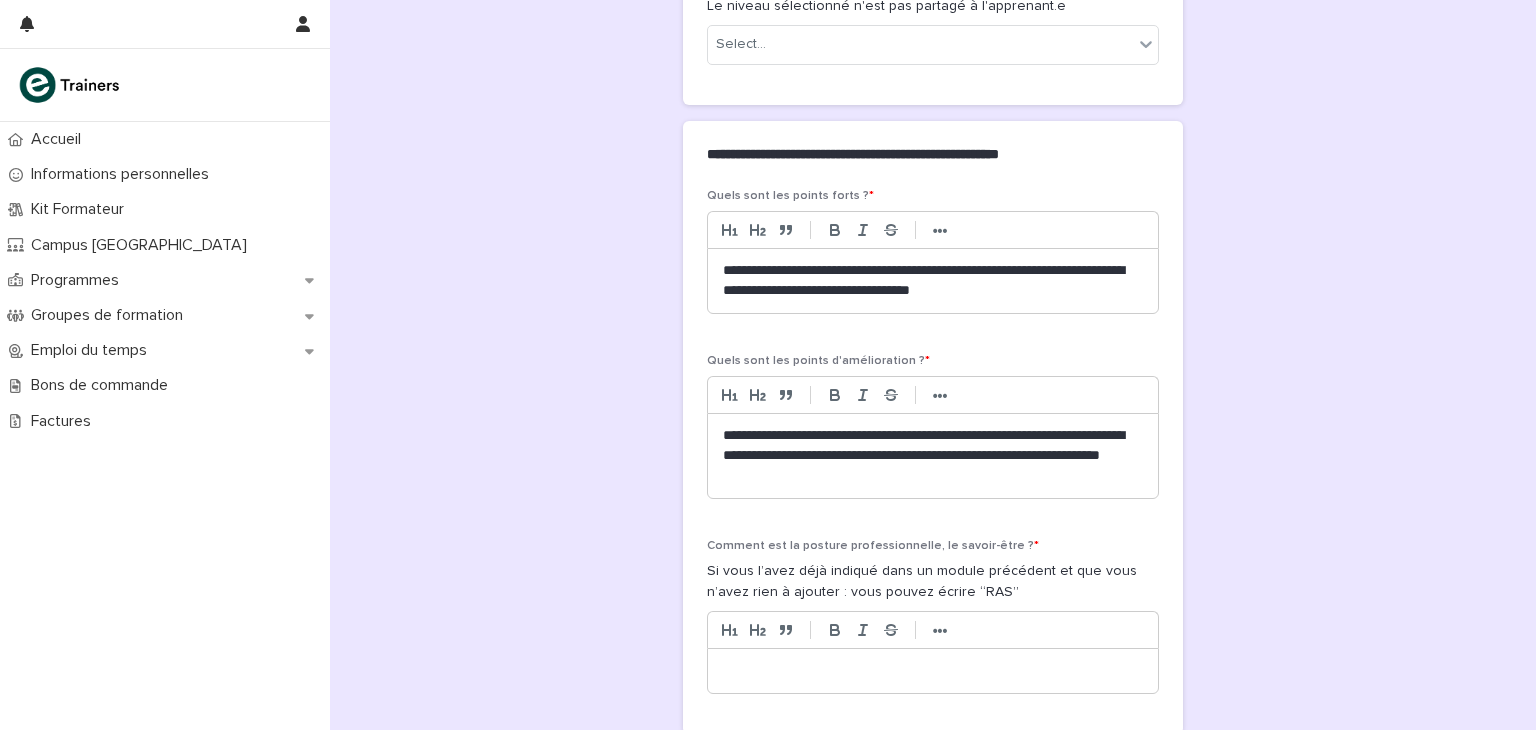 click on "**********" at bounding box center [933, 456] 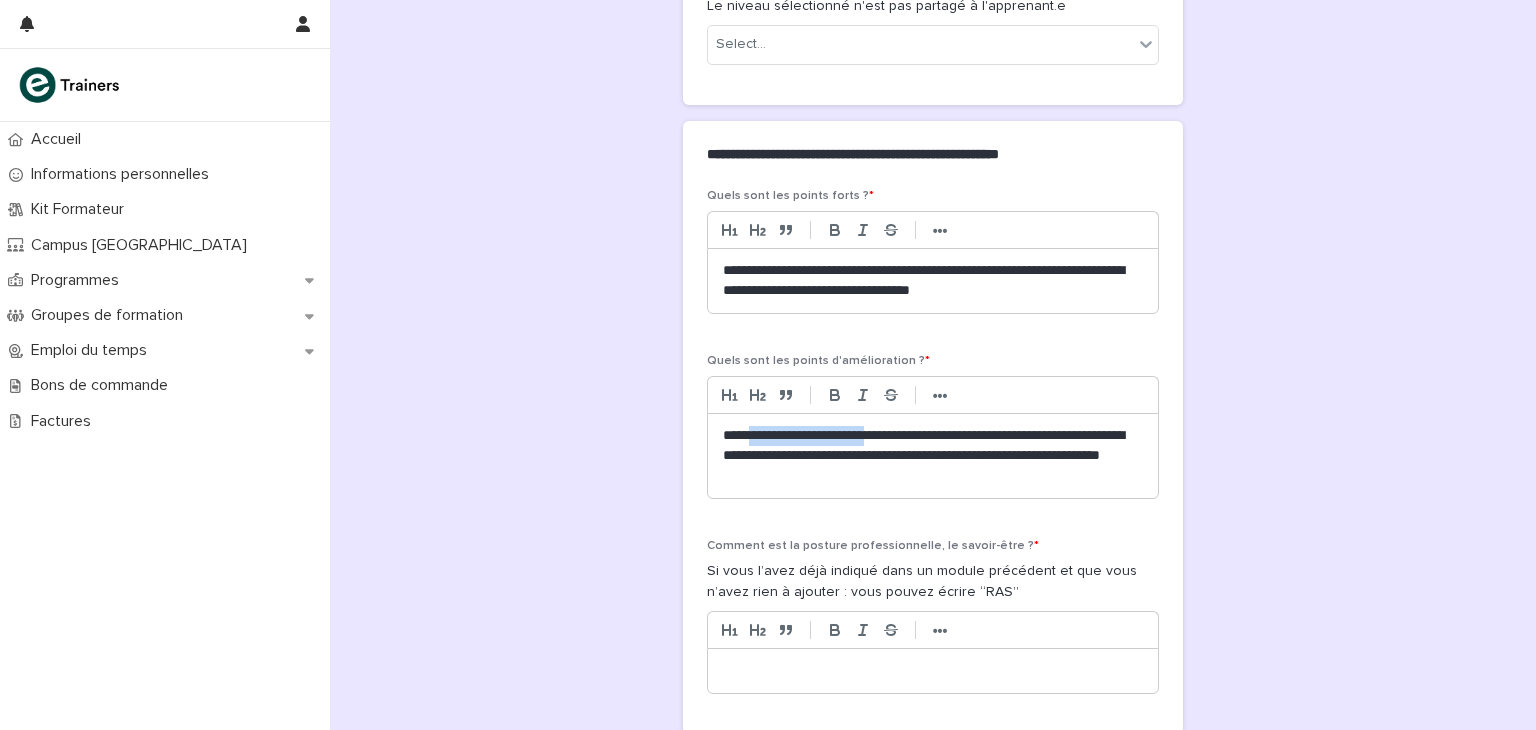drag, startPoint x: 748, startPoint y: 417, endPoint x: 886, endPoint y: 413, distance: 138.05795 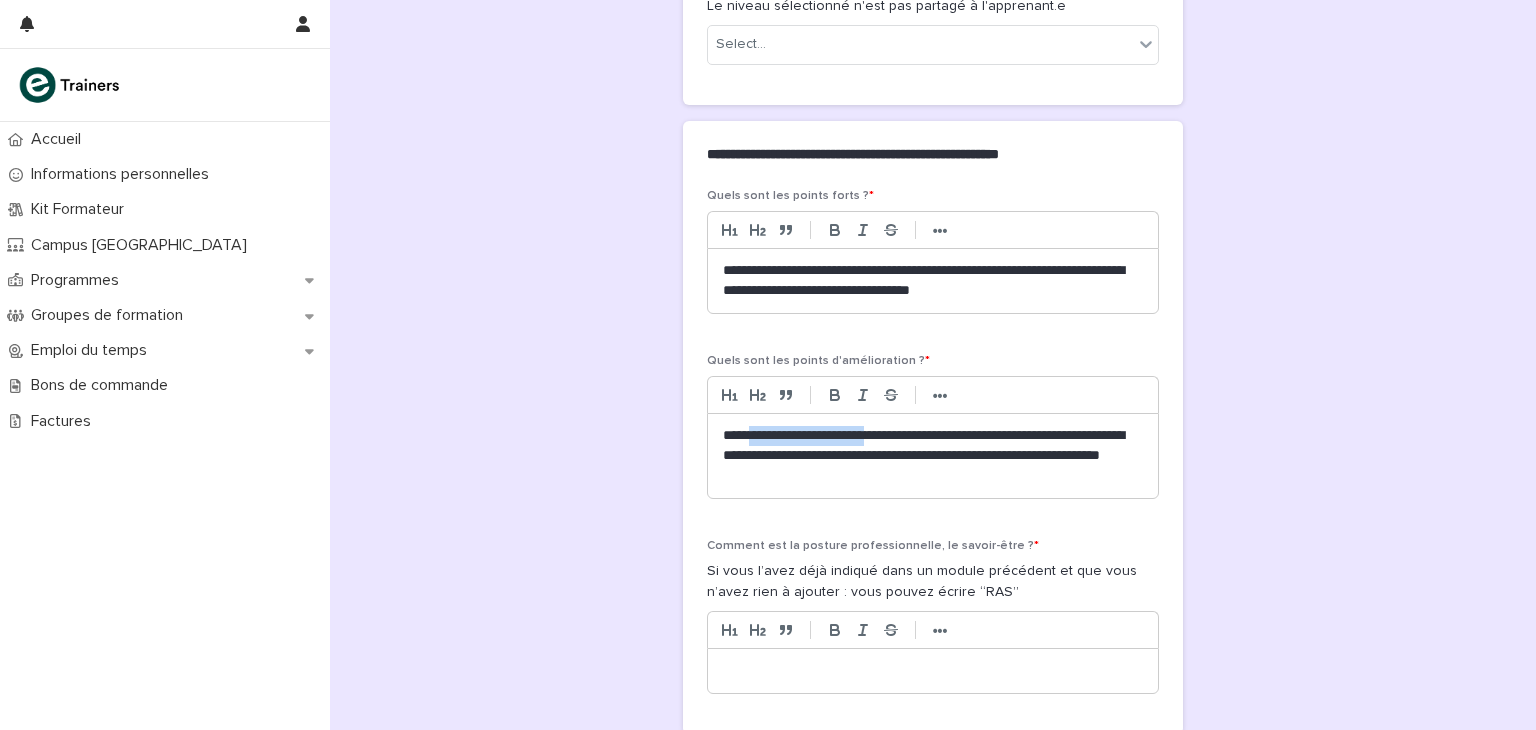 click on "**********" at bounding box center [933, 456] 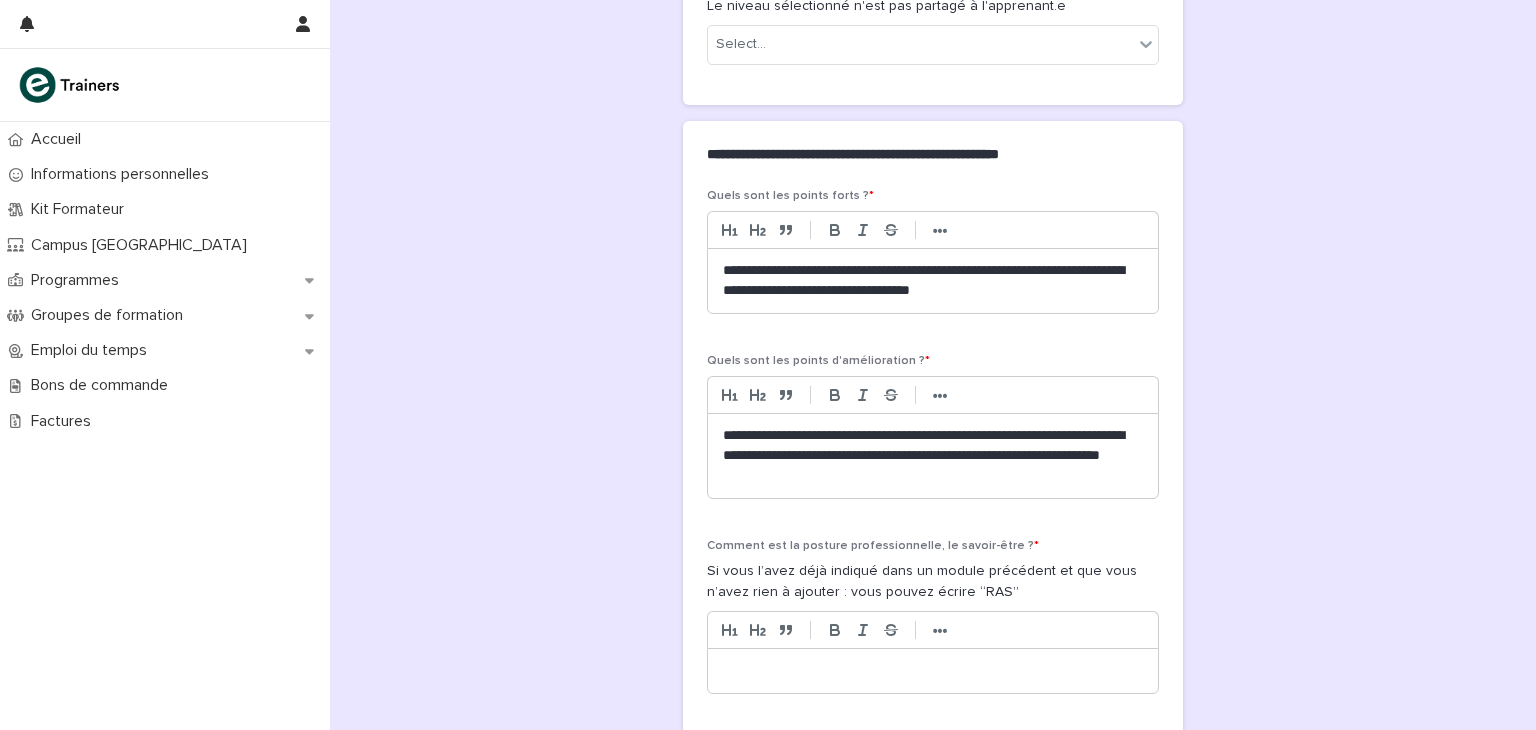 click on "**********" at bounding box center [933, 456] 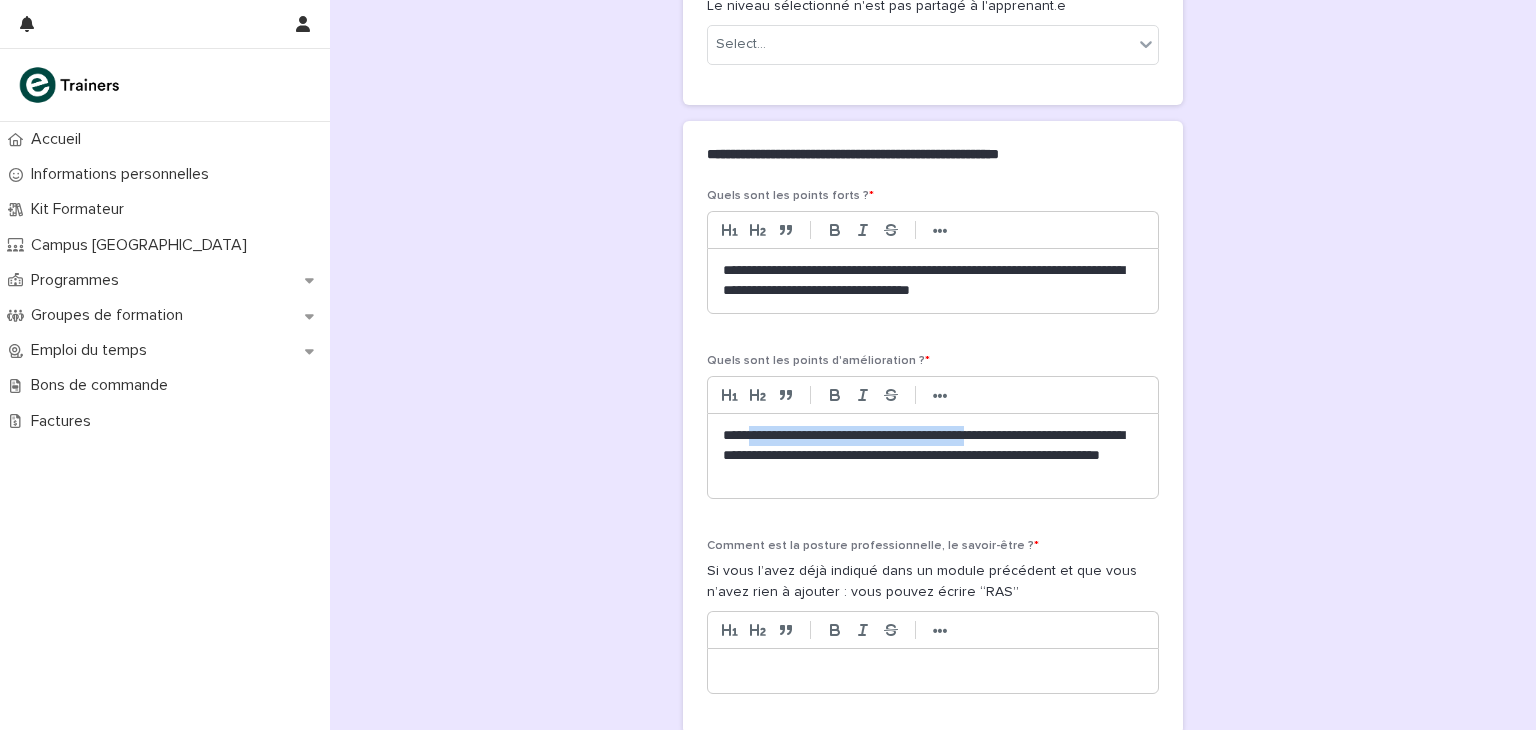 drag, startPoint x: 1010, startPoint y: 416, endPoint x: 749, endPoint y: 405, distance: 261.2317 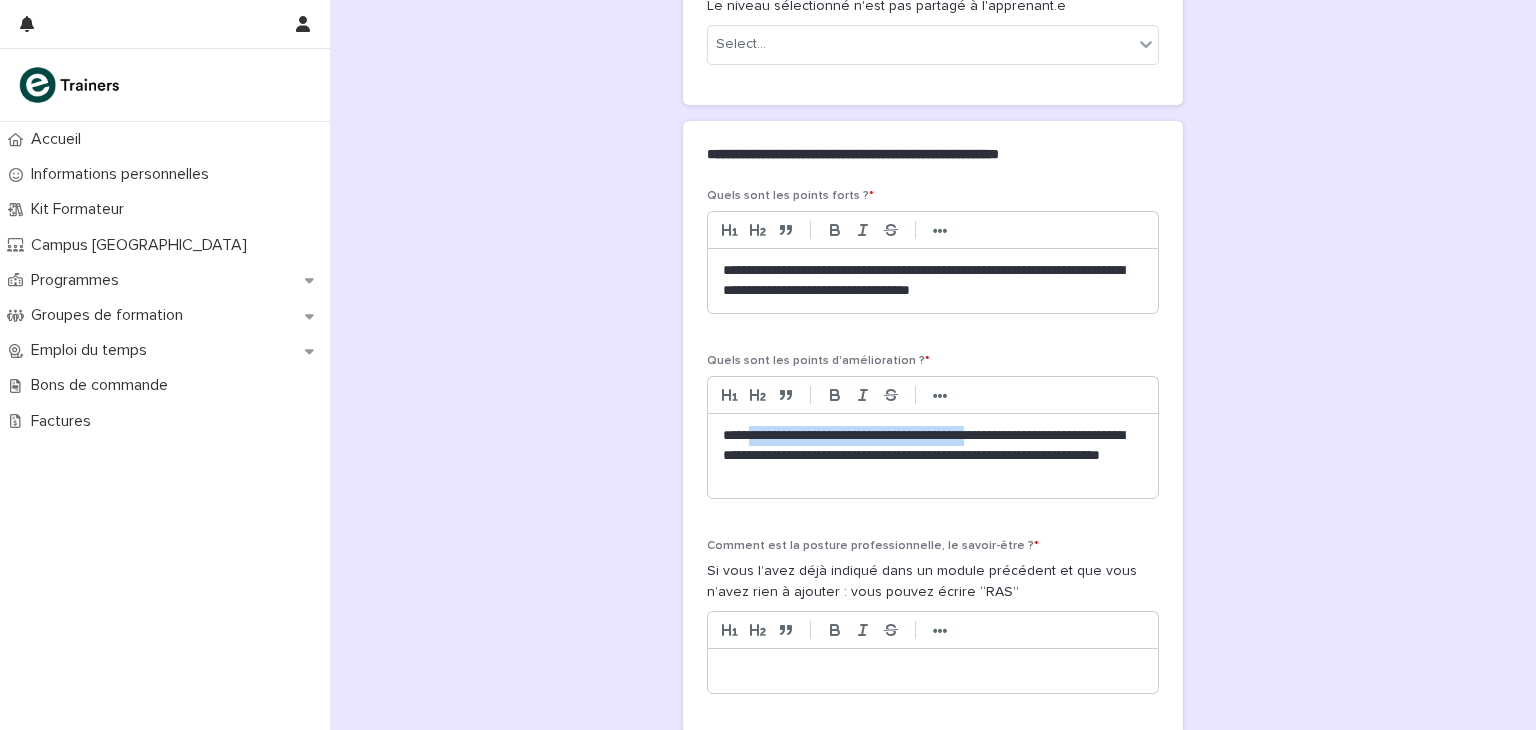 click on "**********" at bounding box center [933, 456] 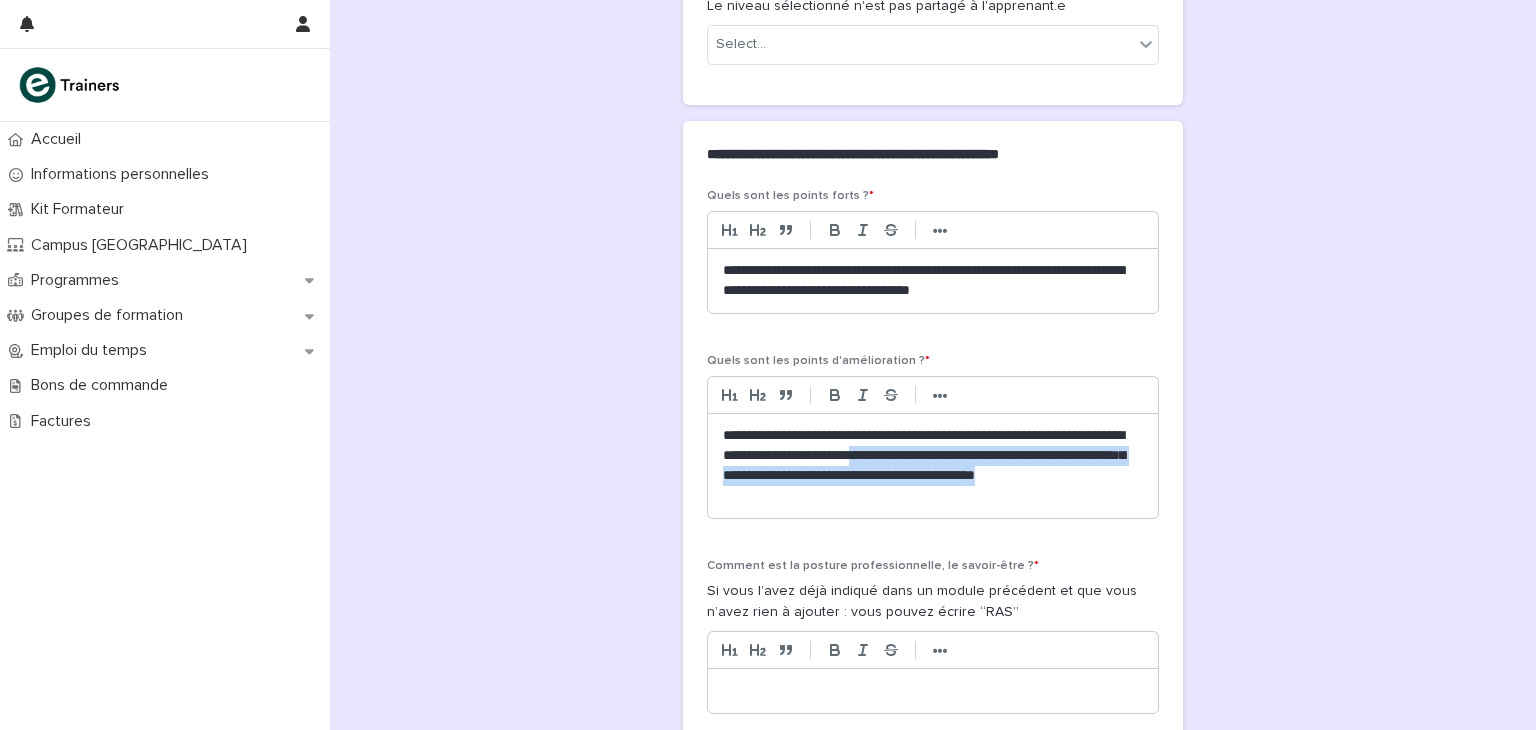drag, startPoint x: 941, startPoint y: 432, endPoint x: 949, endPoint y: 479, distance: 47.67599 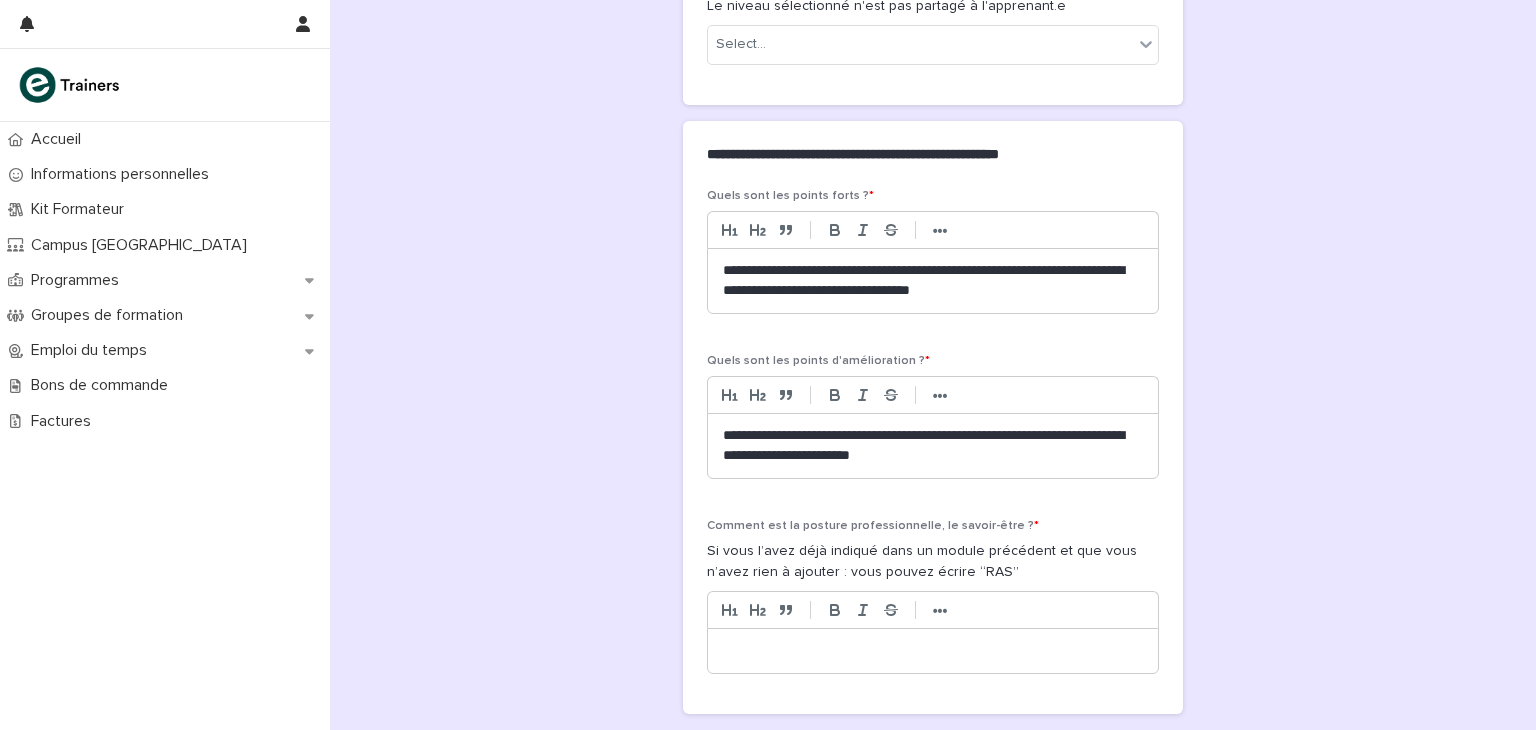 click on "**********" at bounding box center [933, 281] 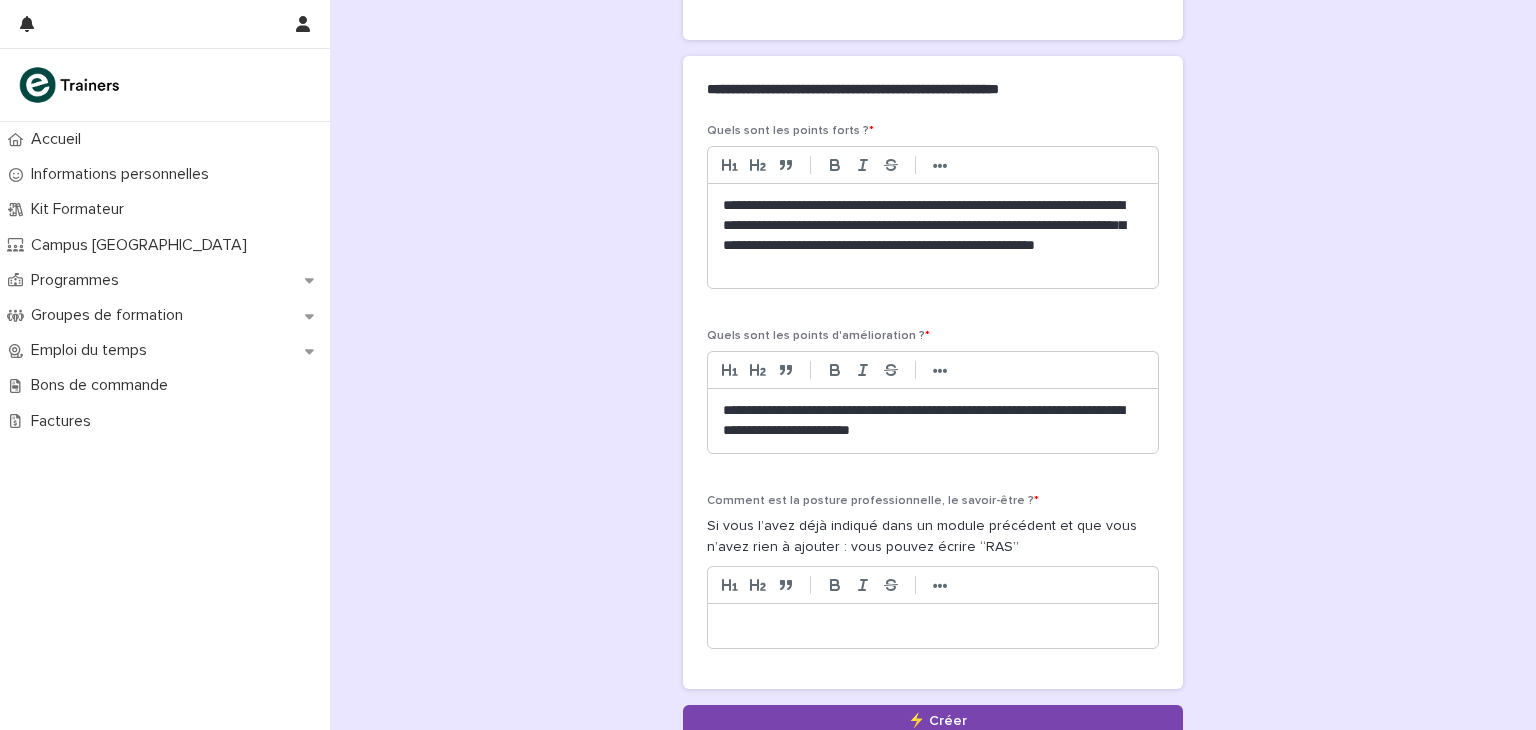 scroll, scrollTop: 900, scrollLeft: 0, axis: vertical 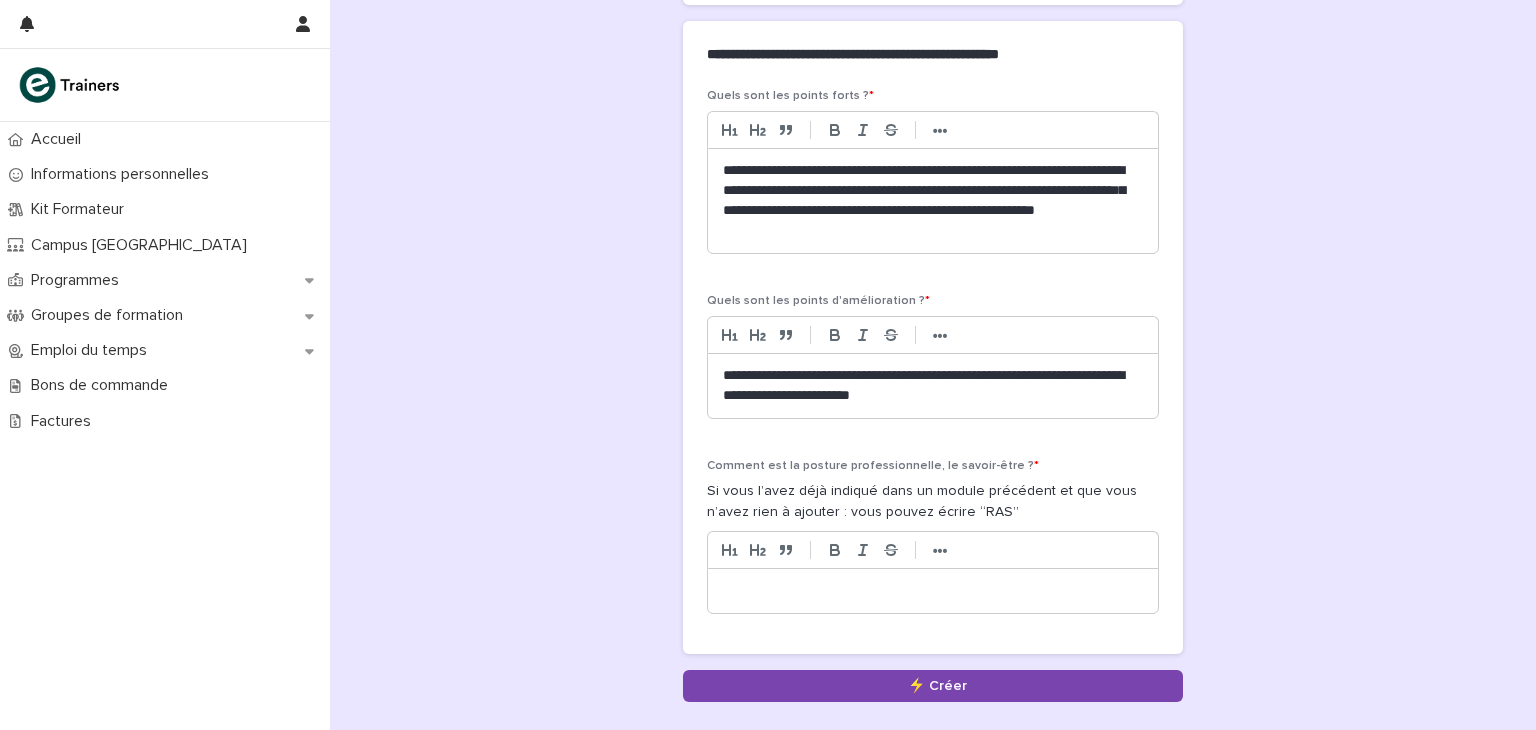 click on "**********" at bounding box center (933, 386) 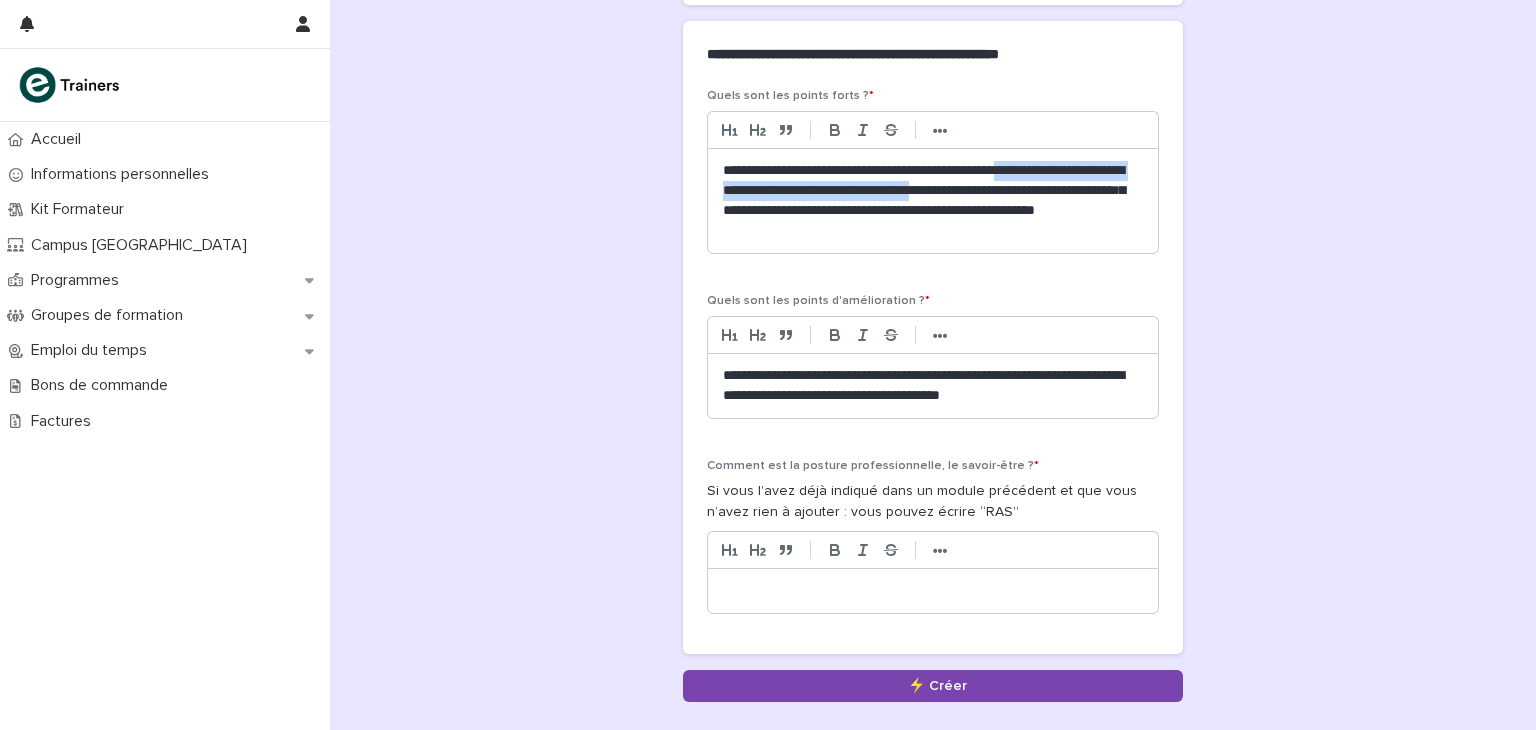 drag, startPoint x: 1034, startPoint y: 149, endPoint x: 994, endPoint y: 168, distance: 44.28318 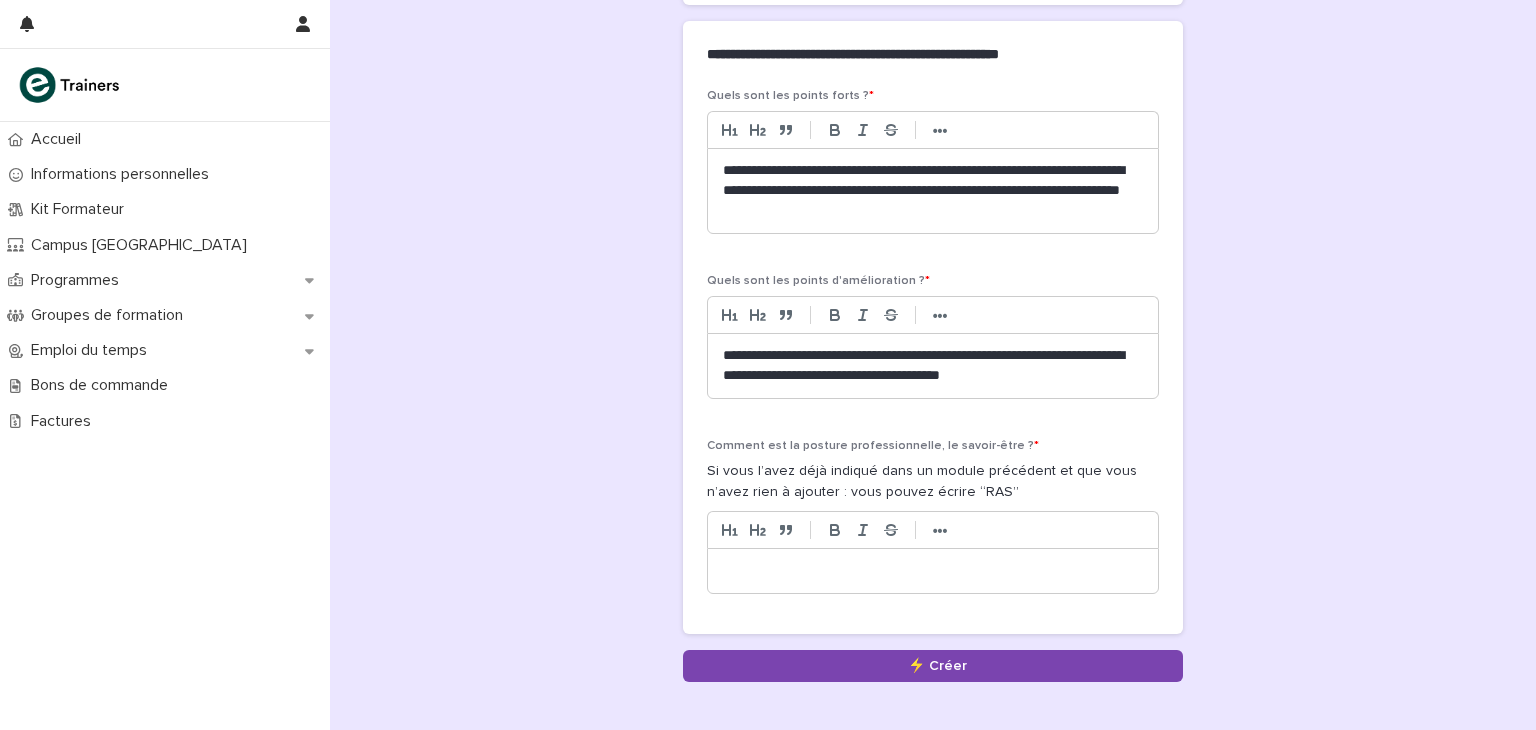click on "**********" at bounding box center [933, 366] 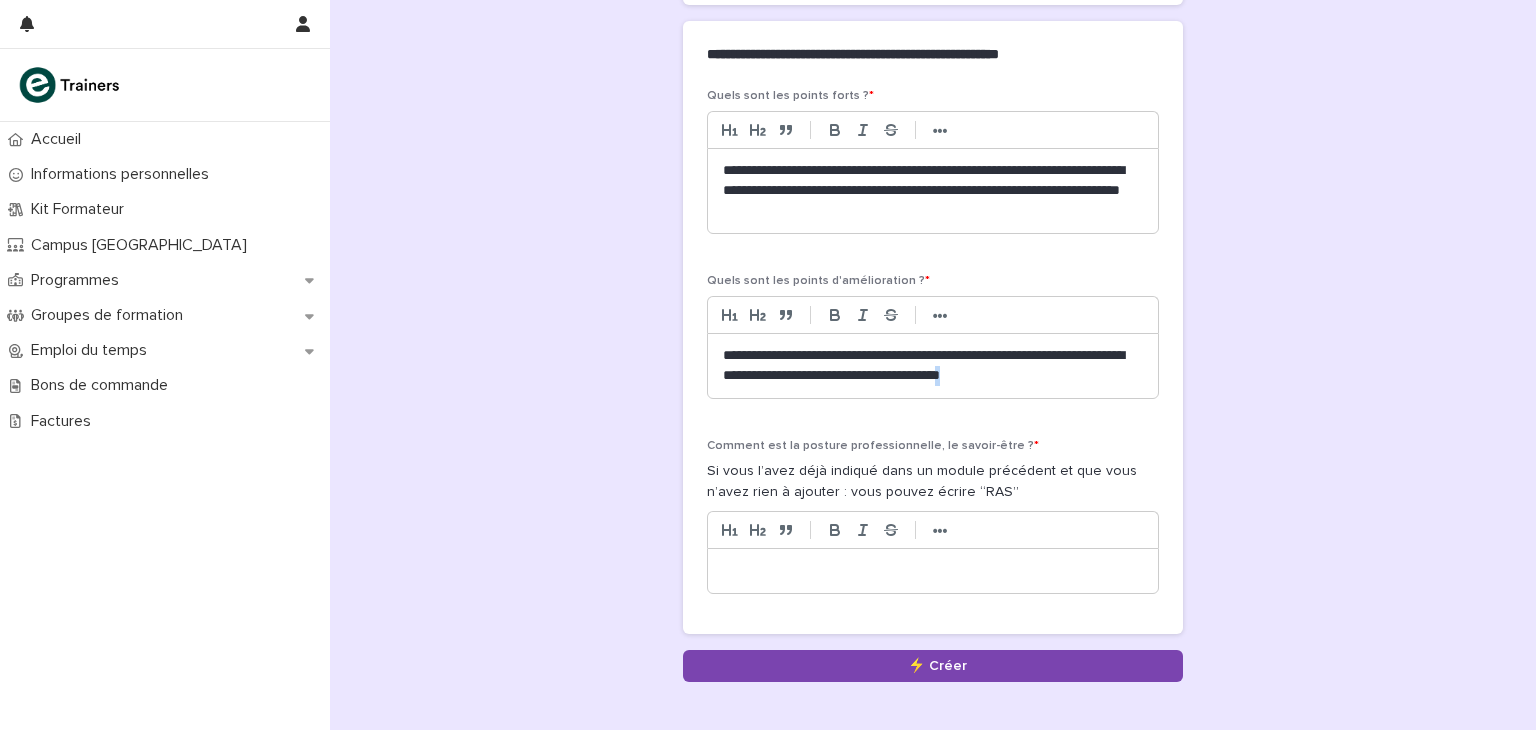 click on "**********" at bounding box center [933, 366] 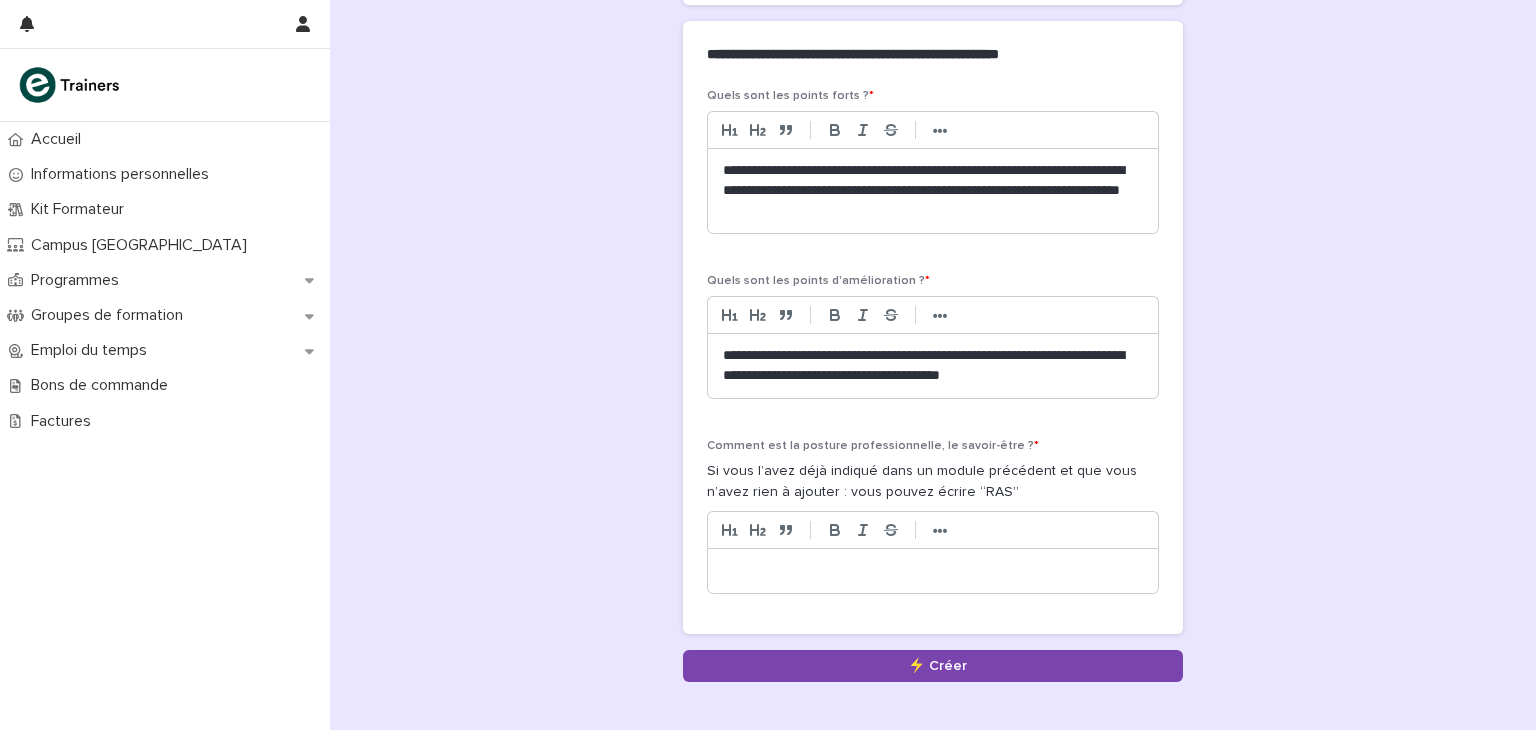 click on "**********" at bounding box center [933, 366] 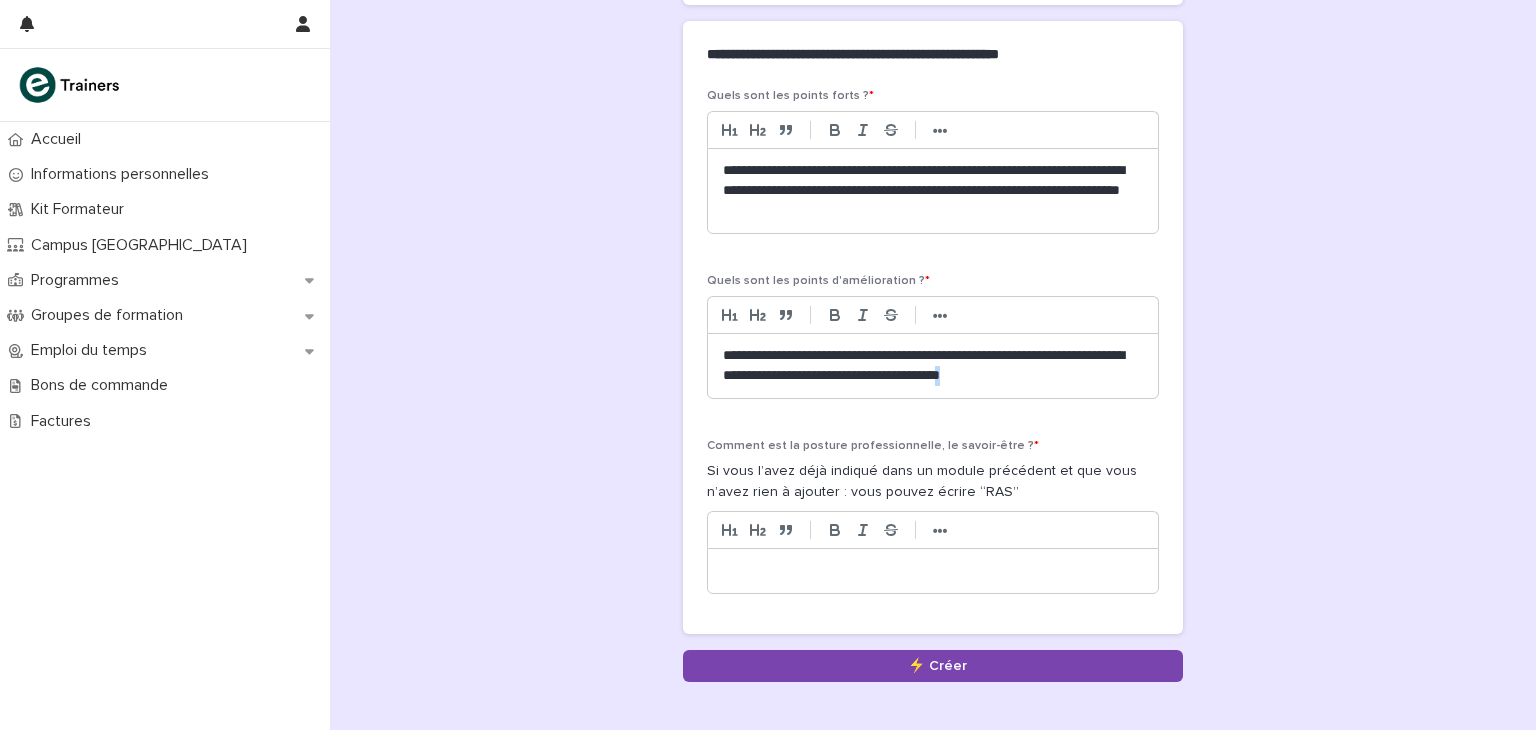 drag, startPoint x: 1024, startPoint y: 357, endPoint x: 1048, endPoint y: 357, distance: 24 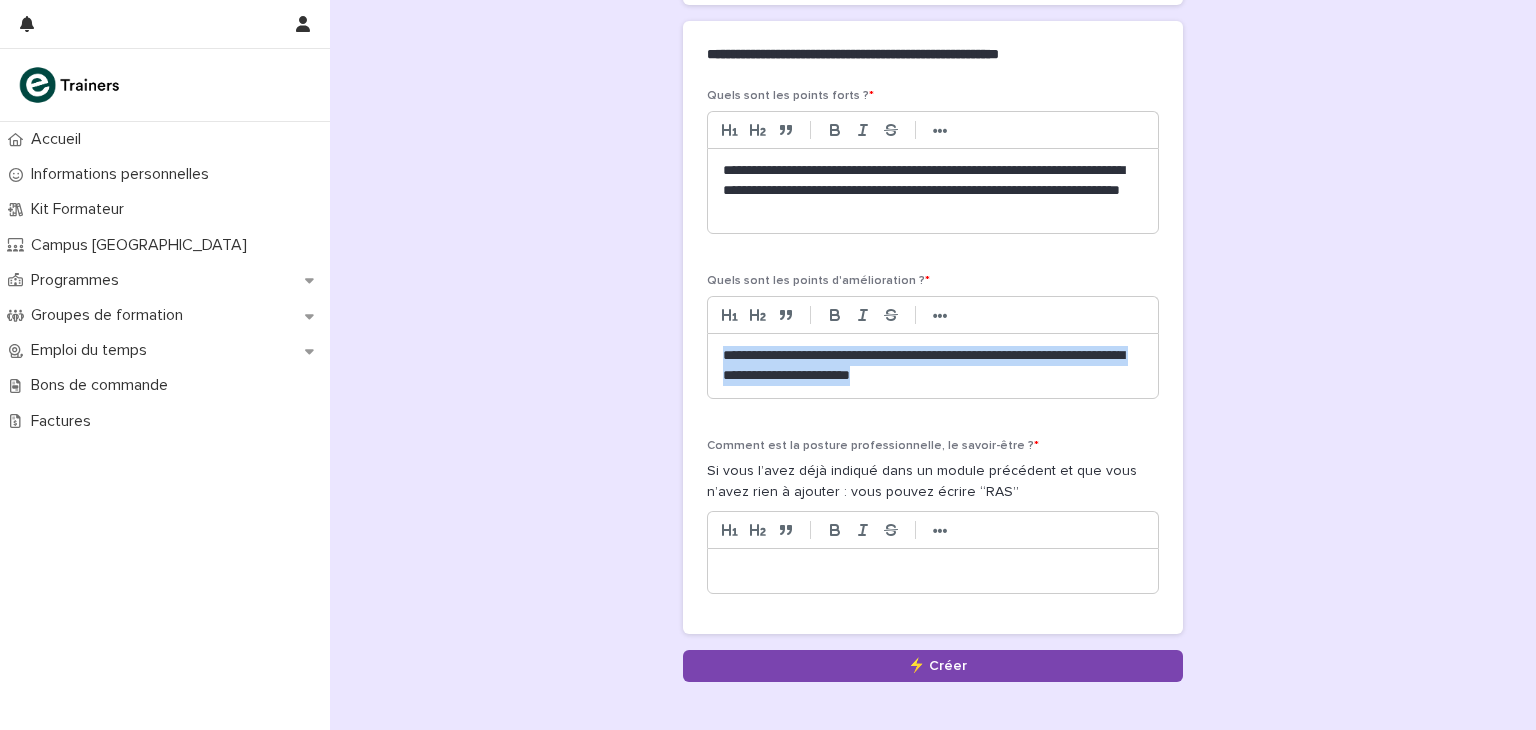 drag, startPoint x: 960, startPoint y: 359, endPoint x: 691, endPoint y: 324, distance: 271.2674 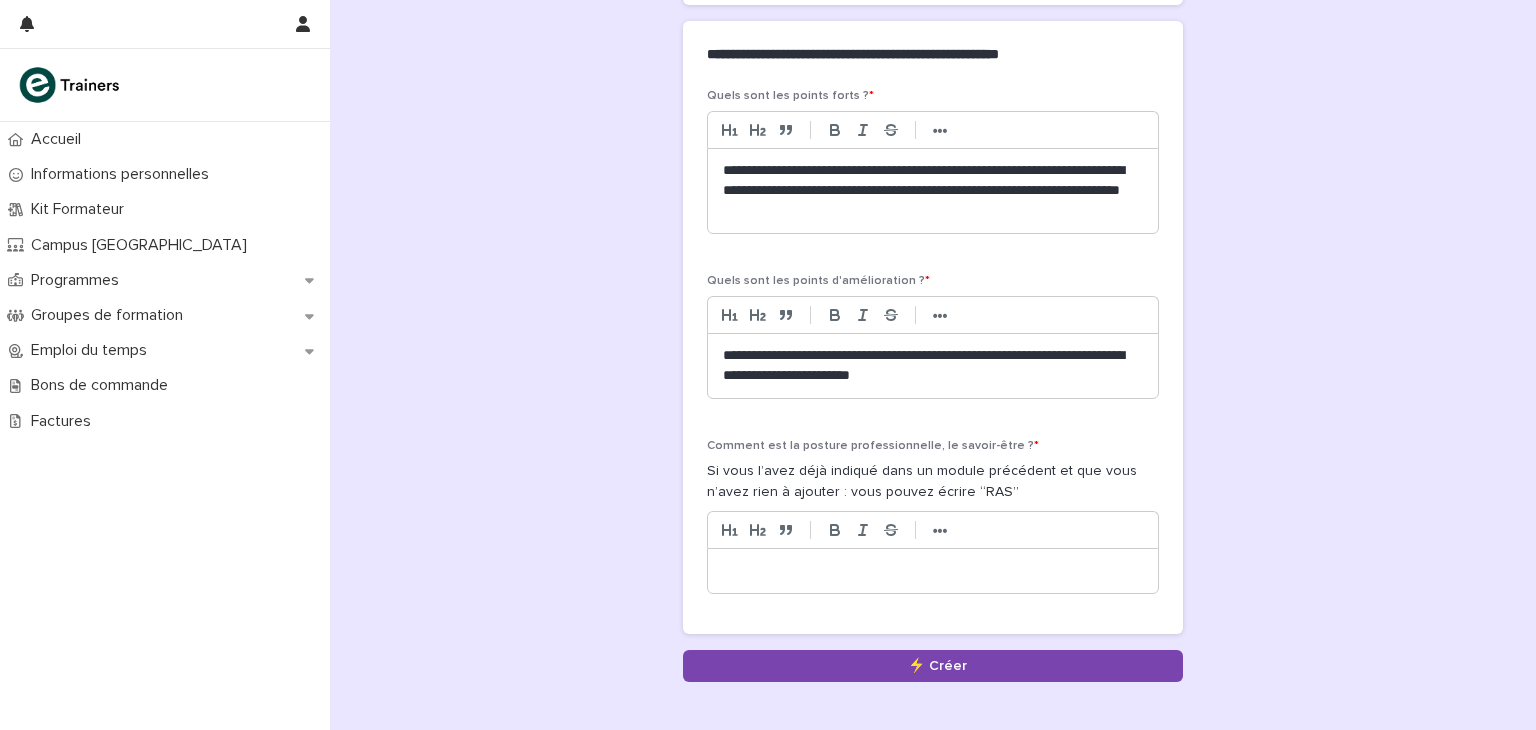 scroll, scrollTop: 0, scrollLeft: 0, axis: both 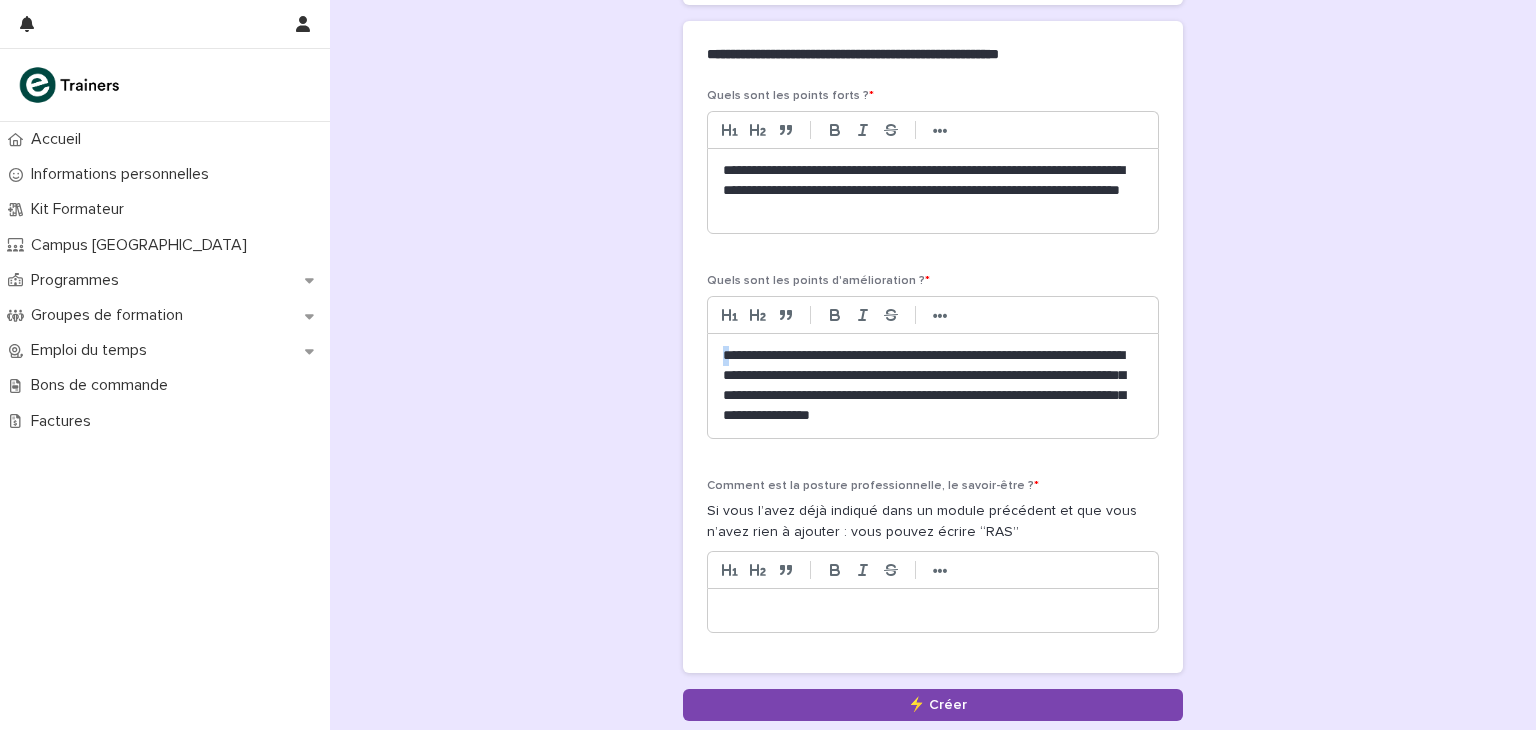 click on "**********" at bounding box center (933, 386) 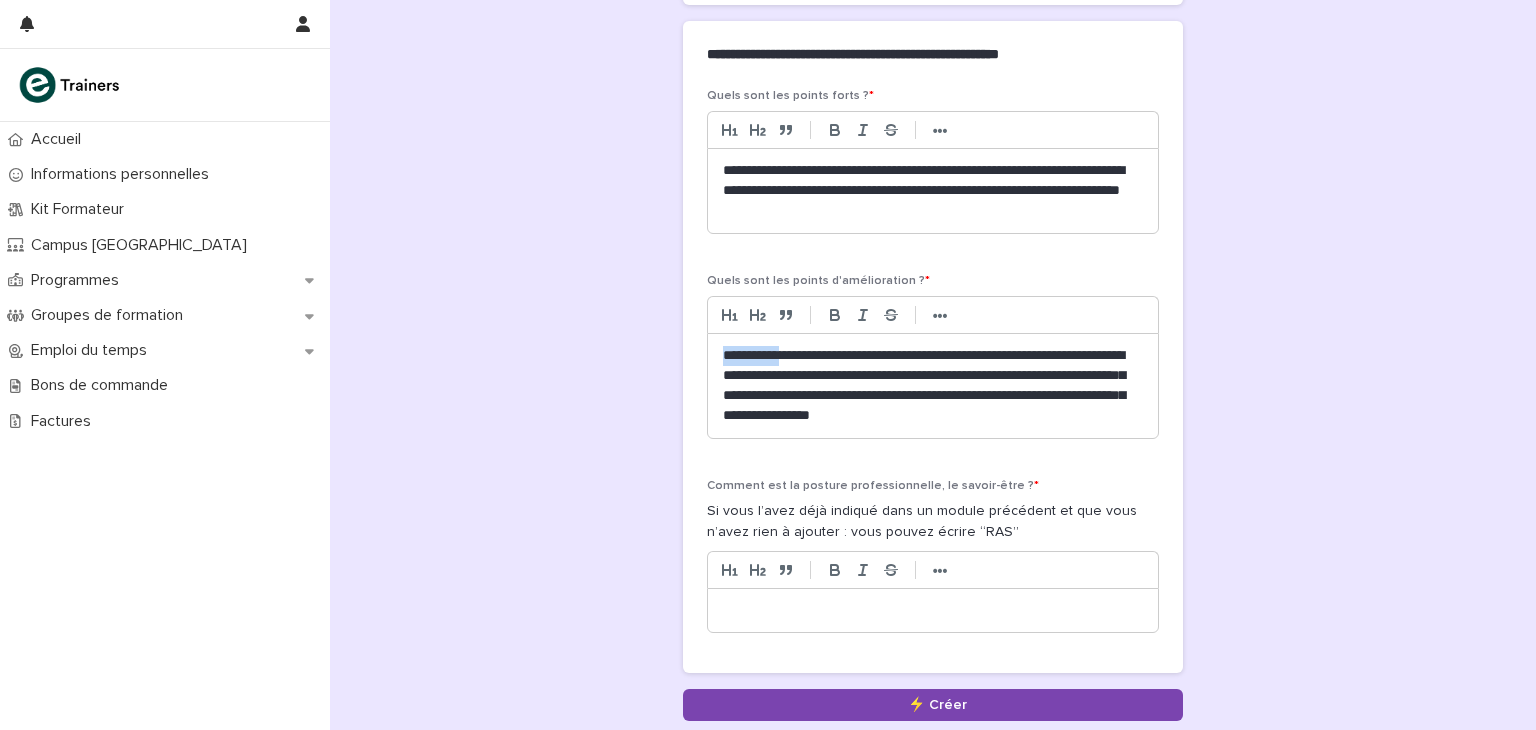 drag, startPoint x: 777, startPoint y: 333, endPoint x: 716, endPoint y: 331, distance: 61.03278 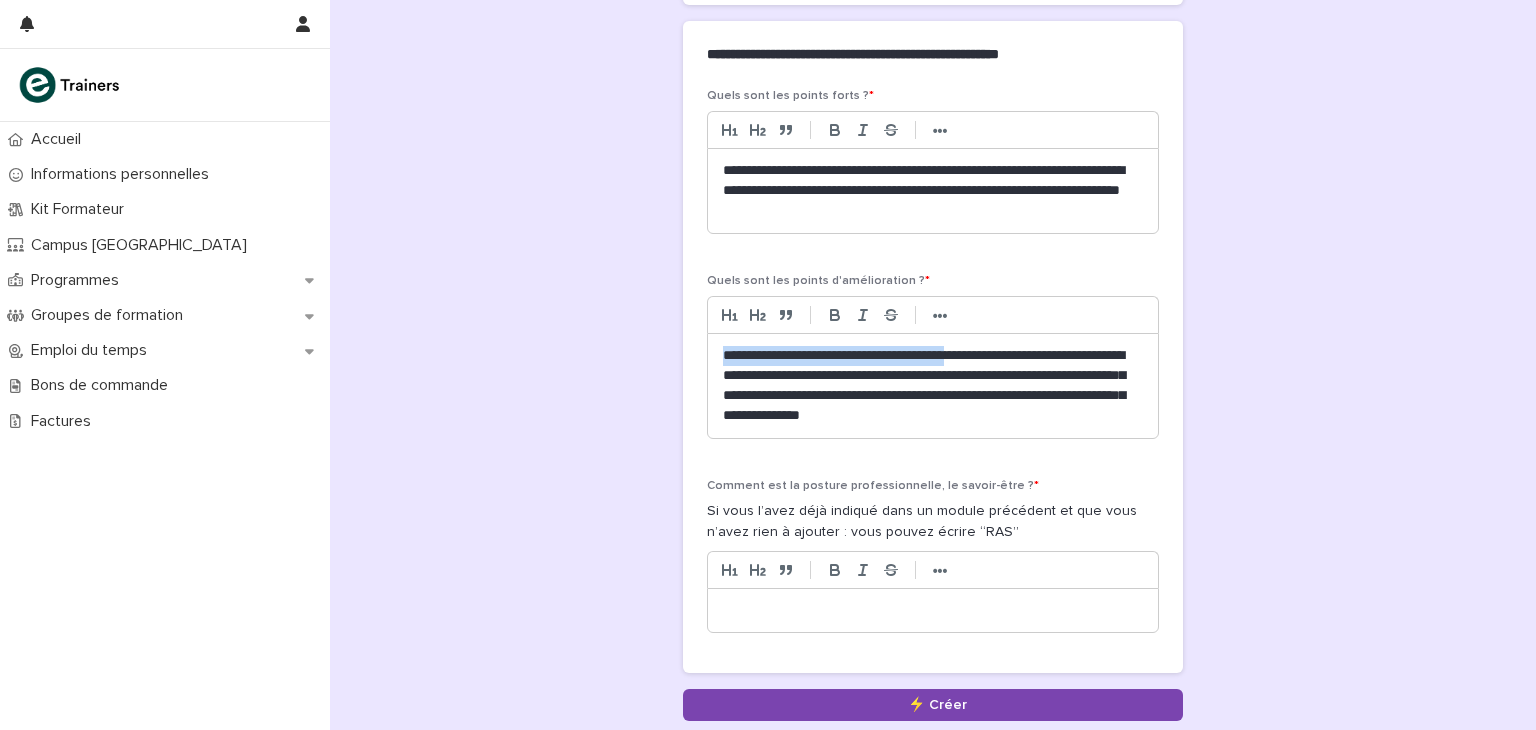 drag, startPoint x: 979, startPoint y: 337, endPoint x: 694, endPoint y: 302, distance: 287.14108 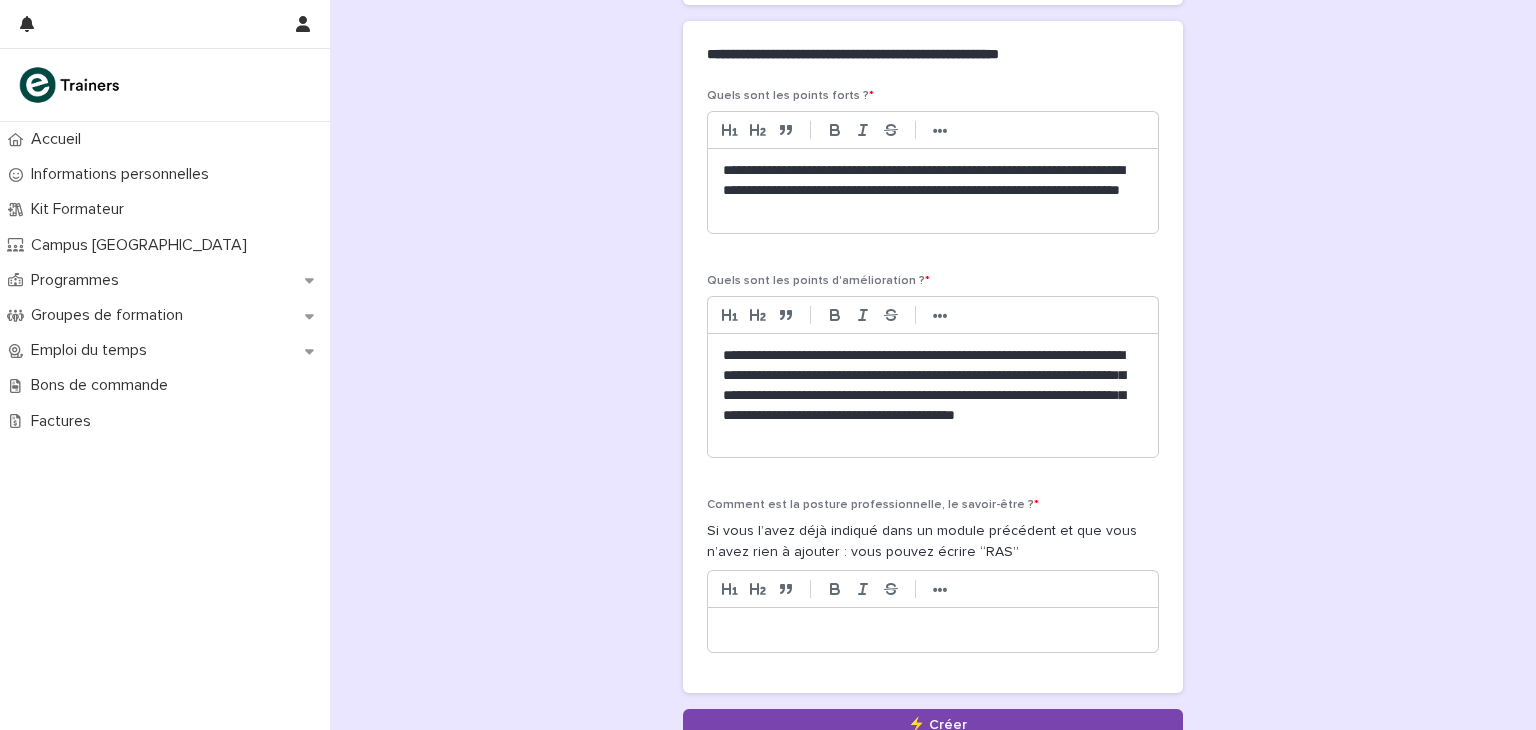 click on "**********" at bounding box center [933, 395] 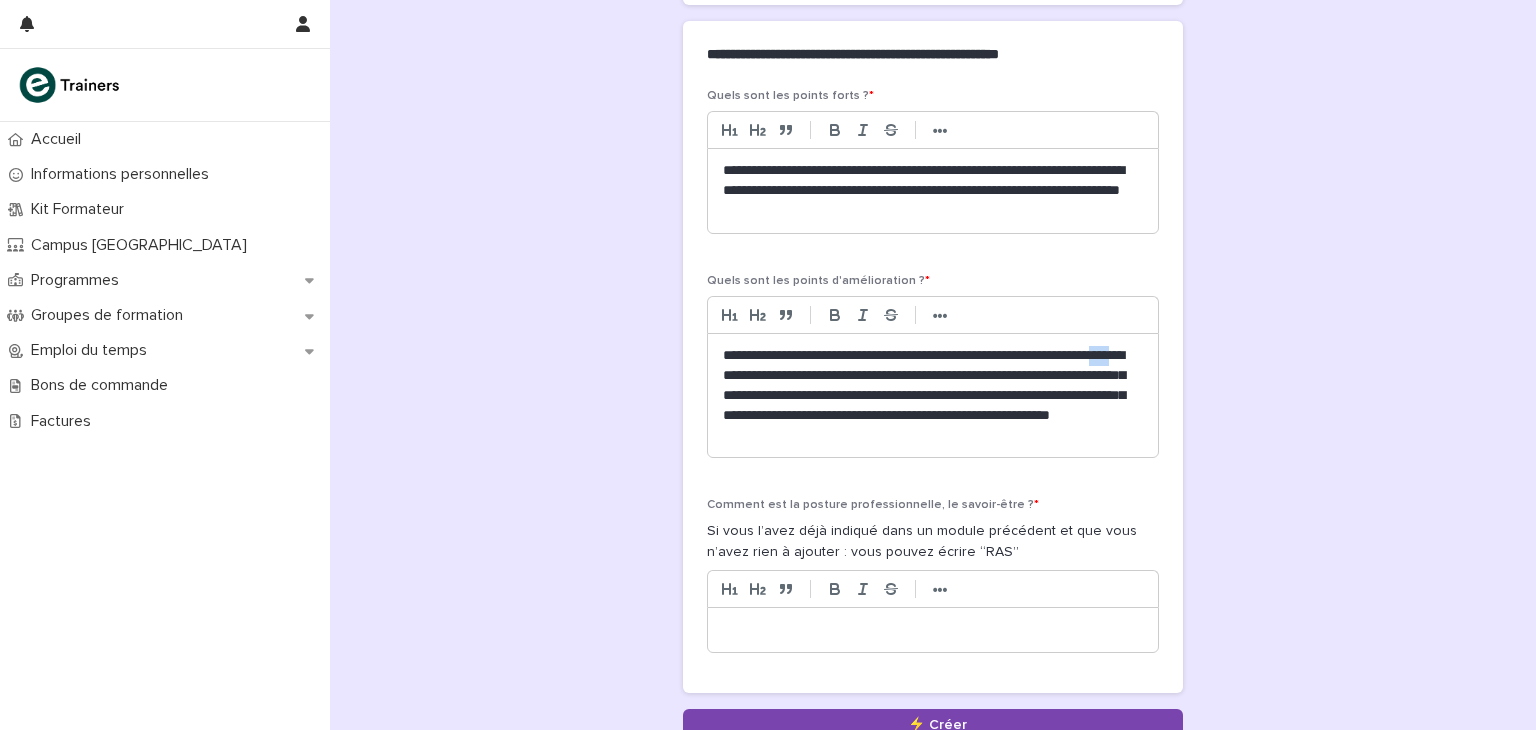 drag, startPoint x: 740, startPoint y: 358, endPoint x: 768, endPoint y: 357, distance: 28.01785 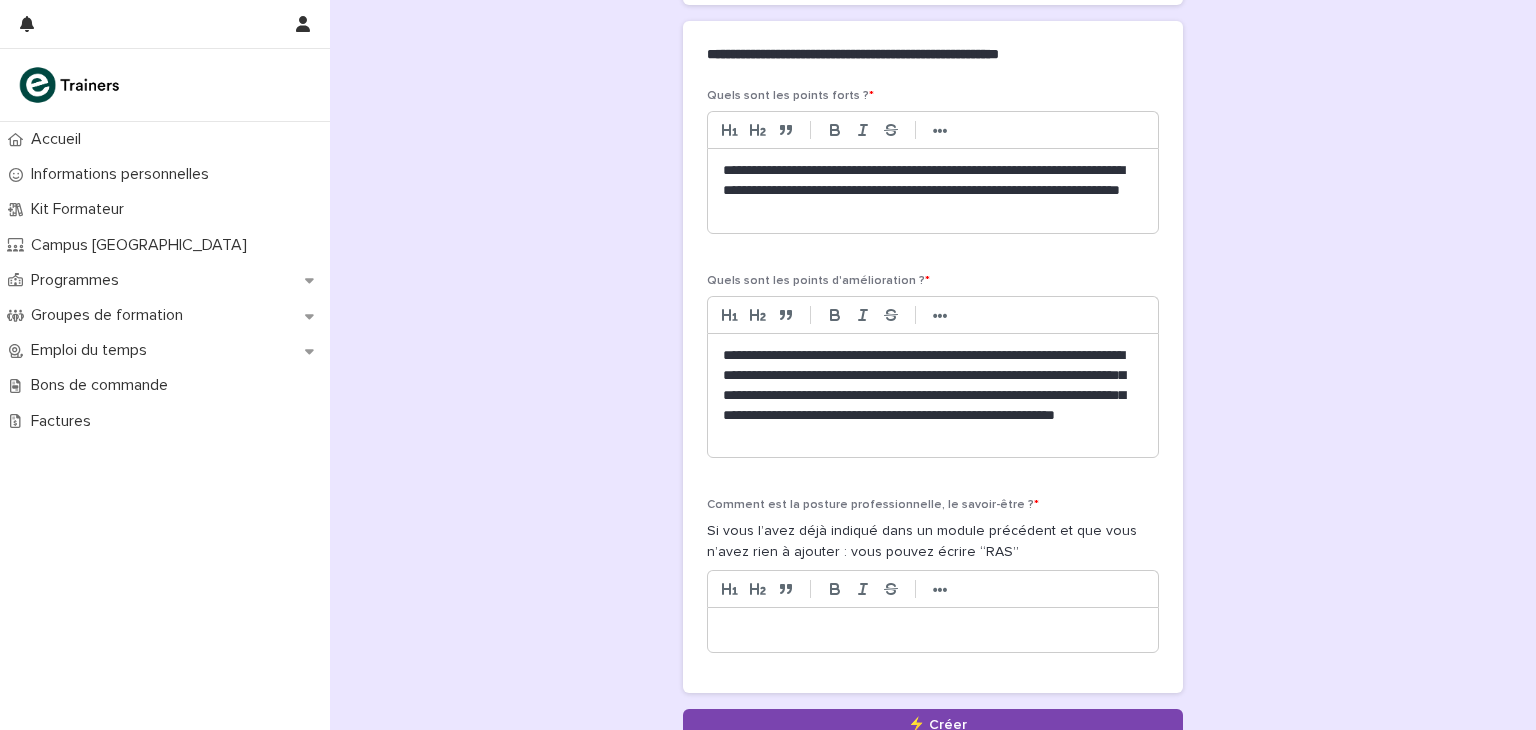 click on "**********" at bounding box center [933, 395] 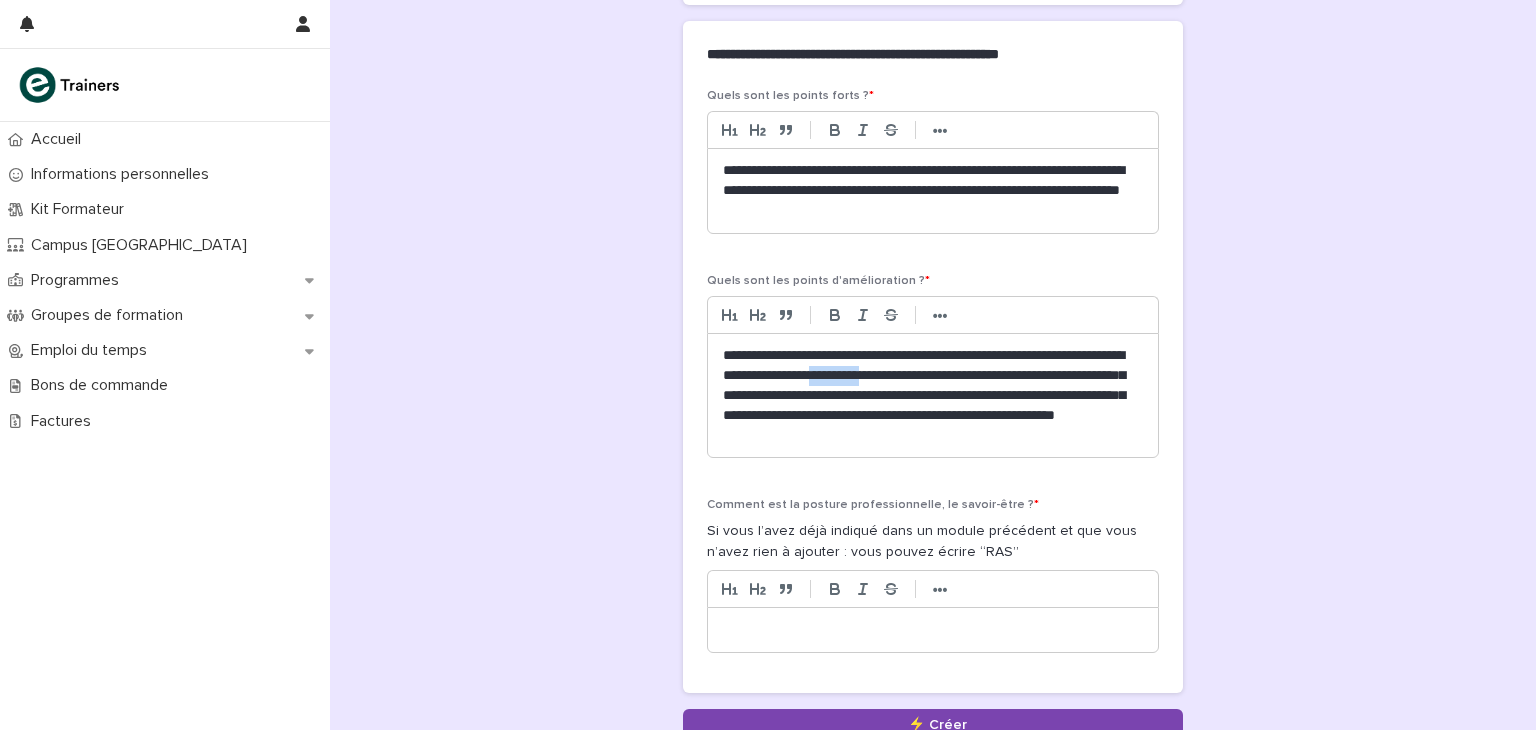 click on "**********" at bounding box center [933, 395] 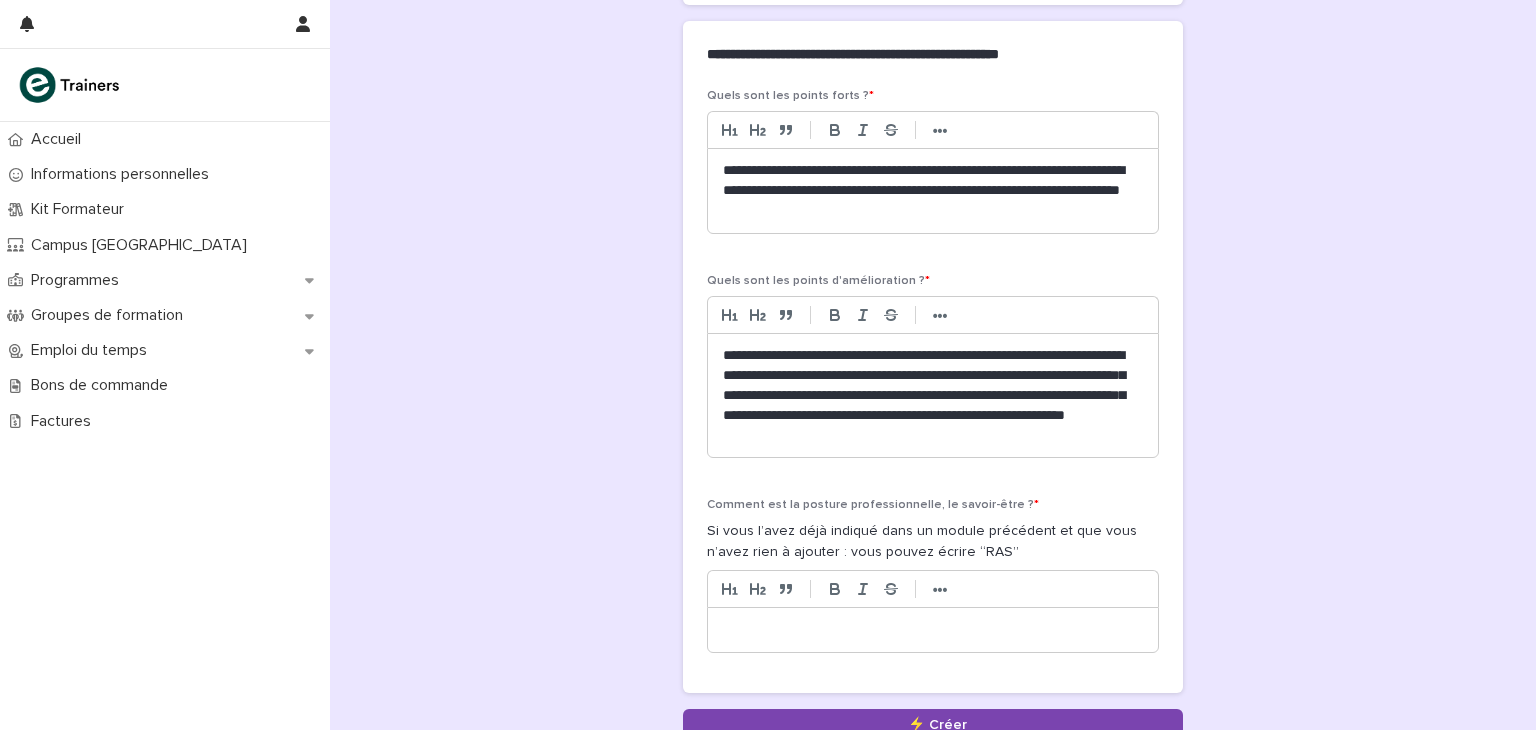 click on "**********" at bounding box center (933, 395) 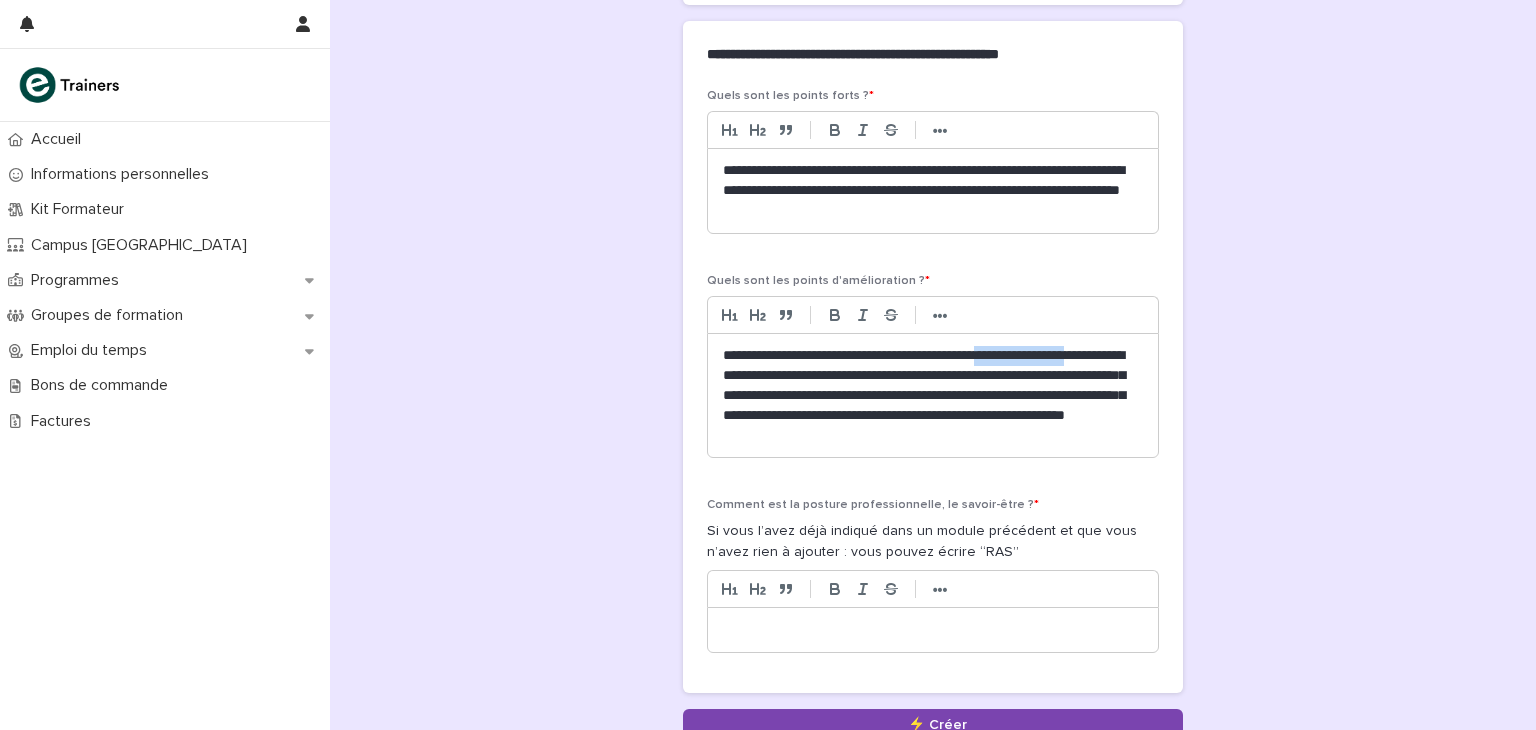 drag, startPoint x: 1017, startPoint y: 334, endPoint x: 1126, endPoint y: 337, distance: 109.041275 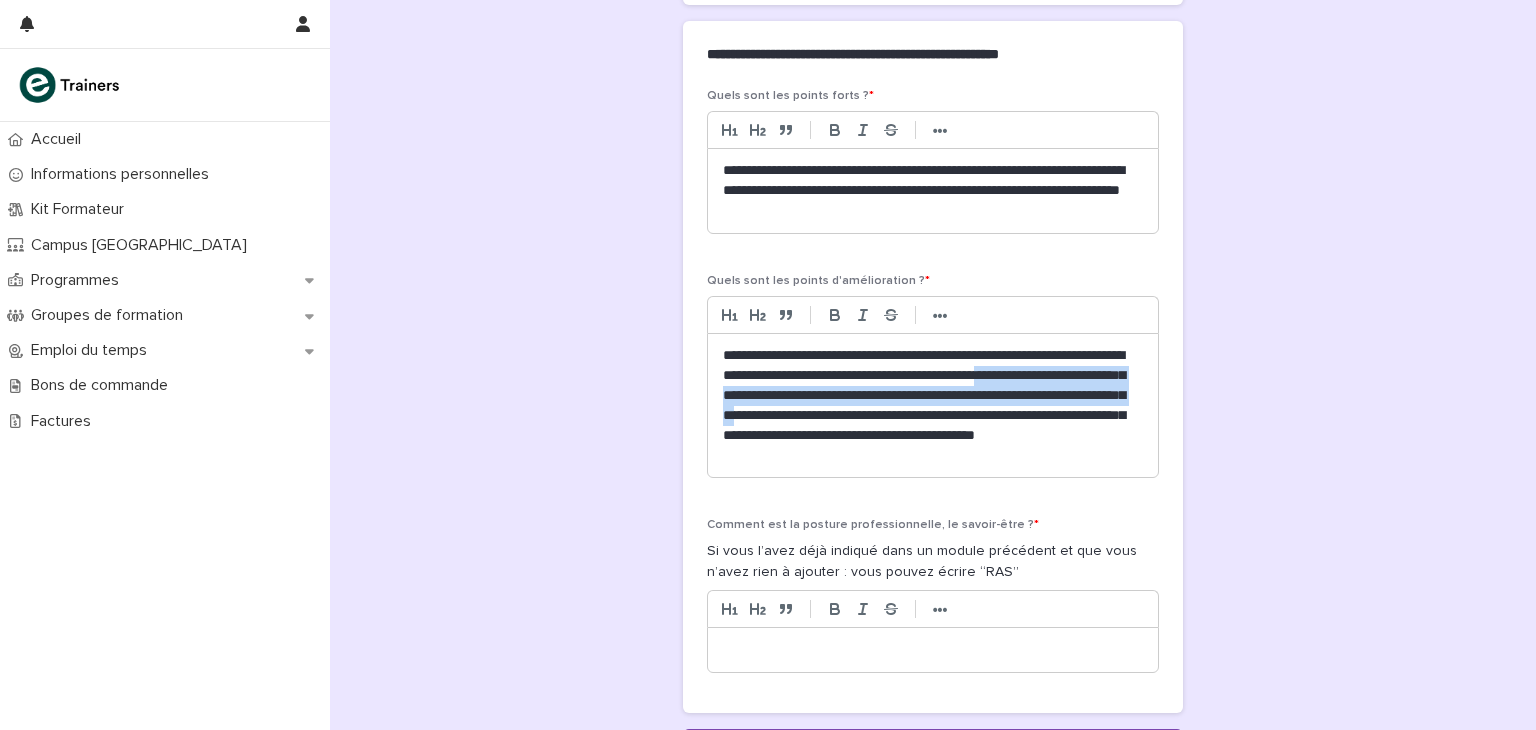 drag, startPoint x: 716, startPoint y: 374, endPoint x: 1000, endPoint y: 405, distance: 285.6869 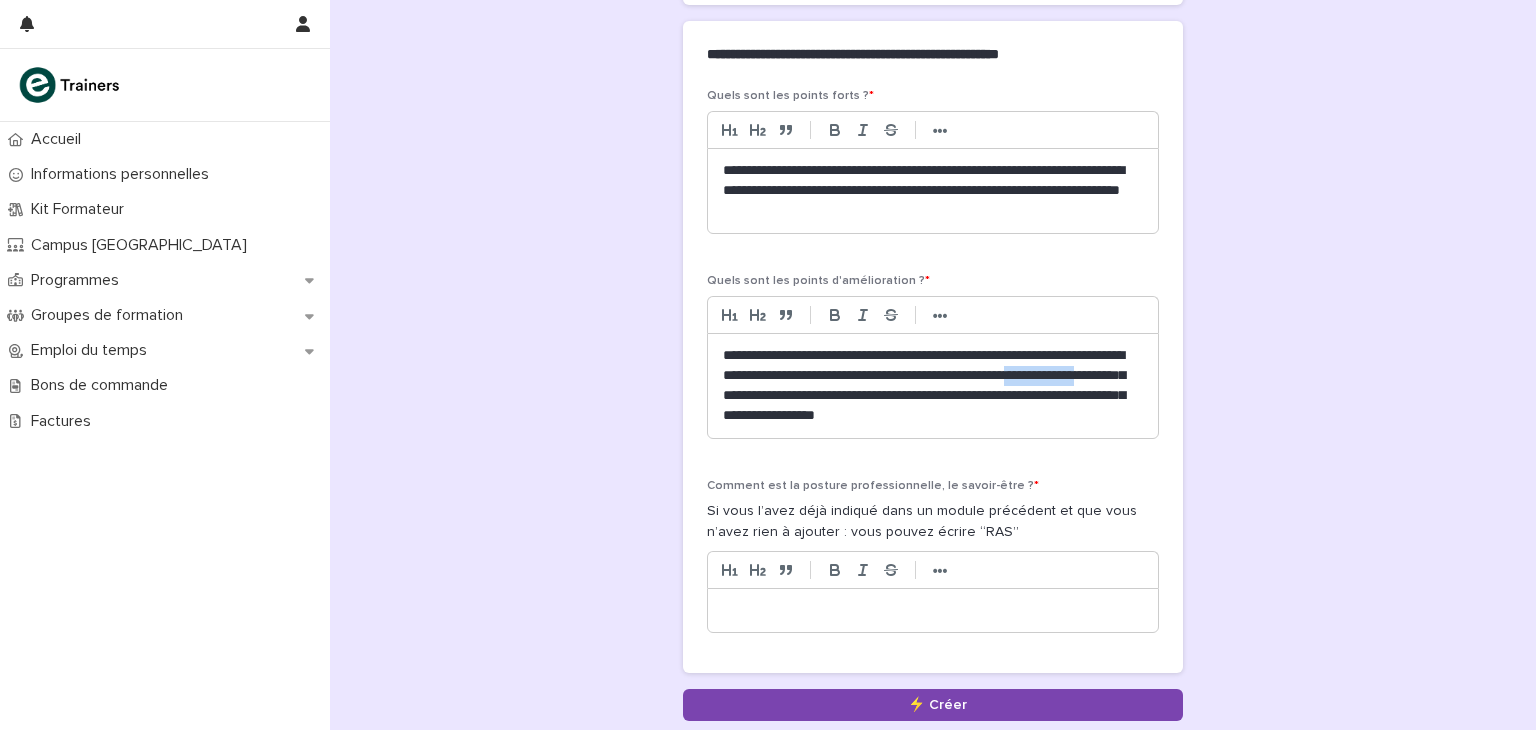 drag, startPoint x: 756, startPoint y: 375, endPoint x: 844, endPoint y: 379, distance: 88.09086 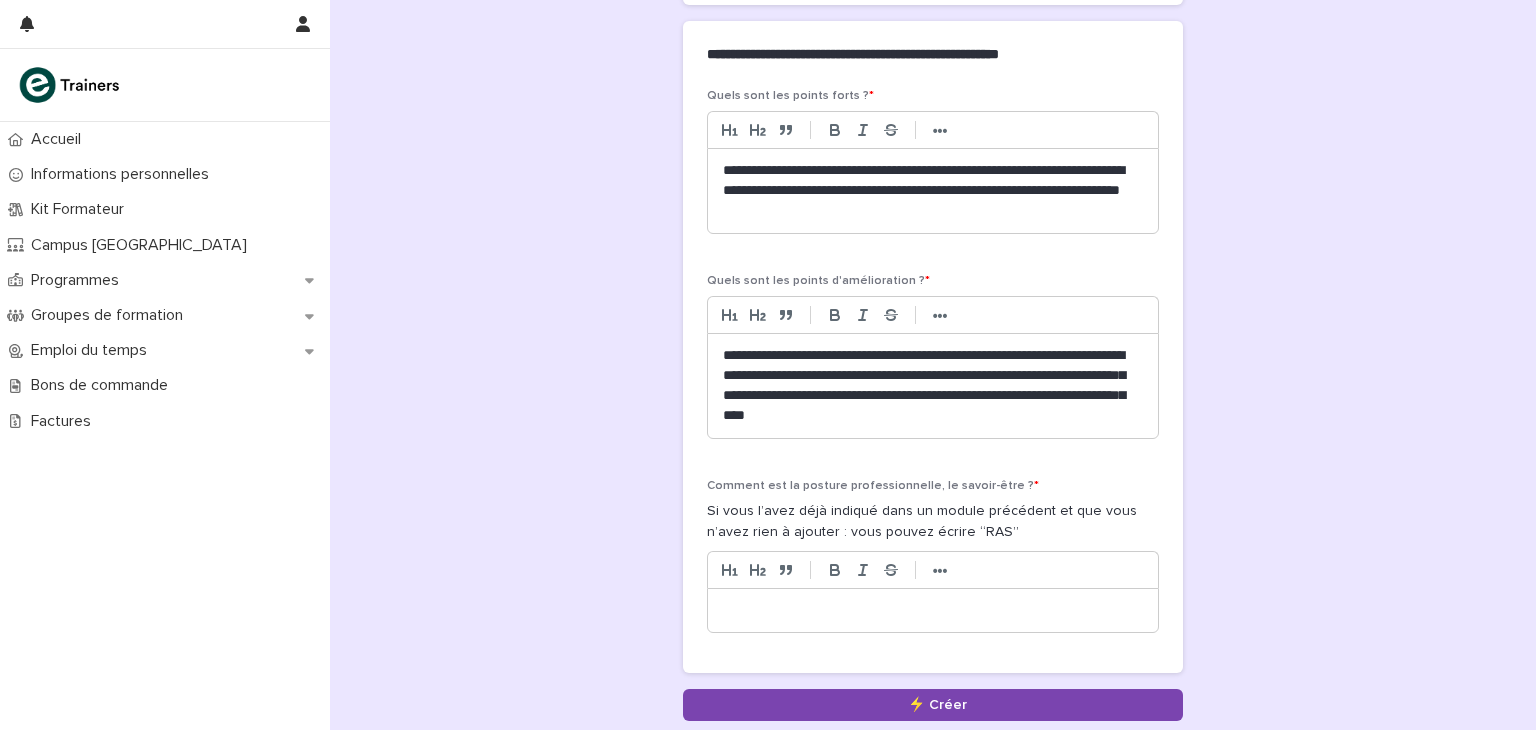 click on "**********" at bounding box center (933, 386) 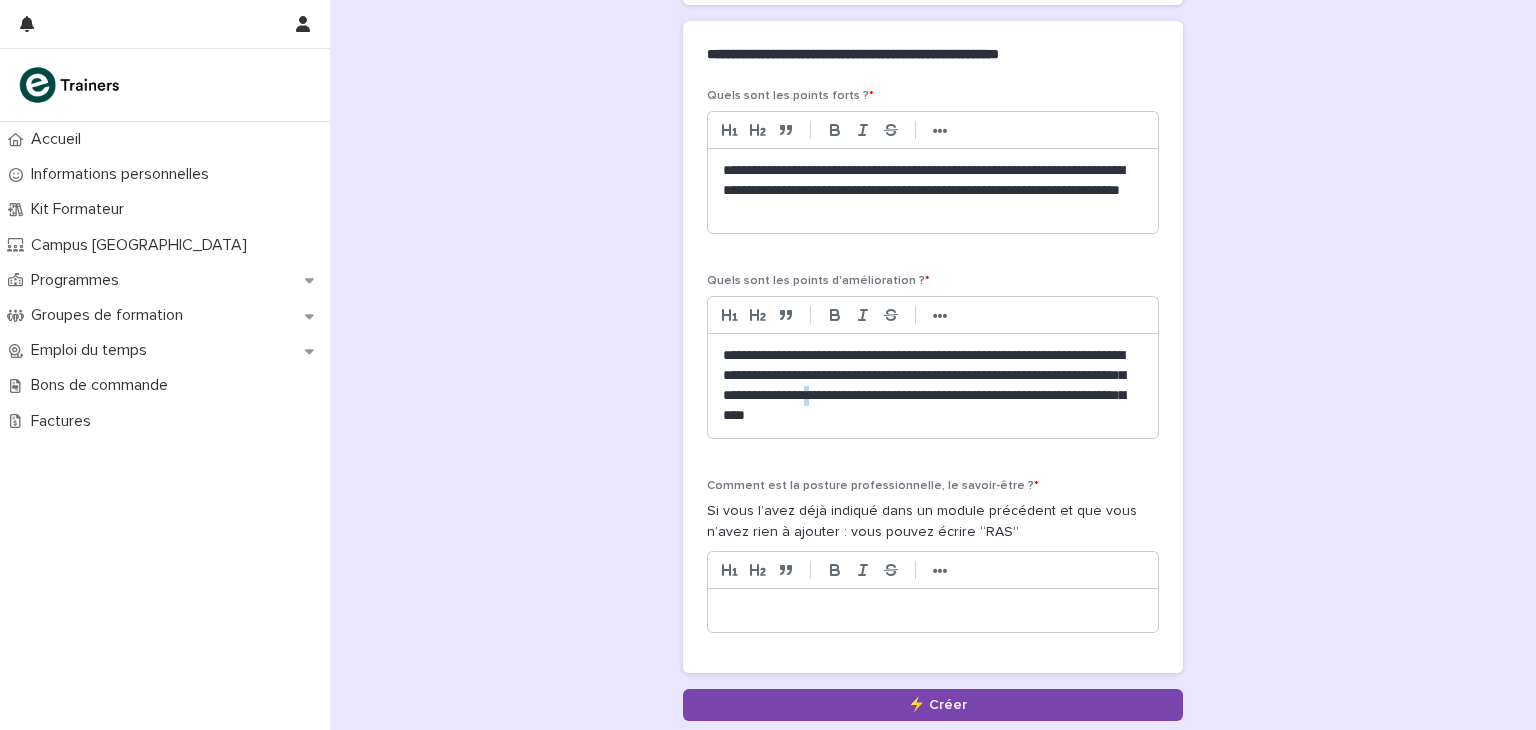 click on "**********" at bounding box center (933, 386) 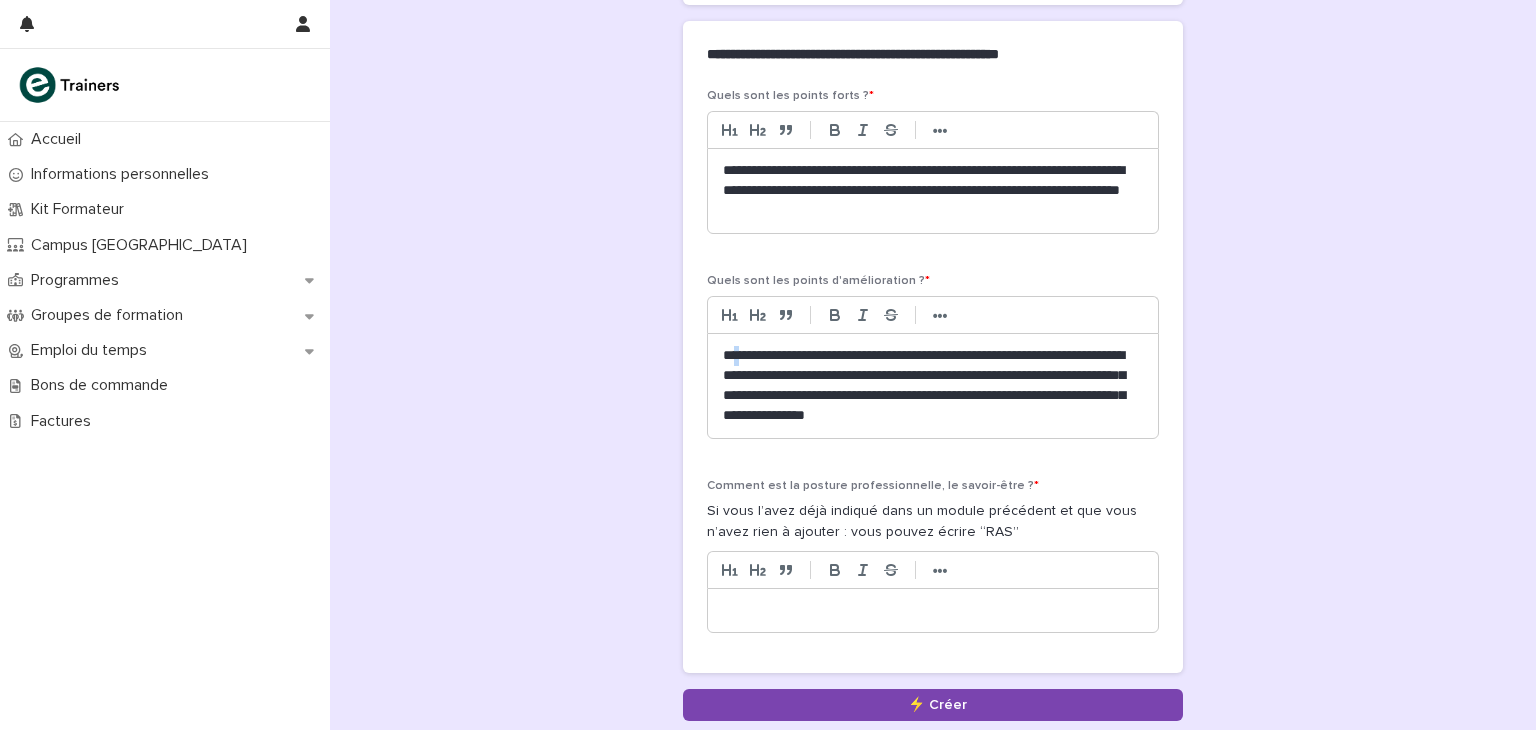 click on "**********" at bounding box center (933, 386) 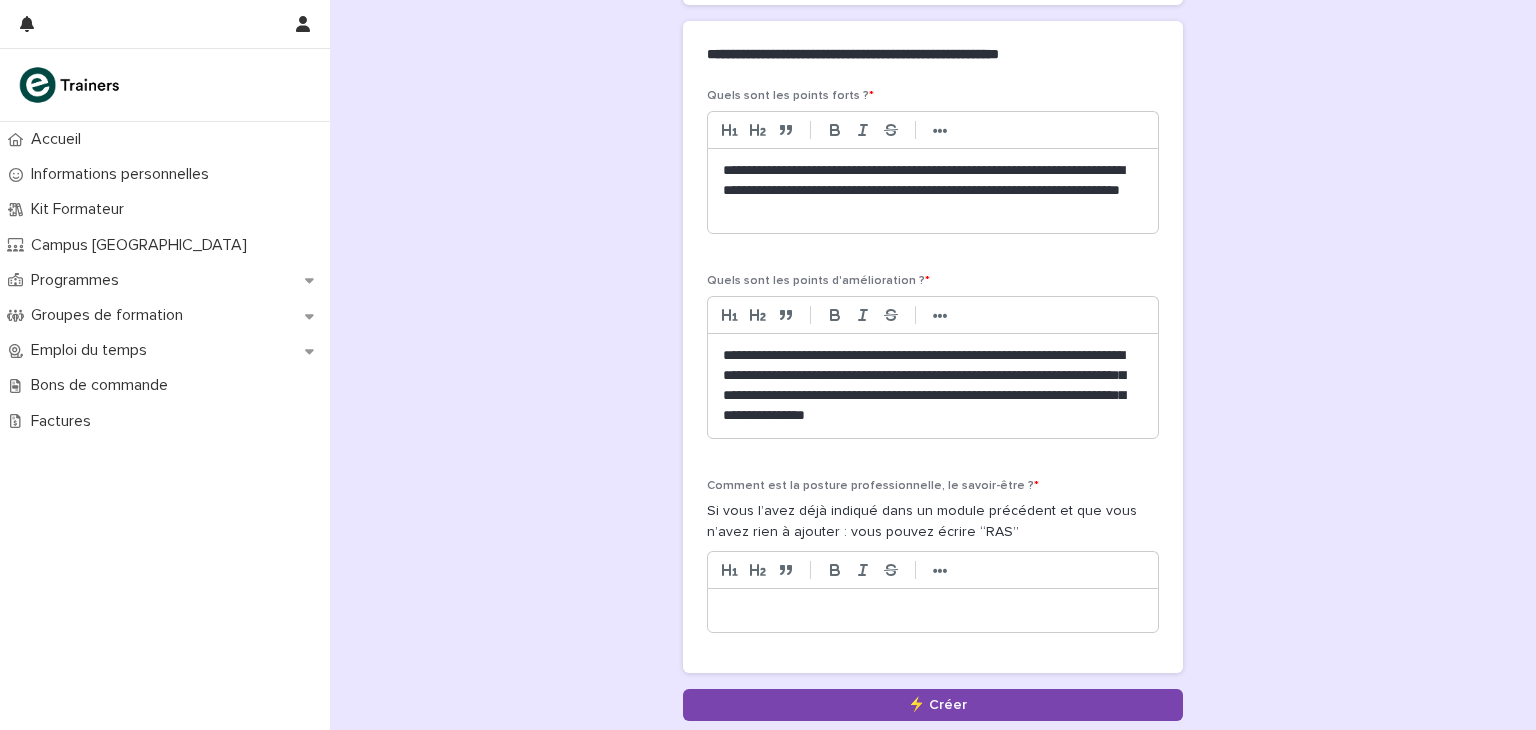 click on "**********" at bounding box center (933, 386) 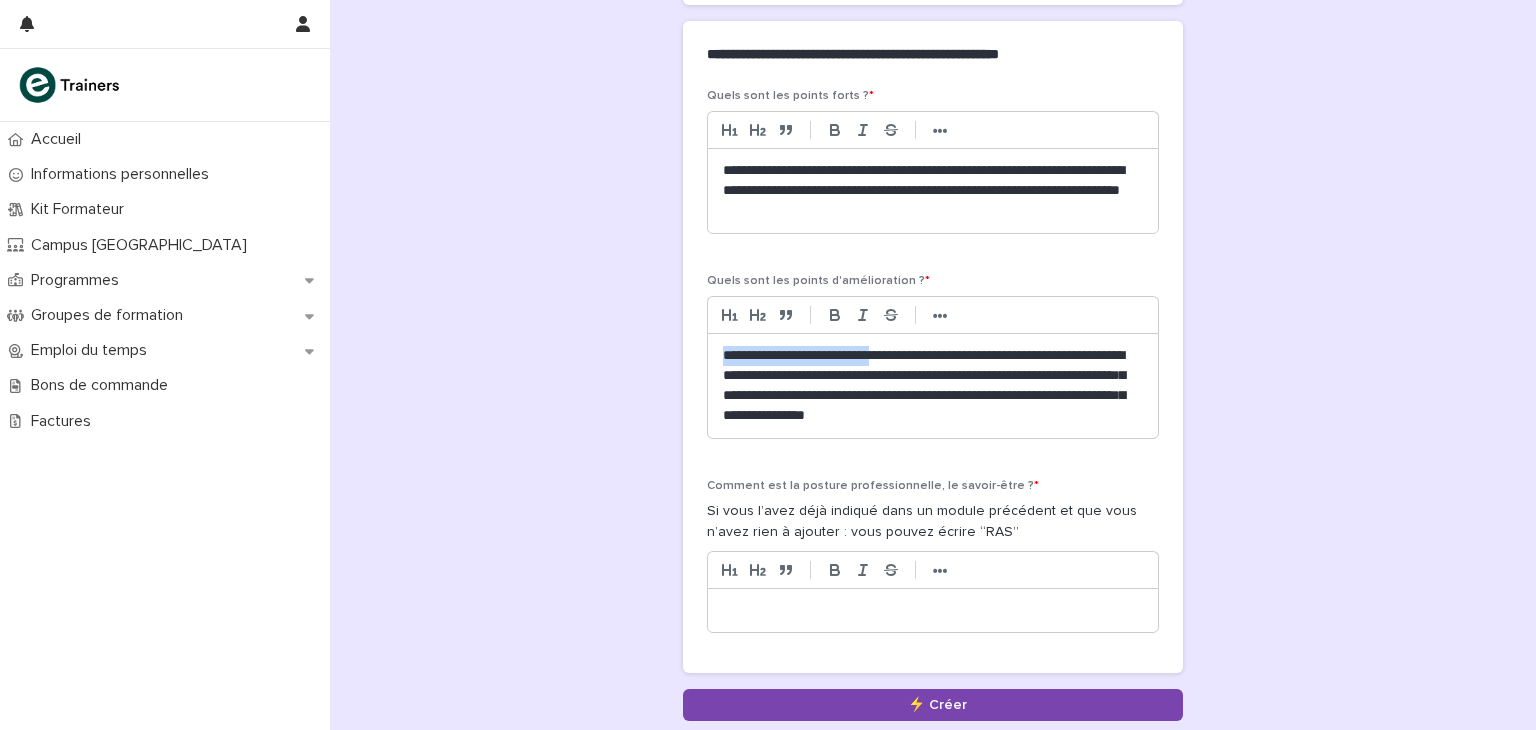 drag, startPoint x: 891, startPoint y: 334, endPoint x: 712, endPoint y: 338, distance: 179.0447 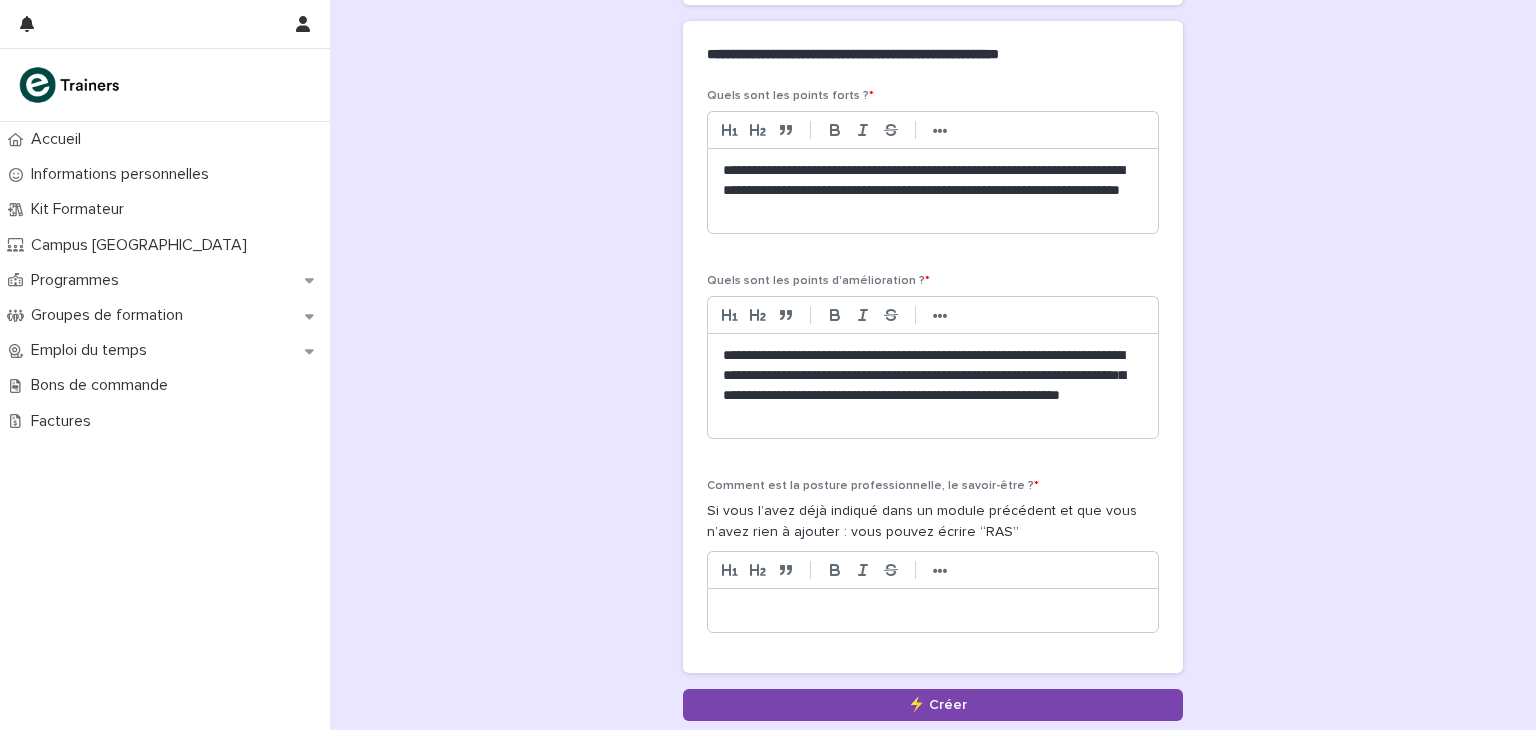 click on "**********" at bounding box center [933, 386] 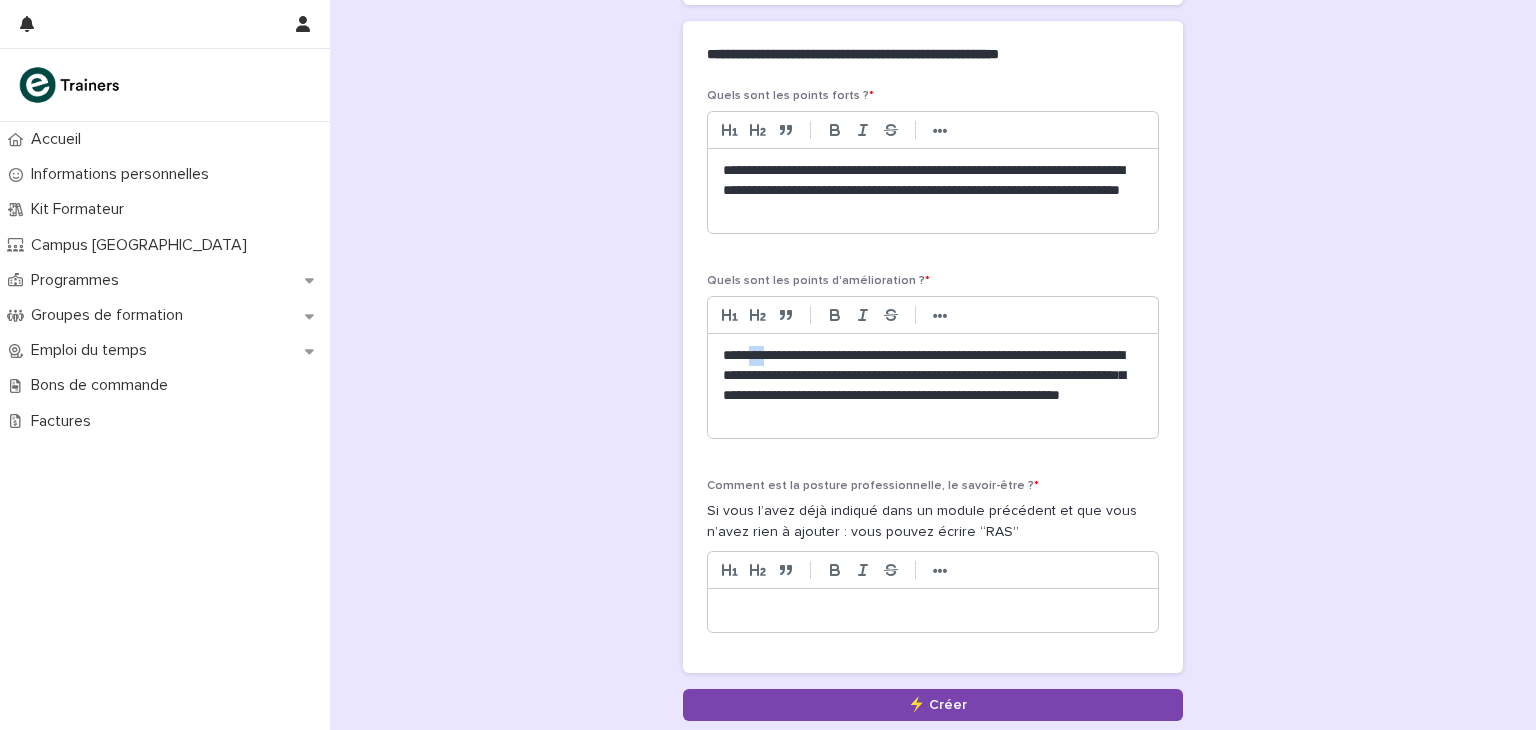 click on "**********" at bounding box center [933, 386] 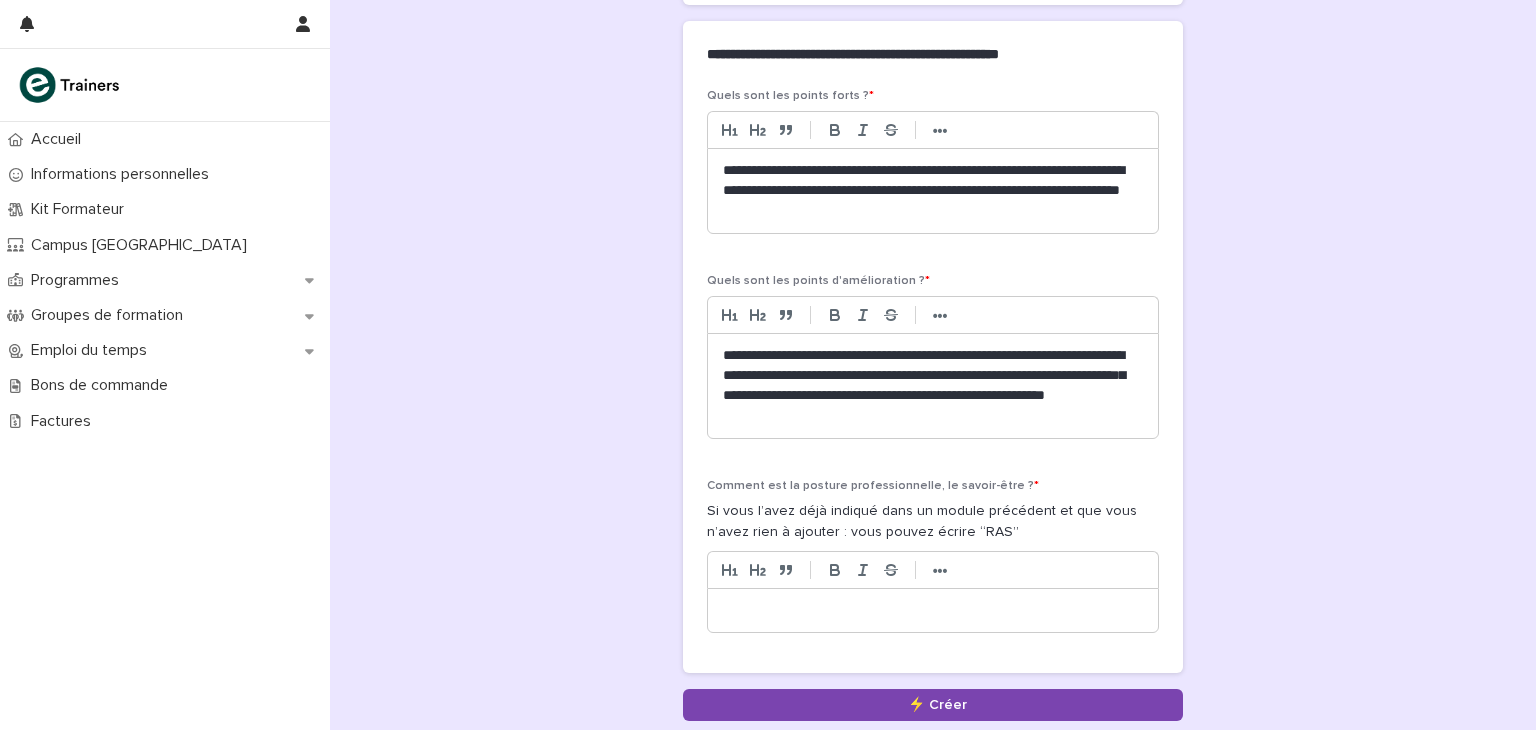 click on "**********" at bounding box center [933, 386] 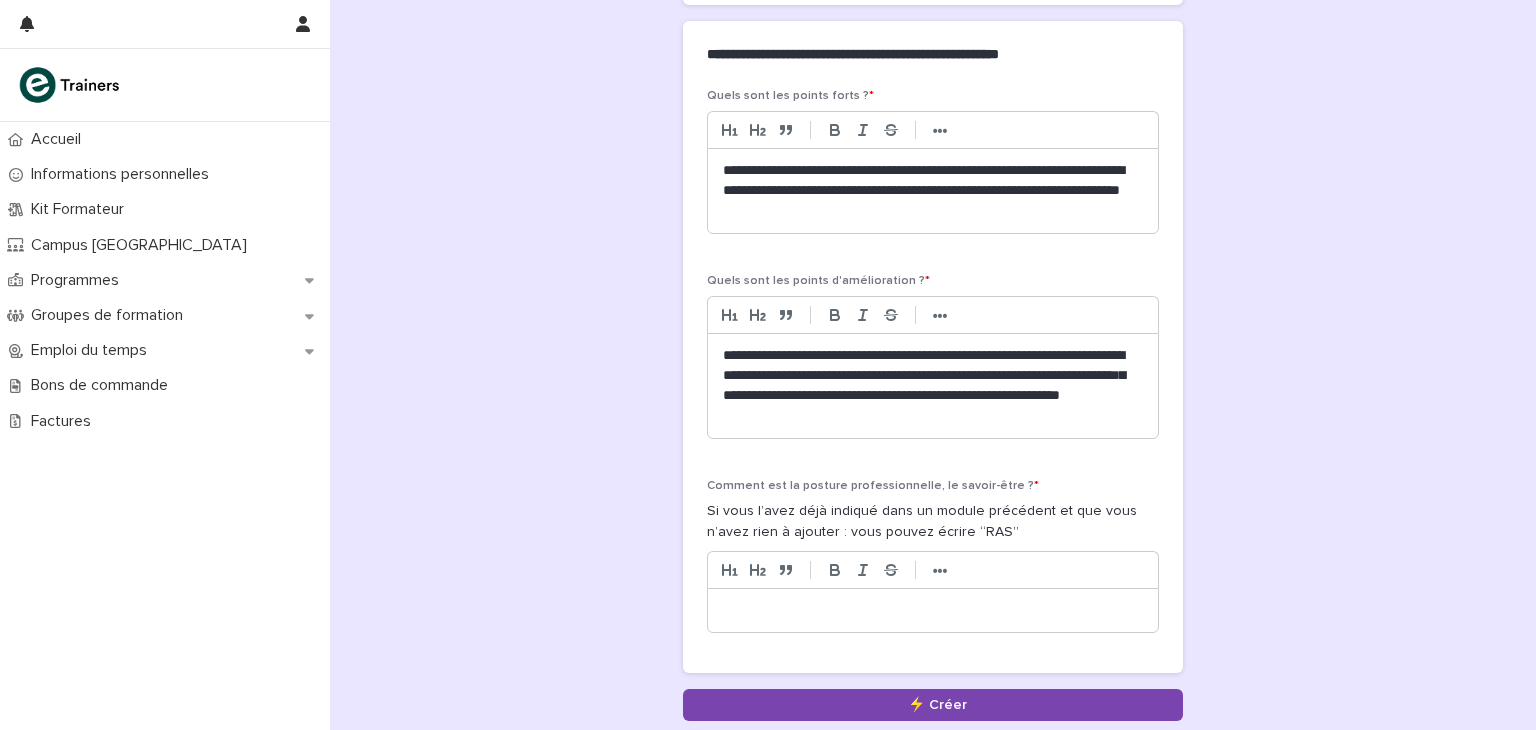 click on "**********" at bounding box center (933, 386) 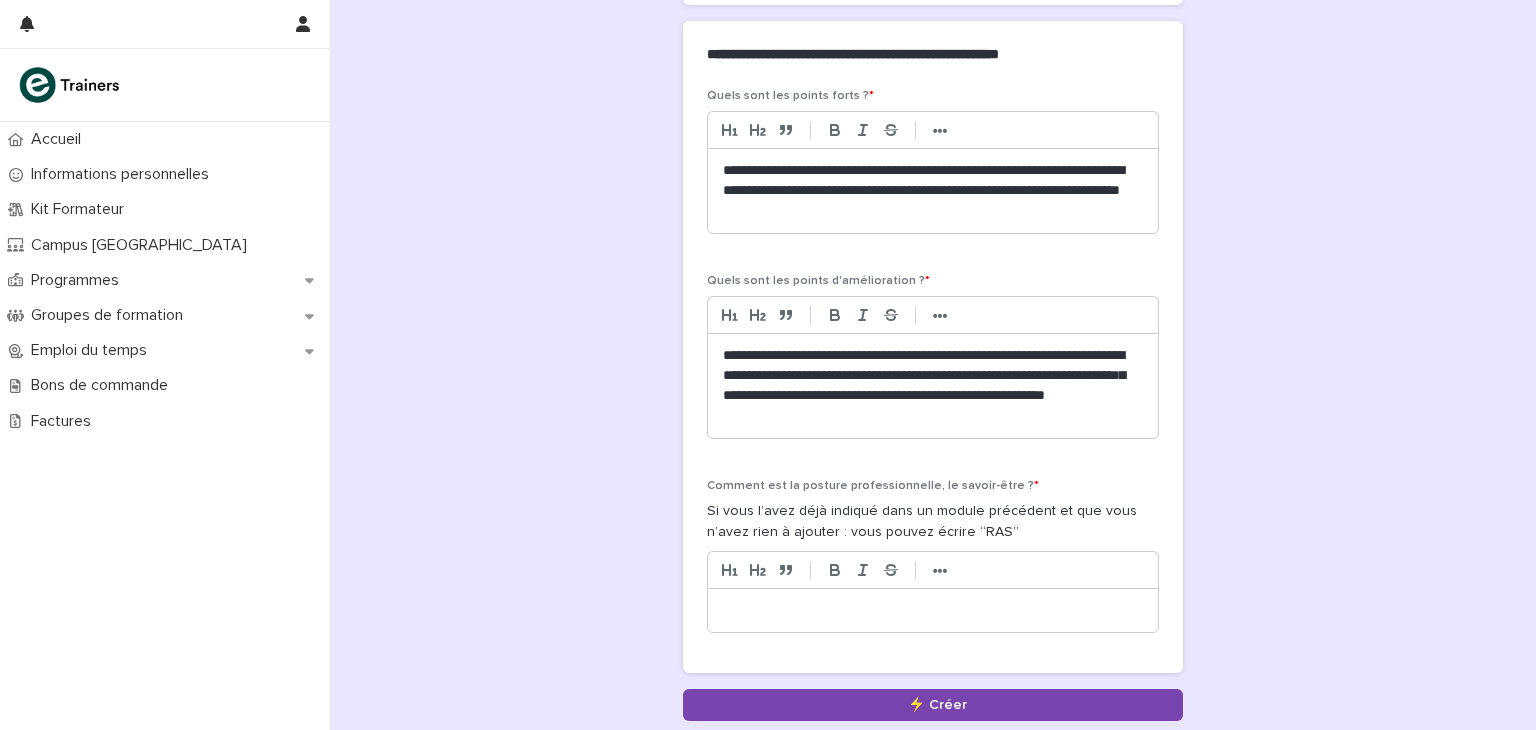 click on "**********" at bounding box center [933, 386] 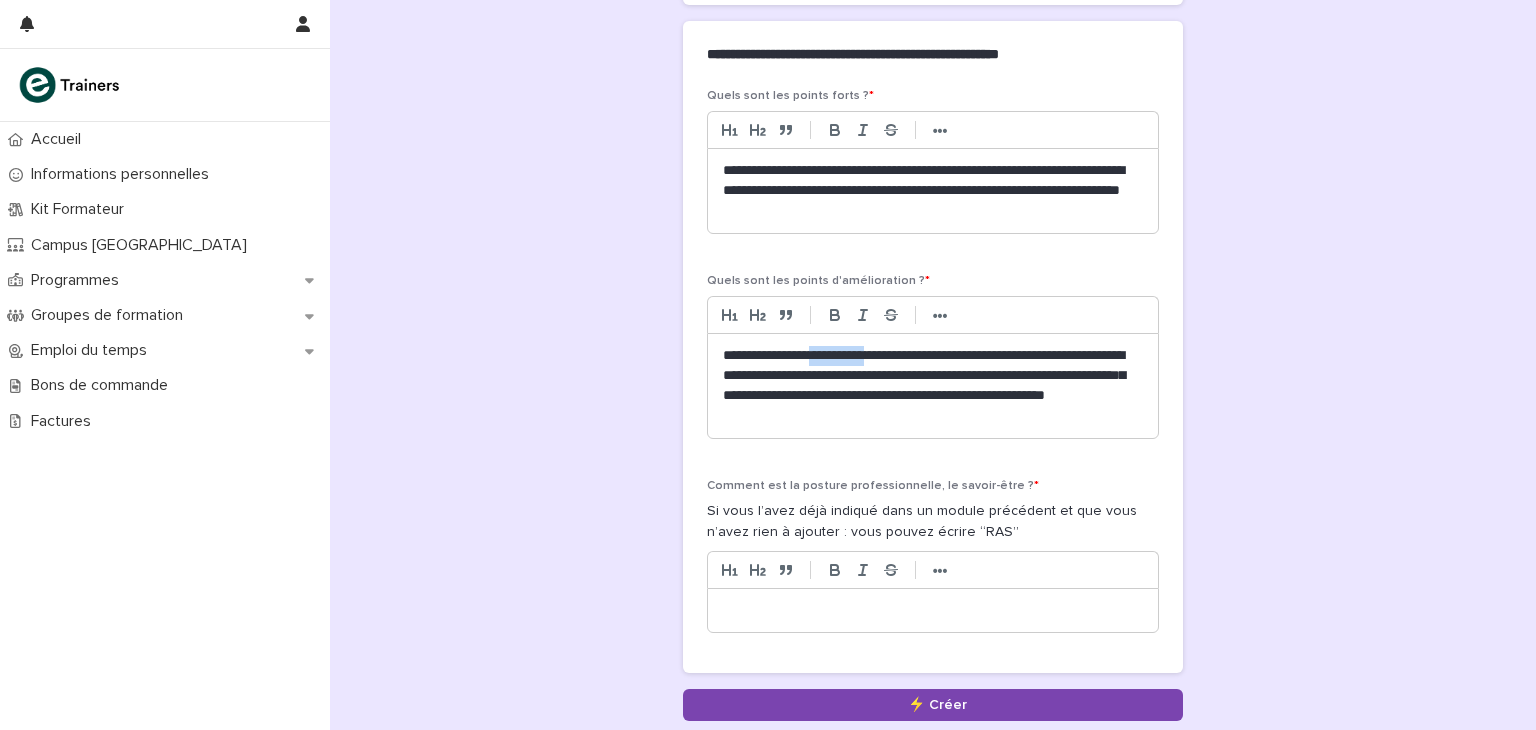 click on "**********" at bounding box center [933, 386] 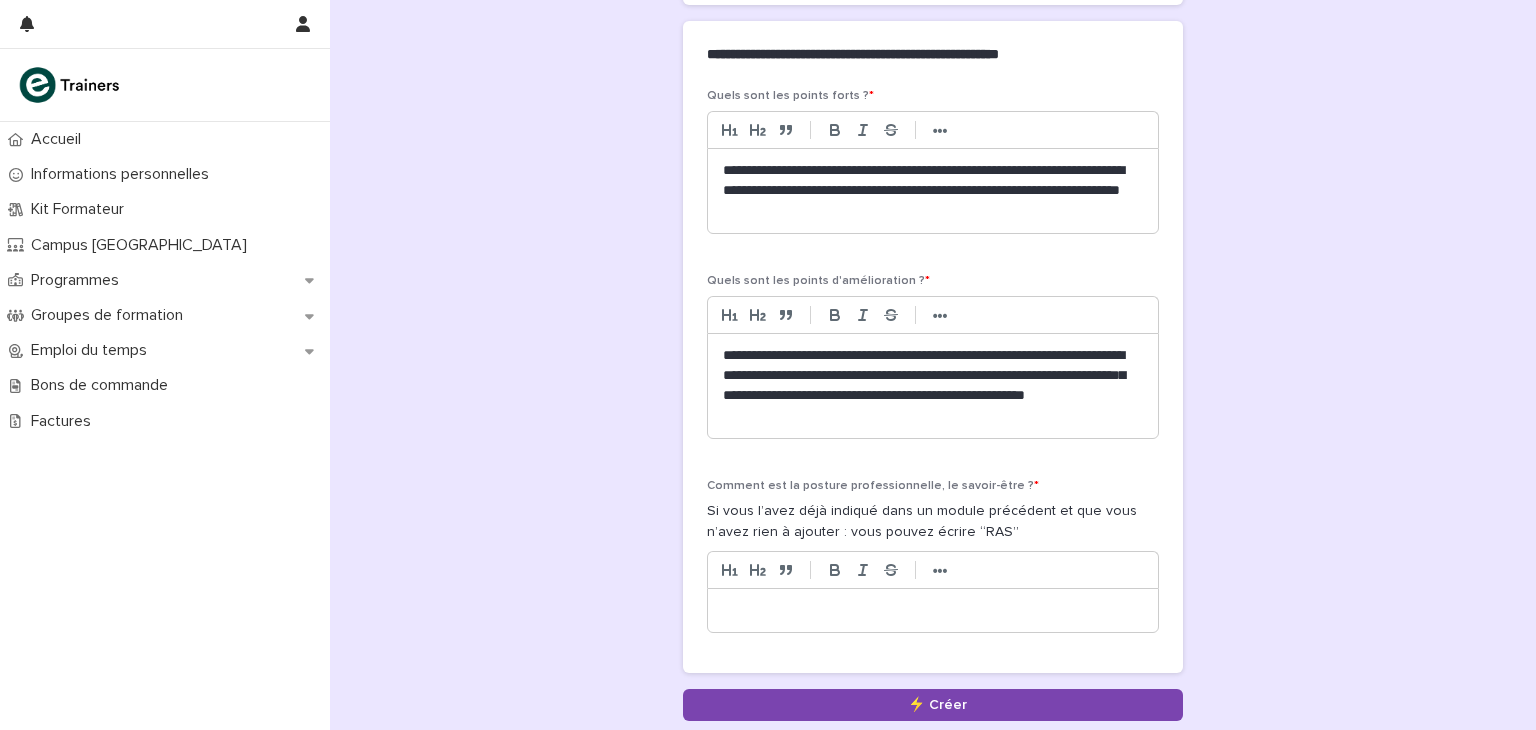 click on "**********" at bounding box center (933, 386) 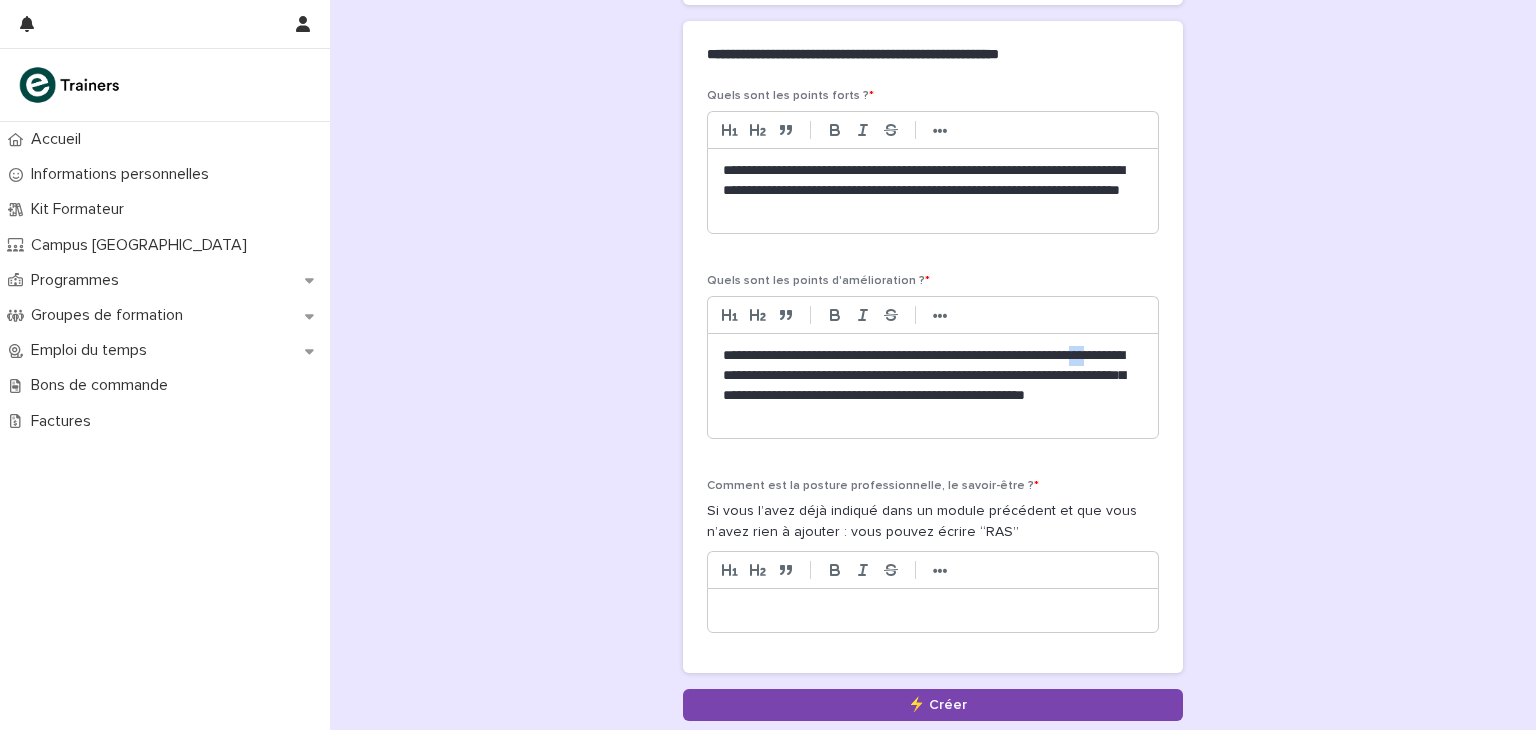 click on "**********" at bounding box center (933, 386) 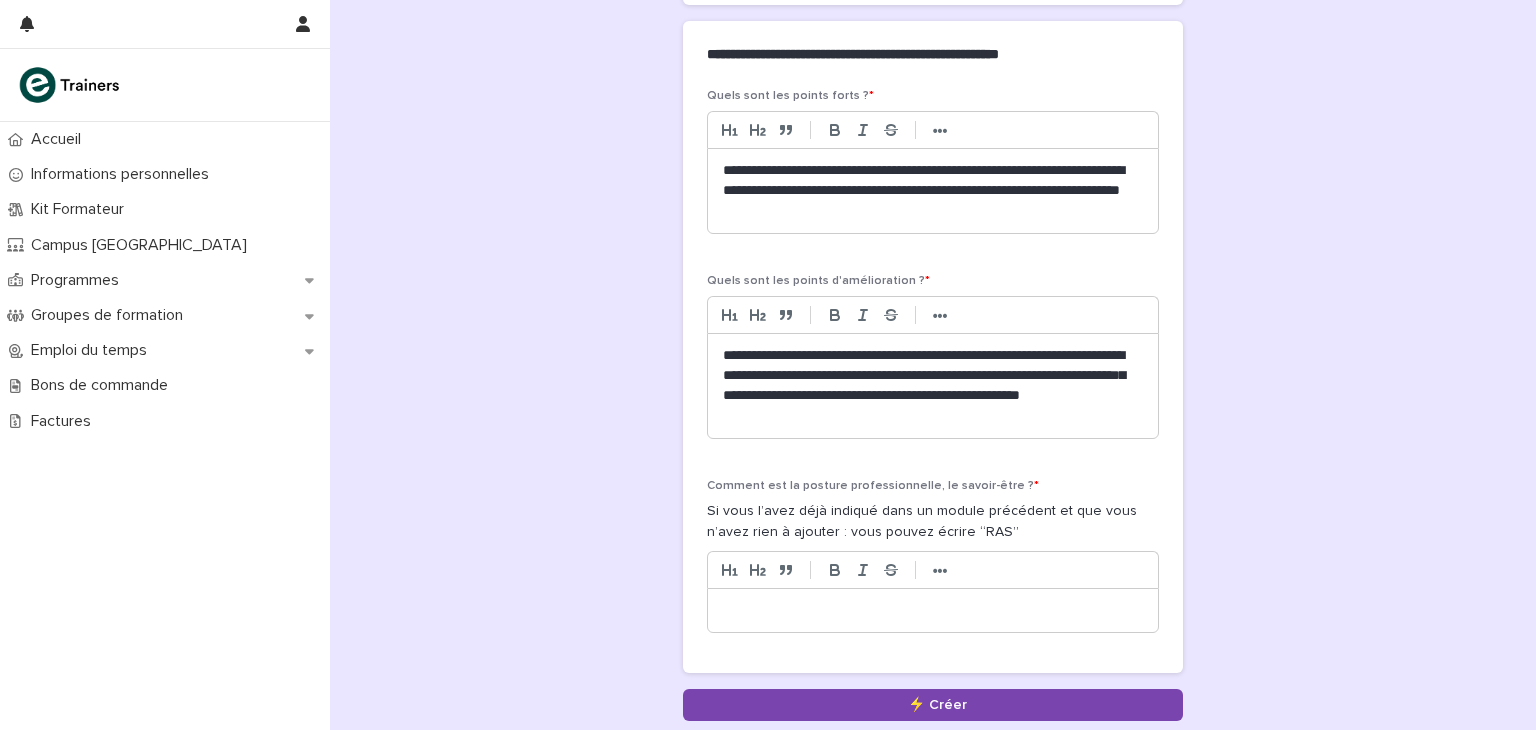 click on "**********" at bounding box center [933, 386] 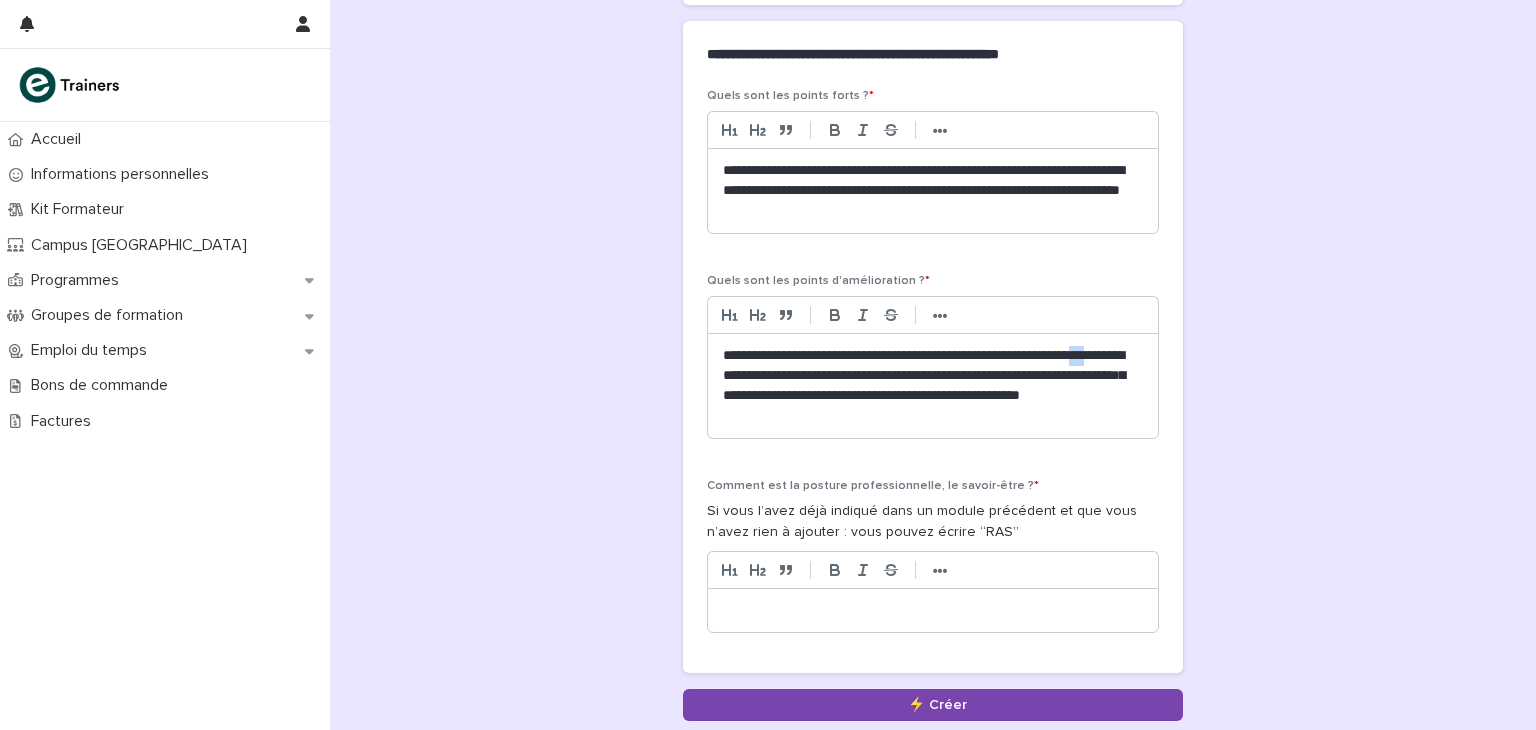 click on "**********" at bounding box center (933, 386) 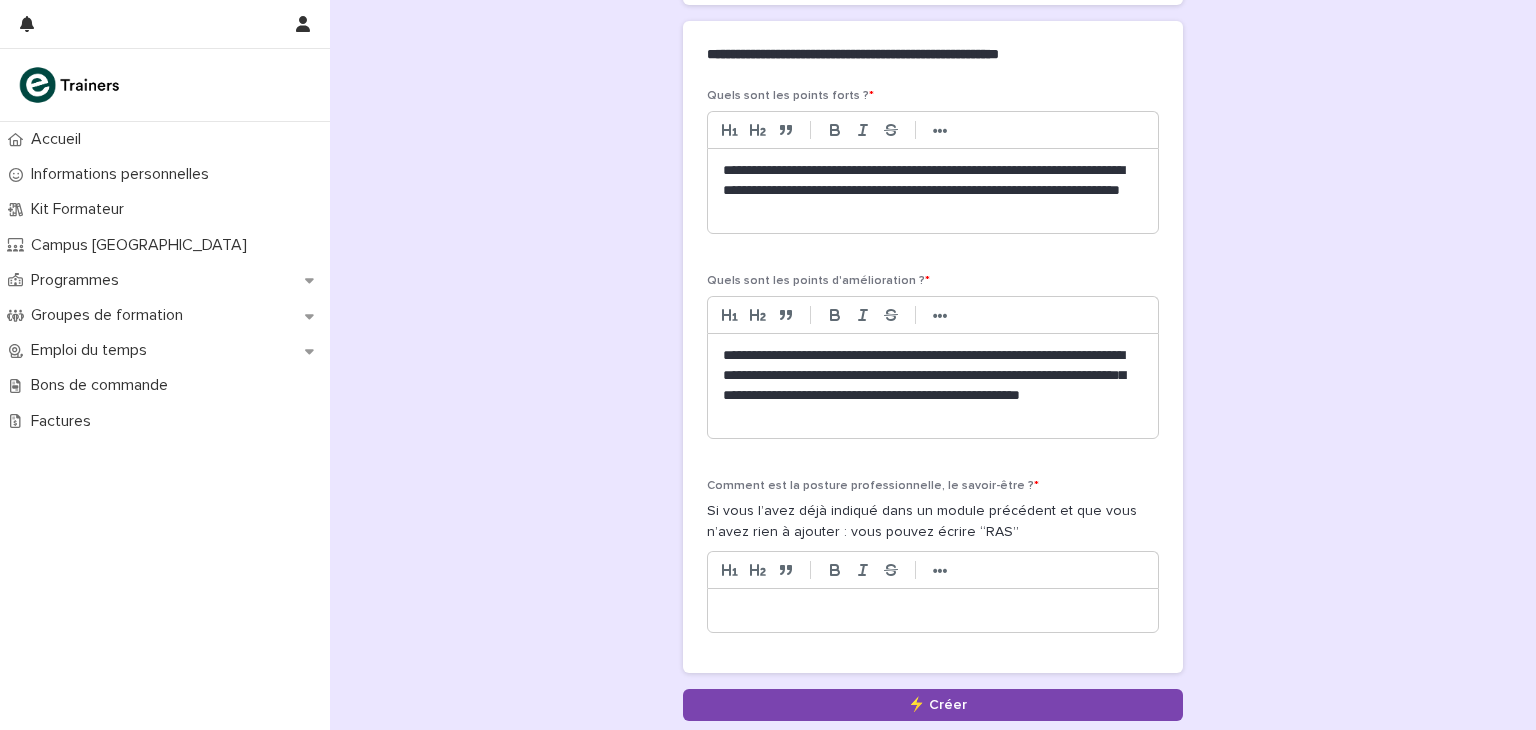 click on "**********" at bounding box center (933, 386) 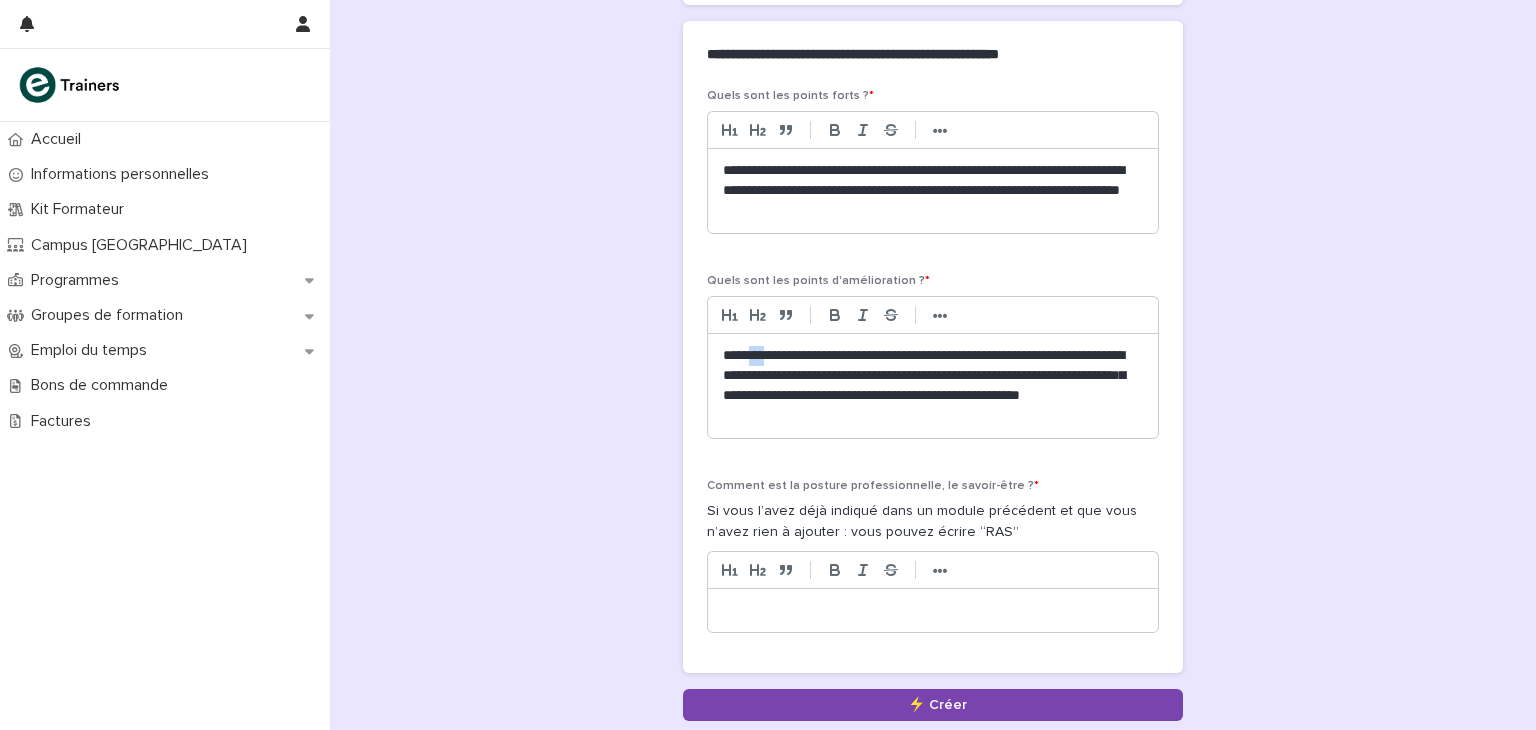 click on "**********" at bounding box center (933, 386) 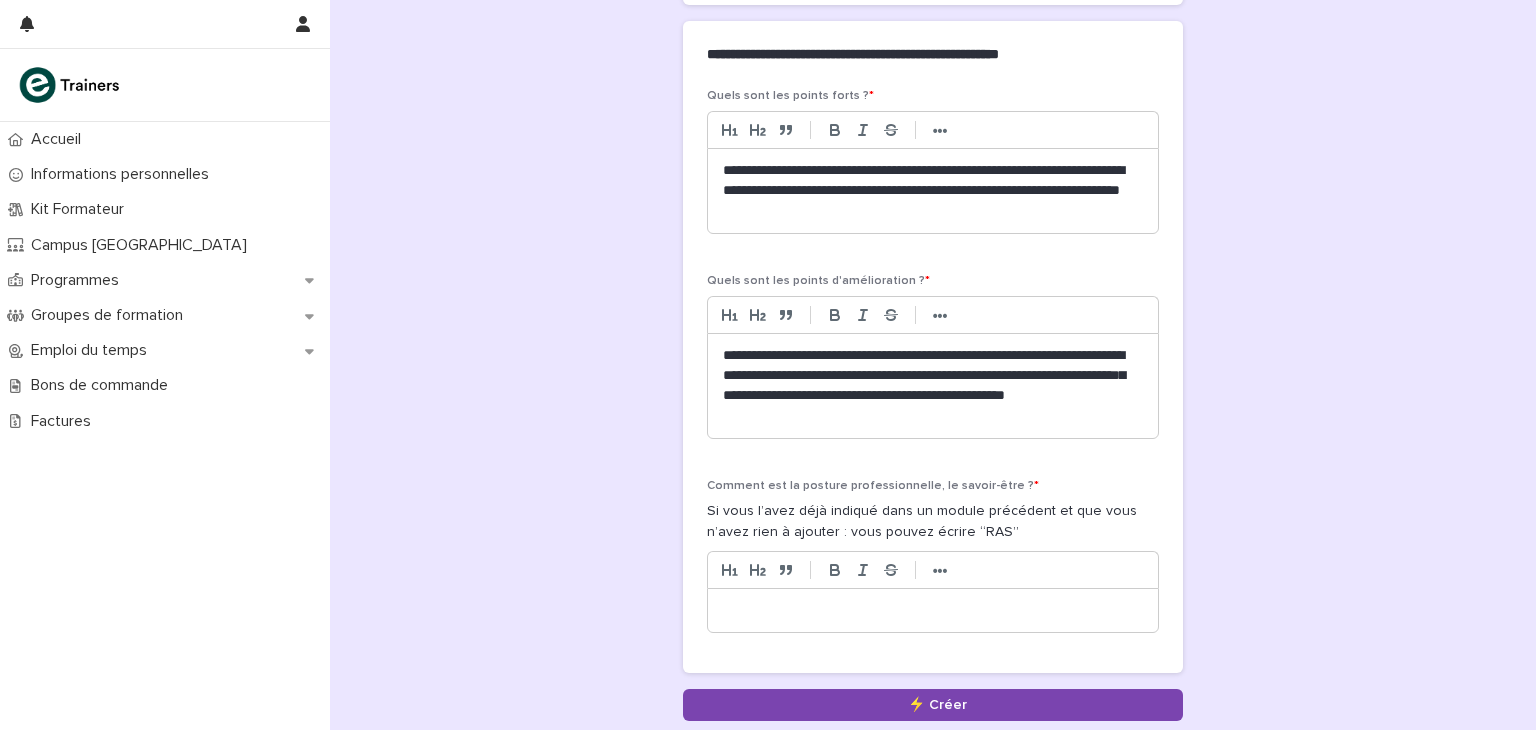 click on "**********" at bounding box center (933, 386) 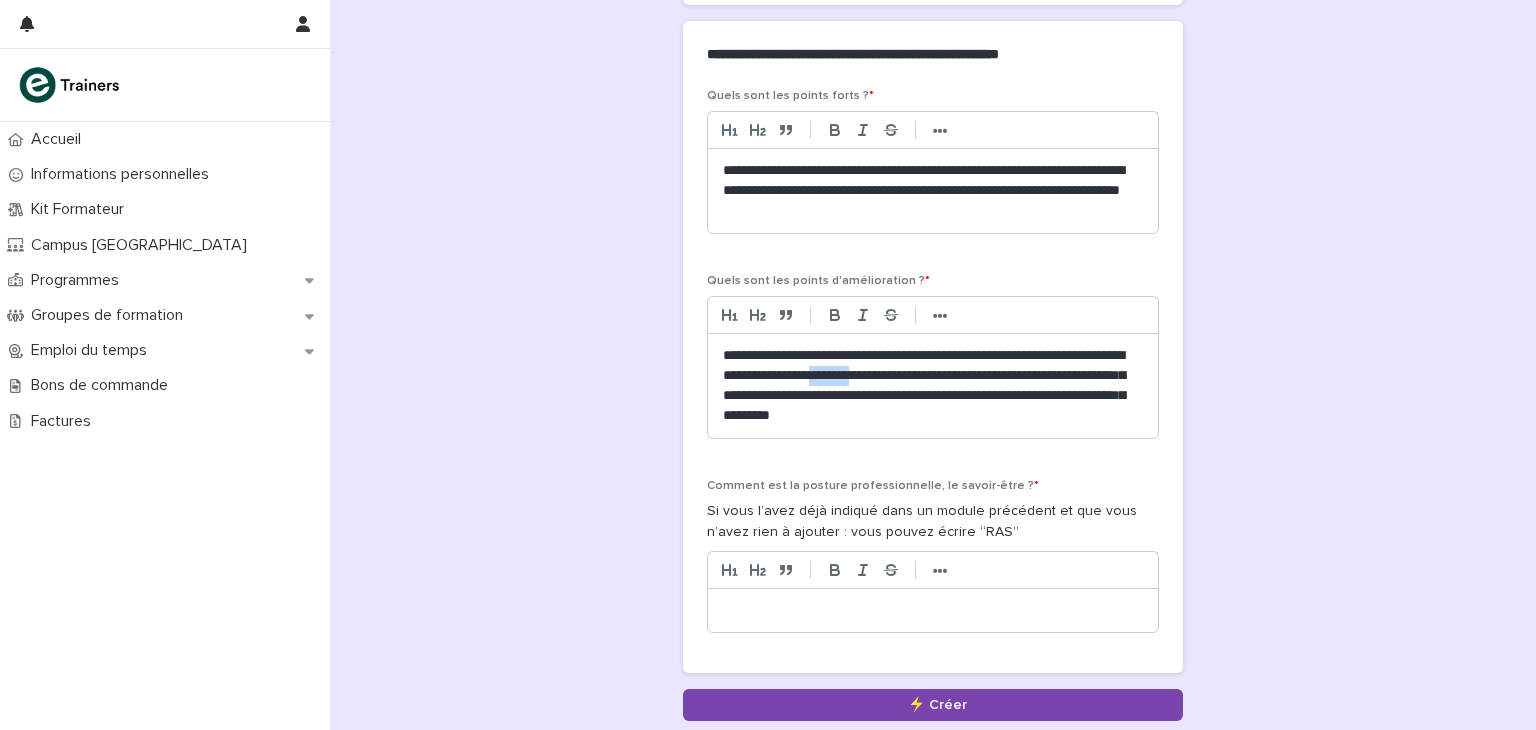 drag, startPoint x: 896, startPoint y: 358, endPoint x: 936, endPoint y: 360, distance: 40.04997 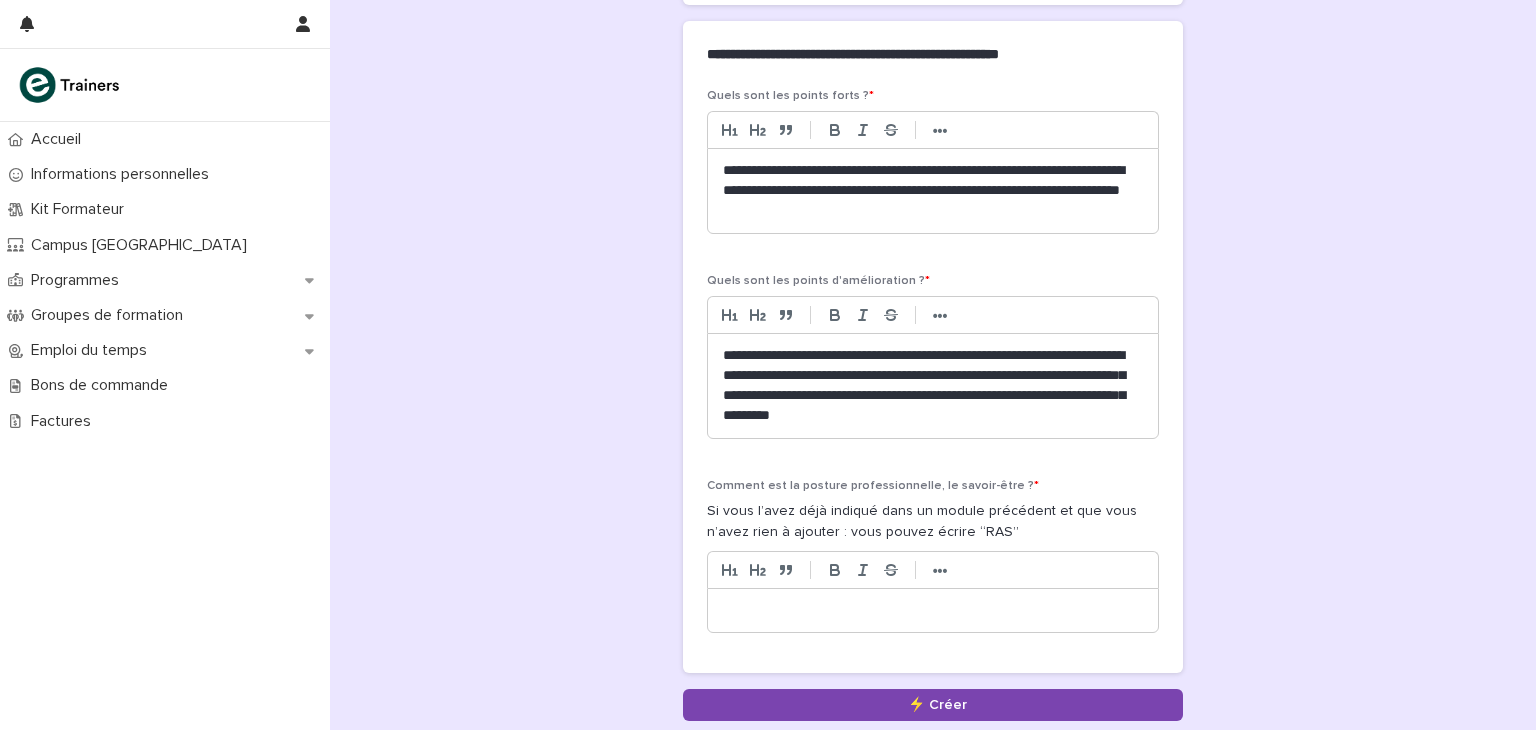 click on "**********" at bounding box center [933, 386] 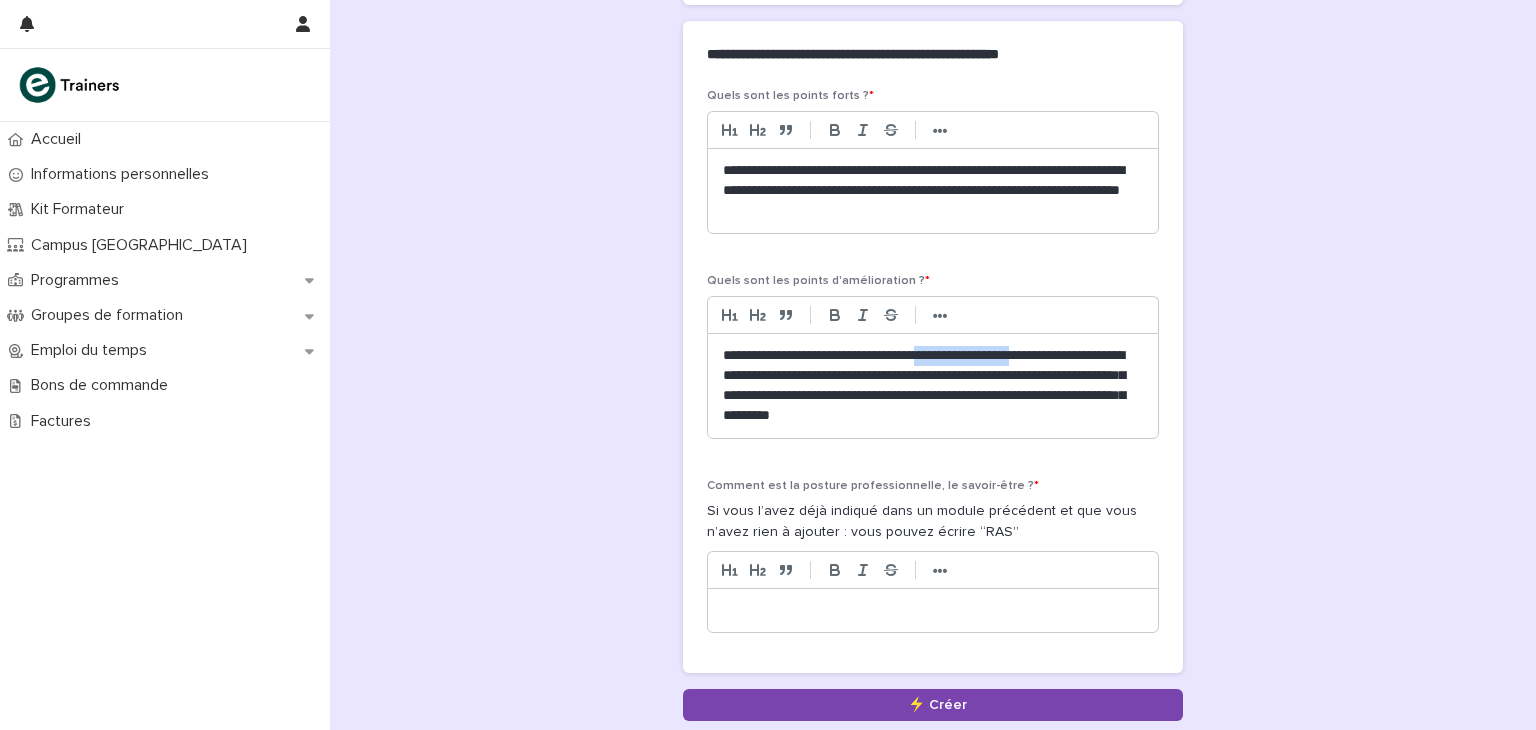 drag, startPoint x: 956, startPoint y: 333, endPoint x: 1072, endPoint y: 337, distance: 116.06895 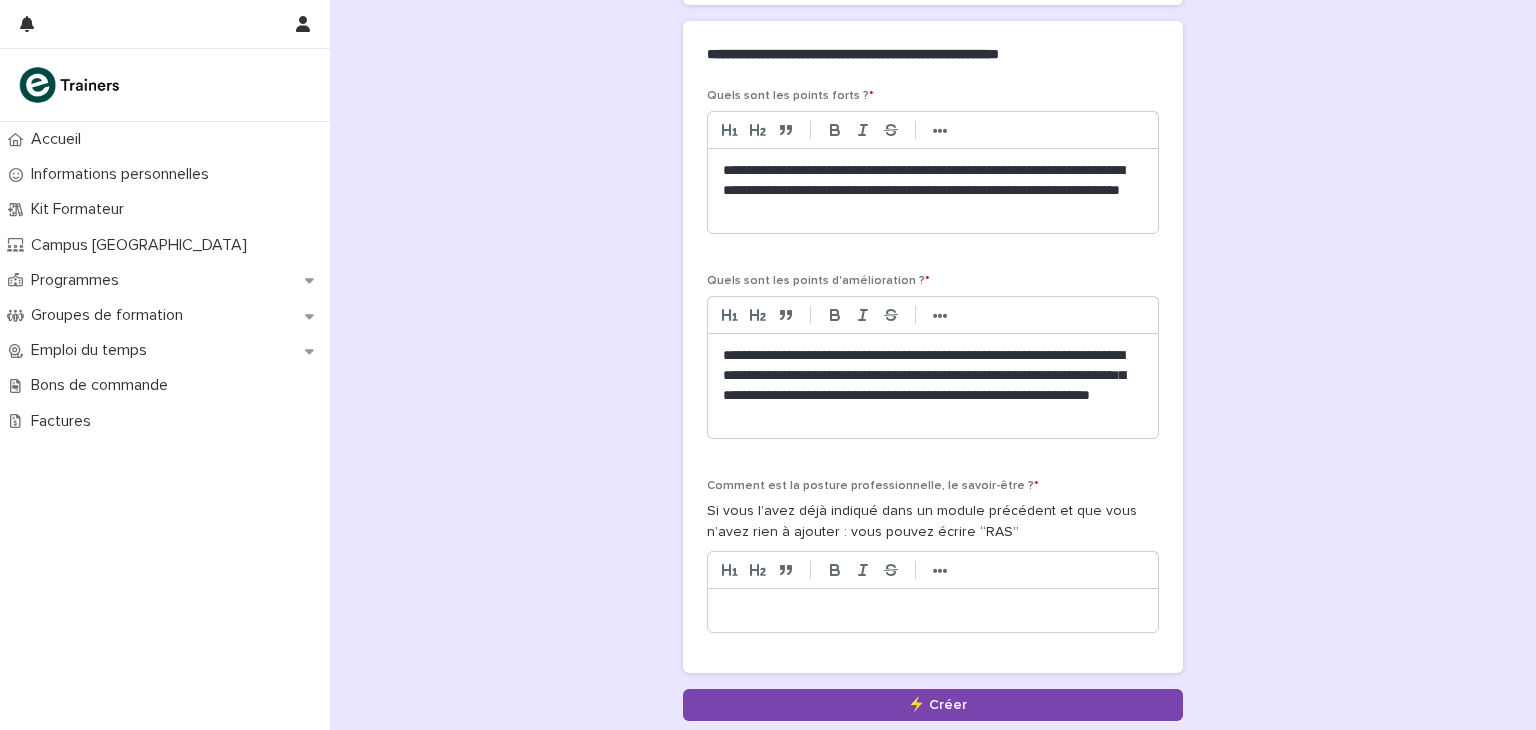 drag, startPoint x: 1010, startPoint y: 337, endPoint x: 1000, endPoint y: 340, distance: 10.440307 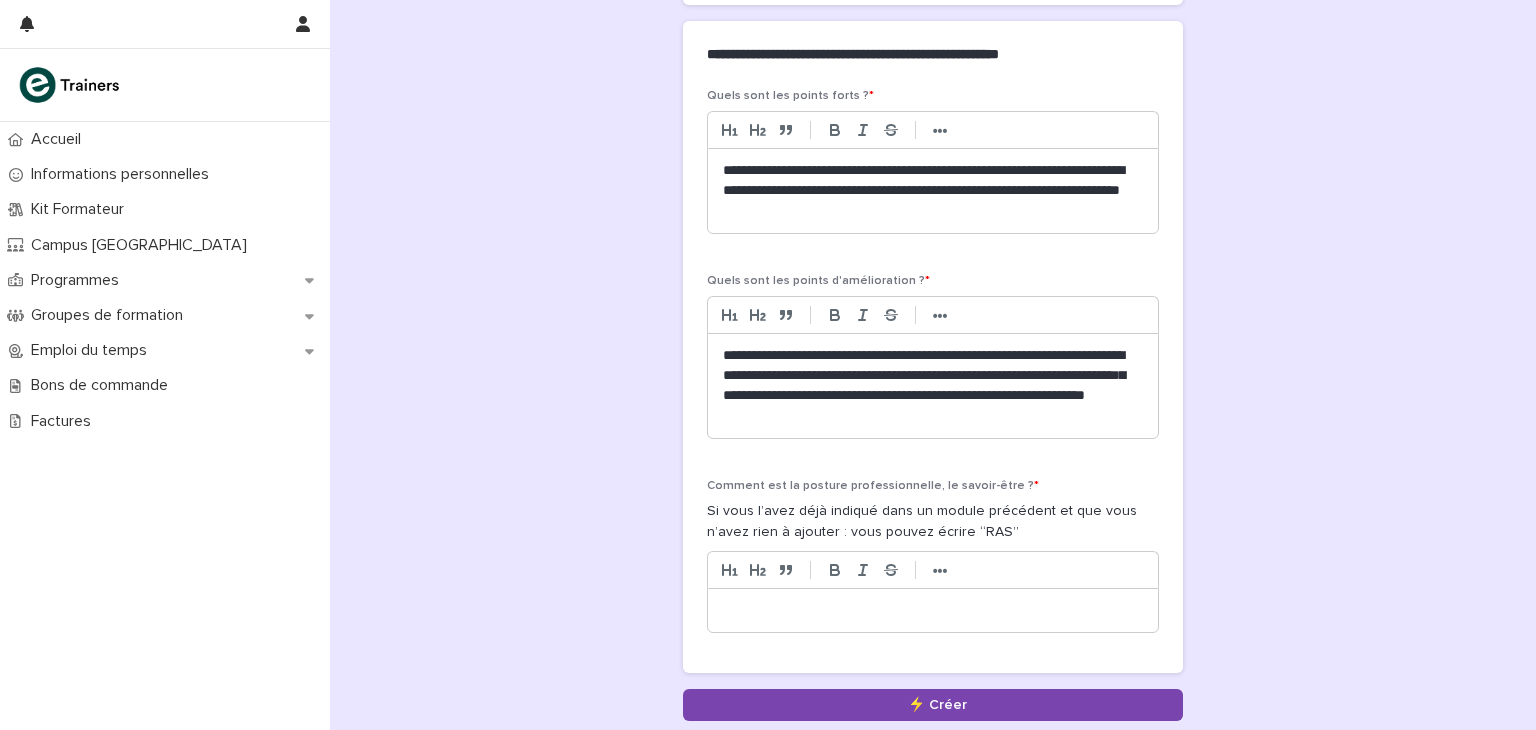 click on "**********" at bounding box center [933, 386] 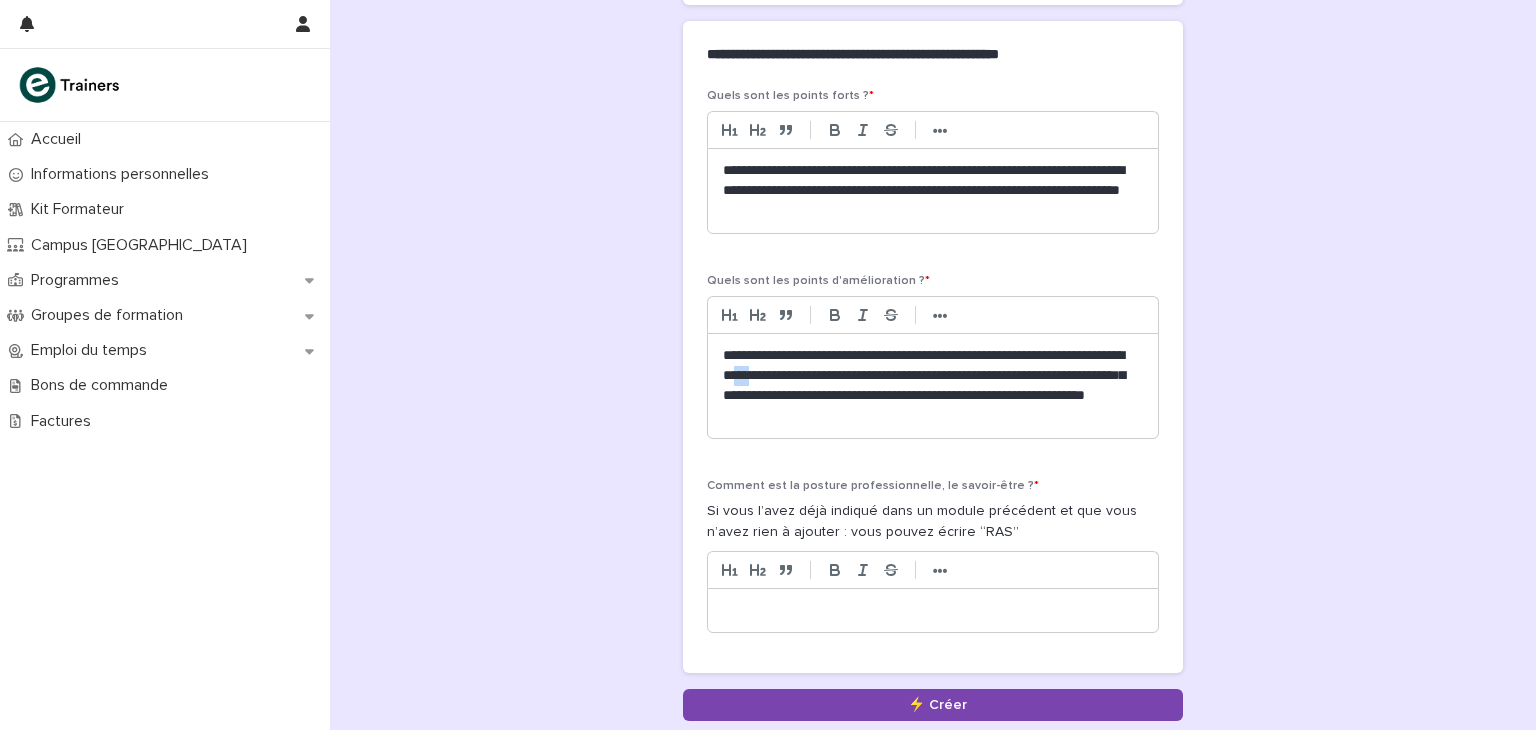 click on "**********" at bounding box center [933, 386] 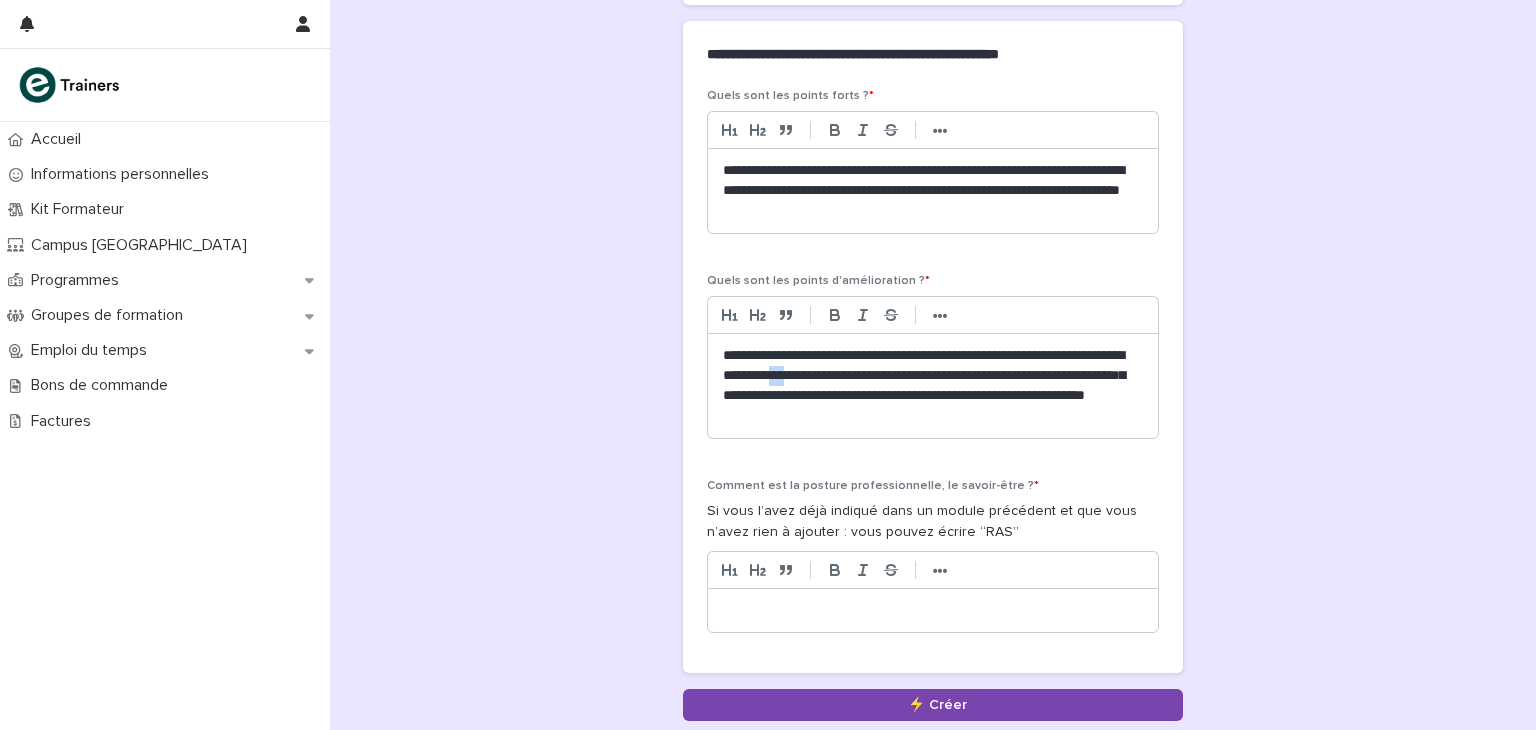 drag, startPoint x: 872, startPoint y: 360, endPoint x: 887, endPoint y: 357, distance: 15.297058 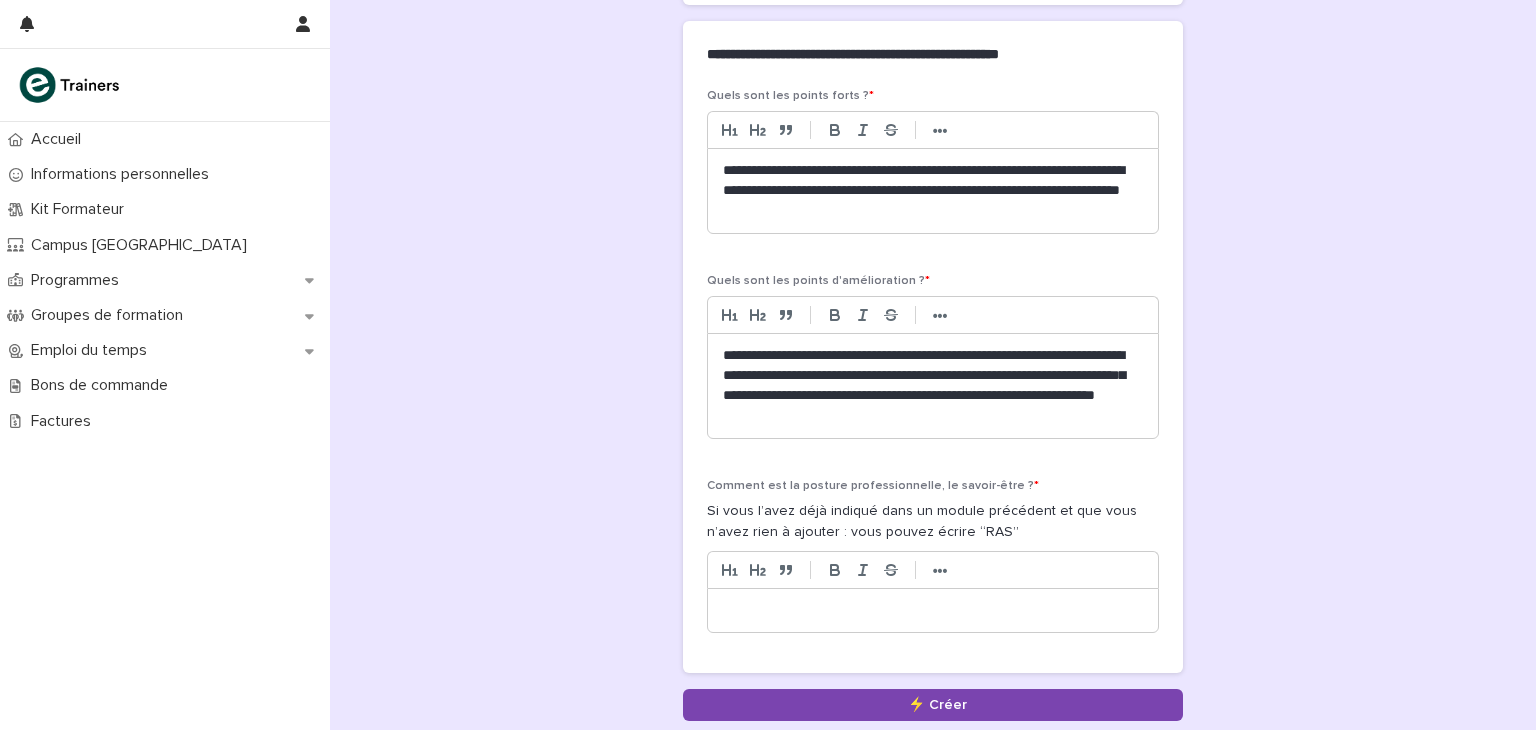 click on "**********" at bounding box center (933, 386) 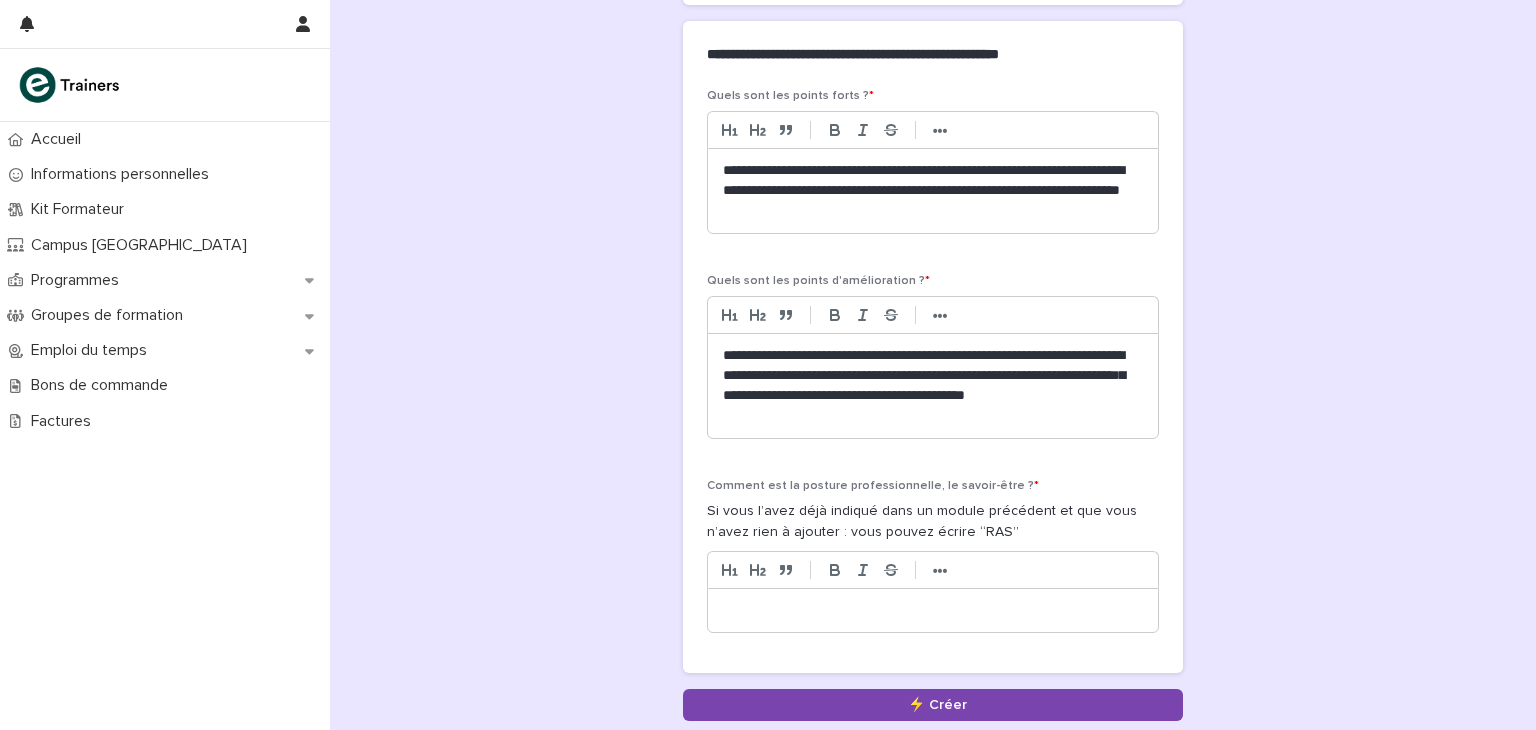 click on "**********" at bounding box center [933, 386] 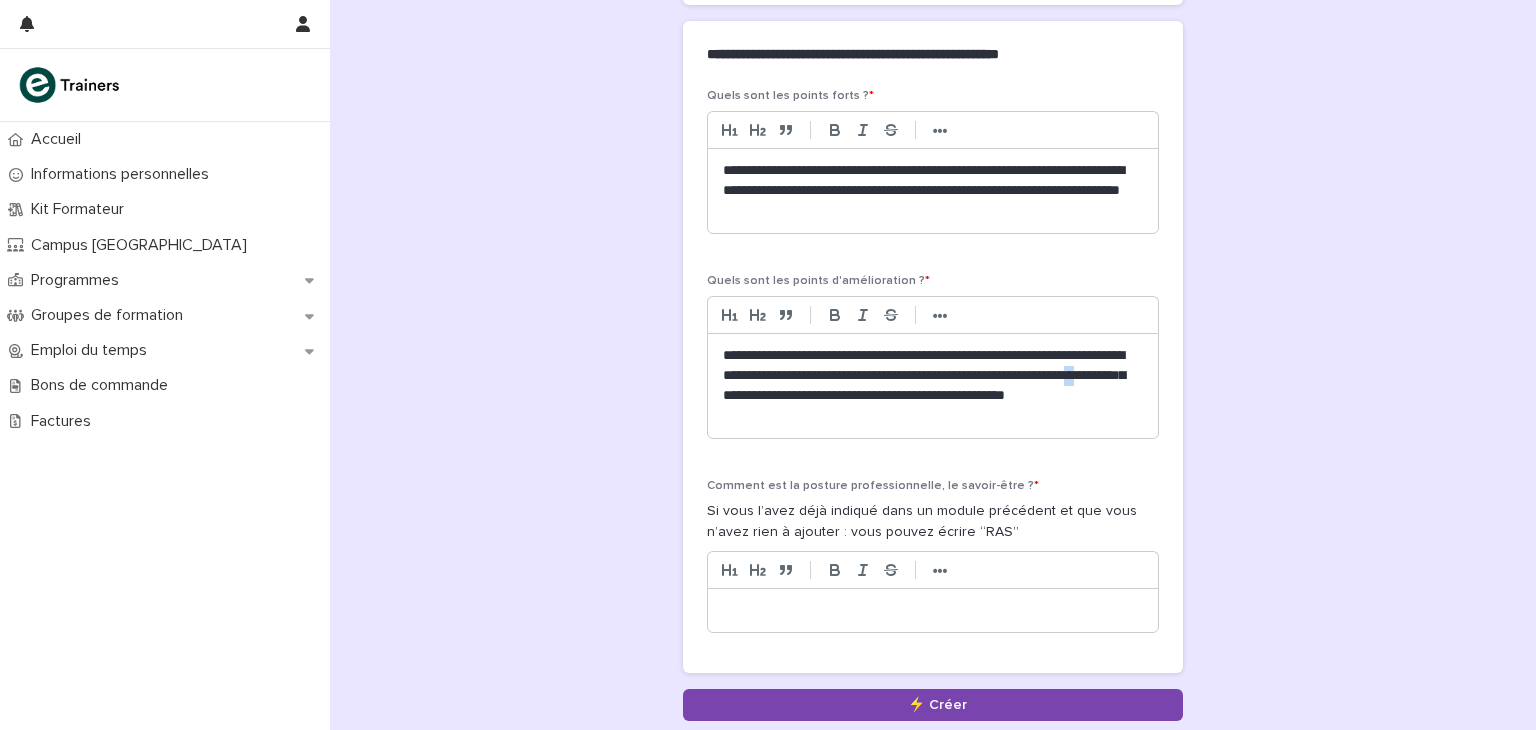 drag, startPoint x: 839, startPoint y: 373, endPoint x: 829, endPoint y: 375, distance: 10.198039 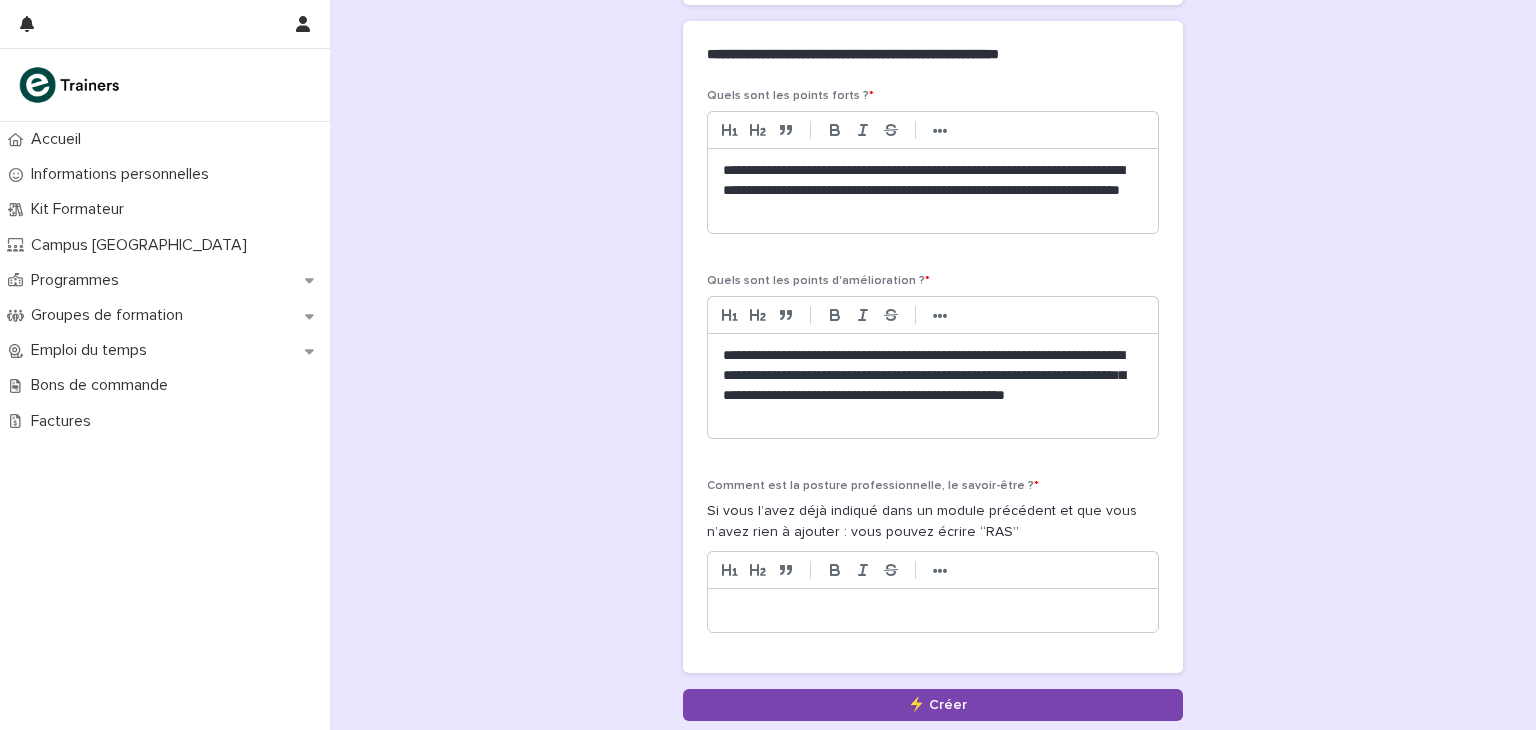 click on "**********" at bounding box center (933, 386) 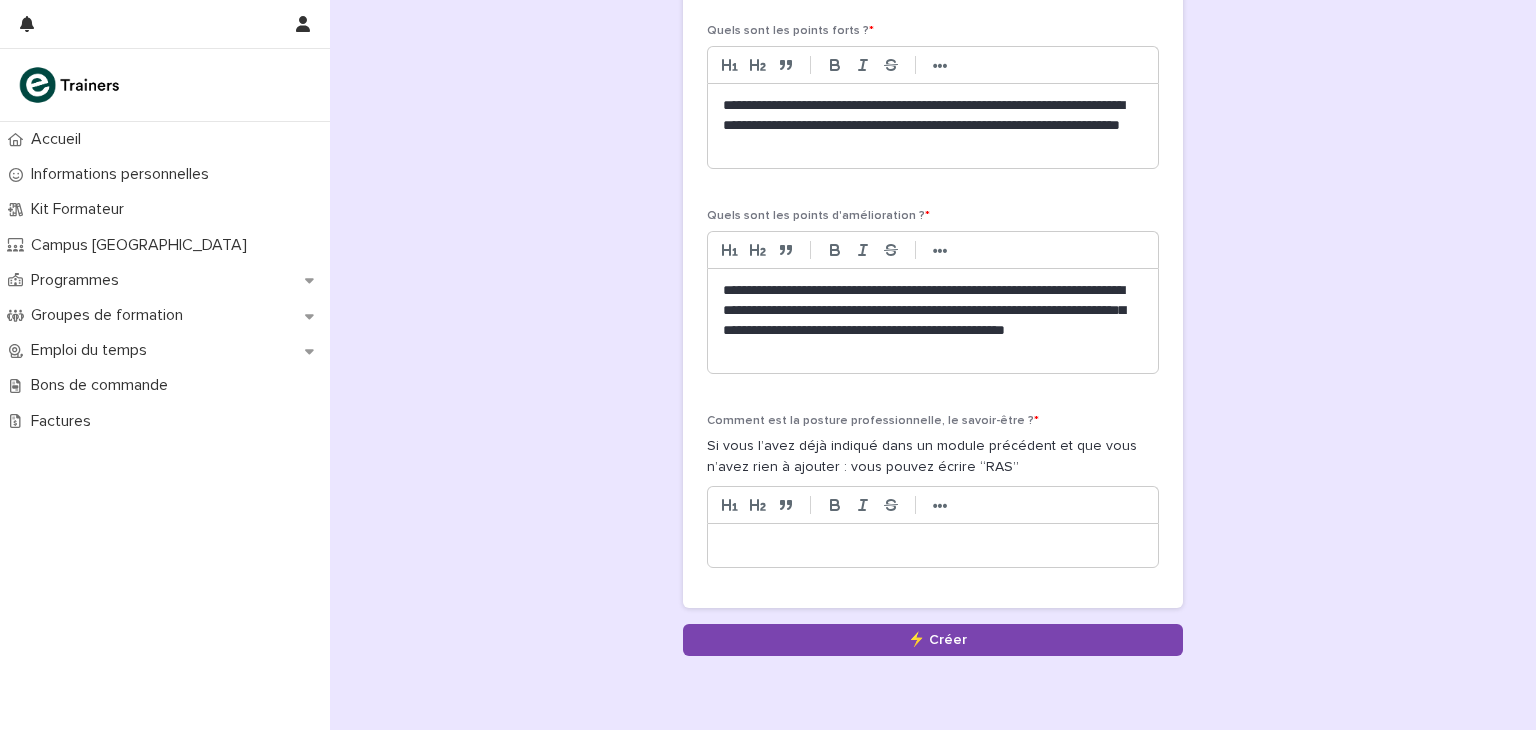 scroll, scrollTop: 1000, scrollLeft: 0, axis: vertical 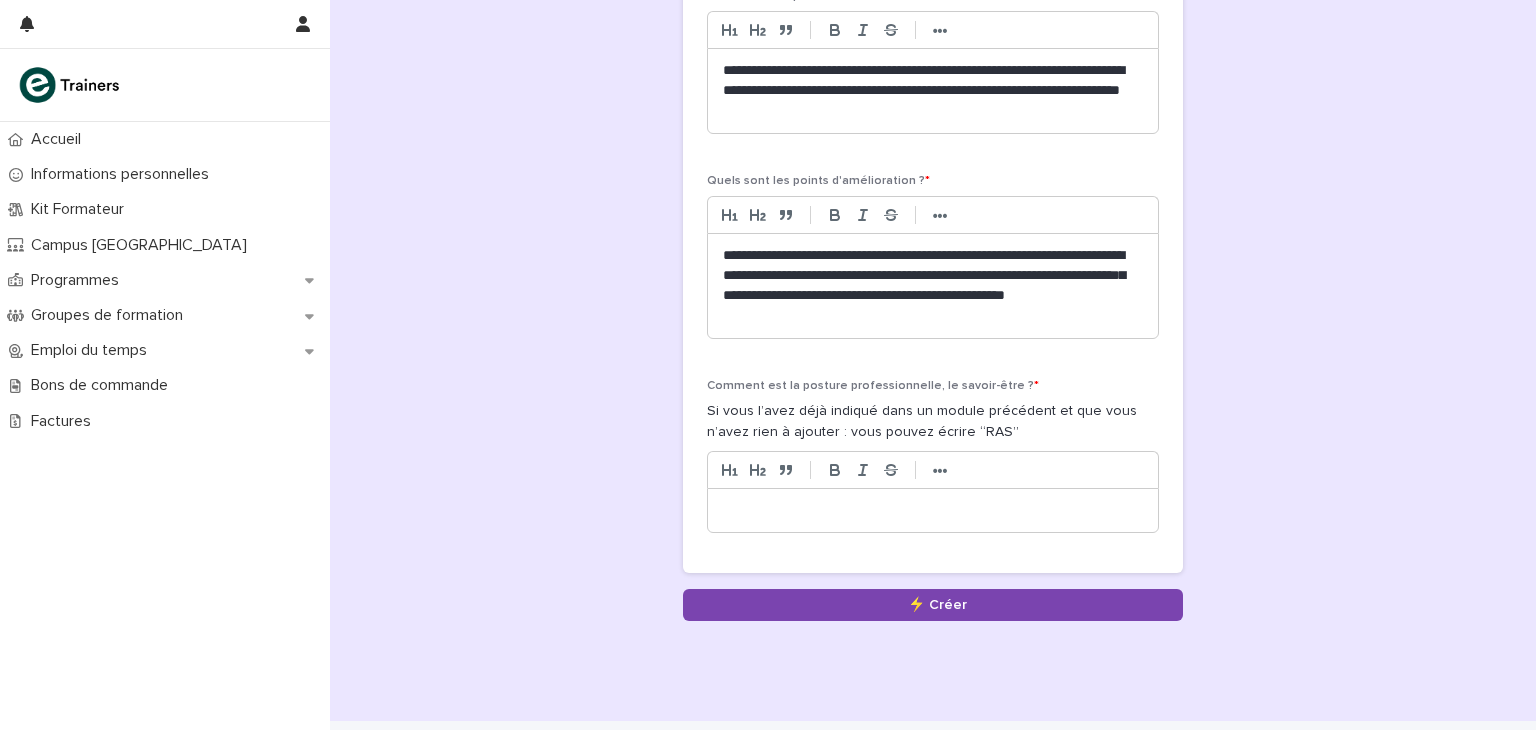 click at bounding box center (933, 511) 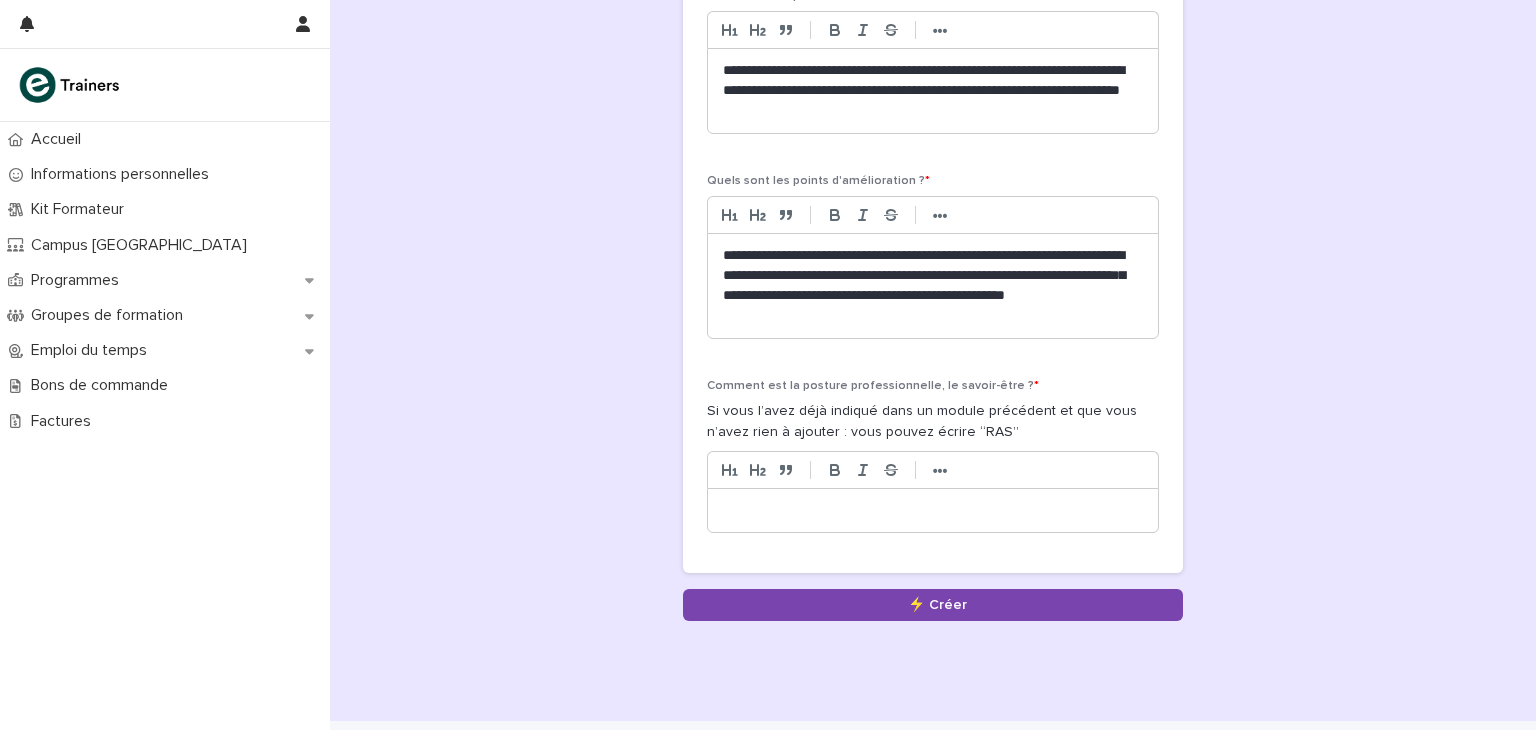 scroll, scrollTop: 900, scrollLeft: 0, axis: vertical 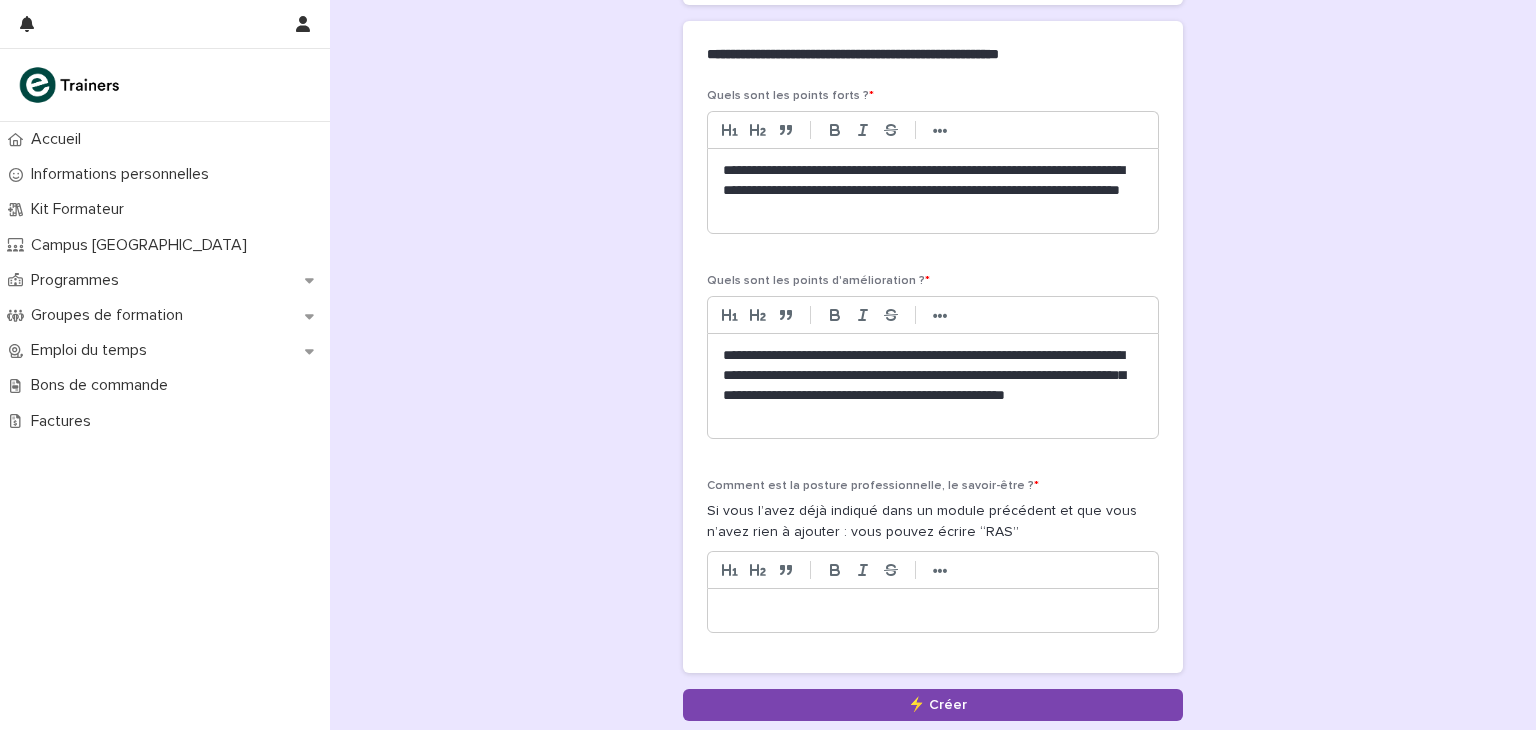 type 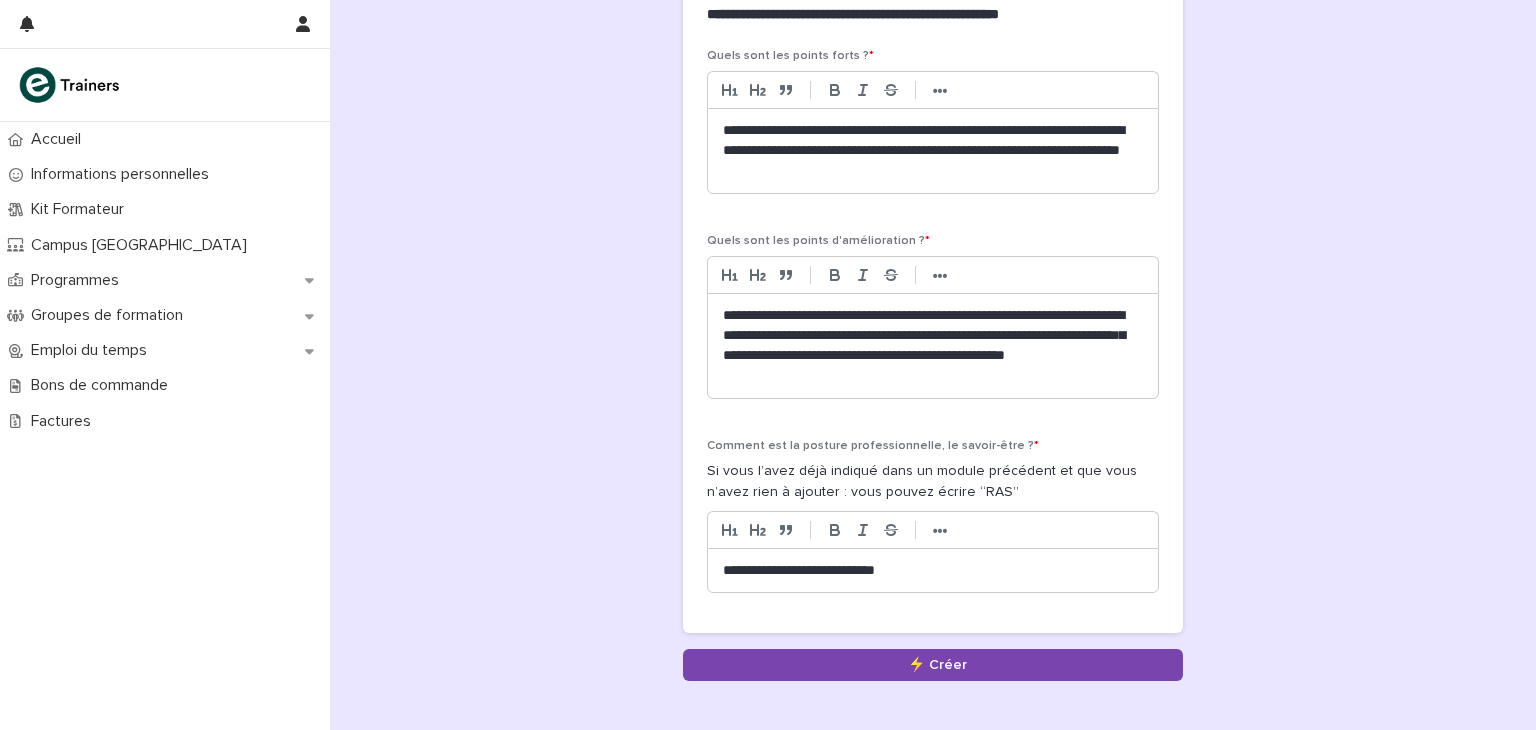 scroll, scrollTop: 1028, scrollLeft: 0, axis: vertical 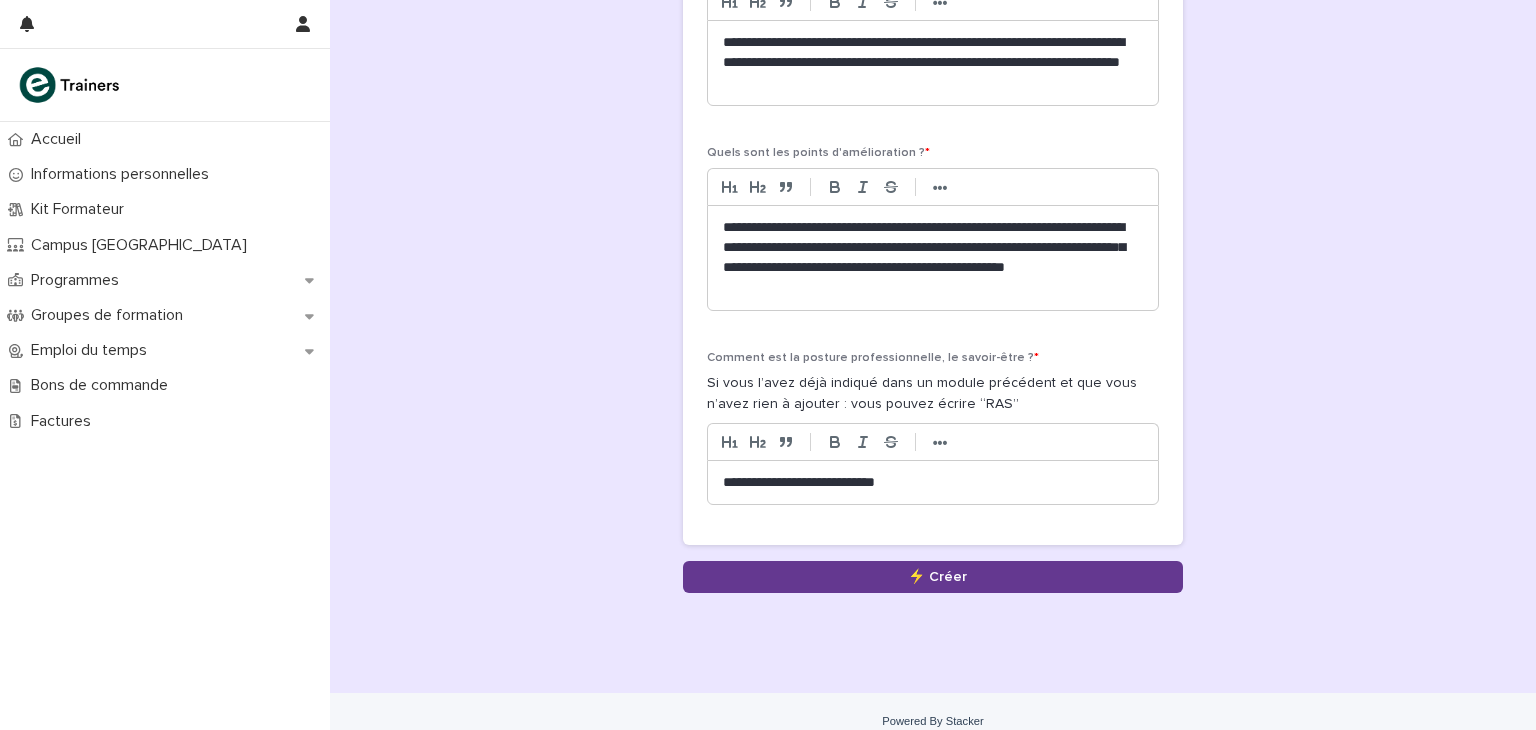 click on "Save" at bounding box center (933, 577) 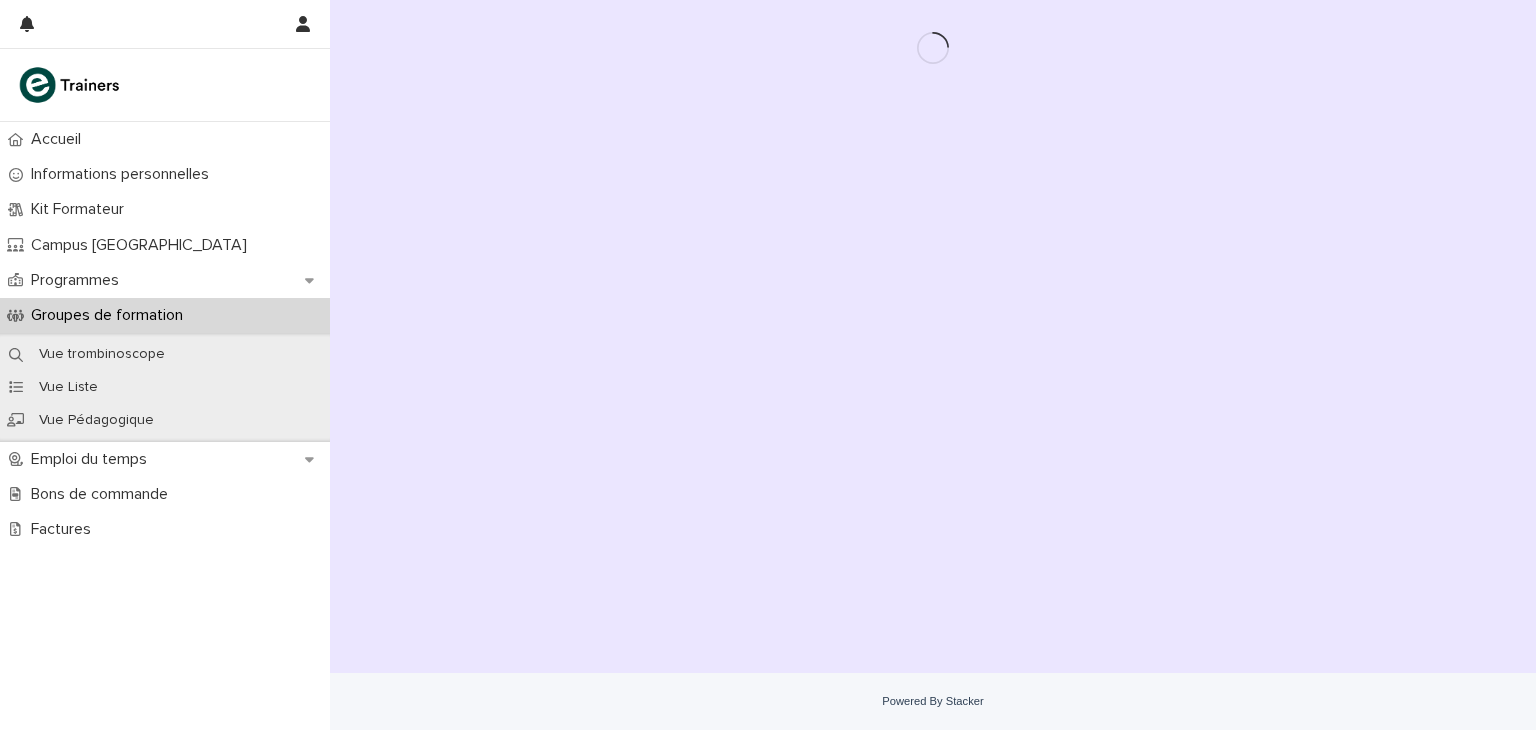 scroll, scrollTop: 0, scrollLeft: 0, axis: both 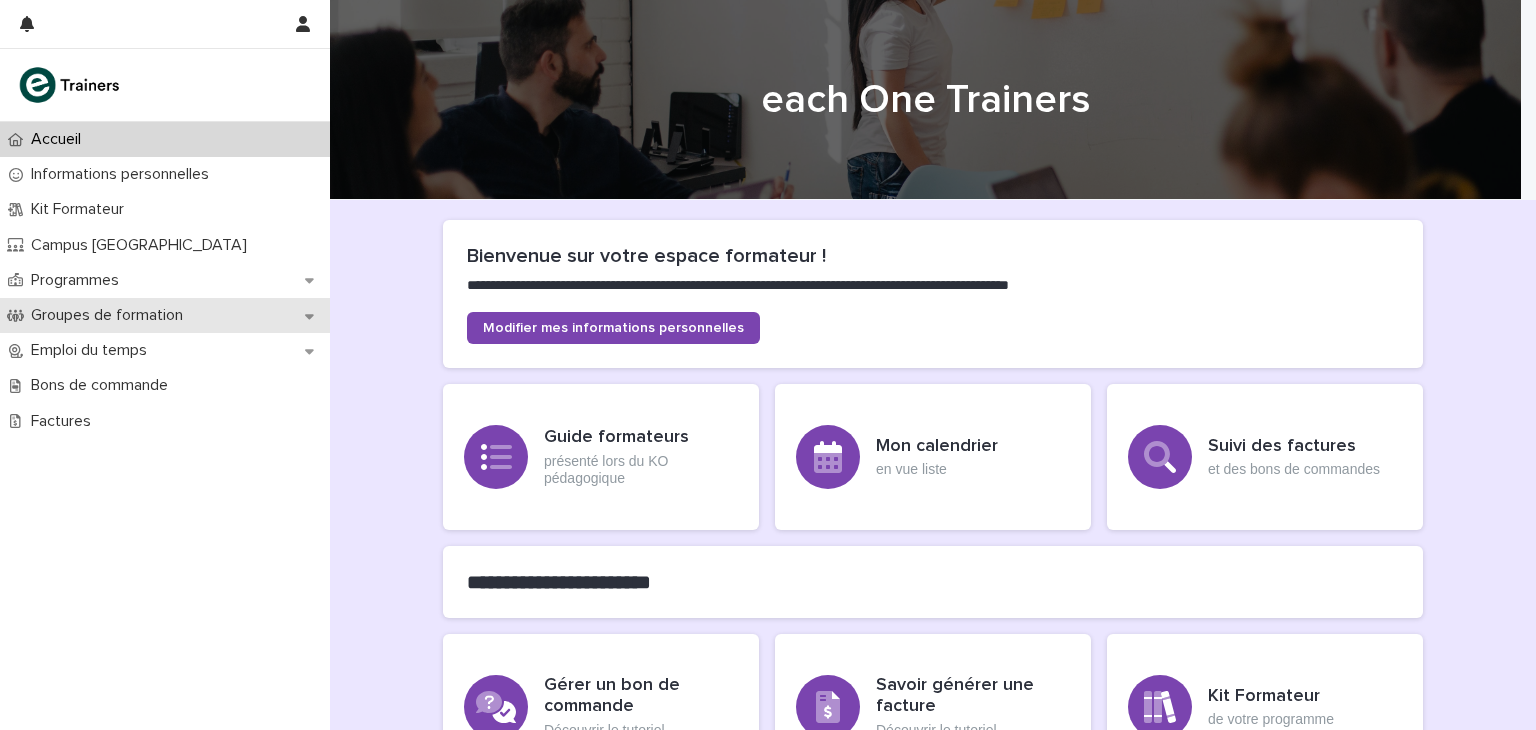 click on "Groupes de formation" at bounding box center (165, 315) 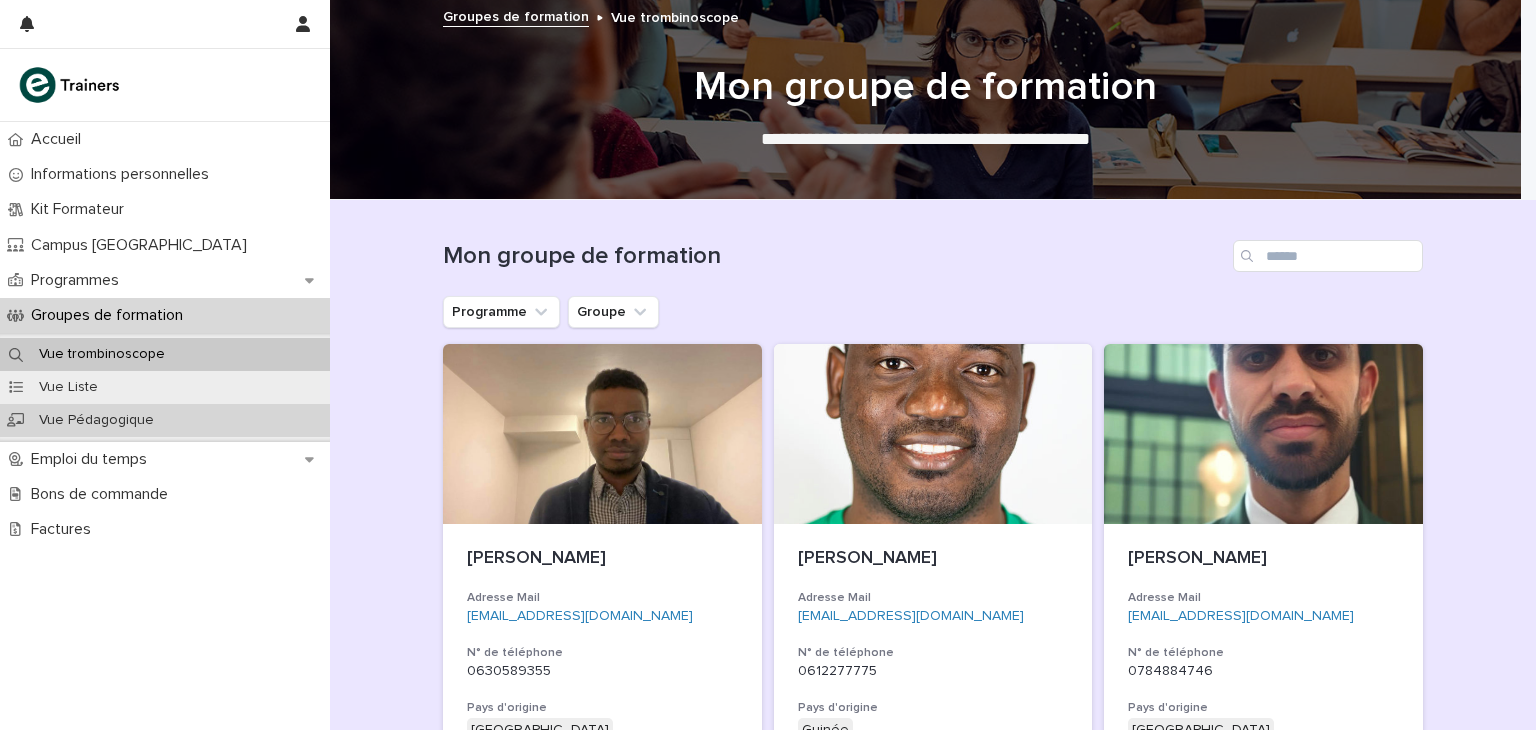 click on "Vue Pédagogique" at bounding box center (165, 420) 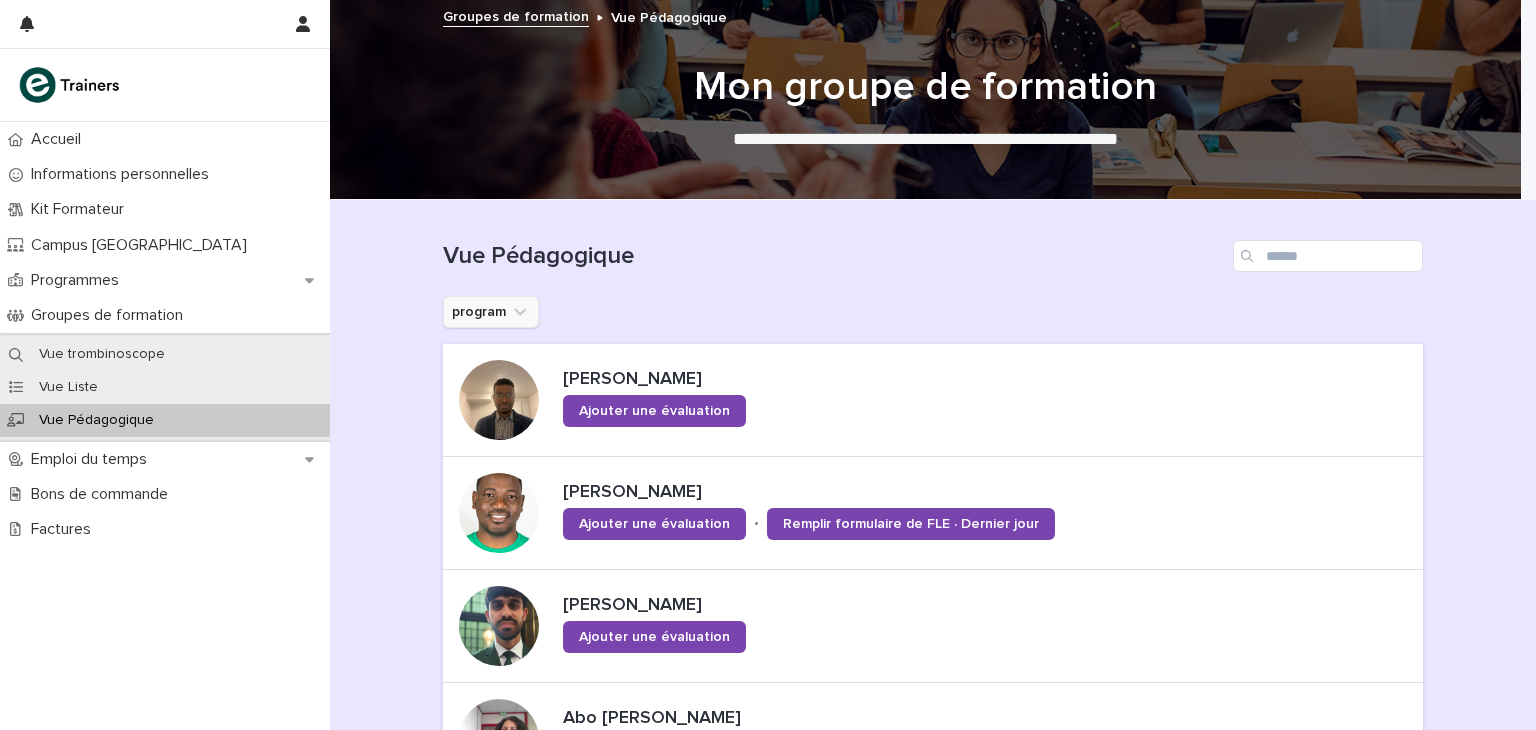 click 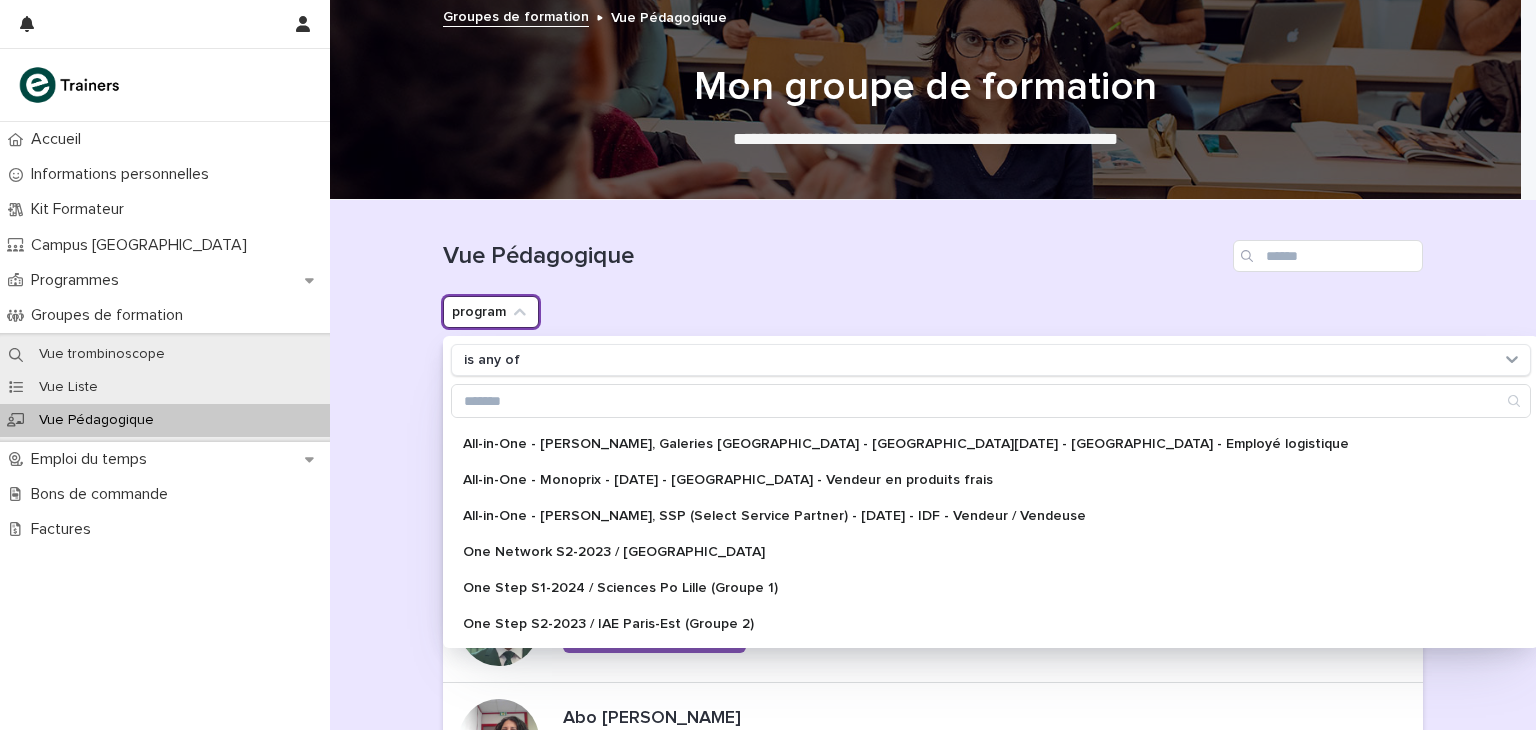 scroll, scrollTop: 0, scrollLeft: 0, axis: both 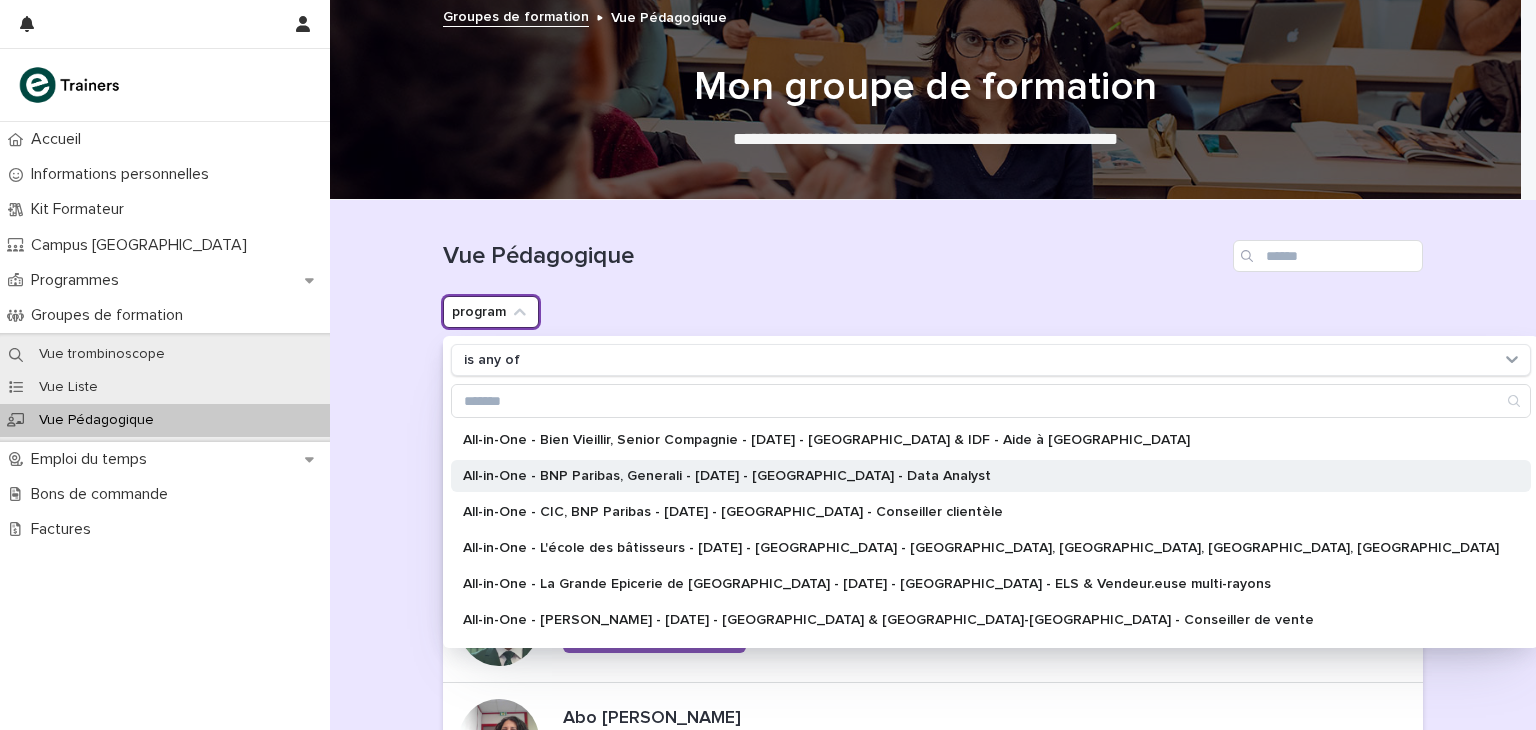 click on "All-in-One - BNP Paribas, Generali - [DATE] - [GEOGRAPHIC_DATA] - Data Analyst" at bounding box center [991, 476] 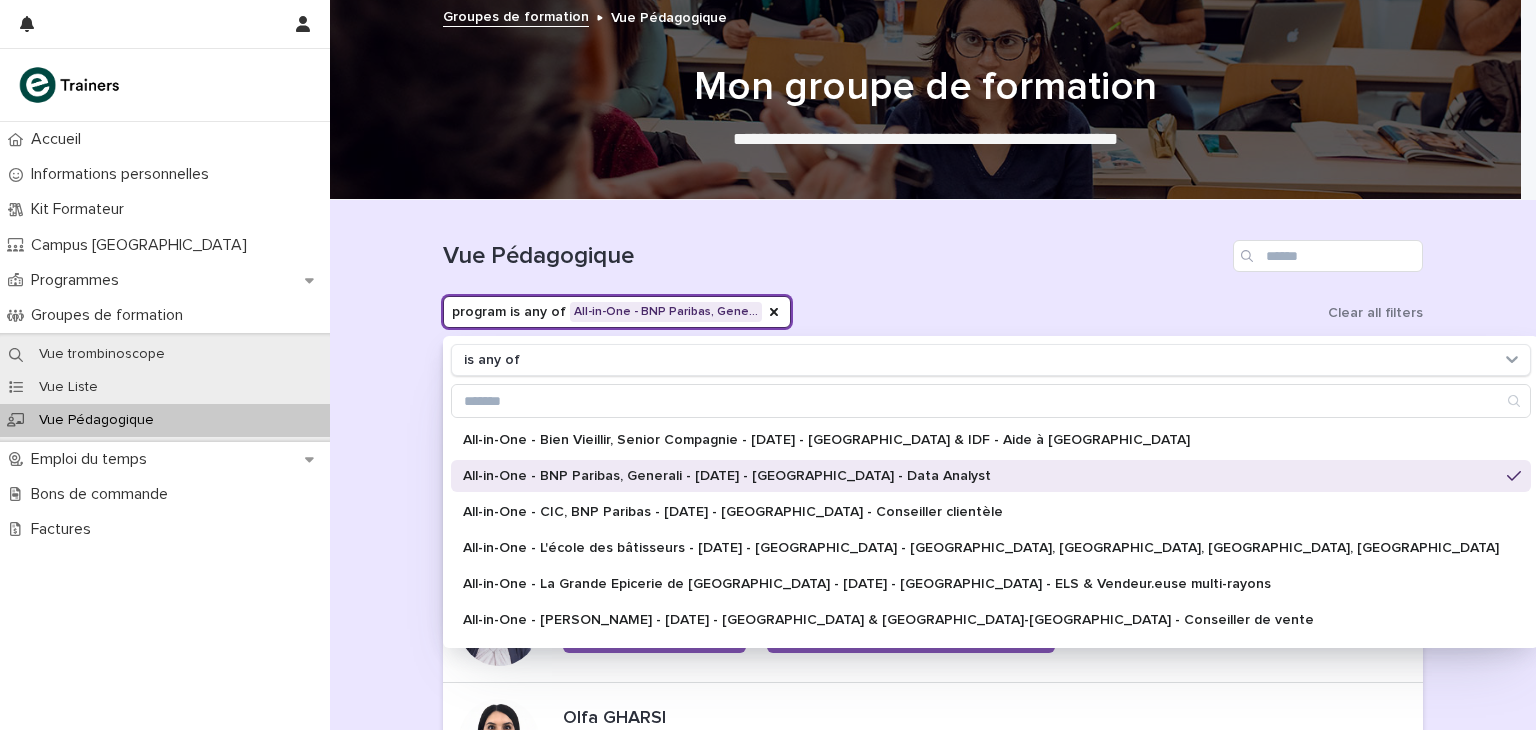 click on "Loading... Saving… Loading... Saving… Vue Pédagogique program is any of All-in-One - BNP Paribas, Gene… is any of All-in-One - Bien Vieillir, Senior Compagnie - [DATE] - [GEOGRAPHIC_DATA] & IDF - Aide à Domicile All-in-One - BNP Paribas, Generali - [DATE] - [GEOGRAPHIC_DATA] - Data Analyst All-in-One - CIC, BNP Paribas - [DATE] - [GEOGRAPHIC_DATA] - Conseiller clientèle All-in-One - L'école des bâtisseurs - [DATE] - [GEOGRAPHIC_DATA] - [GEOGRAPHIC_DATA], [GEOGRAPHIC_DATA], [GEOGRAPHIC_DATA], plaquiste All-in-One - [GEOGRAPHIC_DATA] Epicerie de [GEOGRAPHIC_DATA] - [DATE] - [GEOGRAPHIC_DATA] - ELS & Vendeur.euse multi-rayons All-in-One - [PERSON_NAME] - [DATE] - [GEOGRAPHIC_DATA] & [GEOGRAPHIC_DATA]  - Conseiller de vente  All-in-One - [PERSON_NAME] - [DATE] - [GEOGRAPHIC_DATA] - Agent Logistique All-in-One - [PERSON_NAME], Galeries [GEOGRAPHIC_DATA] - [GEOGRAPHIC_DATA][DATE] - [GEOGRAPHIC_DATA] - Employé logistique All-in-One - Monoprix - [DATE] - [GEOGRAPHIC_DATA] - Vendeur en produits frais One Network S2-2023 / HEC Paris Clear all filters • • • 1" at bounding box center (933, 920) 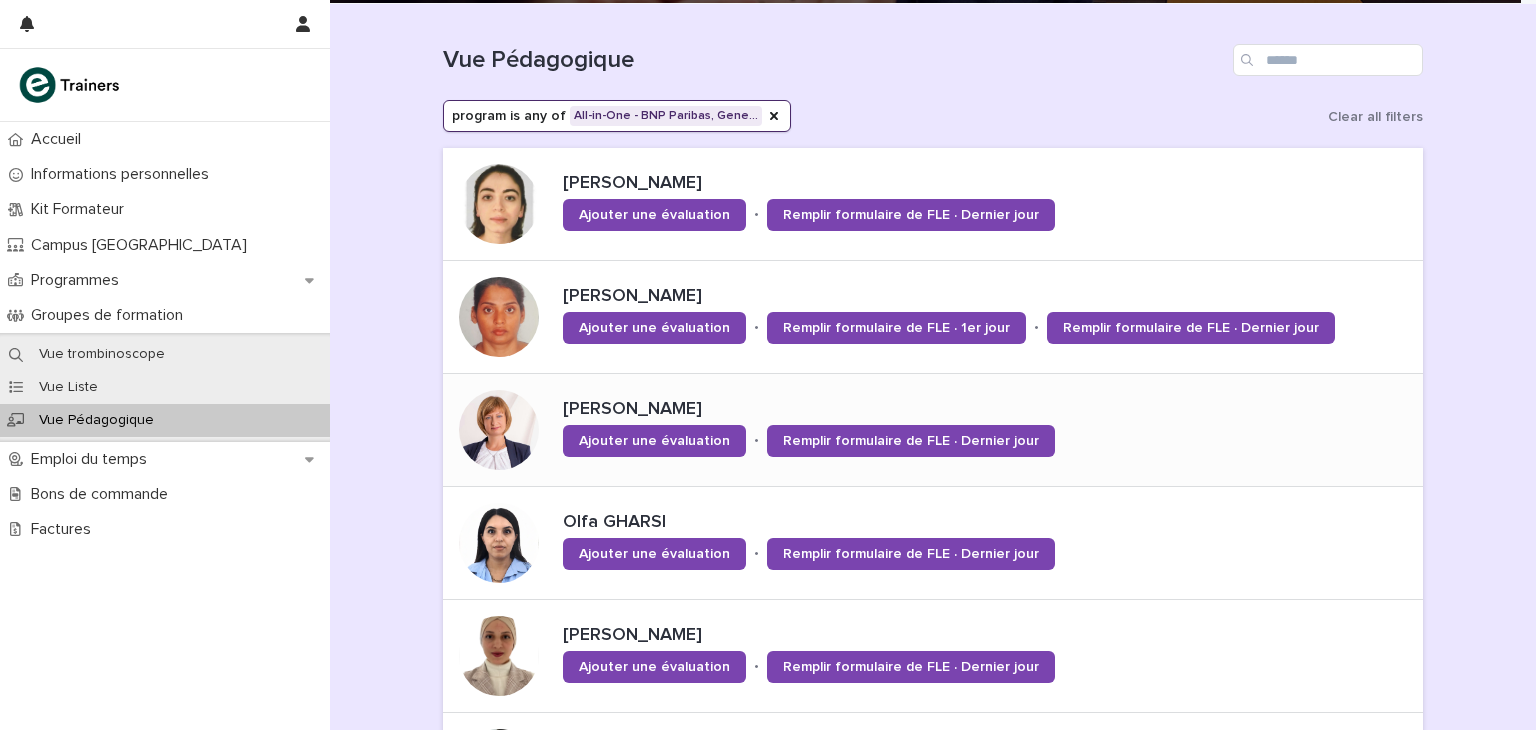 scroll, scrollTop: 200, scrollLeft: 0, axis: vertical 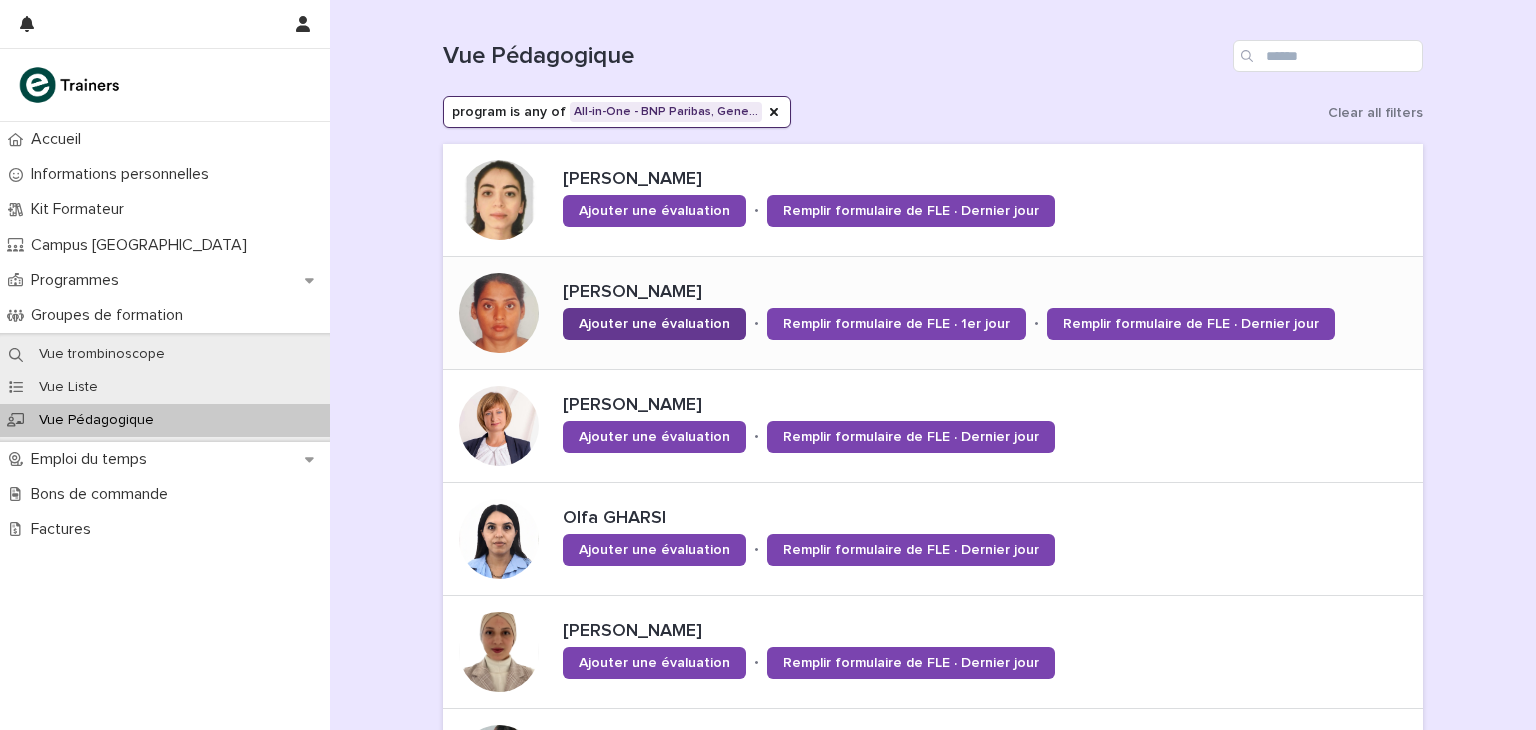 click on "Ajouter une évaluation" at bounding box center [654, 324] 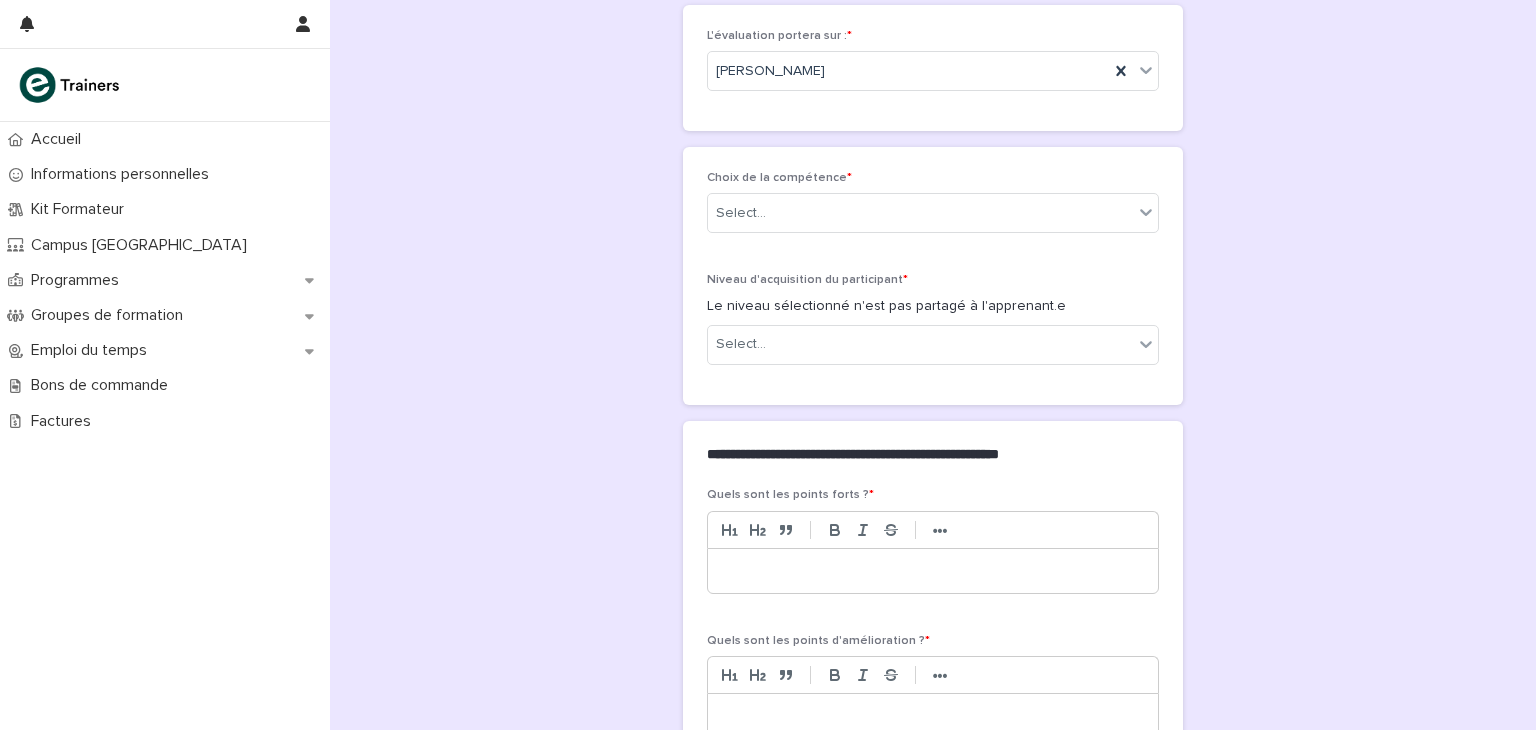 scroll, scrollTop: 93, scrollLeft: 0, axis: vertical 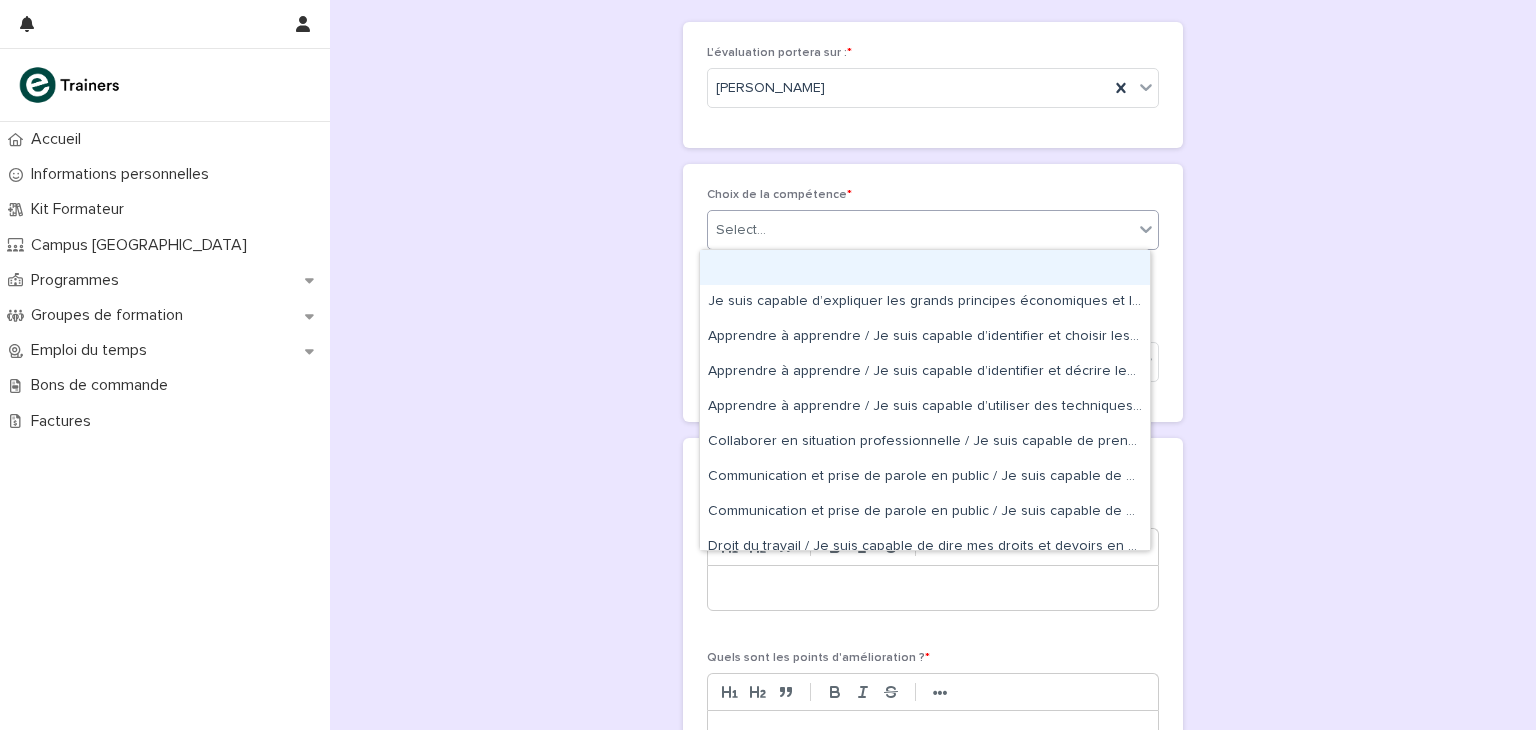 click on "Select..." at bounding box center [920, 230] 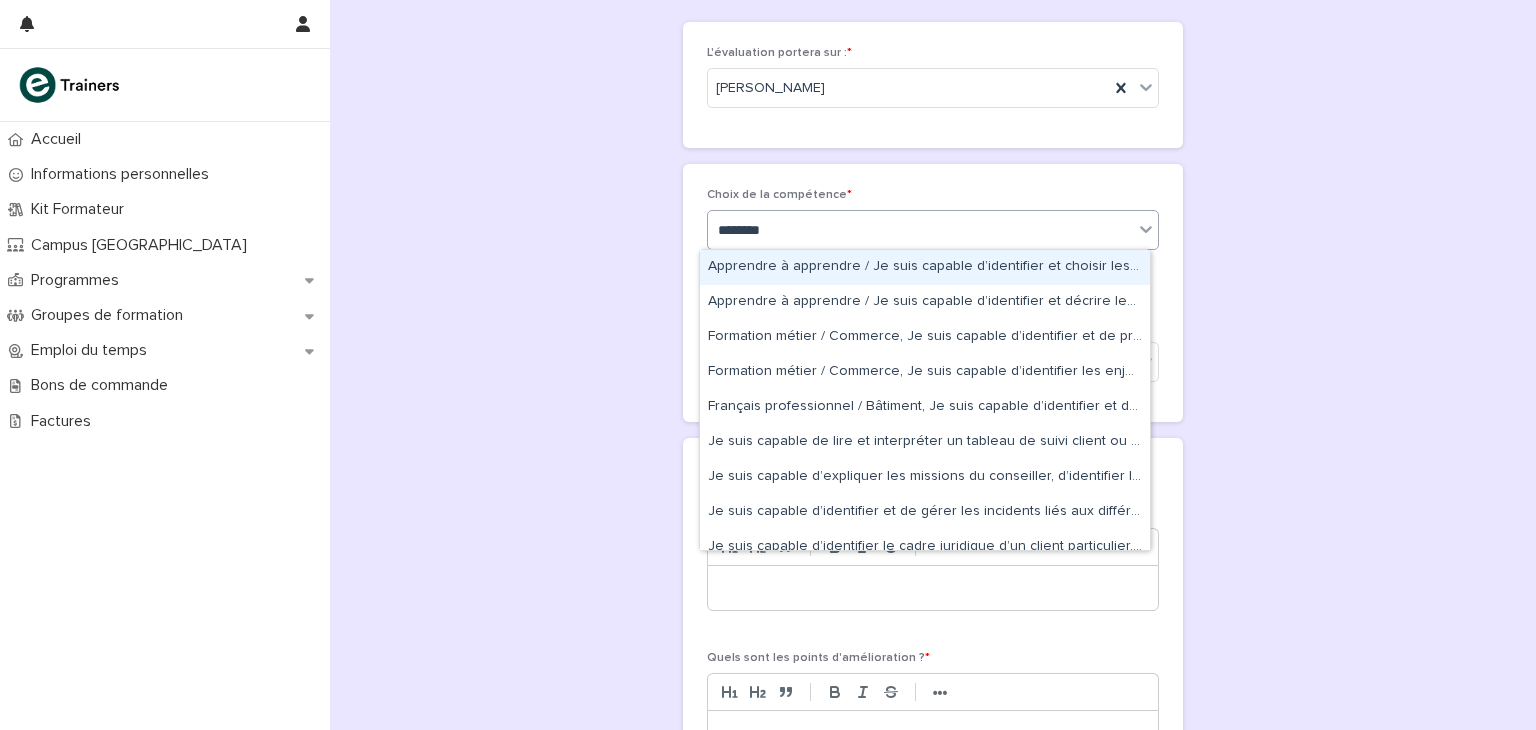 type on "*********" 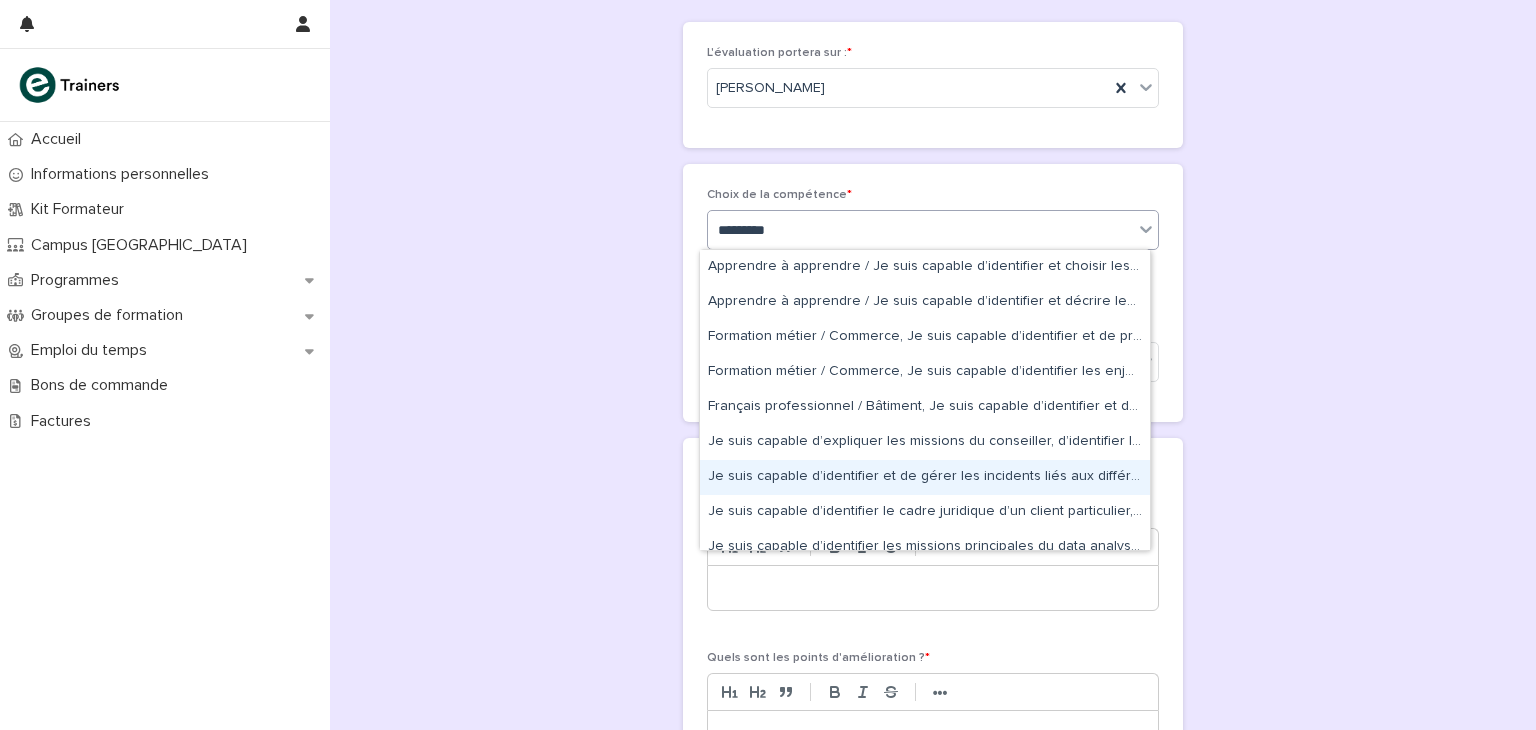 scroll, scrollTop: 50, scrollLeft: 0, axis: vertical 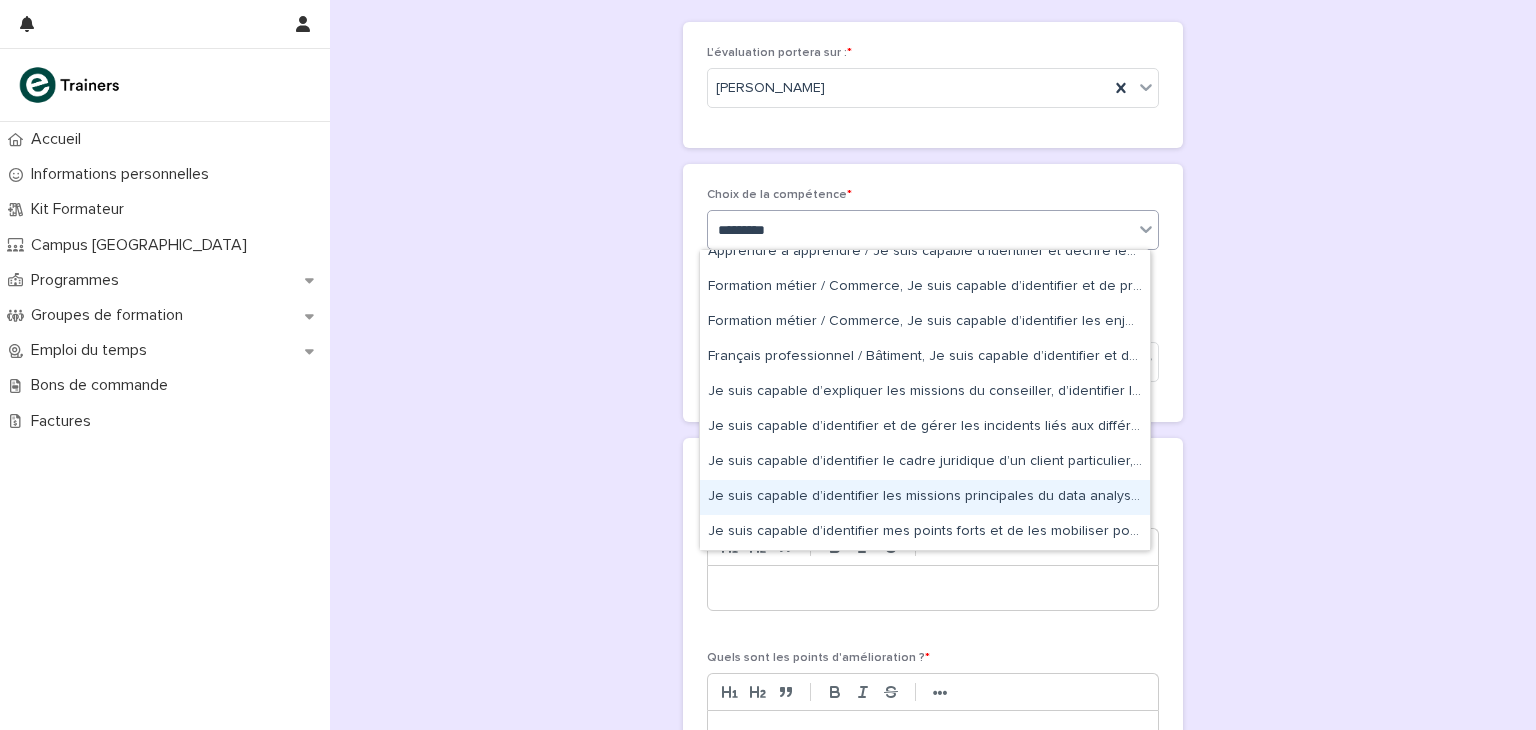 click on "Je suis capable d’identifier les missions principales du data analyst, d'analyser une fiche de poste et de décrire les compétences et qualités attendues pour ce métier." at bounding box center [925, 497] 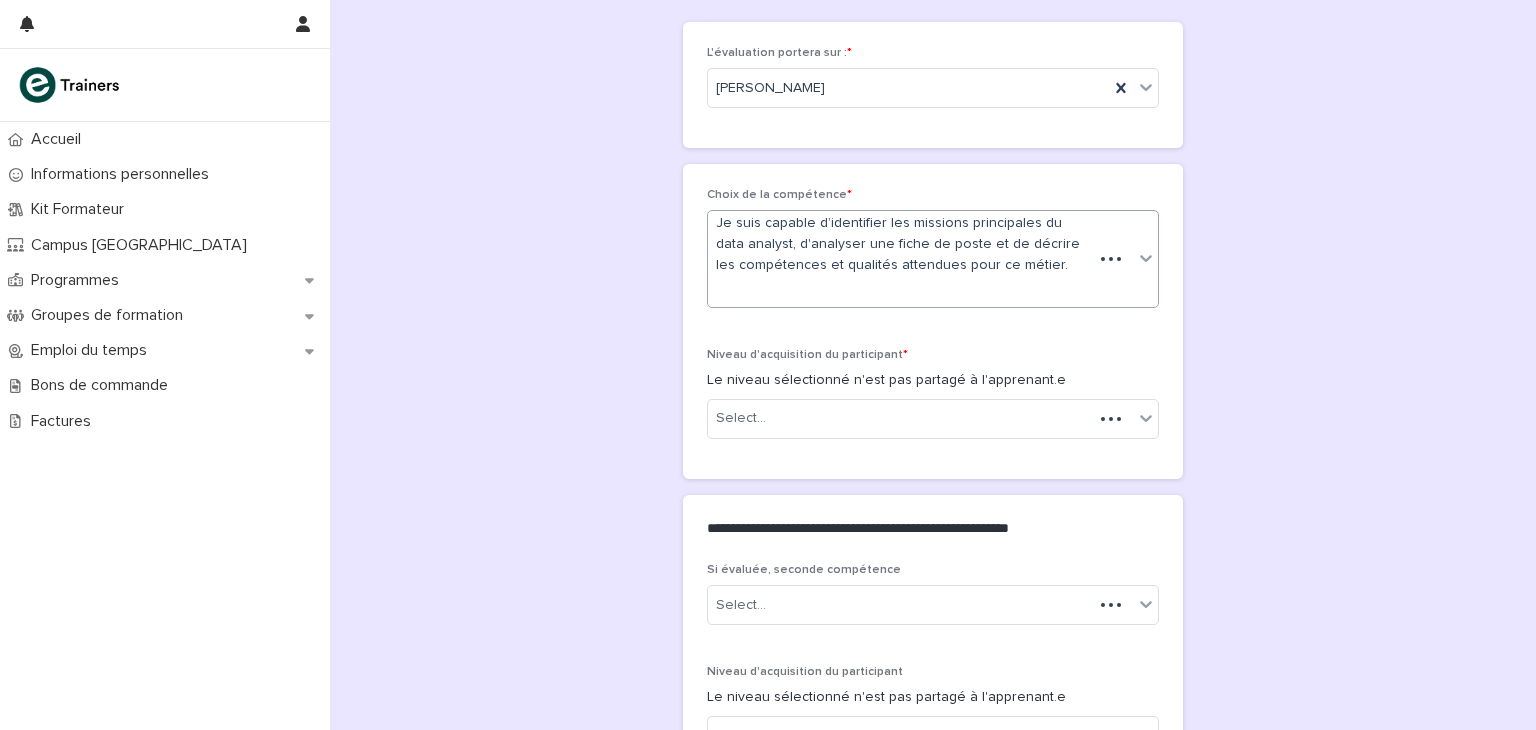 scroll, scrollTop: 280, scrollLeft: 0, axis: vertical 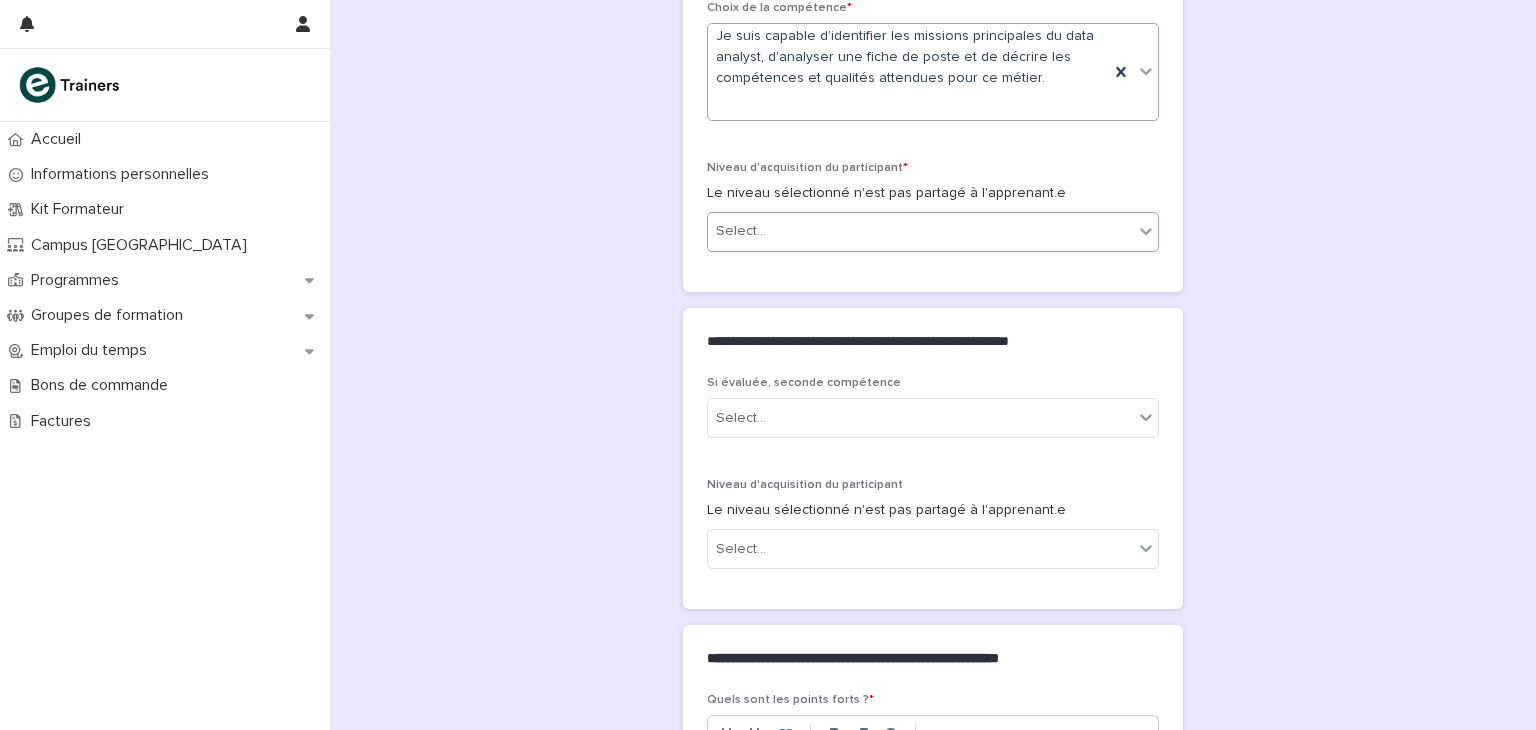 click on "Select..." at bounding box center [920, 231] 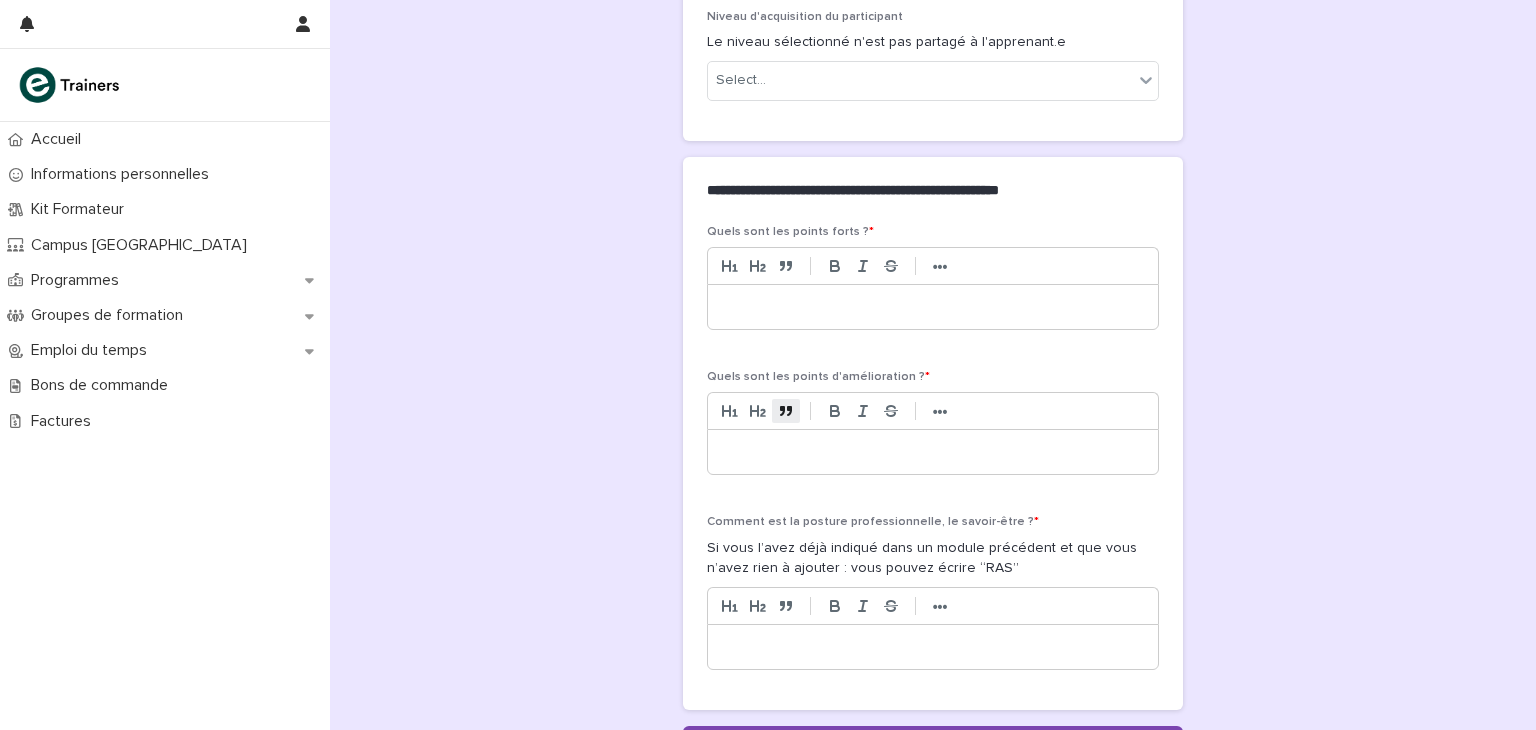 scroll, scrollTop: 780, scrollLeft: 0, axis: vertical 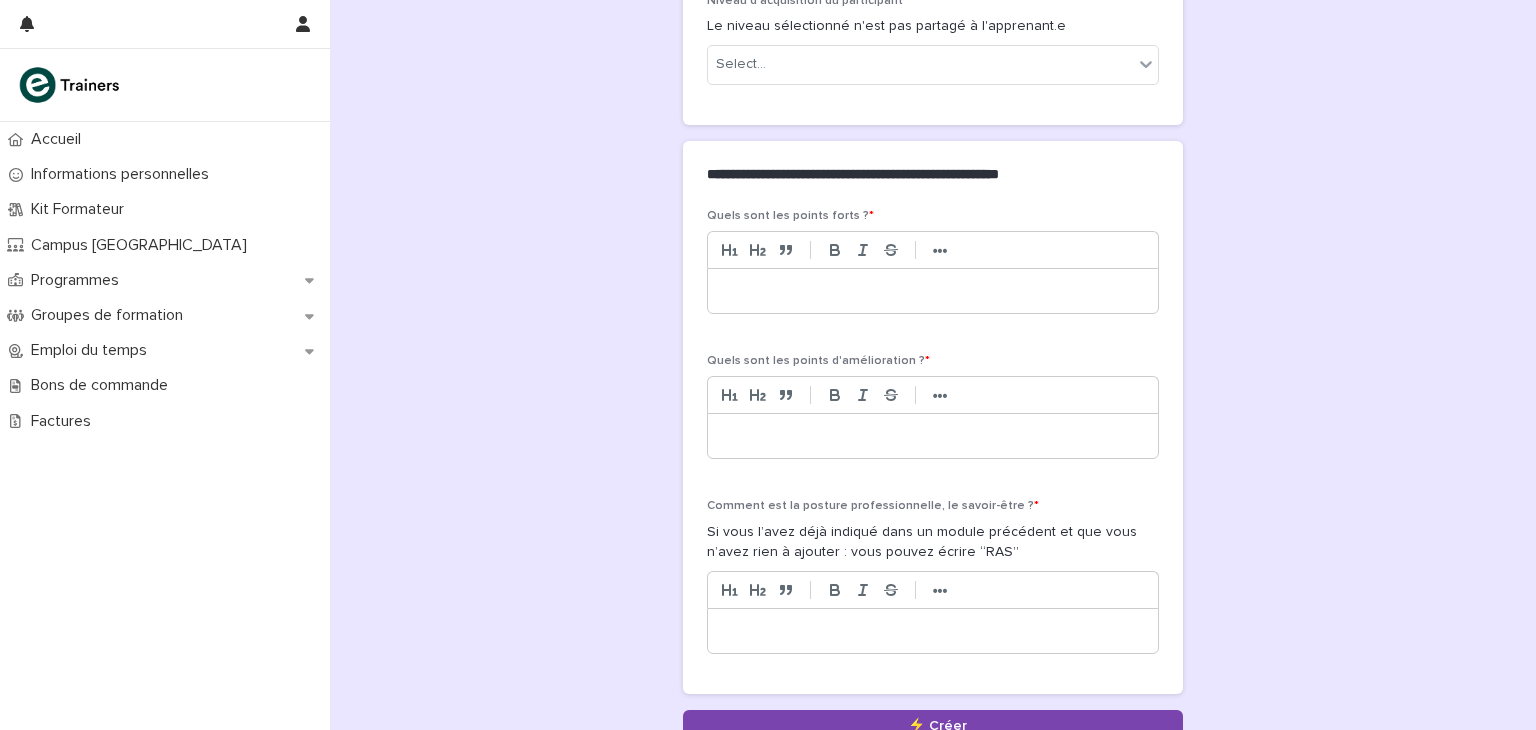 click at bounding box center [933, 291] 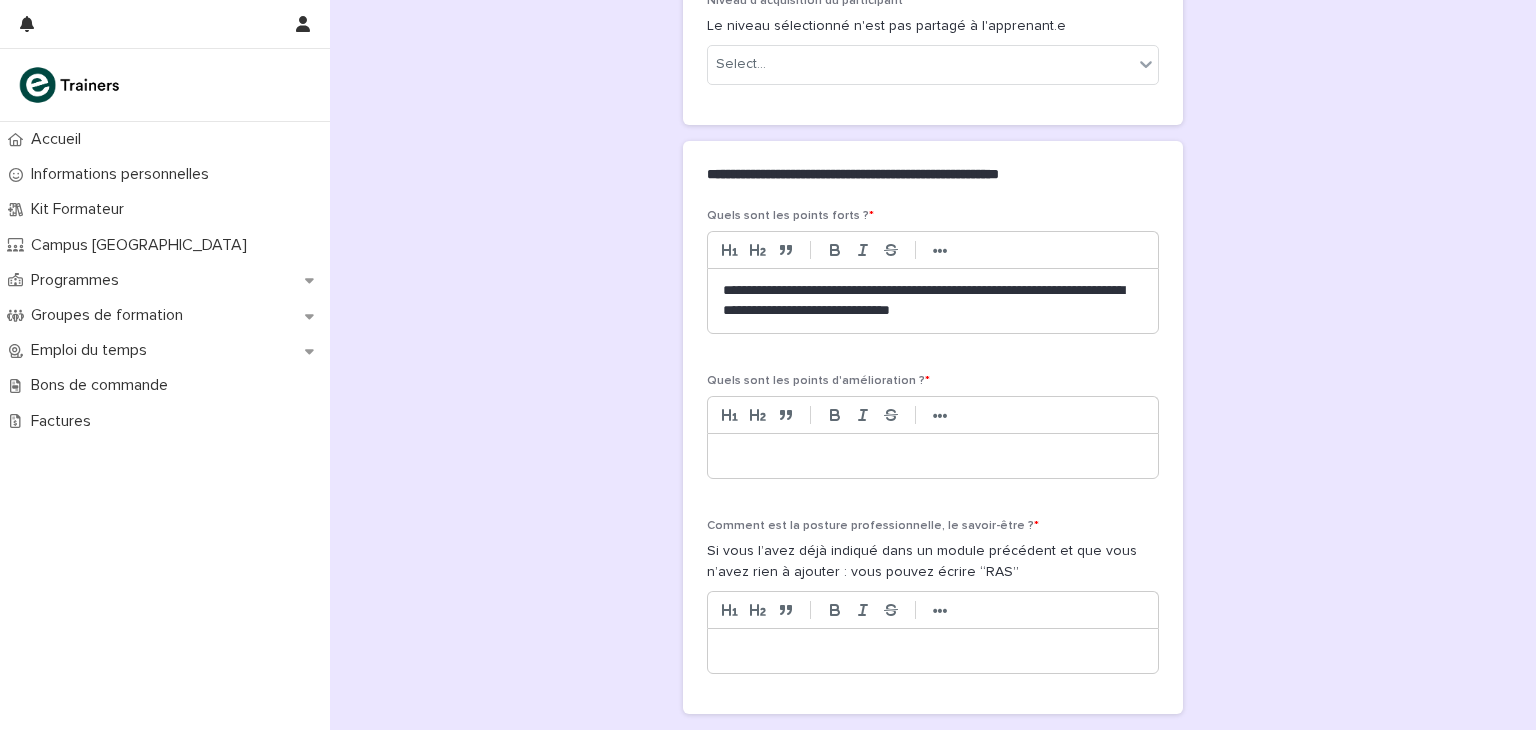 click on "**********" at bounding box center (933, 301) 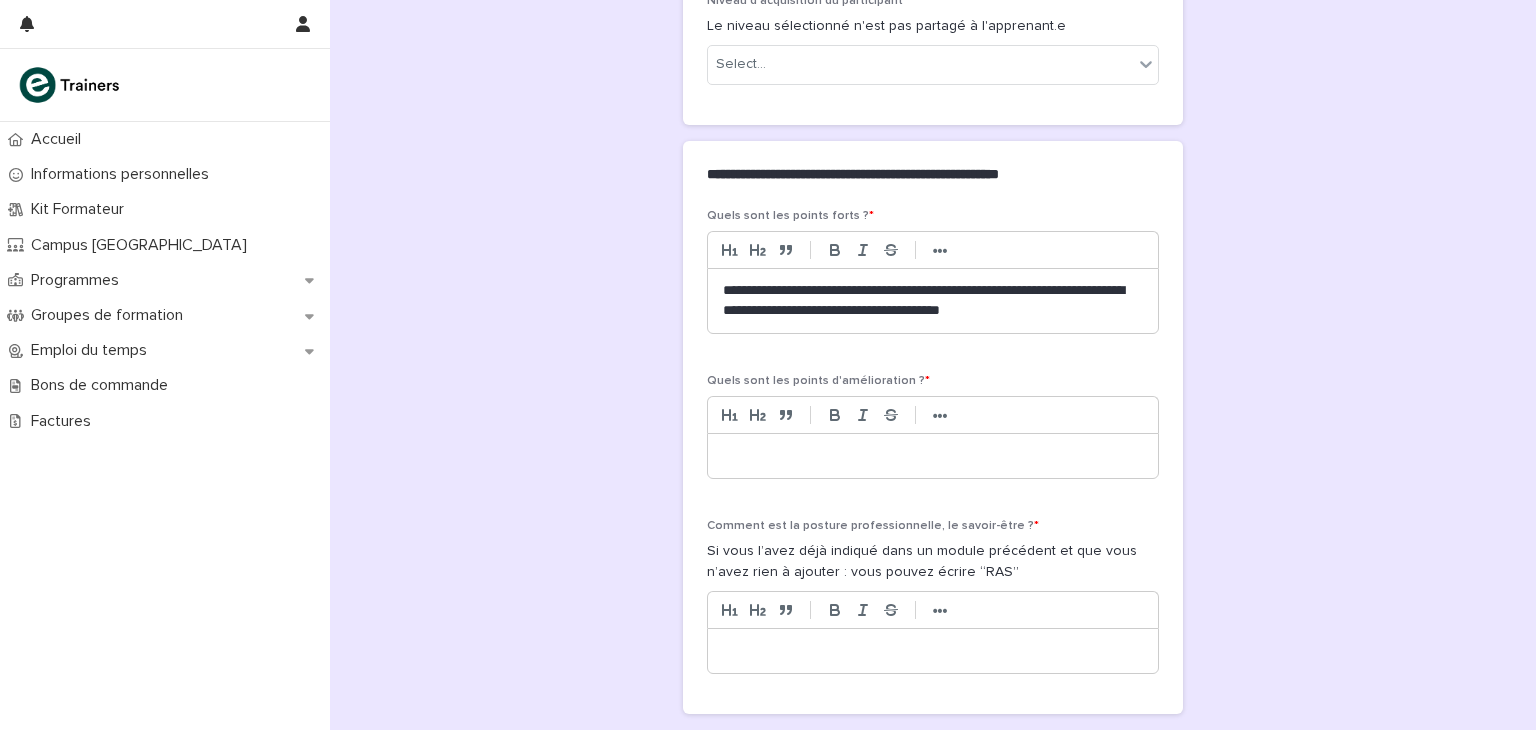 click at bounding box center (933, 456) 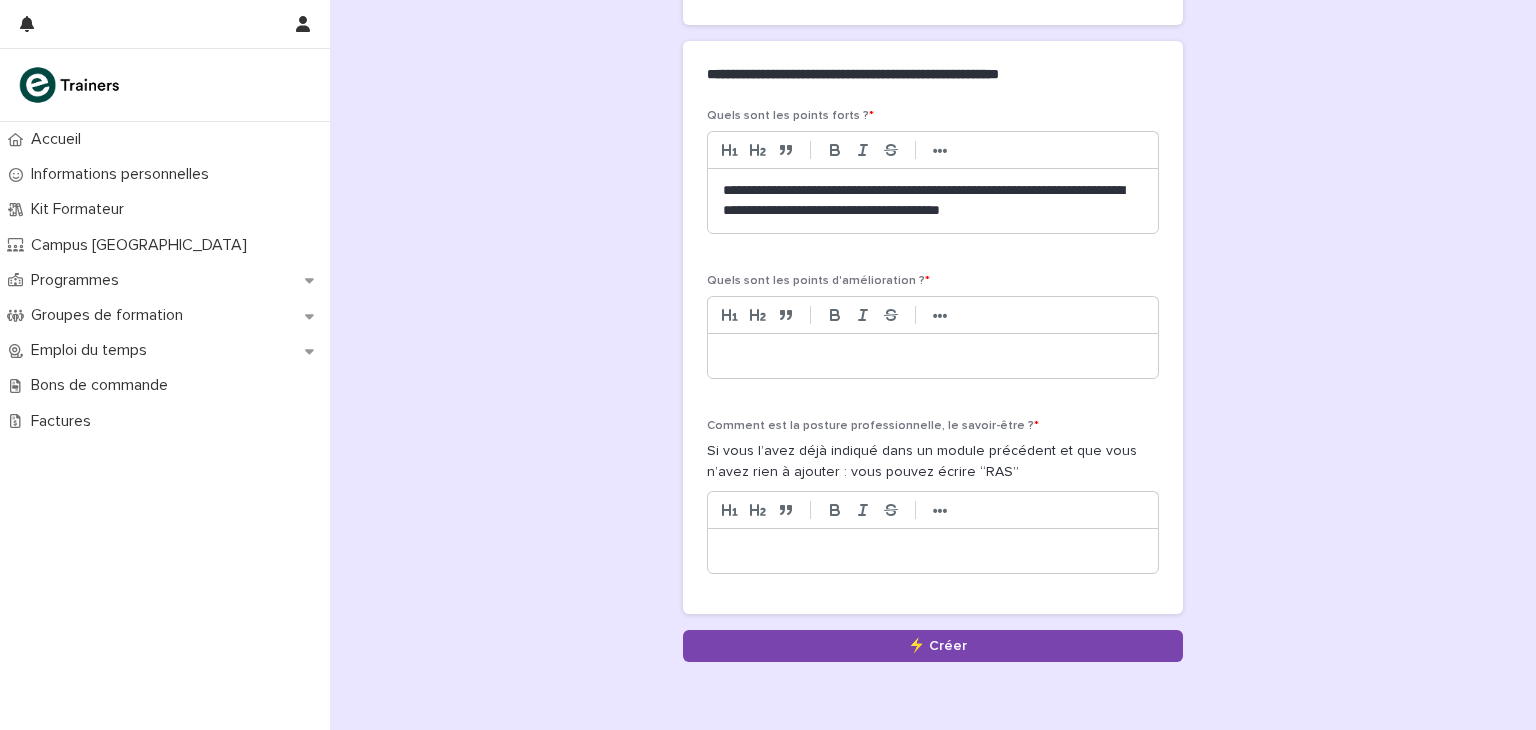 type 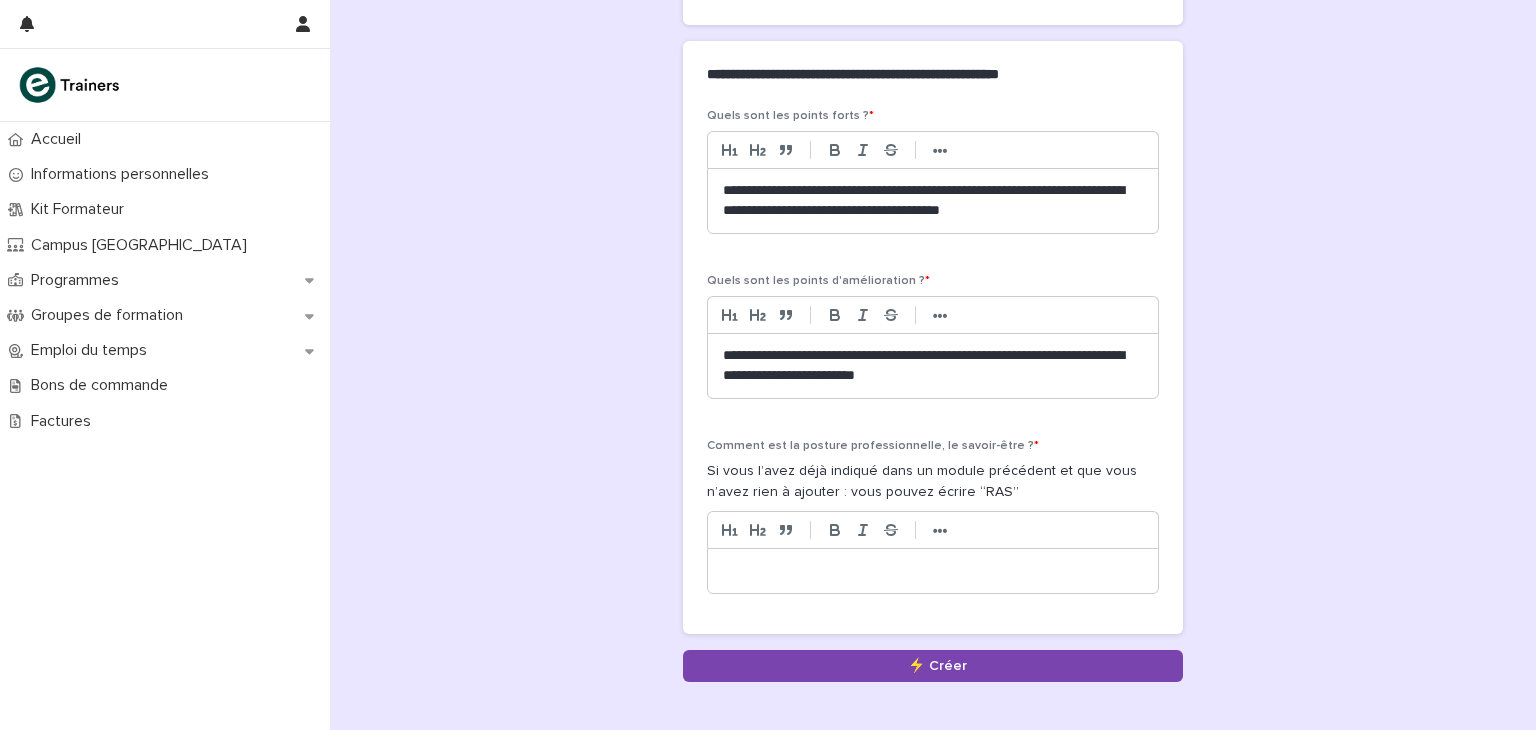 click at bounding box center [933, 571] 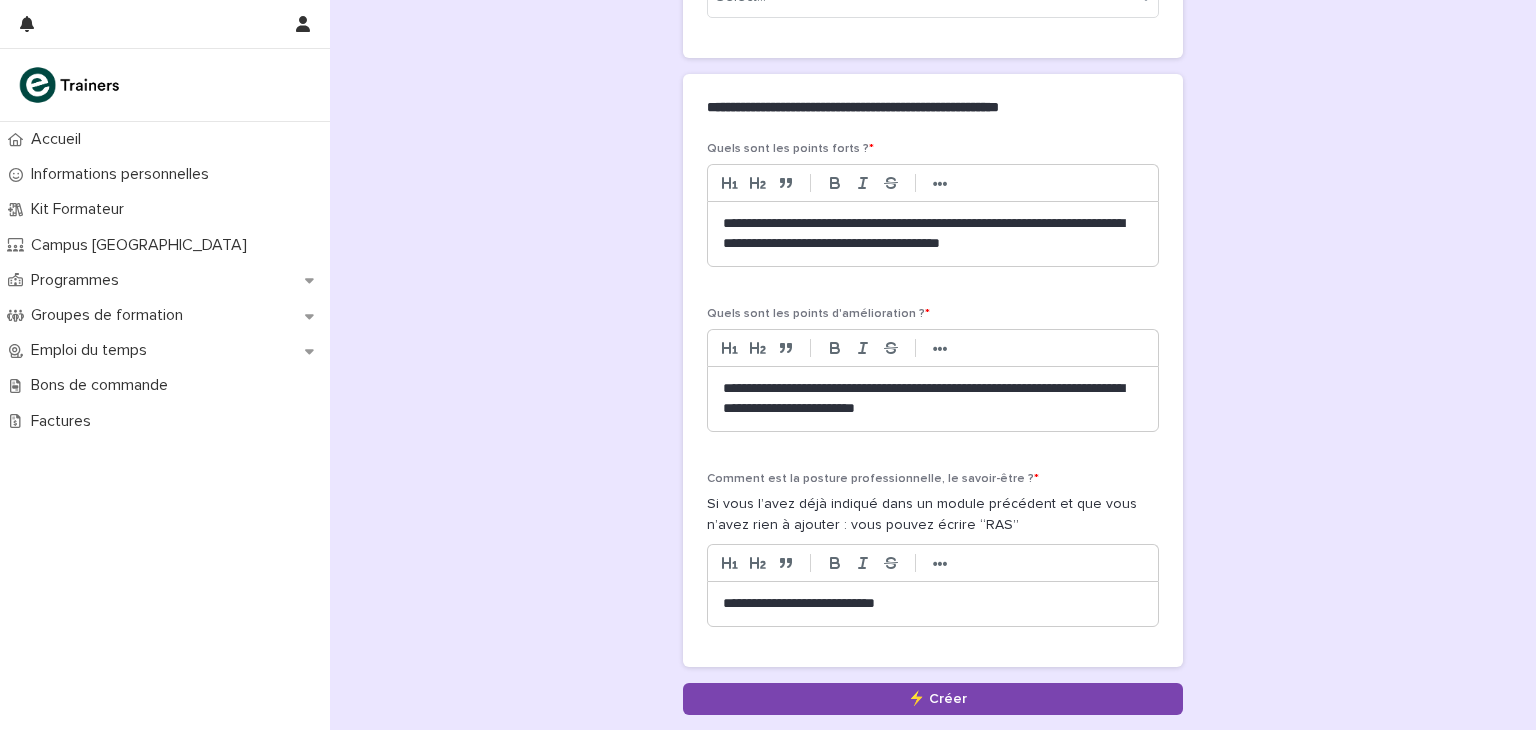 scroll, scrollTop: 969, scrollLeft: 0, axis: vertical 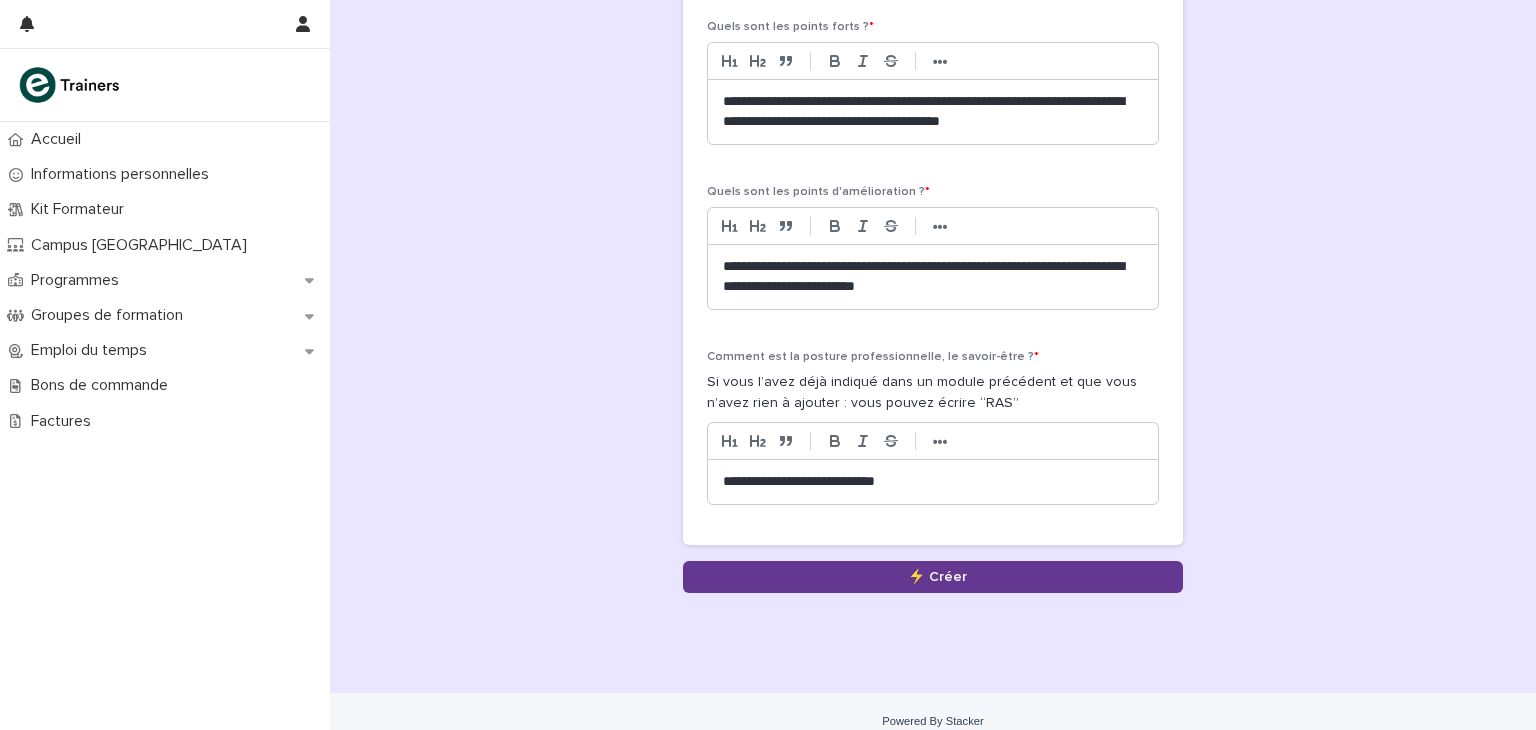 click on "Save" at bounding box center [933, 577] 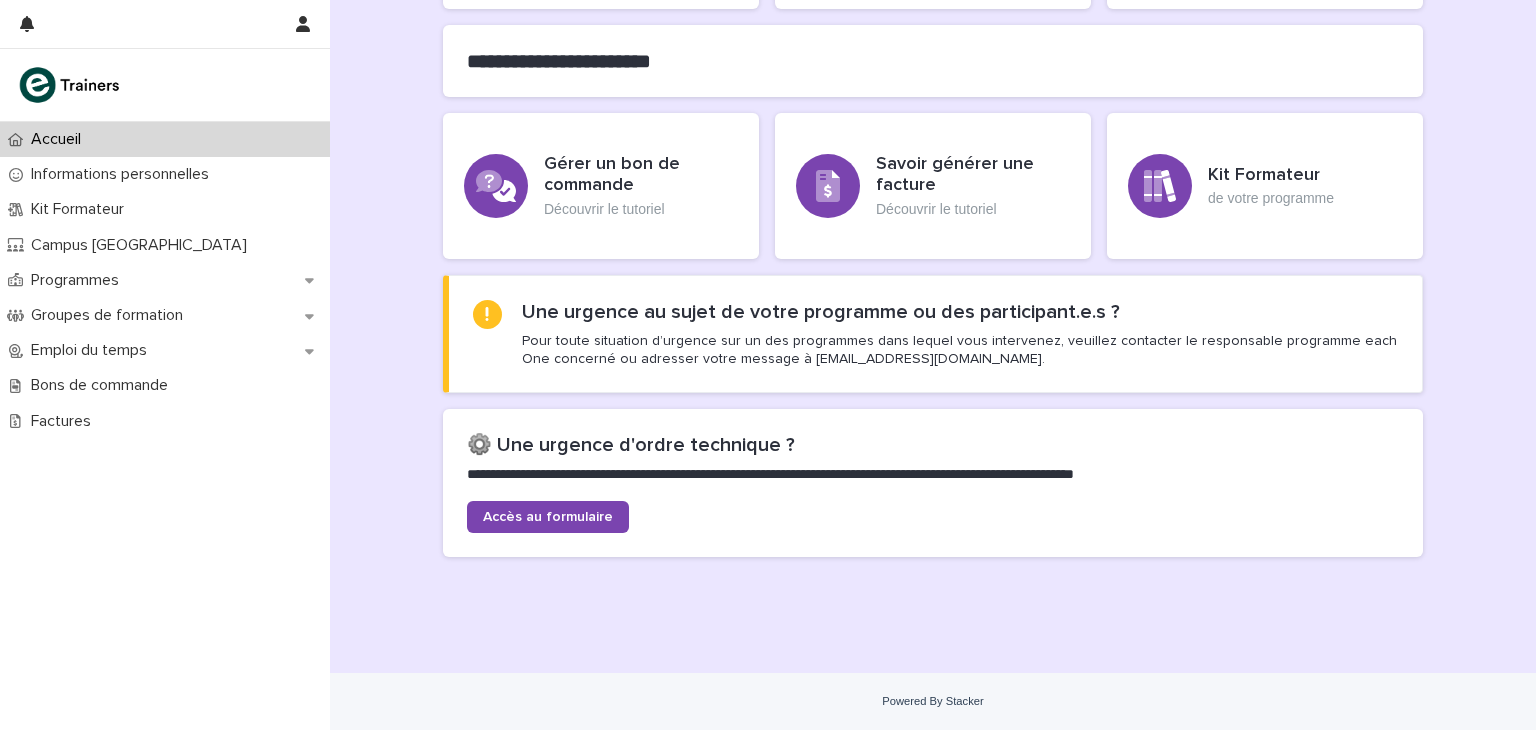 scroll, scrollTop: 0, scrollLeft: 0, axis: both 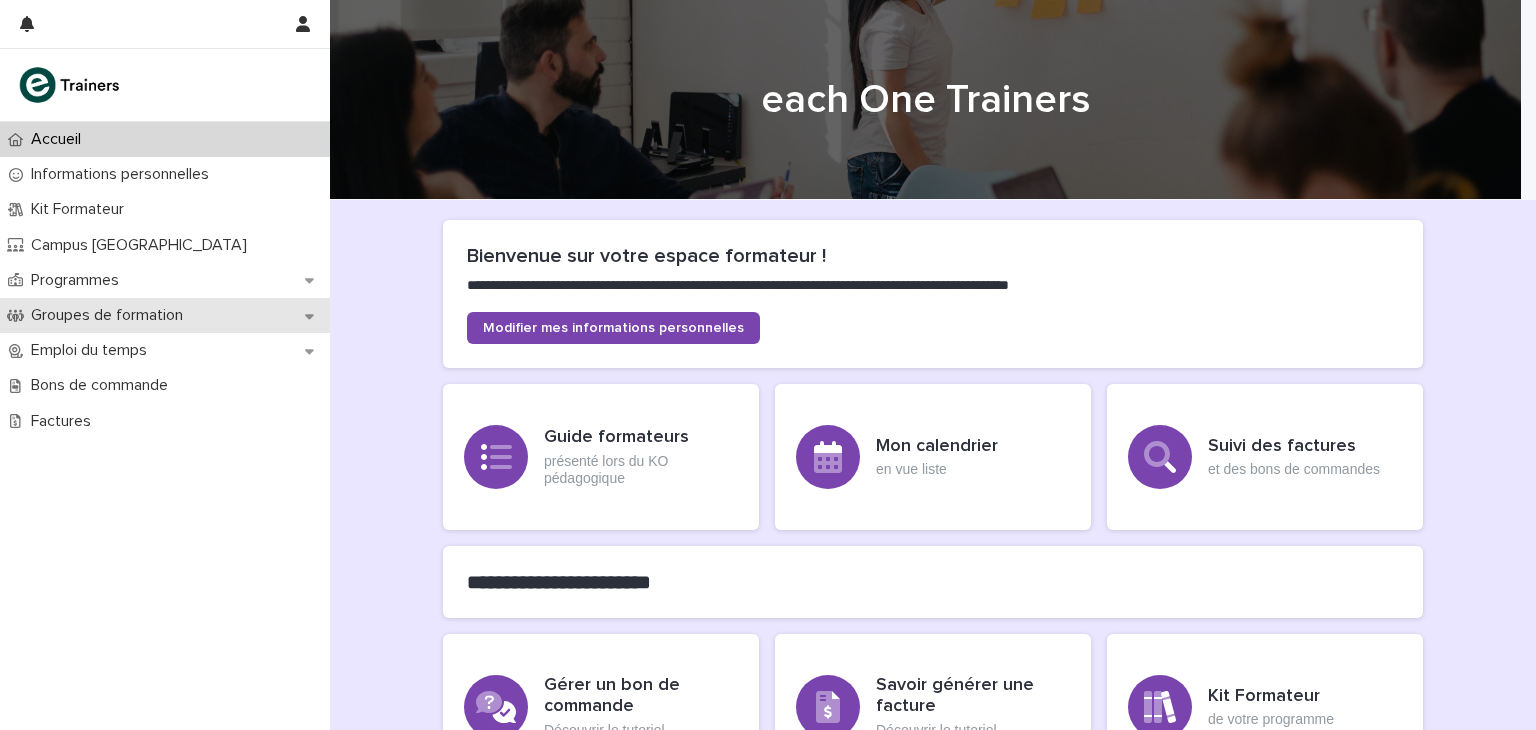click on "Groupes de formation" at bounding box center [111, 315] 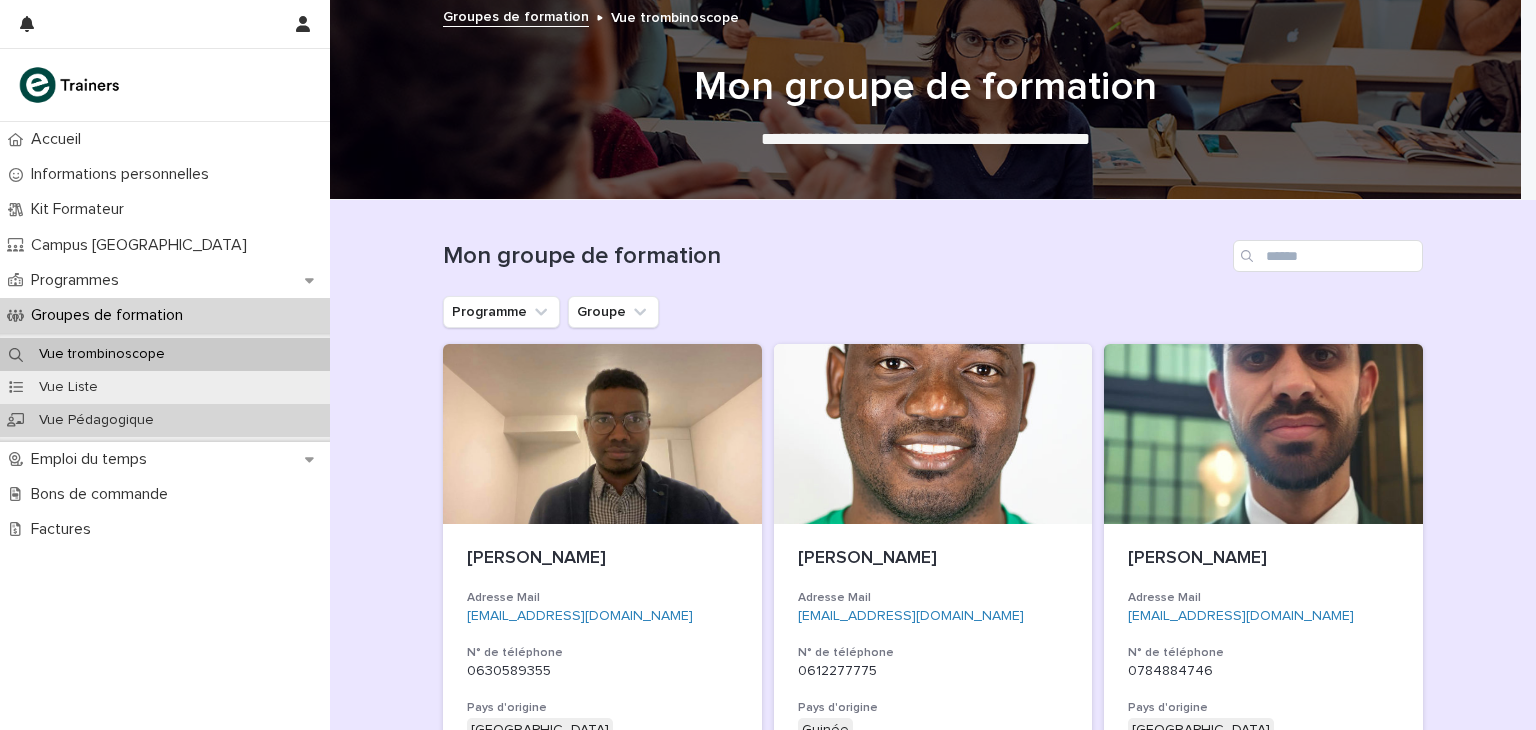 click on "Vue Pédagogique" at bounding box center (96, 420) 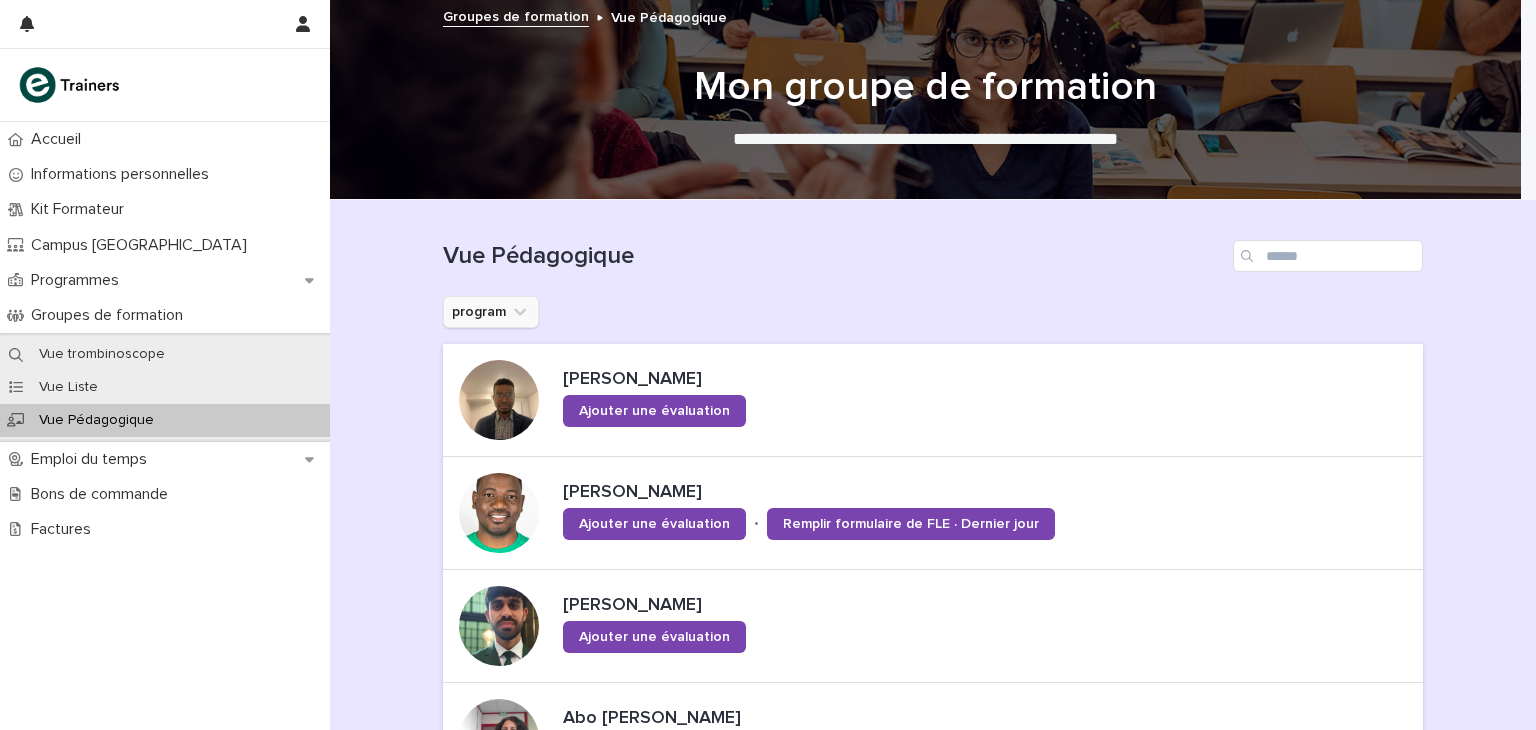 click 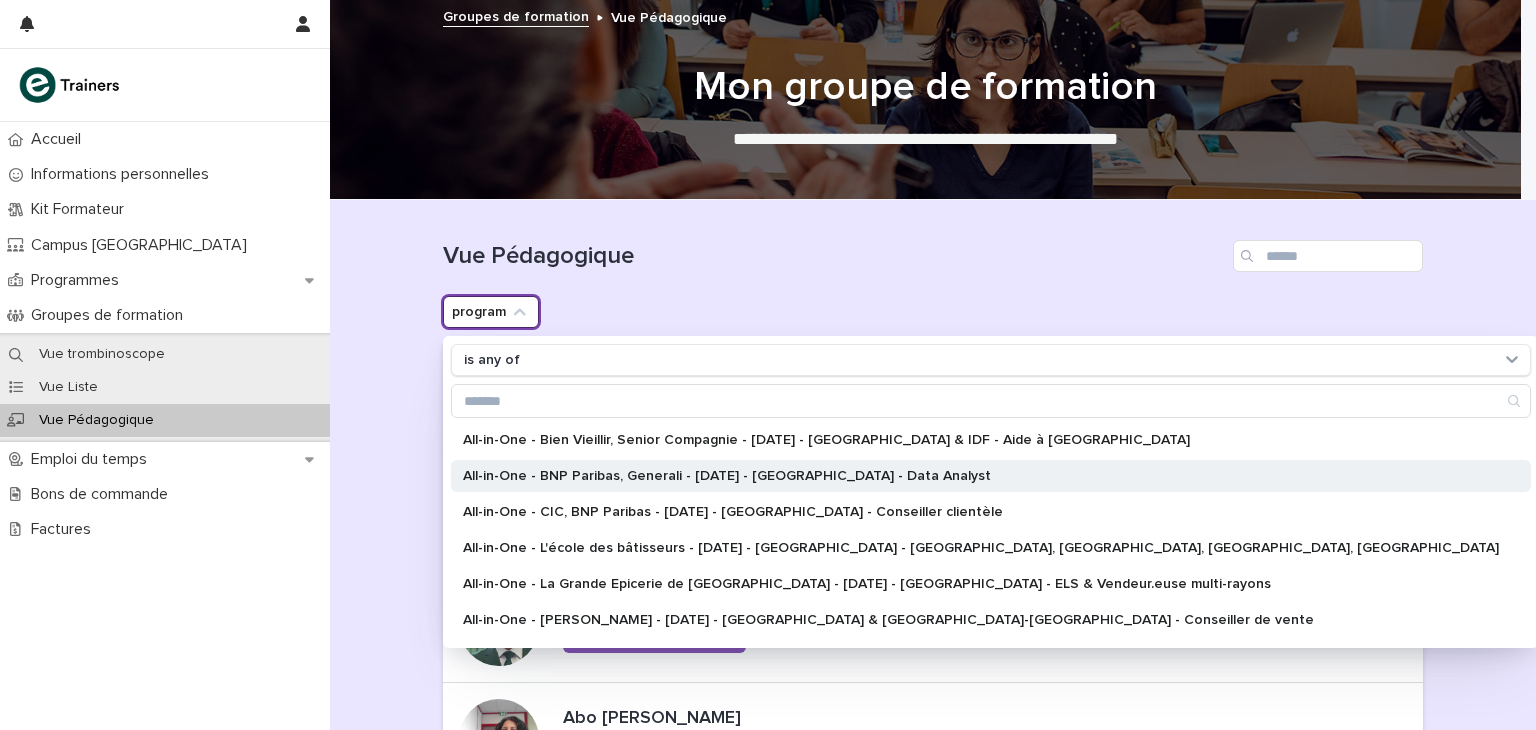 click on "All-in-One - BNP Paribas, Generali - [DATE] - [GEOGRAPHIC_DATA] - Data Analyst" at bounding box center (981, 476) 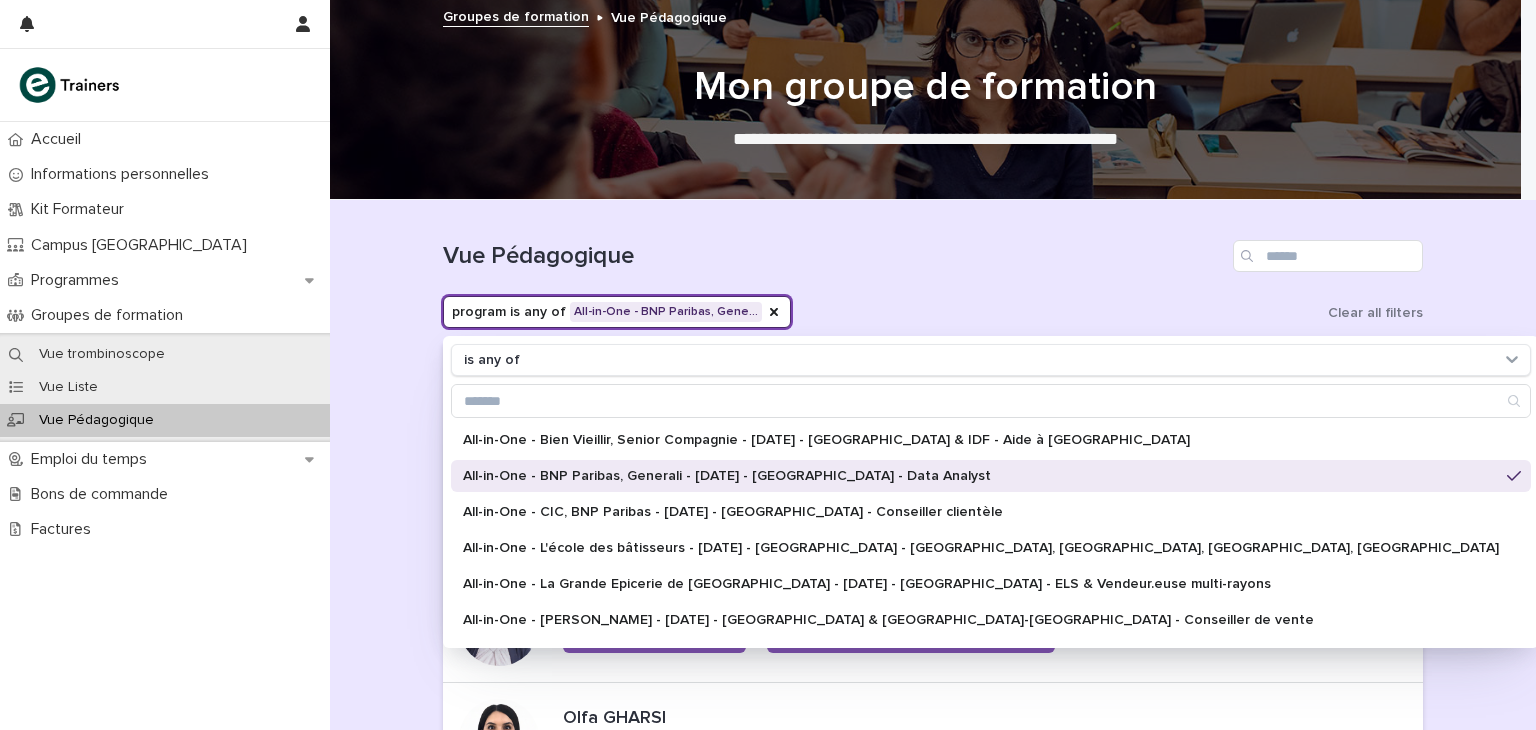 click on "Loading... Saving… Loading... Saving… Vue Pédagogique program is any of All-in-One - BNP Paribas, Gene… is any of All-in-One - Bien Vieillir, Senior Compagnie - [DATE] - [GEOGRAPHIC_DATA] & IDF - Aide à Domicile All-in-One - BNP Paribas, Generali - [DATE] - [GEOGRAPHIC_DATA] - Data Analyst All-in-One - CIC, BNP Paribas - [DATE] - [GEOGRAPHIC_DATA] - Conseiller clientèle All-in-One - L'école des bâtisseurs - [DATE] - [GEOGRAPHIC_DATA] - [GEOGRAPHIC_DATA], [GEOGRAPHIC_DATA], [GEOGRAPHIC_DATA], plaquiste All-in-One - [GEOGRAPHIC_DATA] Epicerie de [GEOGRAPHIC_DATA] - [DATE] - [GEOGRAPHIC_DATA] - ELS & Vendeur.euse multi-rayons All-in-One - [PERSON_NAME] - [DATE] - [GEOGRAPHIC_DATA] & [GEOGRAPHIC_DATA]  - Conseiller de vente  All-in-One - [PERSON_NAME] - [DATE] - [GEOGRAPHIC_DATA] - Agent Logistique All-in-One - [PERSON_NAME], Galeries [GEOGRAPHIC_DATA] - [GEOGRAPHIC_DATA][DATE] - [GEOGRAPHIC_DATA] - Employé logistique All-in-One - Monoprix - [DATE] - [GEOGRAPHIC_DATA] - Vendeur en produits frais One Network S2-2023 / HEC Paris Clear all filters • • • 1" at bounding box center [933, 920] 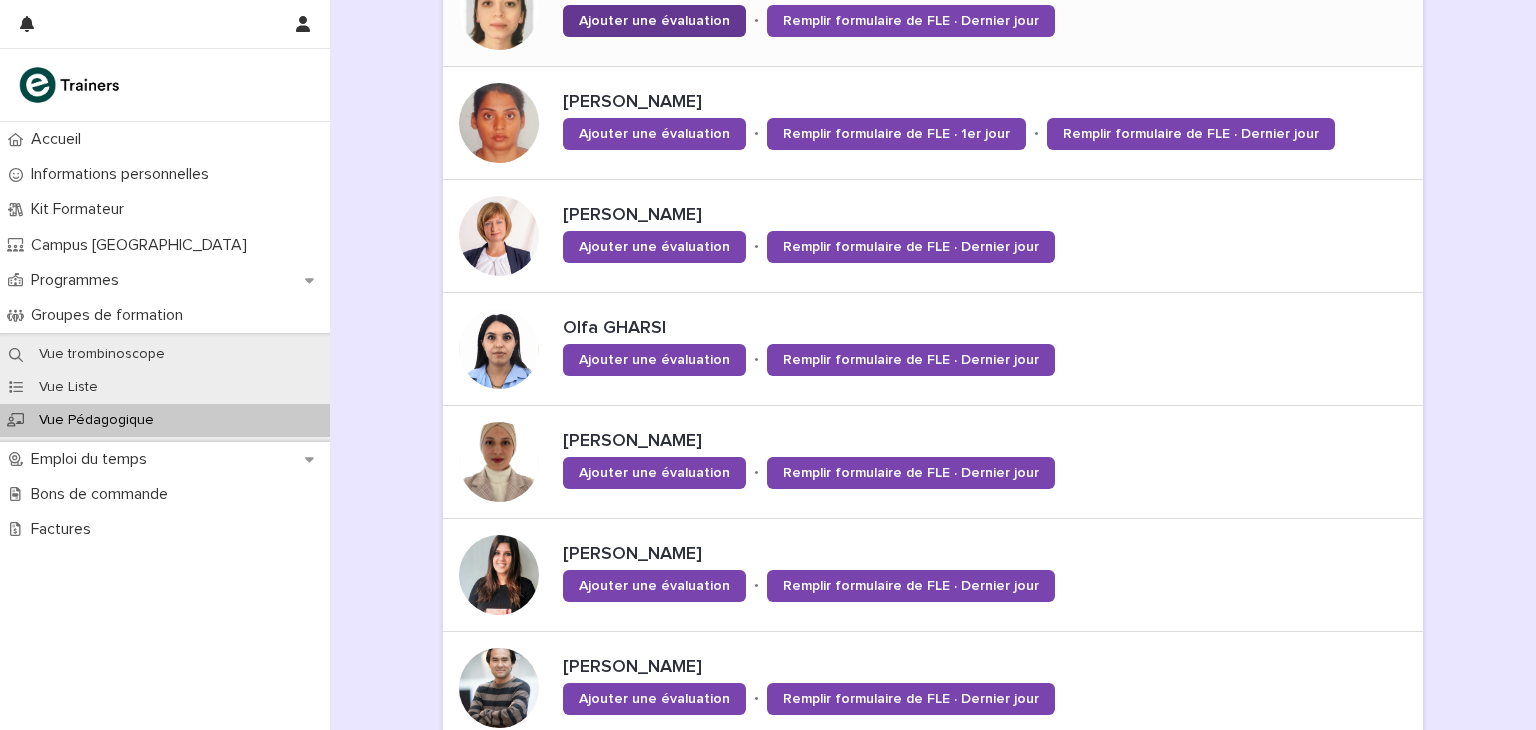 scroll, scrollTop: 400, scrollLeft: 0, axis: vertical 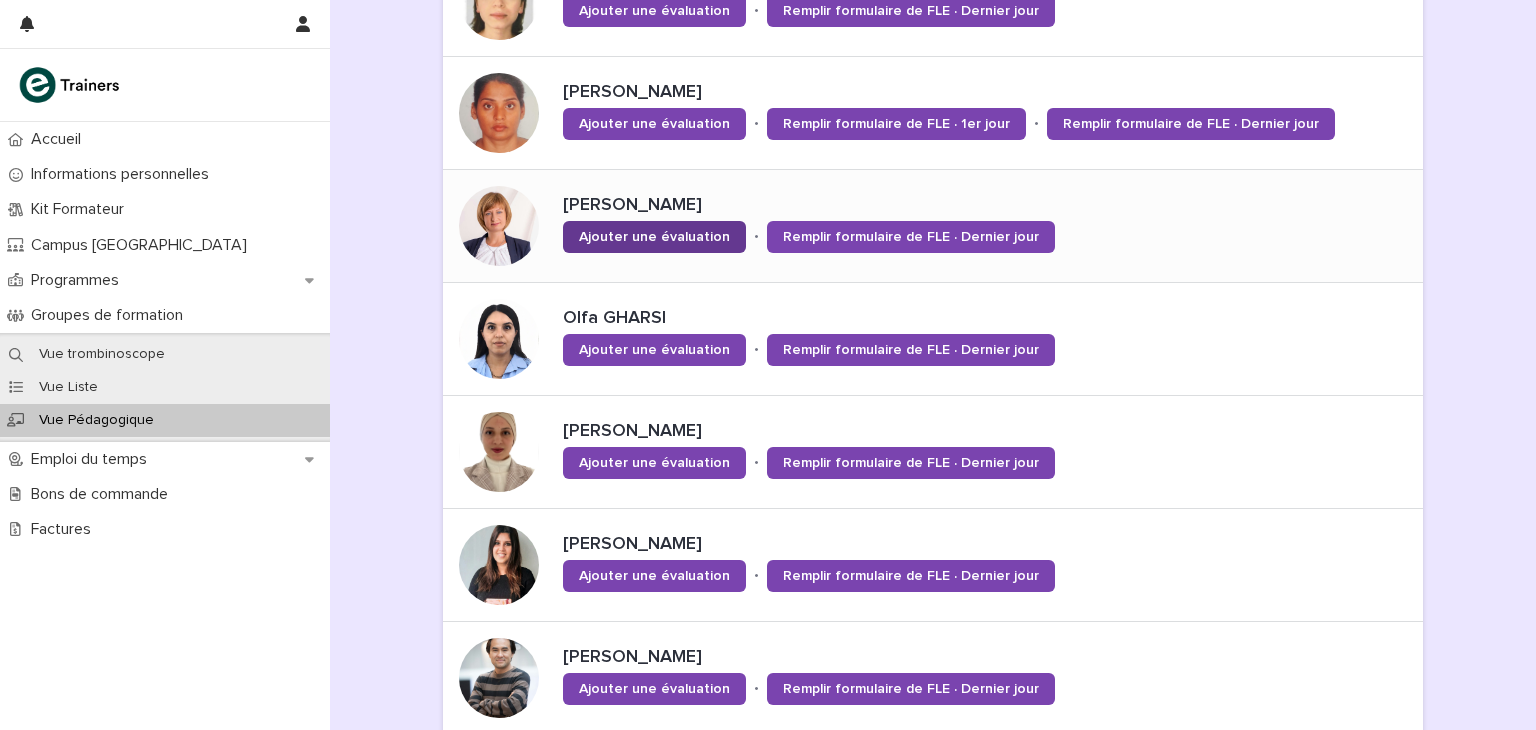 click on "Ajouter une évaluation" at bounding box center [654, 237] 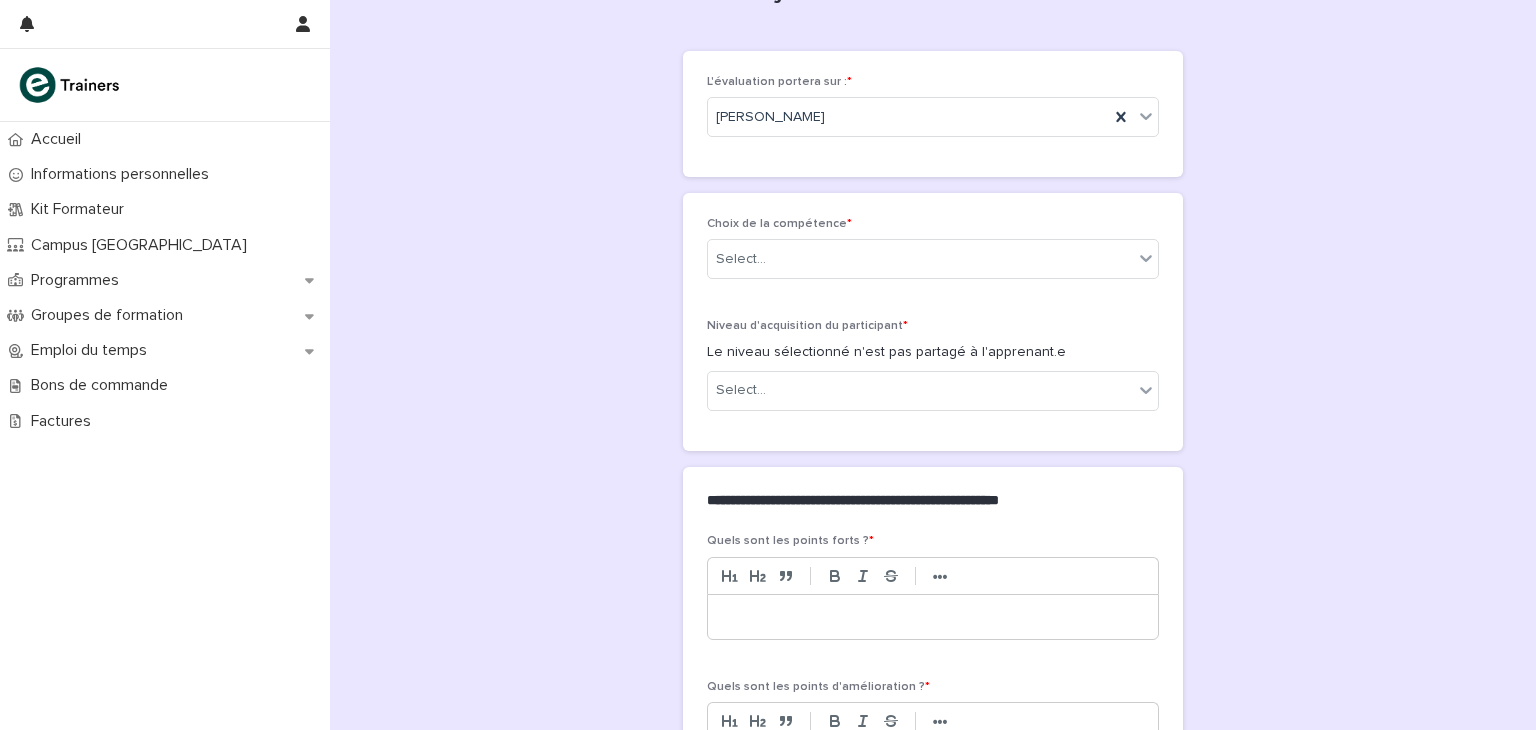 scroll, scrollTop: 0, scrollLeft: 0, axis: both 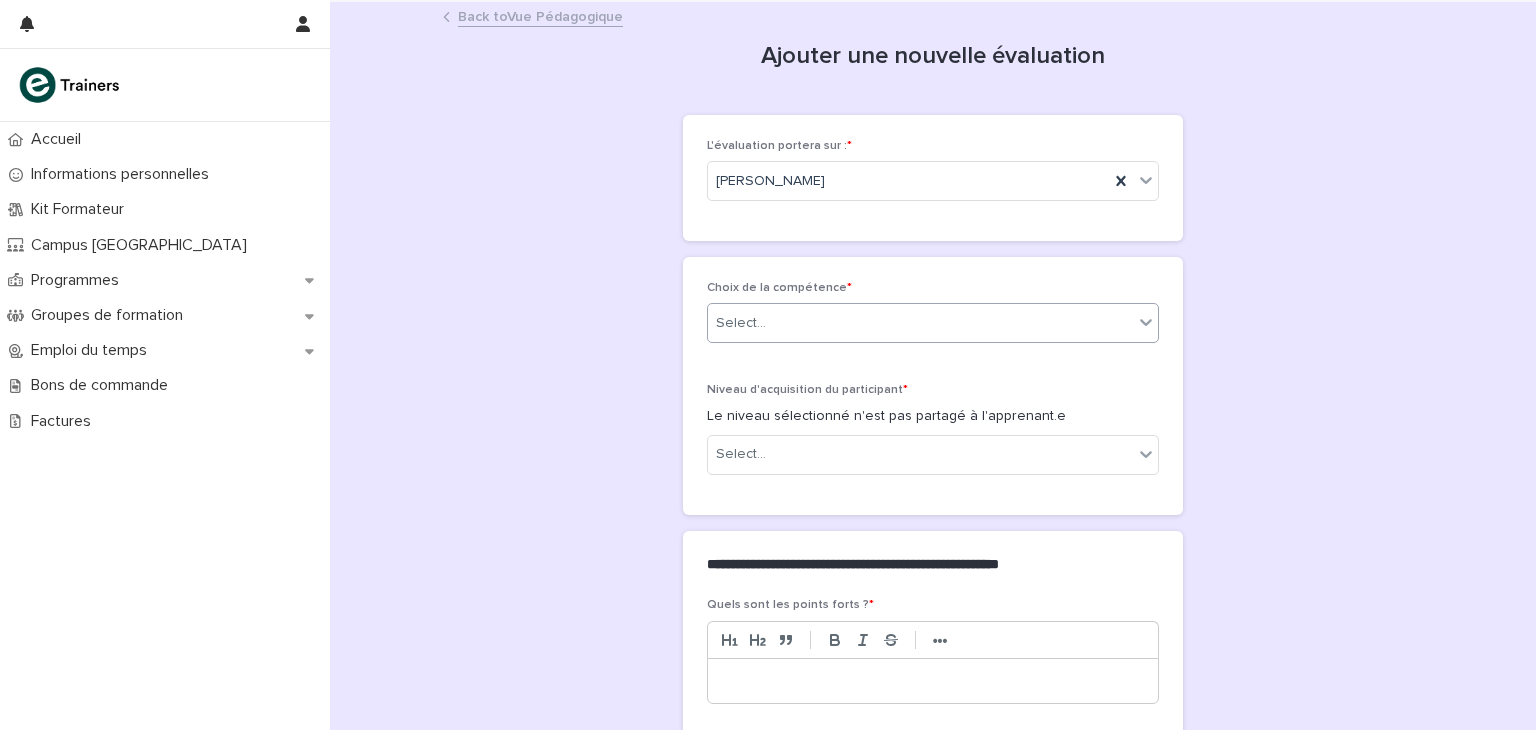 click on "Select..." at bounding box center [920, 323] 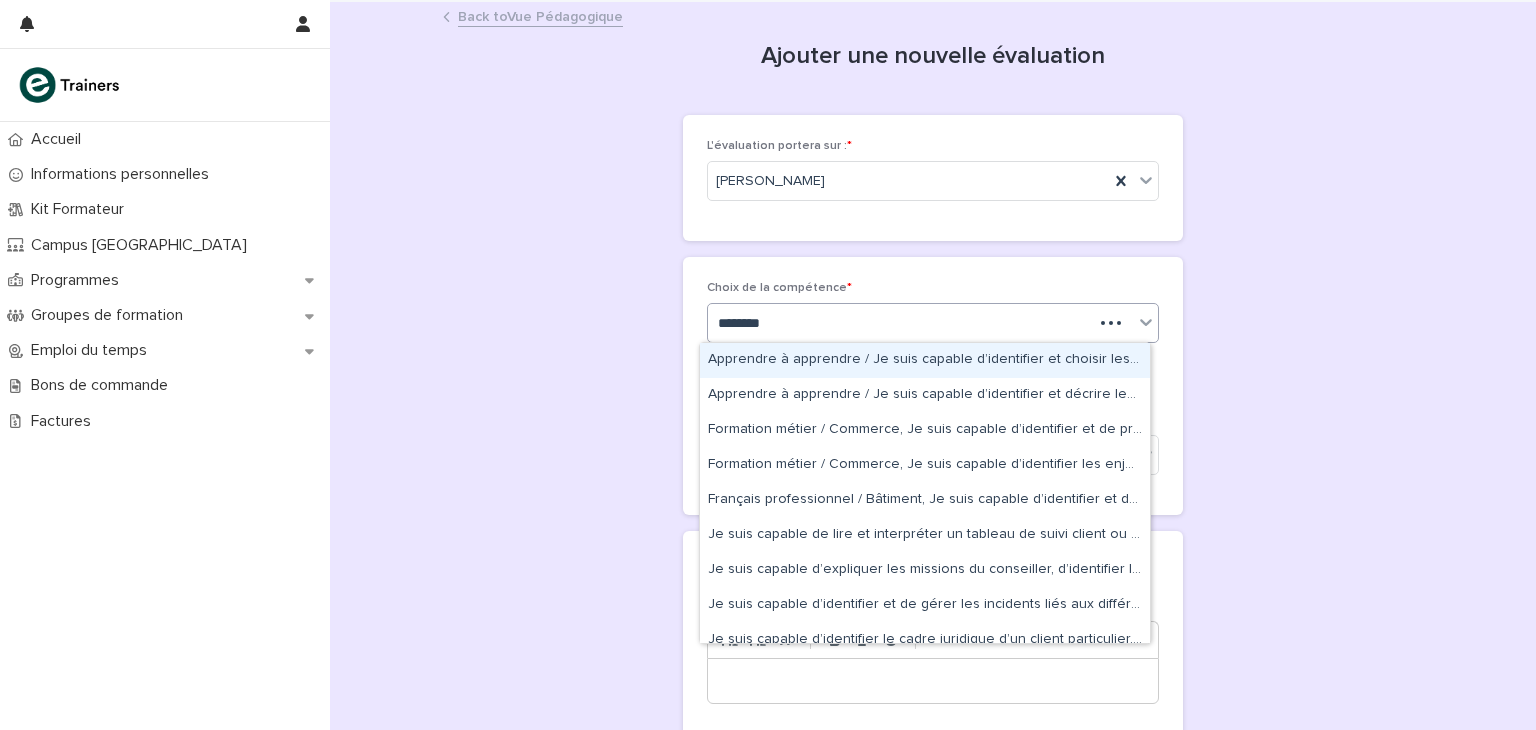 type on "*********" 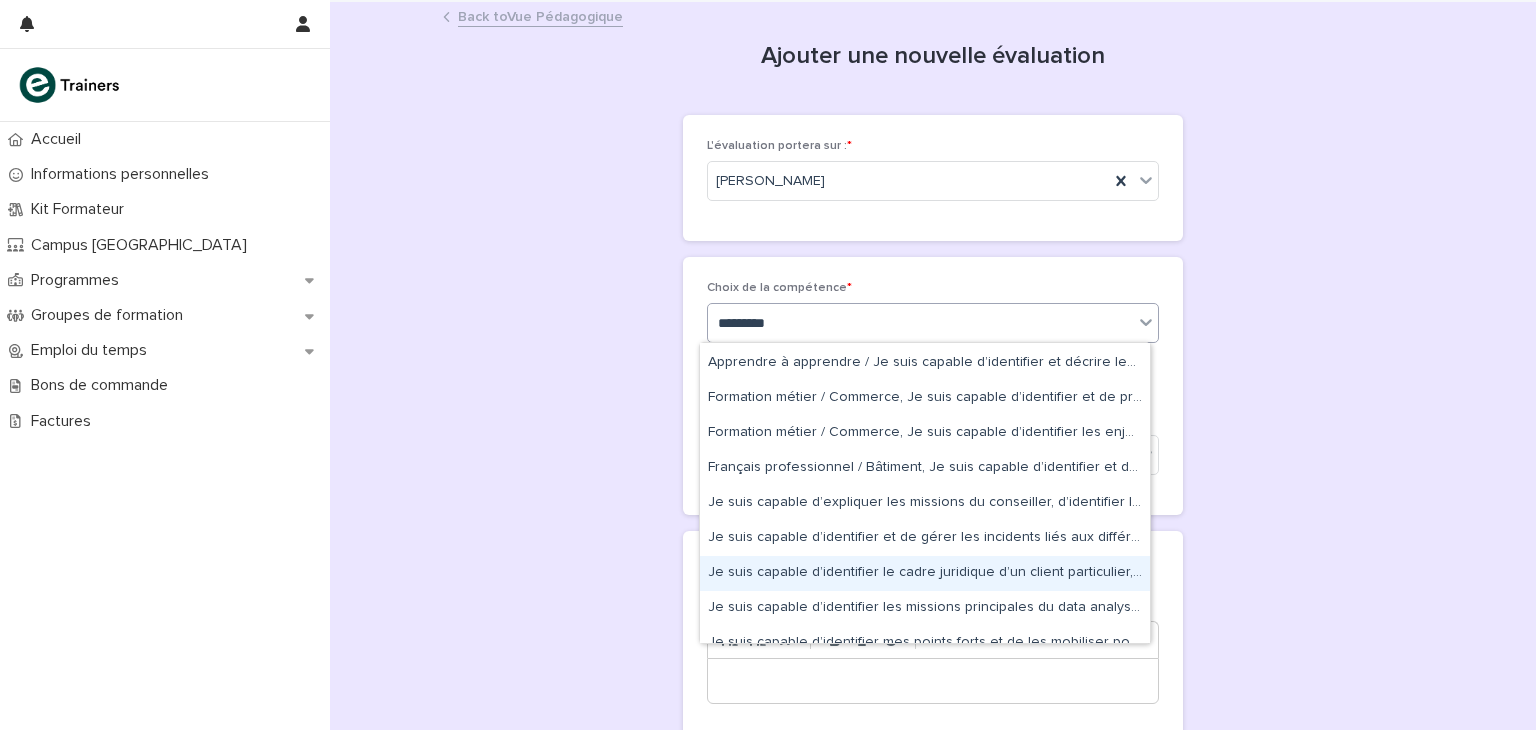 scroll, scrollTop: 50, scrollLeft: 0, axis: vertical 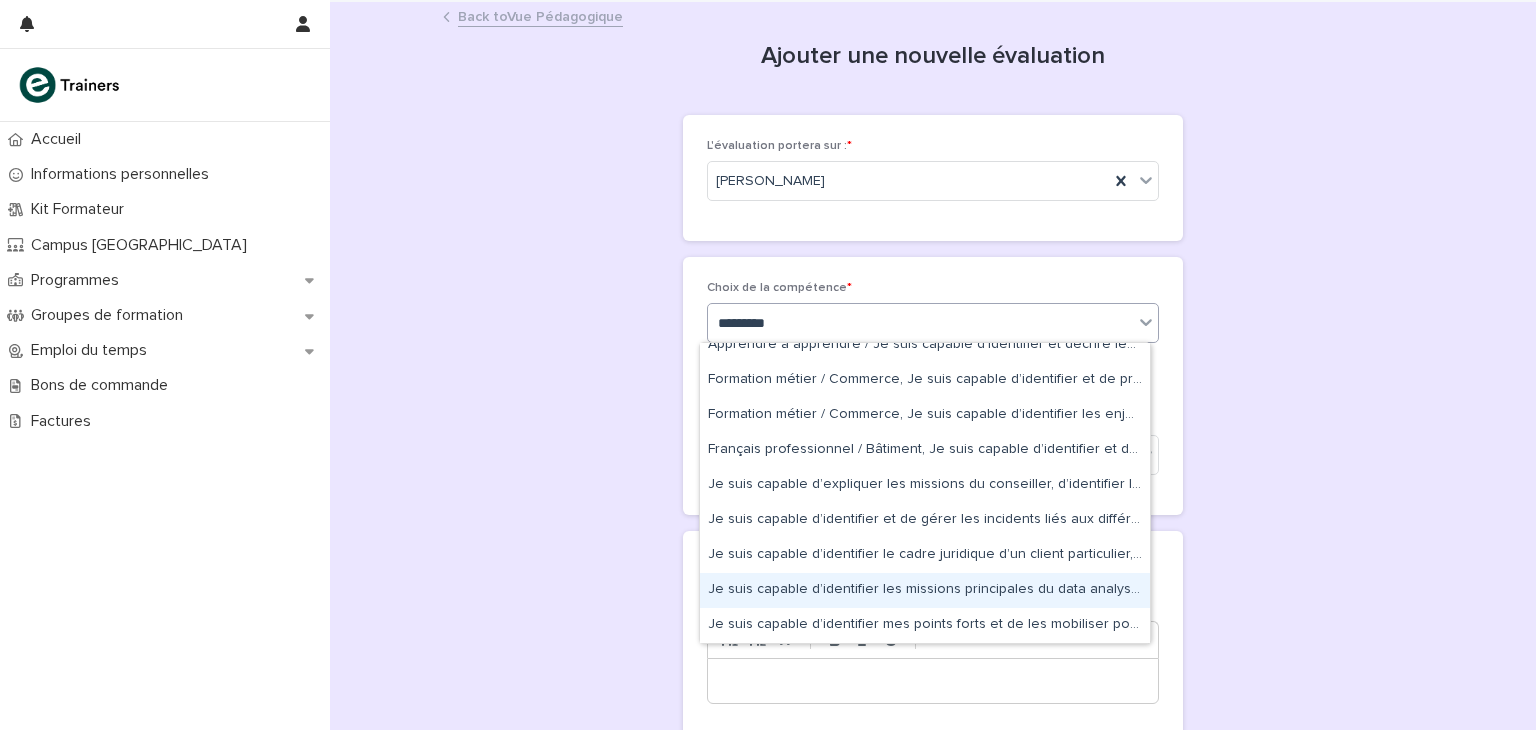 click on "Je suis capable d’identifier les missions principales du data analyst, d'analyser une fiche de poste et de décrire les compétences et qualités attendues pour ce métier." at bounding box center [925, 590] 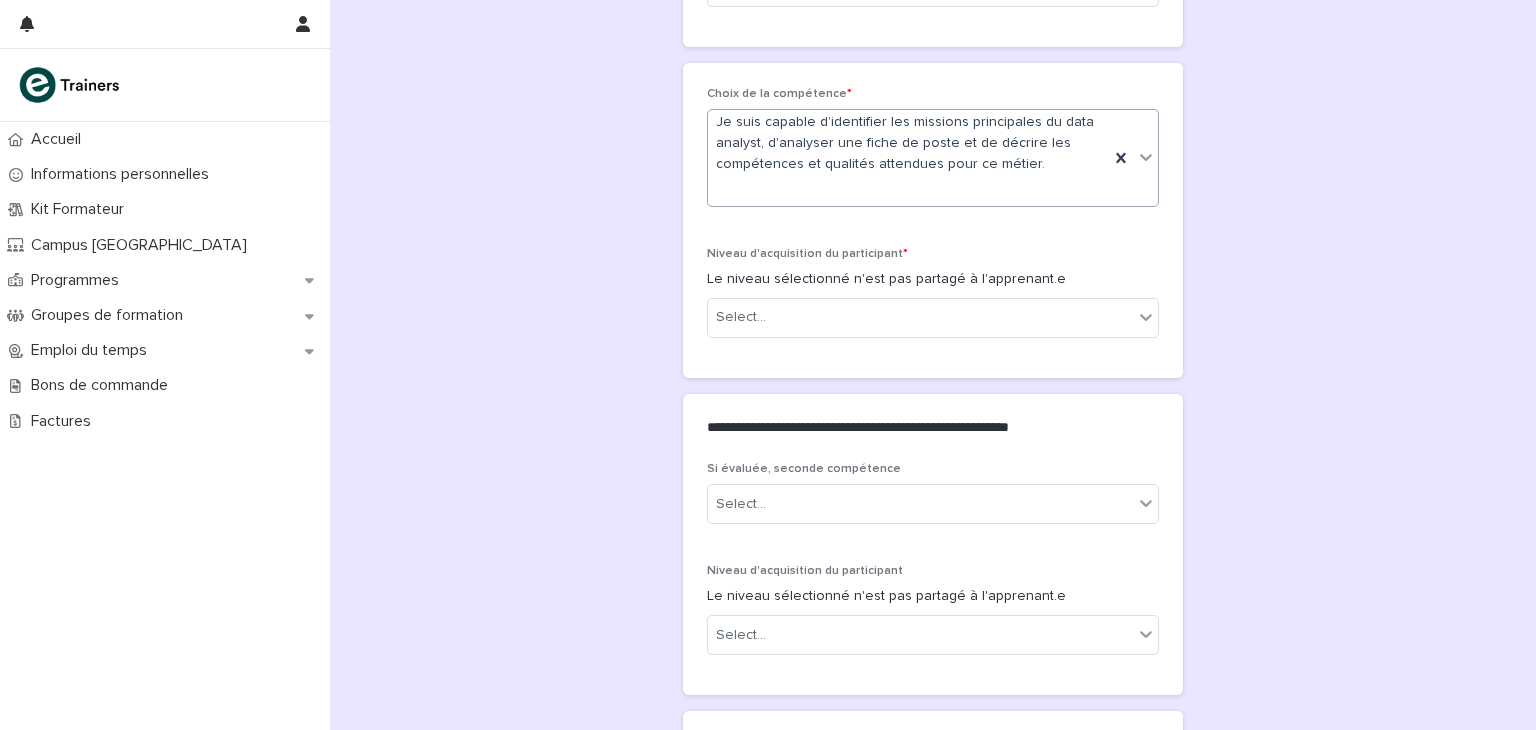 scroll, scrollTop: 200, scrollLeft: 0, axis: vertical 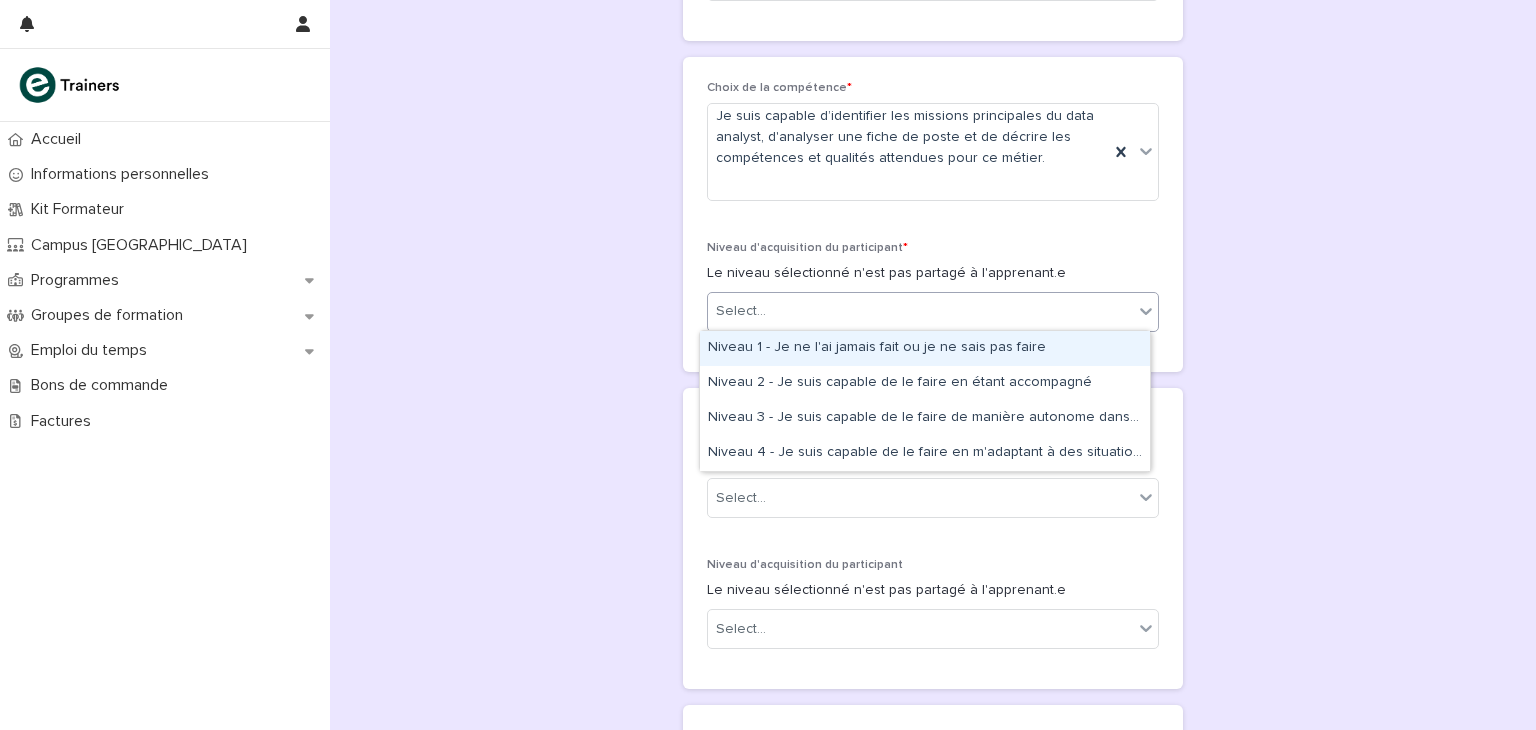 click on "Select..." at bounding box center (920, 311) 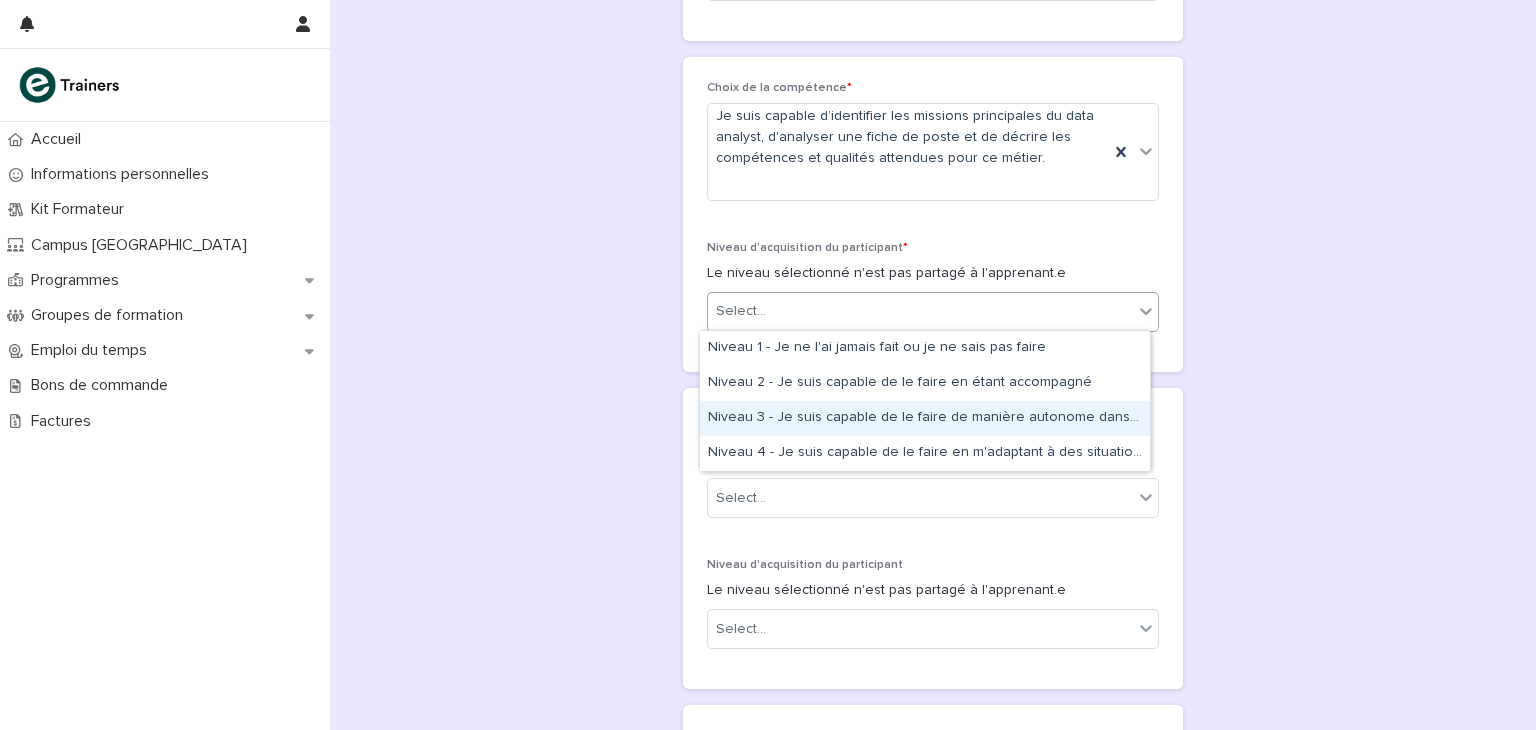 click on "Niveau 3 - Je suis capable de le faire de manière autonome dans la plupart des situations" at bounding box center [925, 418] 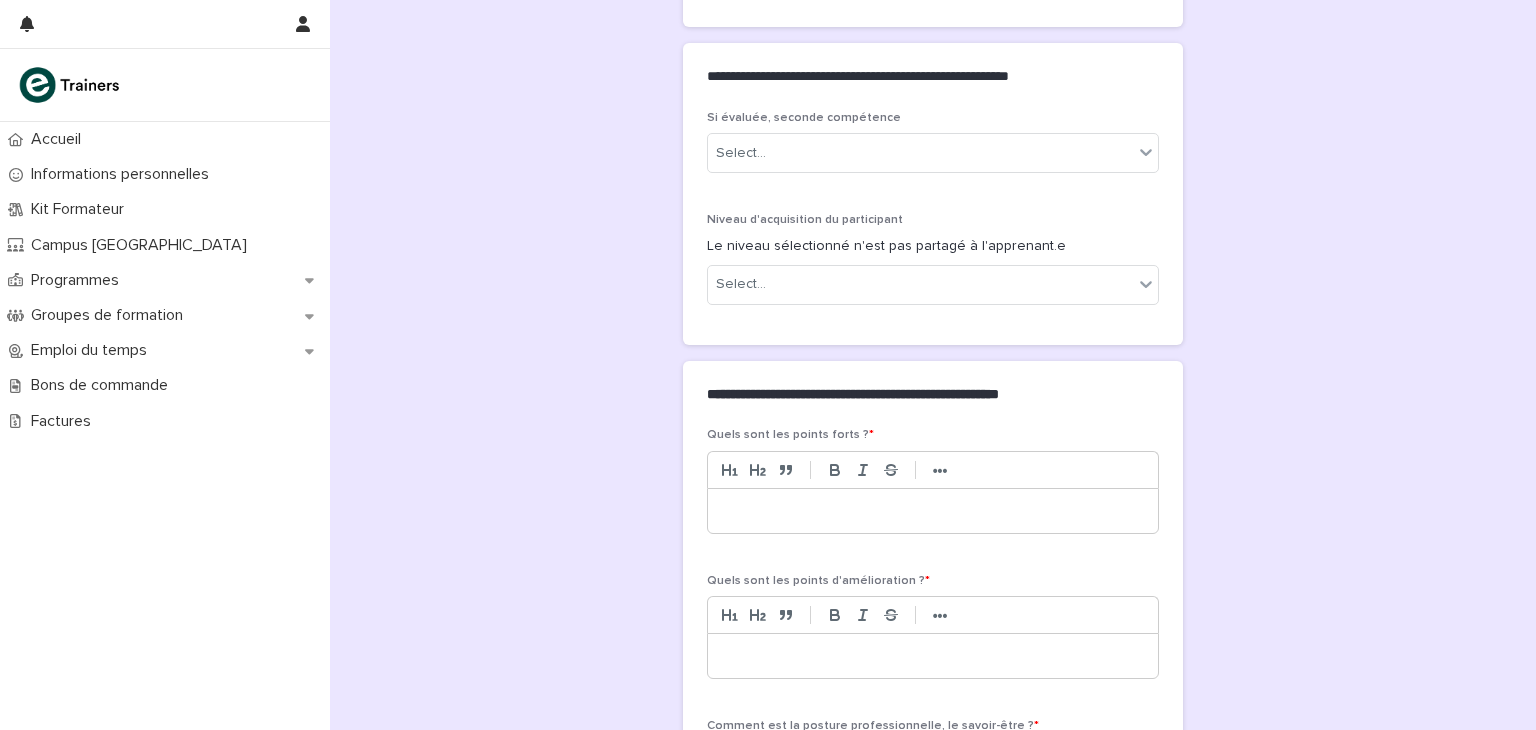 scroll, scrollTop: 617, scrollLeft: 0, axis: vertical 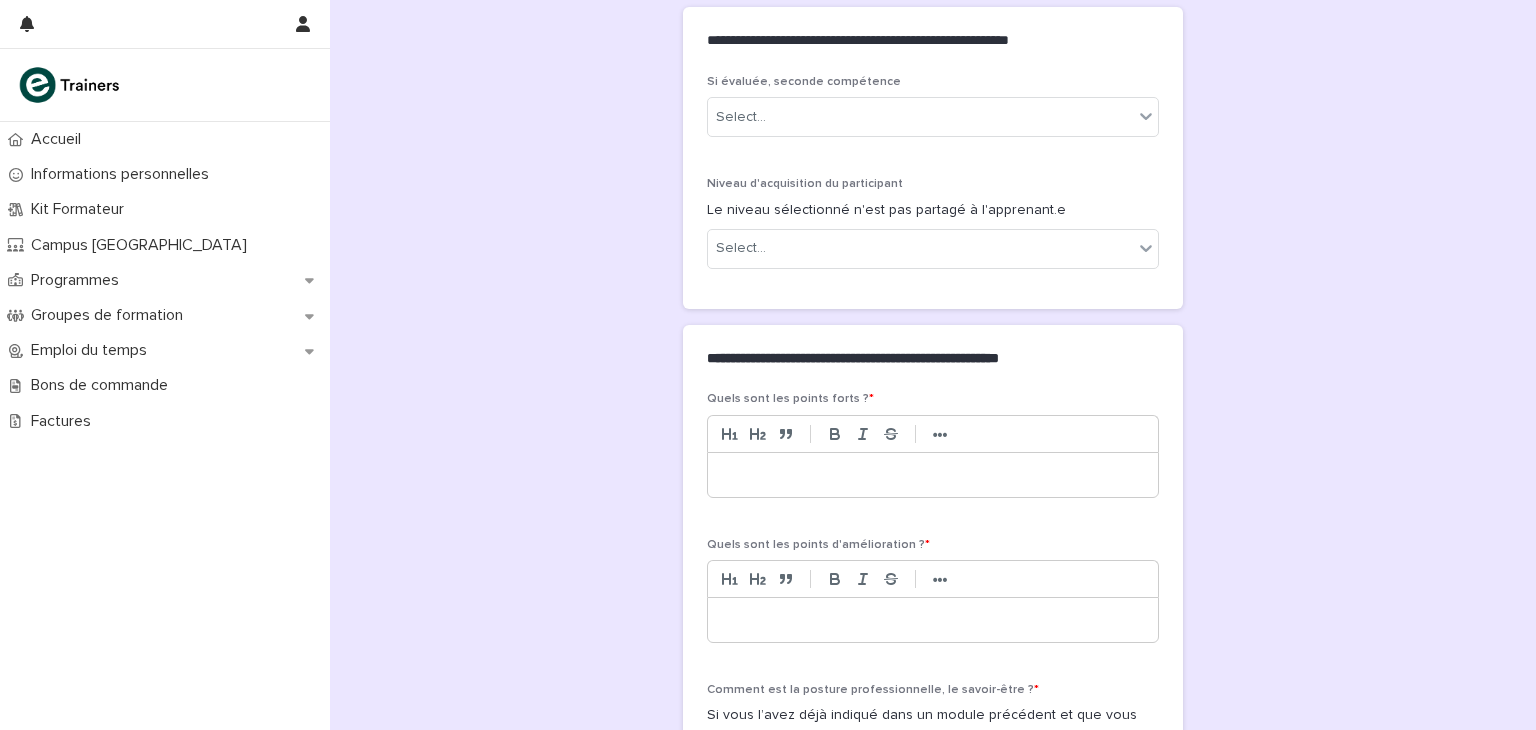 click at bounding box center [933, 475] 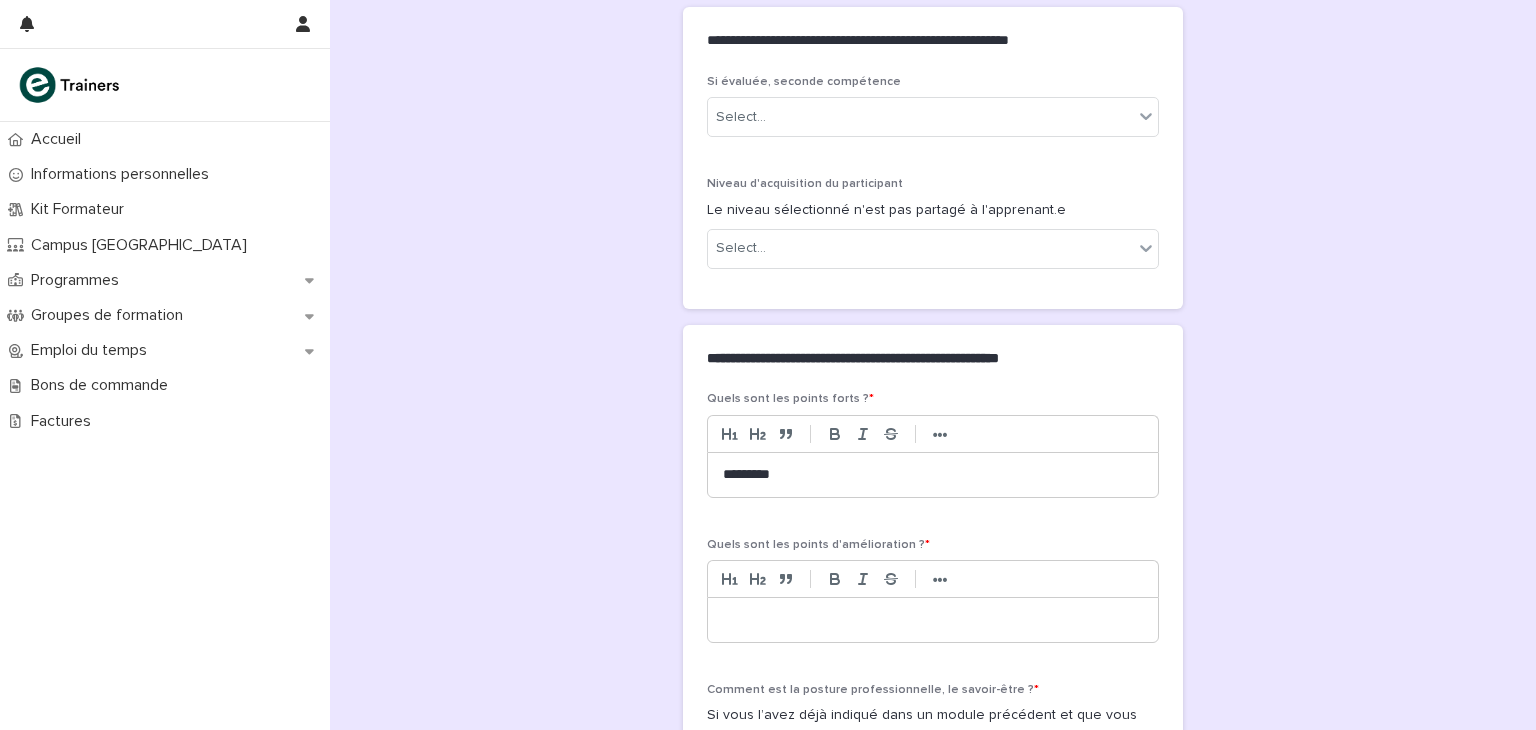 scroll, scrollTop: 0, scrollLeft: 0, axis: both 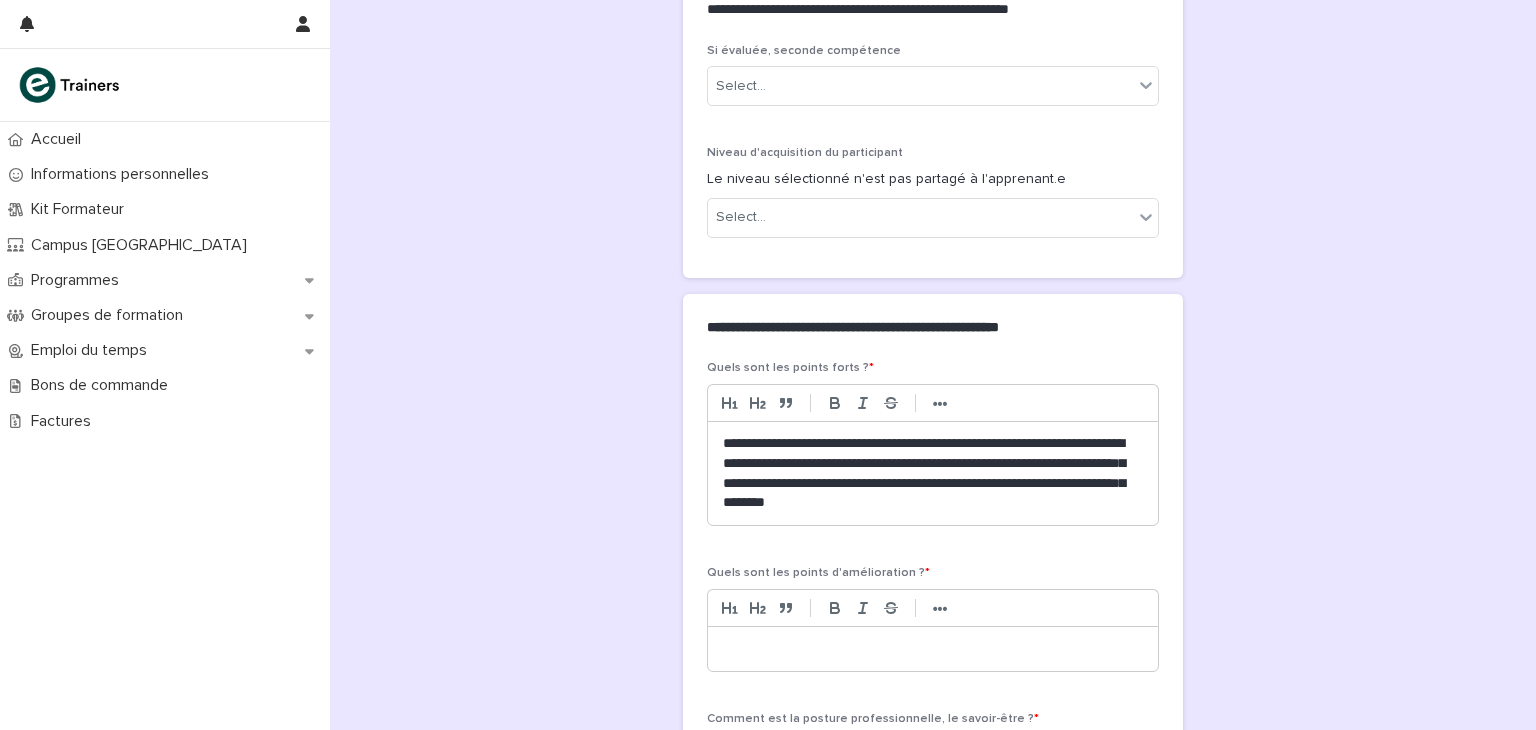 click on "**********" at bounding box center (933, 474) 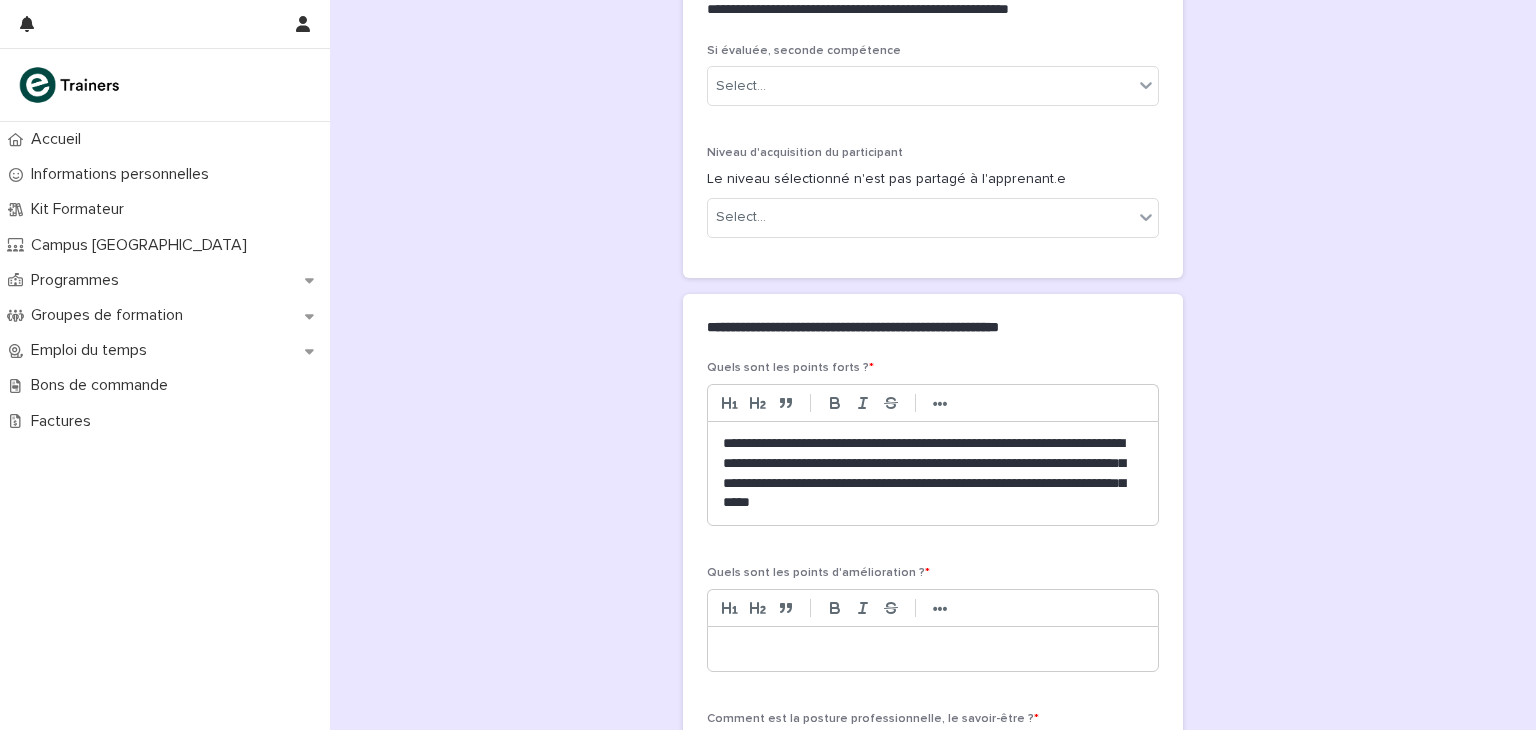 click on "**********" at bounding box center [933, 474] 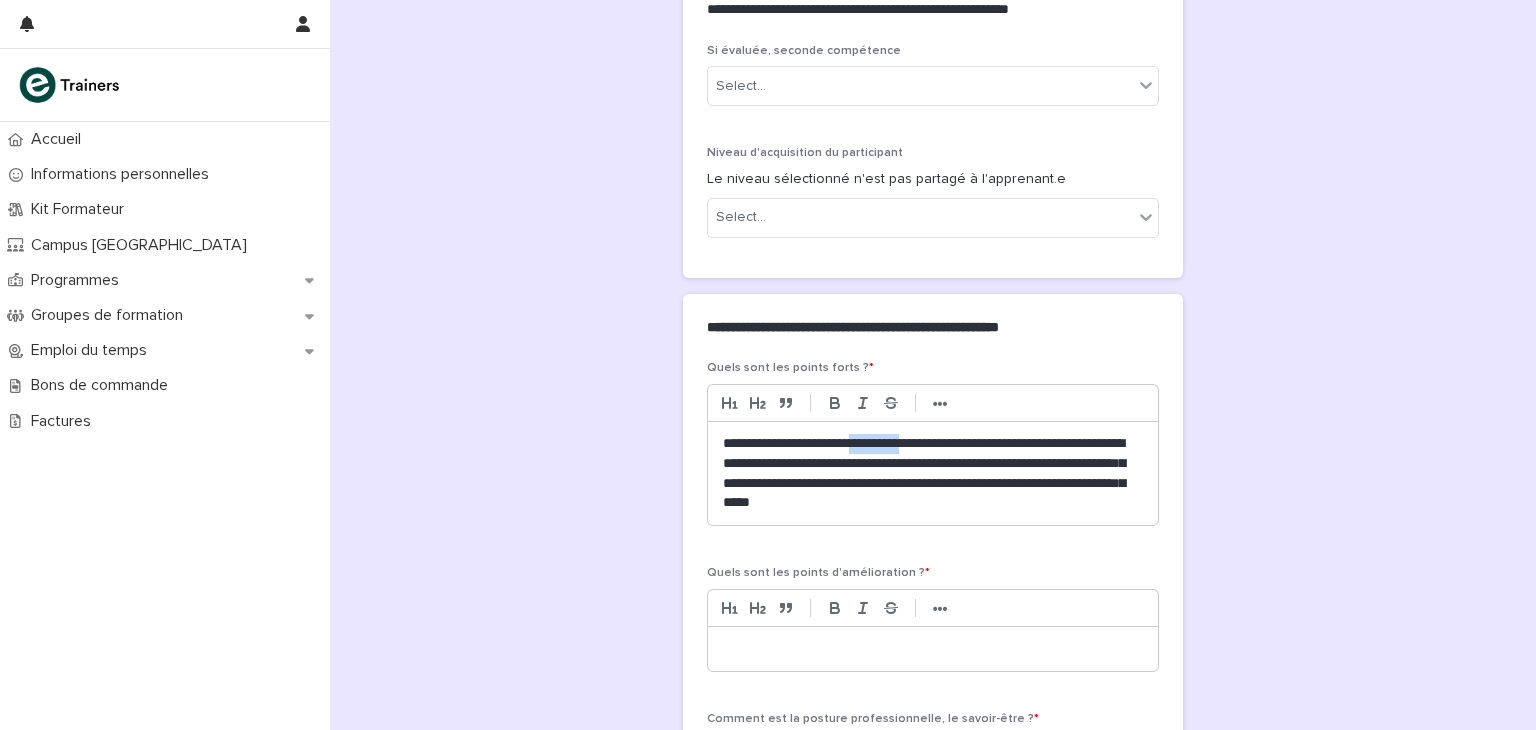 click on "**********" at bounding box center (933, 474) 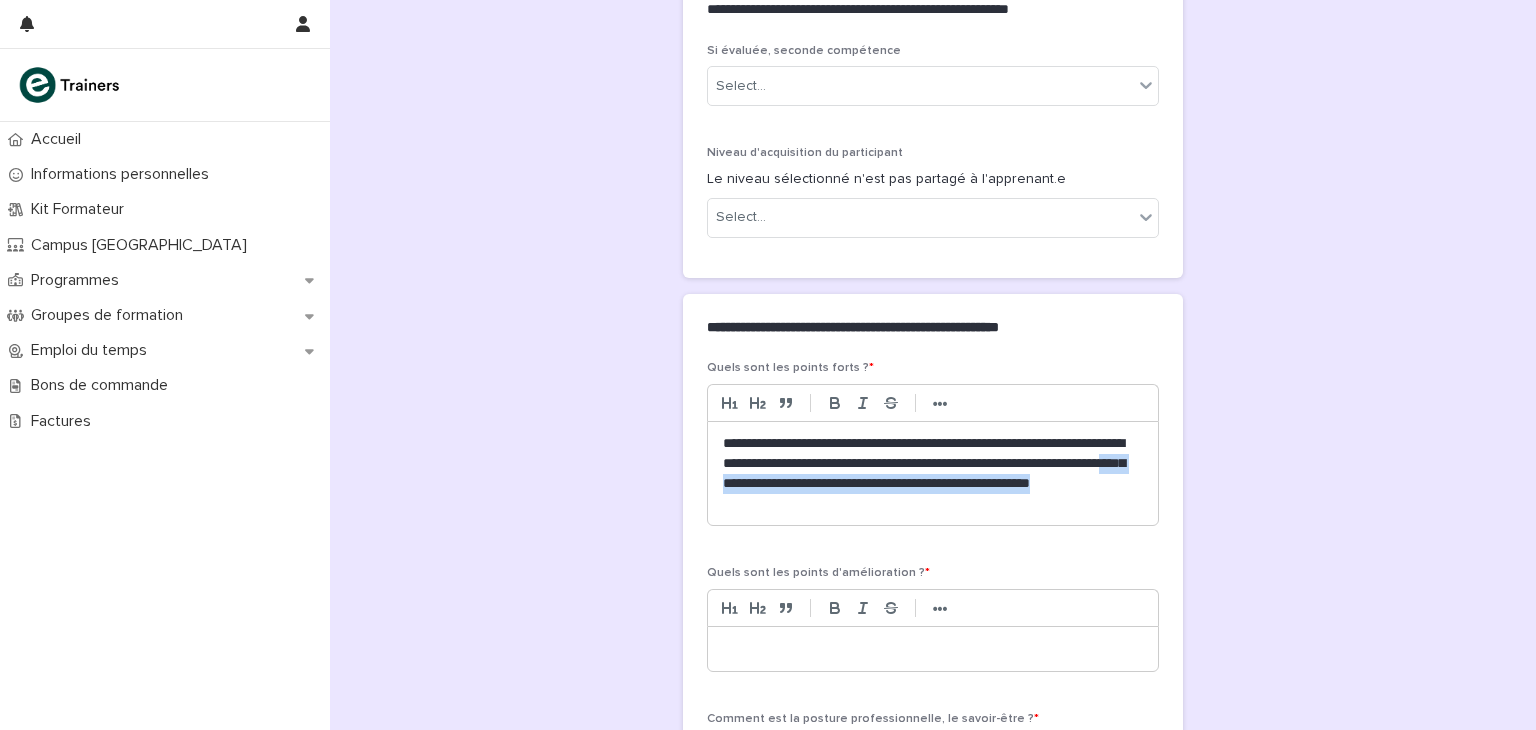 drag, startPoint x: 864, startPoint y: 481, endPoint x: 933, endPoint y: 516, distance: 77.36925 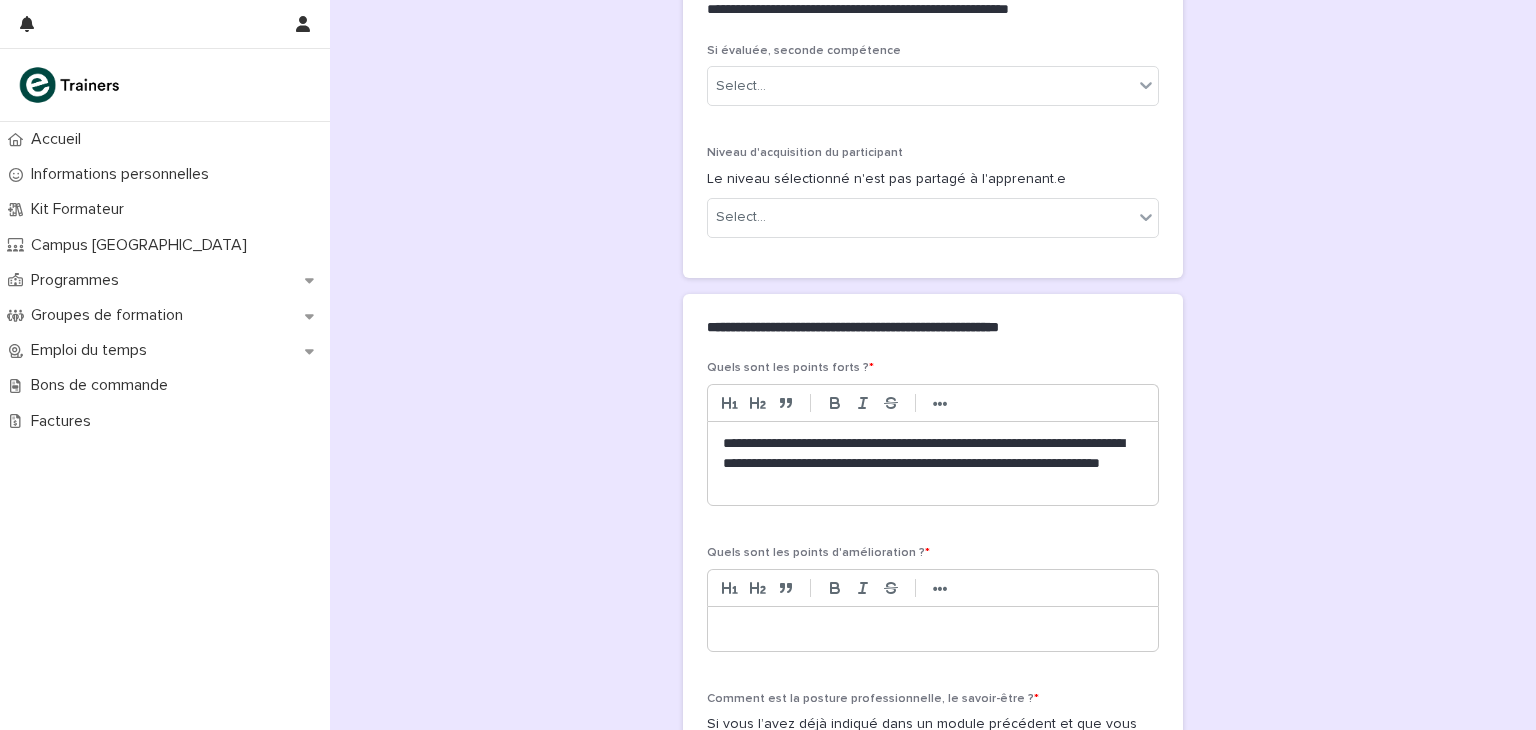 click at bounding box center [933, 629] 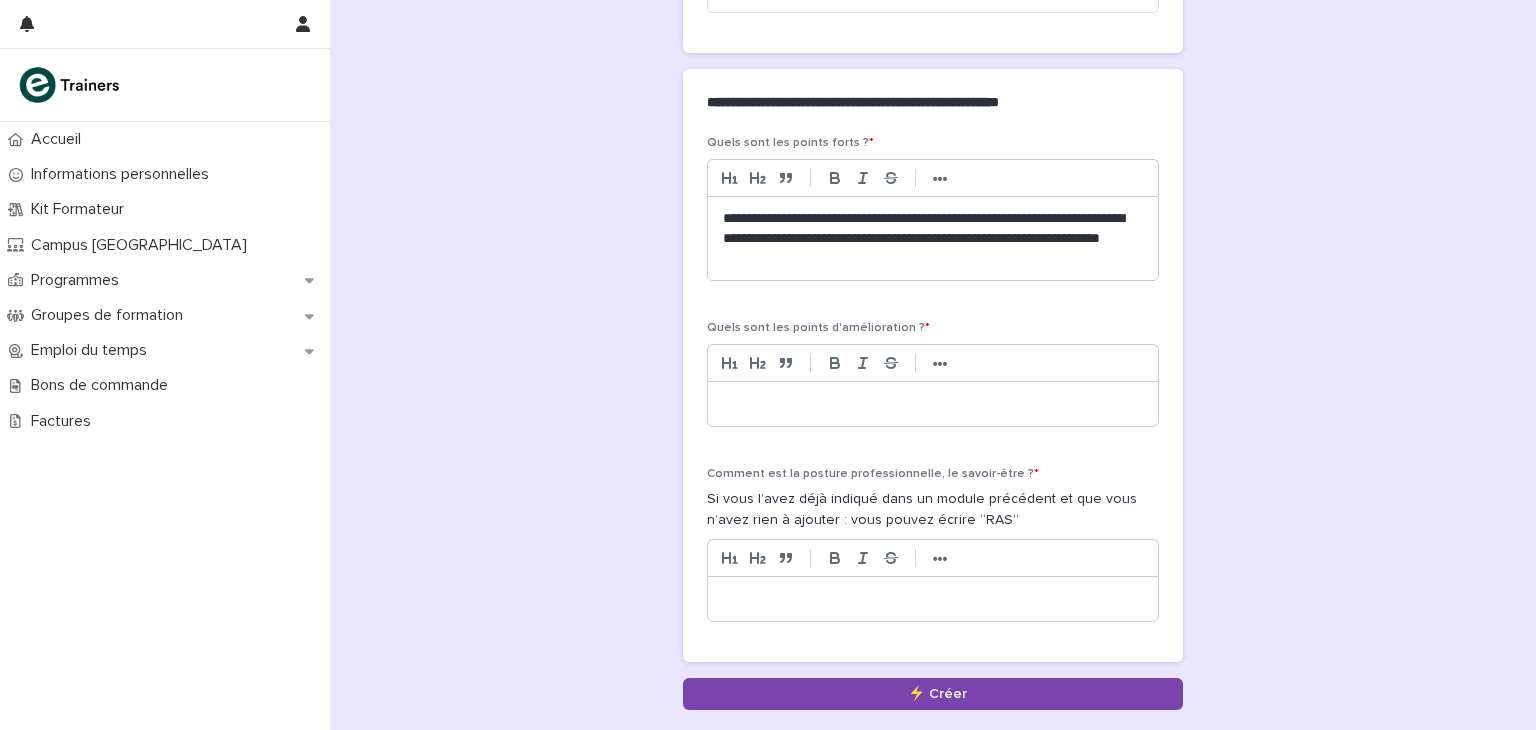 scroll, scrollTop: 905, scrollLeft: 0, axis: vertical 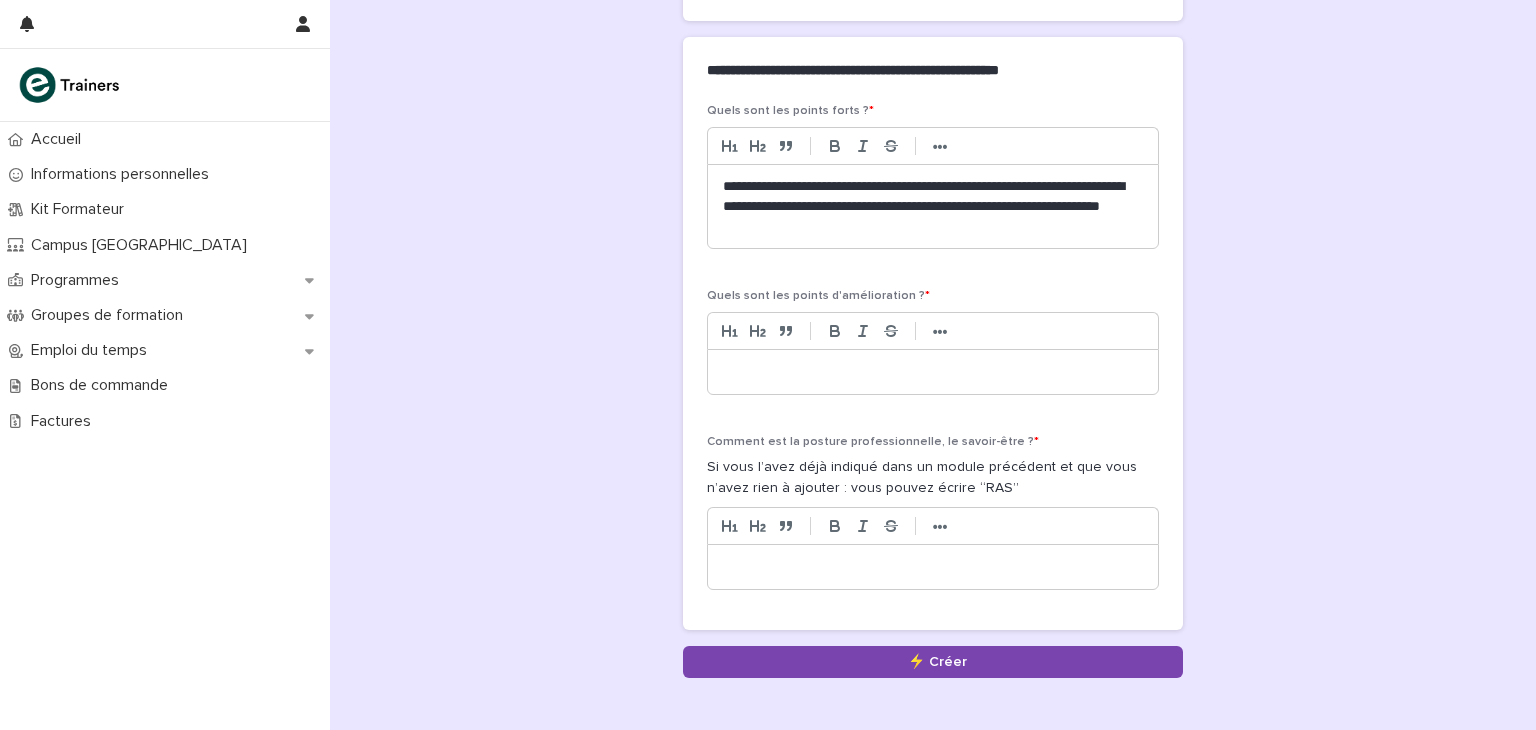 type 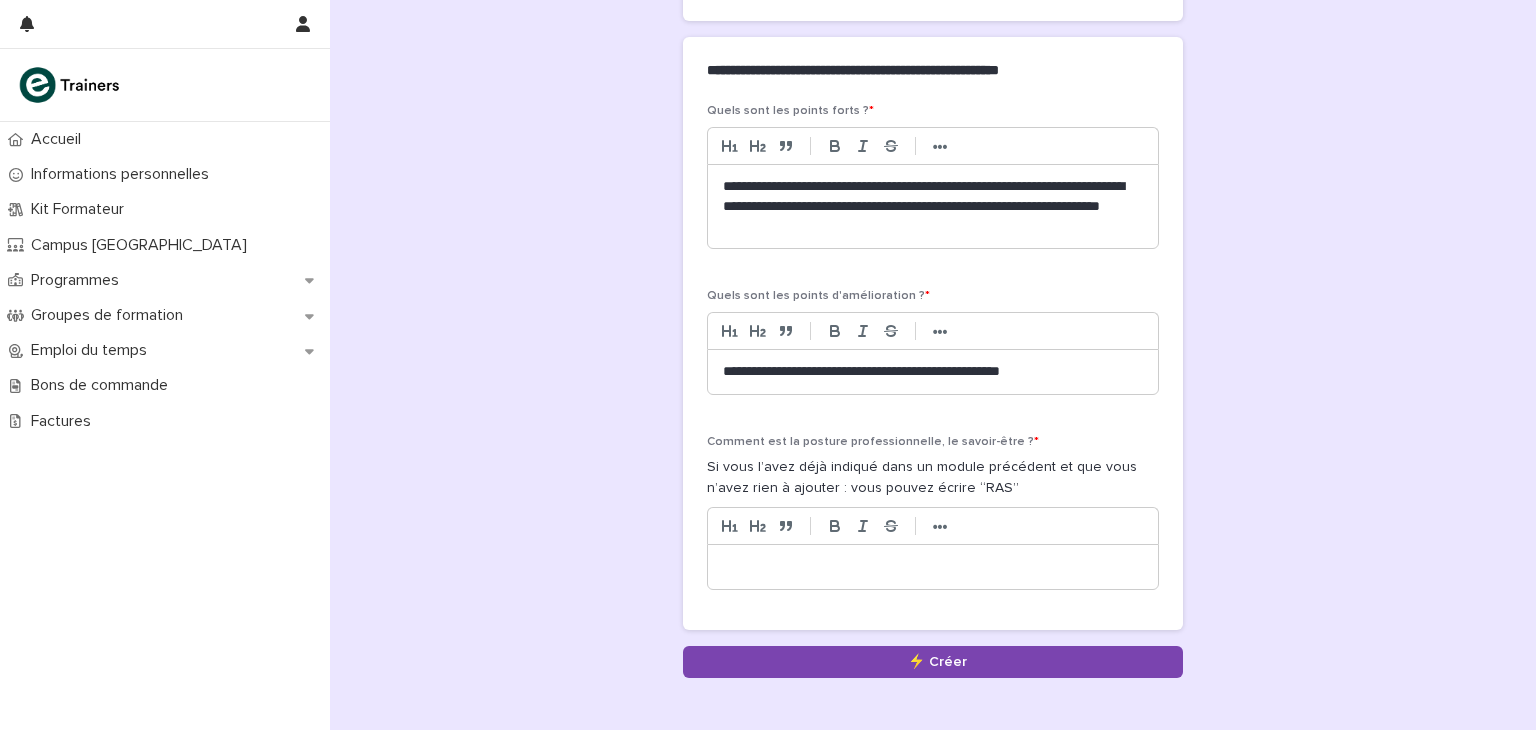click on "**********" at bounding box center [933, 372] 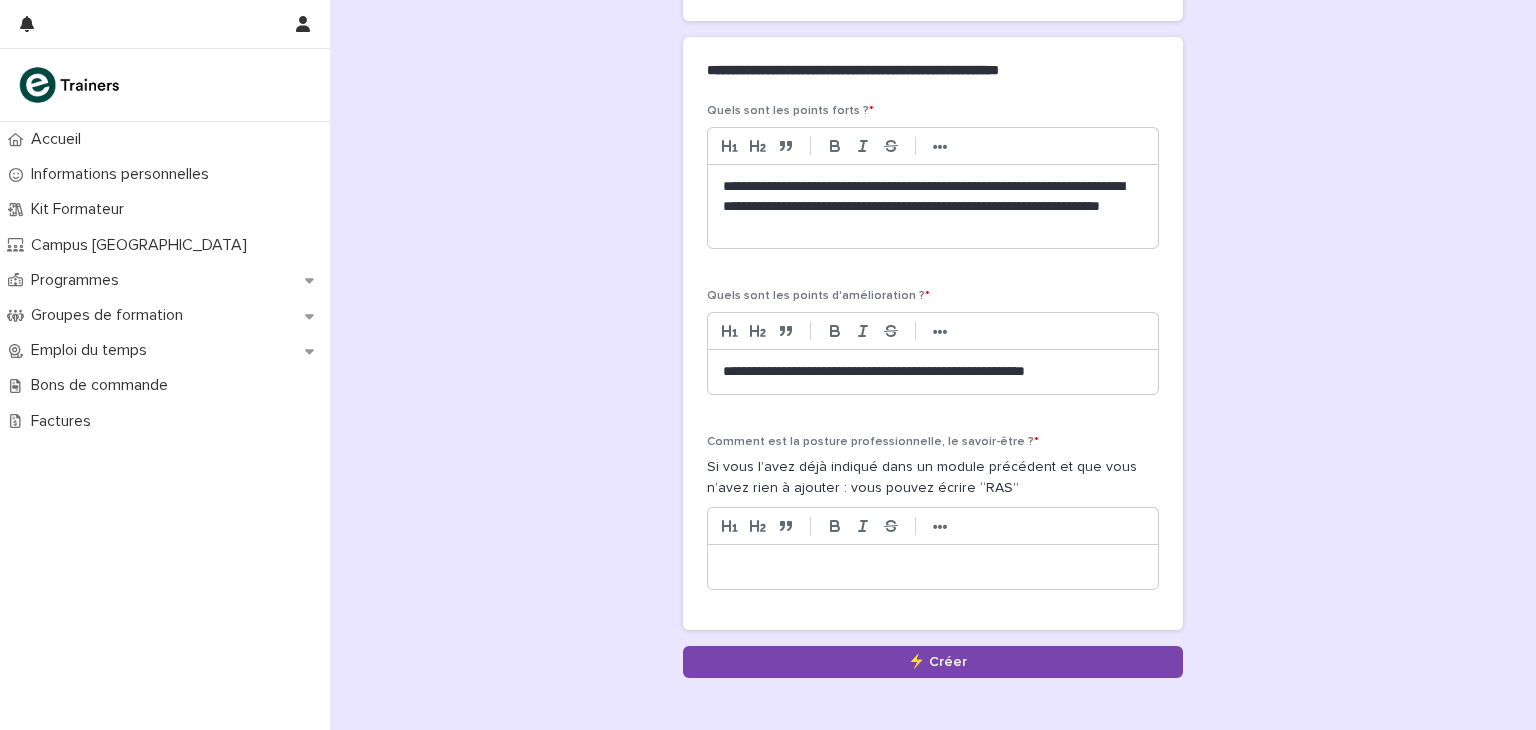 click on "**********" at bounding box center [933, 372] 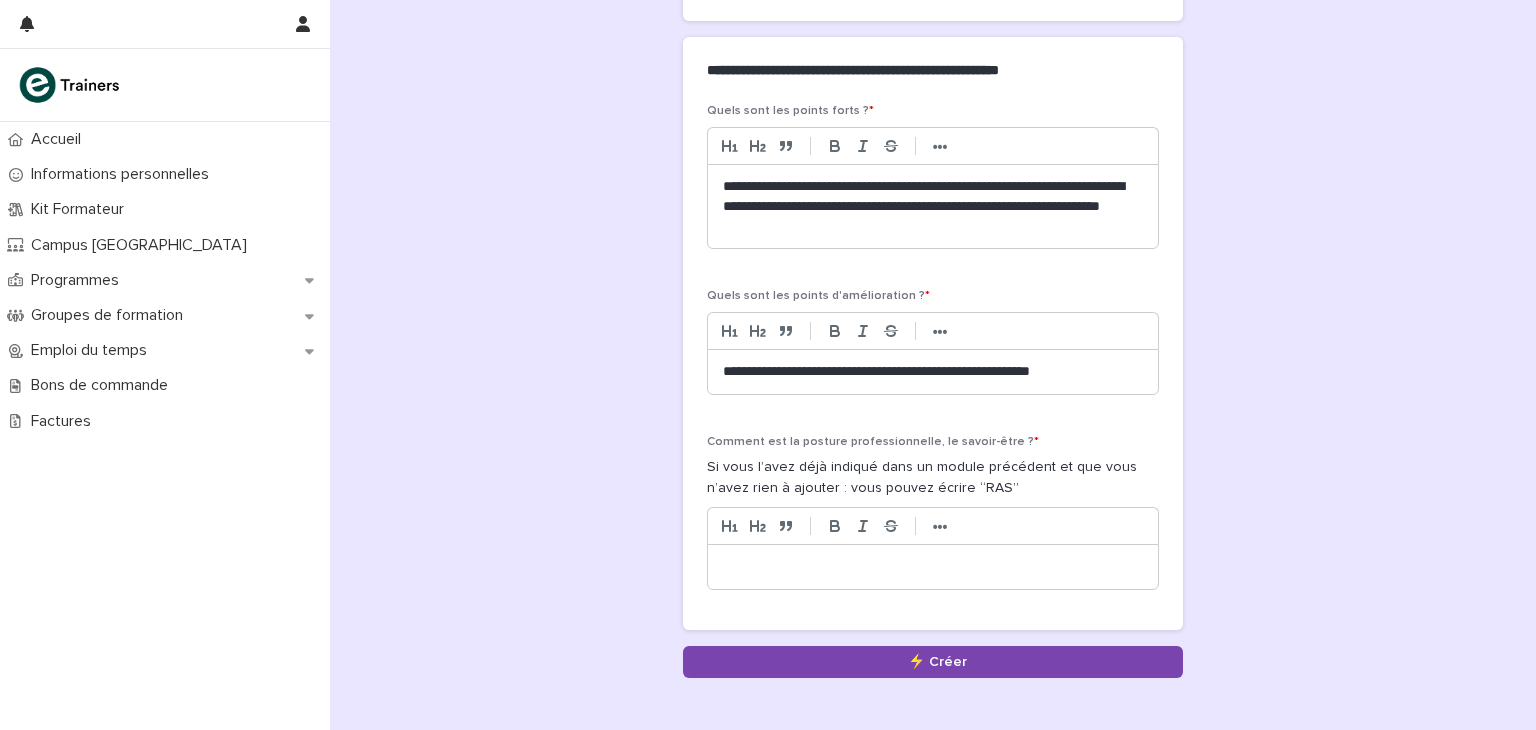 click on "**********" at bounding box center (933, 372) 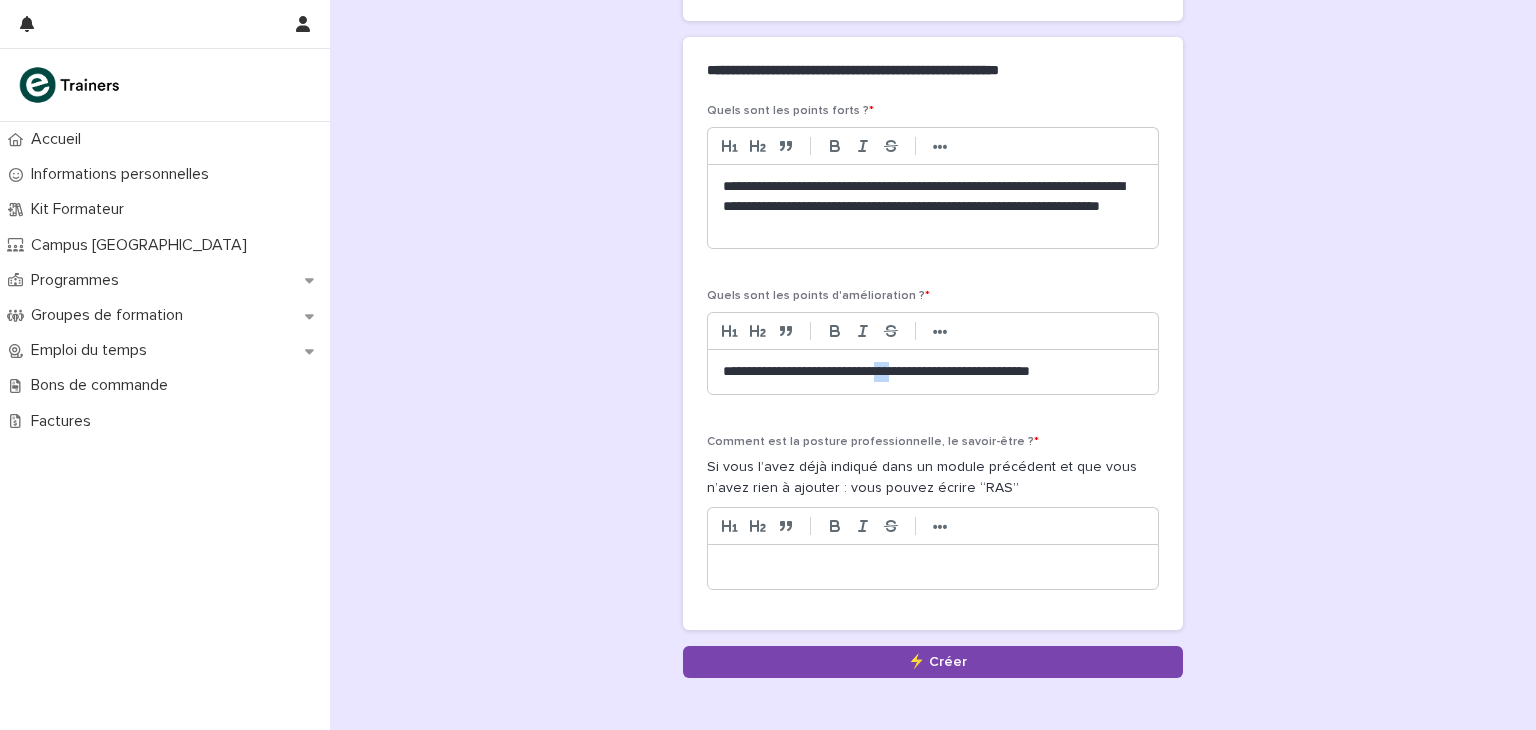 click on "**********" at bounding box center (933, 372) 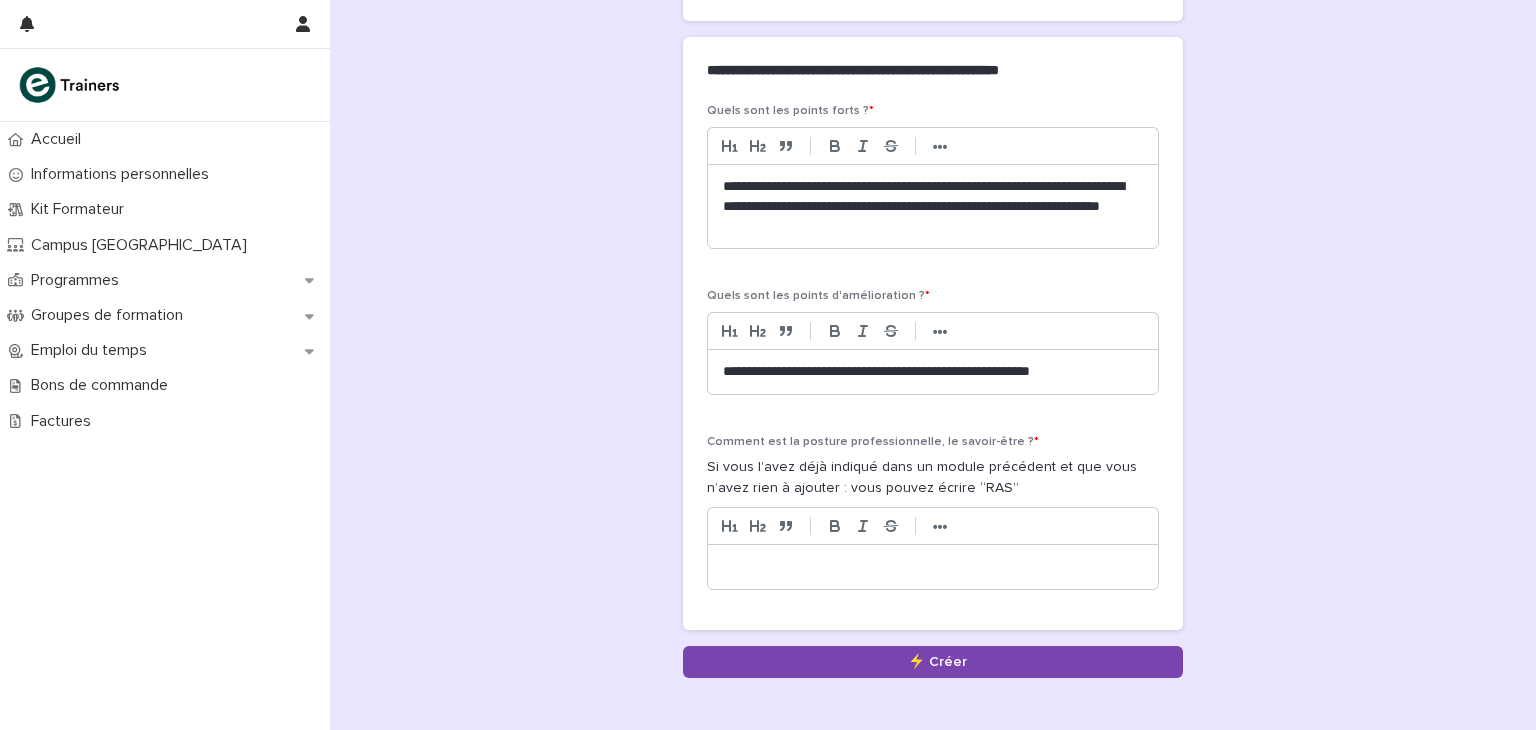 click on "**********" at bounding box center (933, 372) 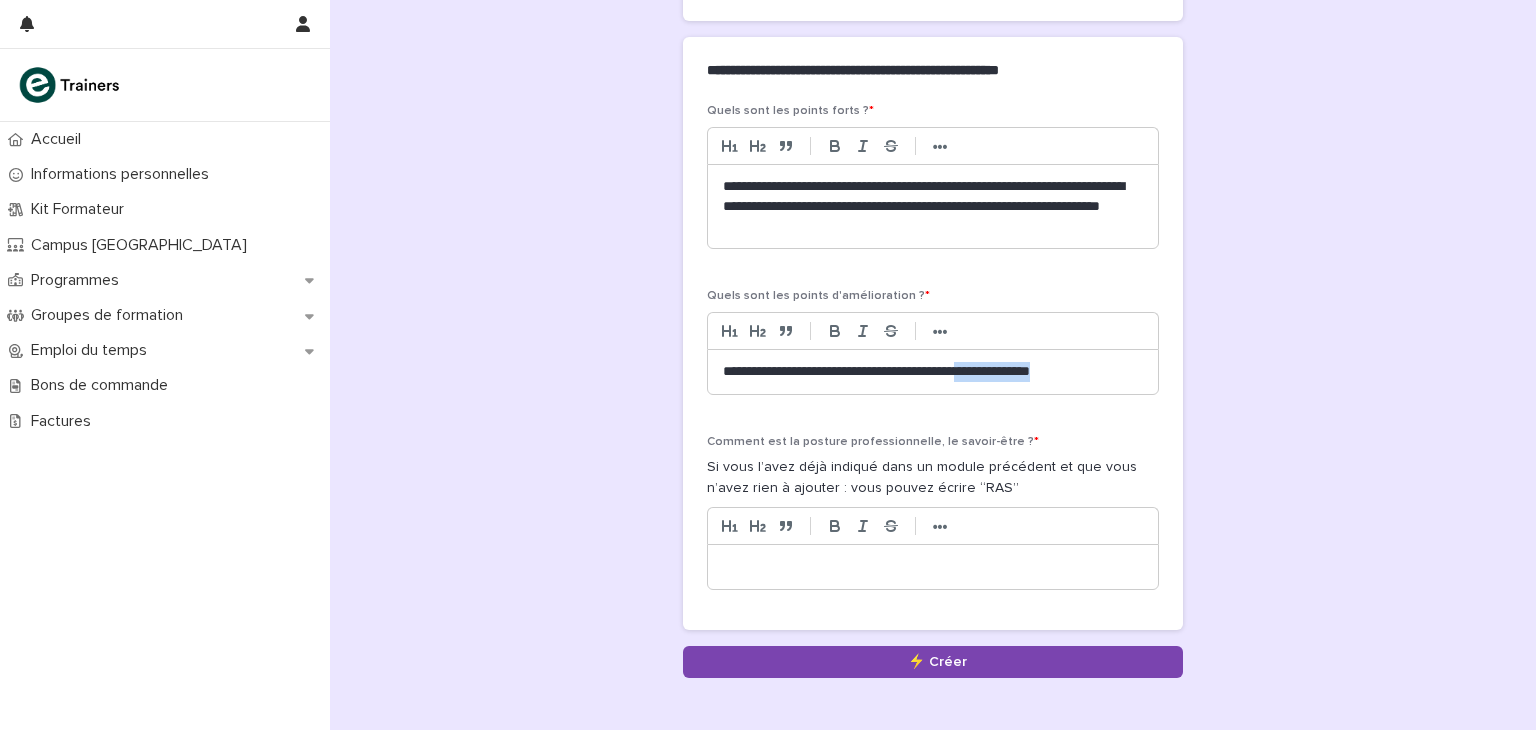 drag, startPoint x: 1007, startPoint y: 365, endPoint x: 1096, endPoint y: 370, distance: 89.140335 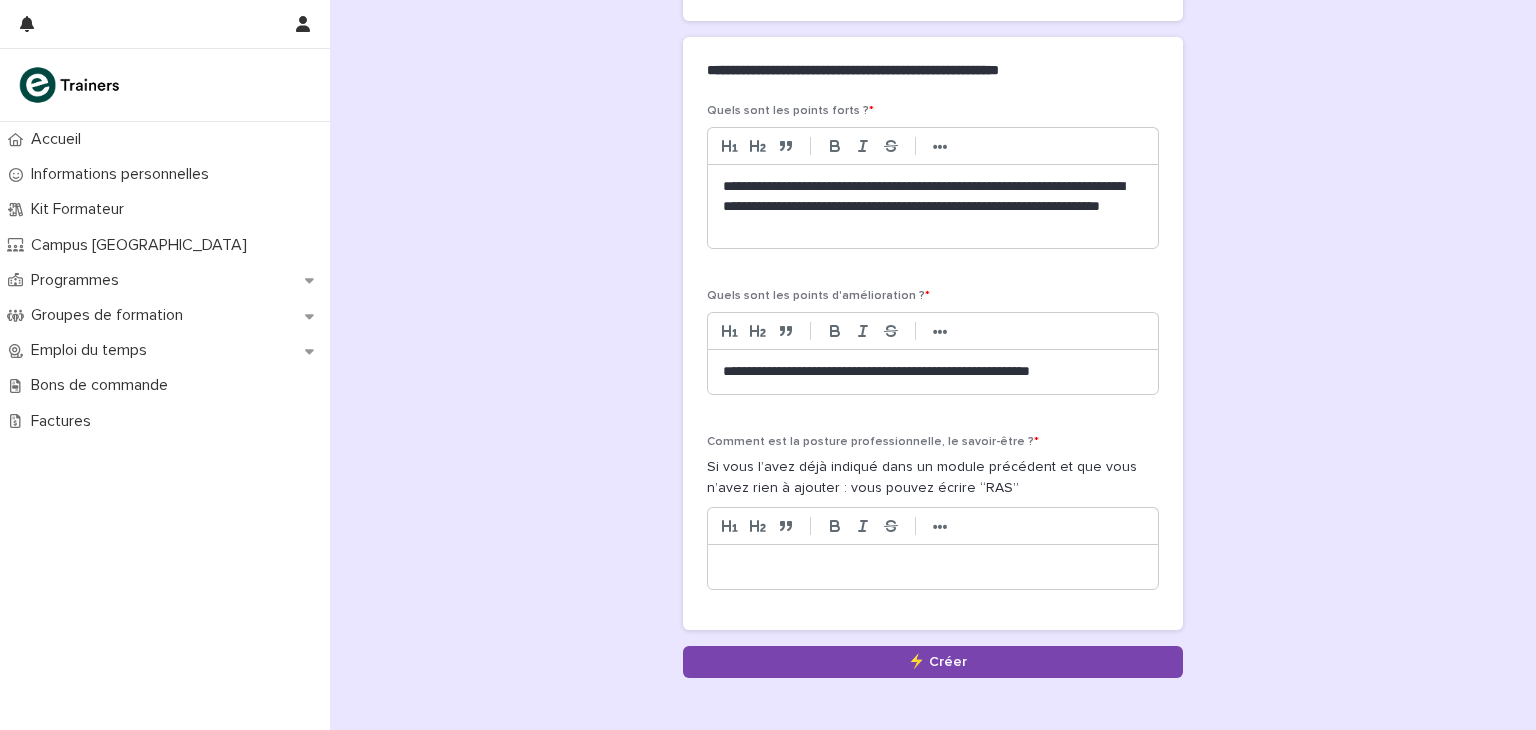 click on "**********" at bounding box center (933, 372) 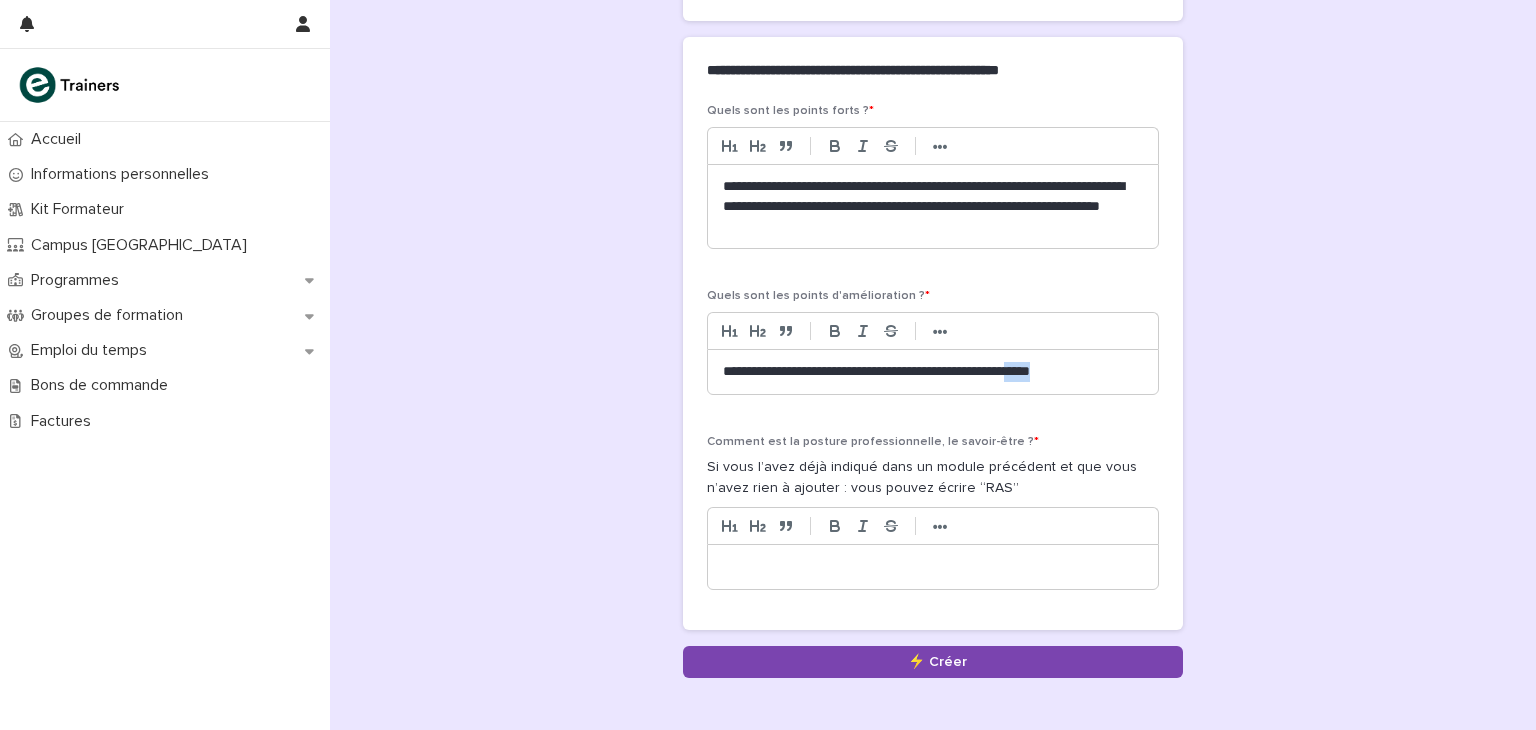 drag, startPoint x: 1100, startPoint y: 370, endPoint x: 1071, endPoint y: 365, distance: 29.427877 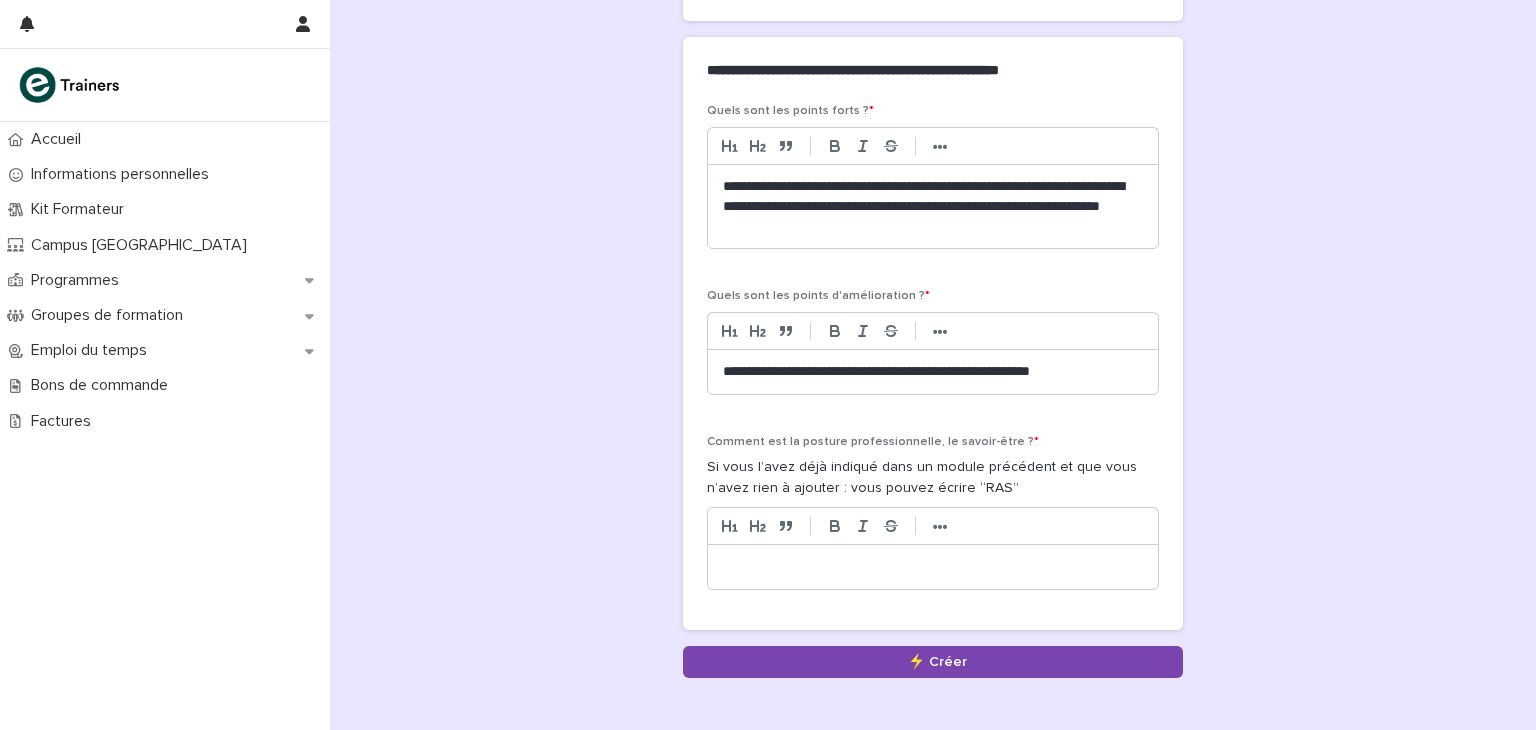 click on "**********" at bounding box center (933, 372) 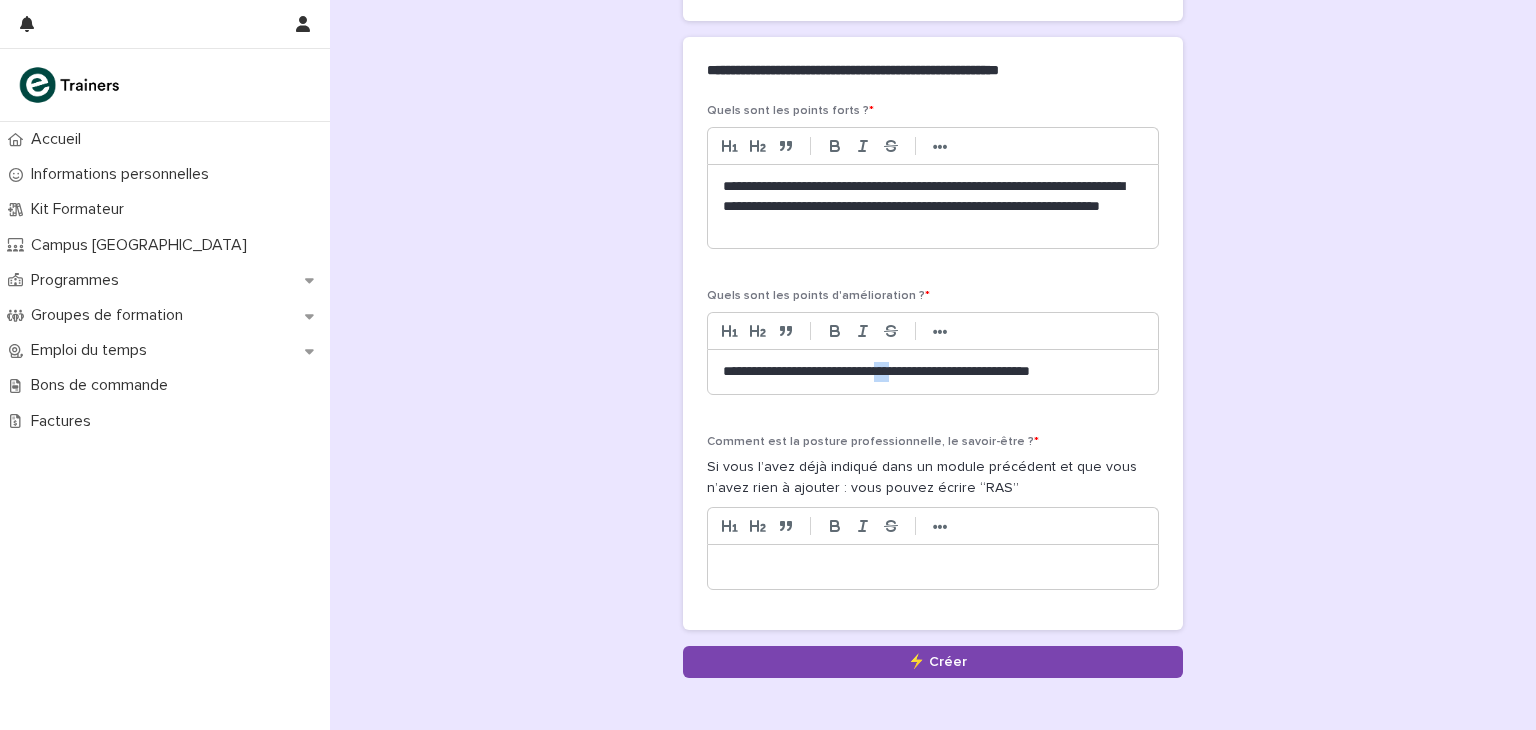 click on "**********" at bounding box center [933, 372] 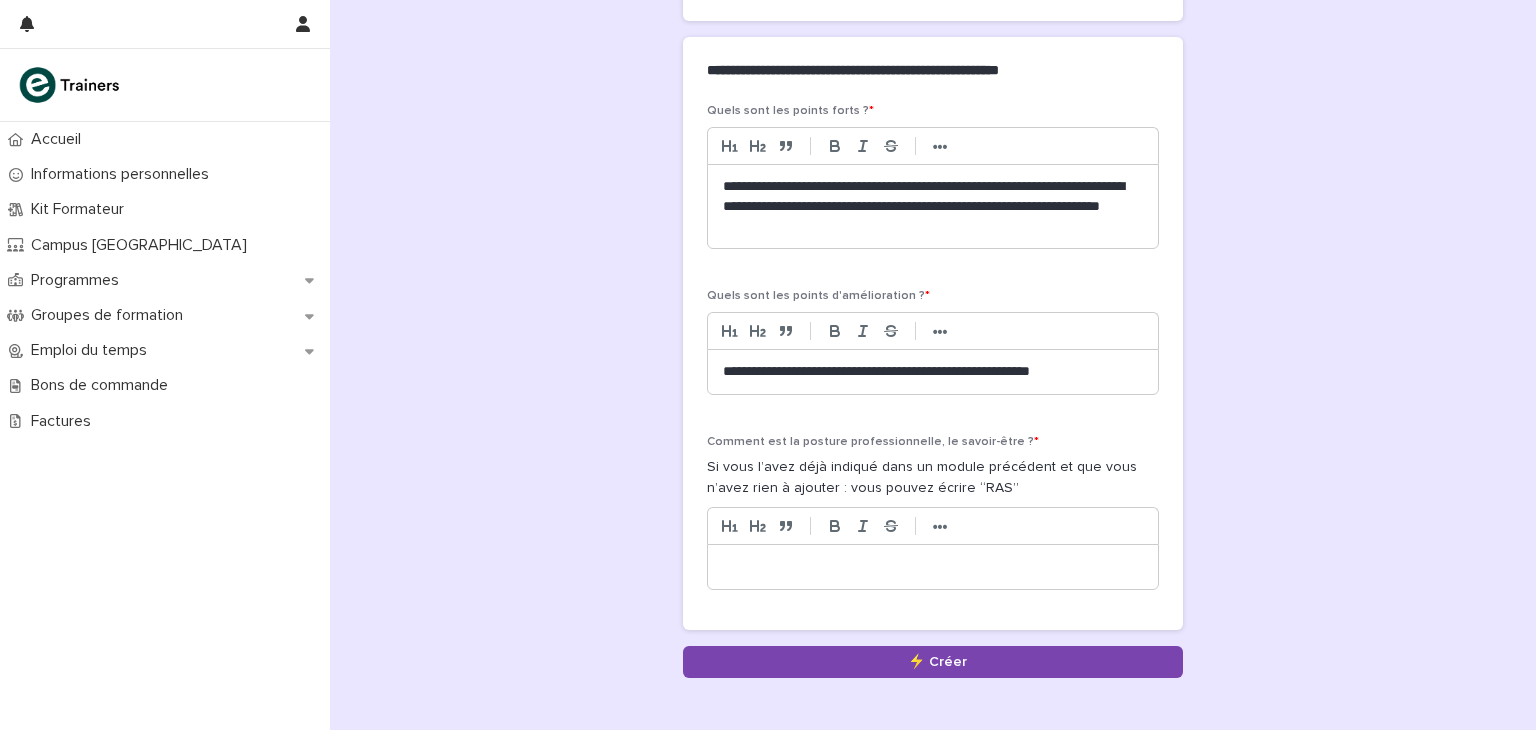 click on "**********" at bounding box center [933, 372] 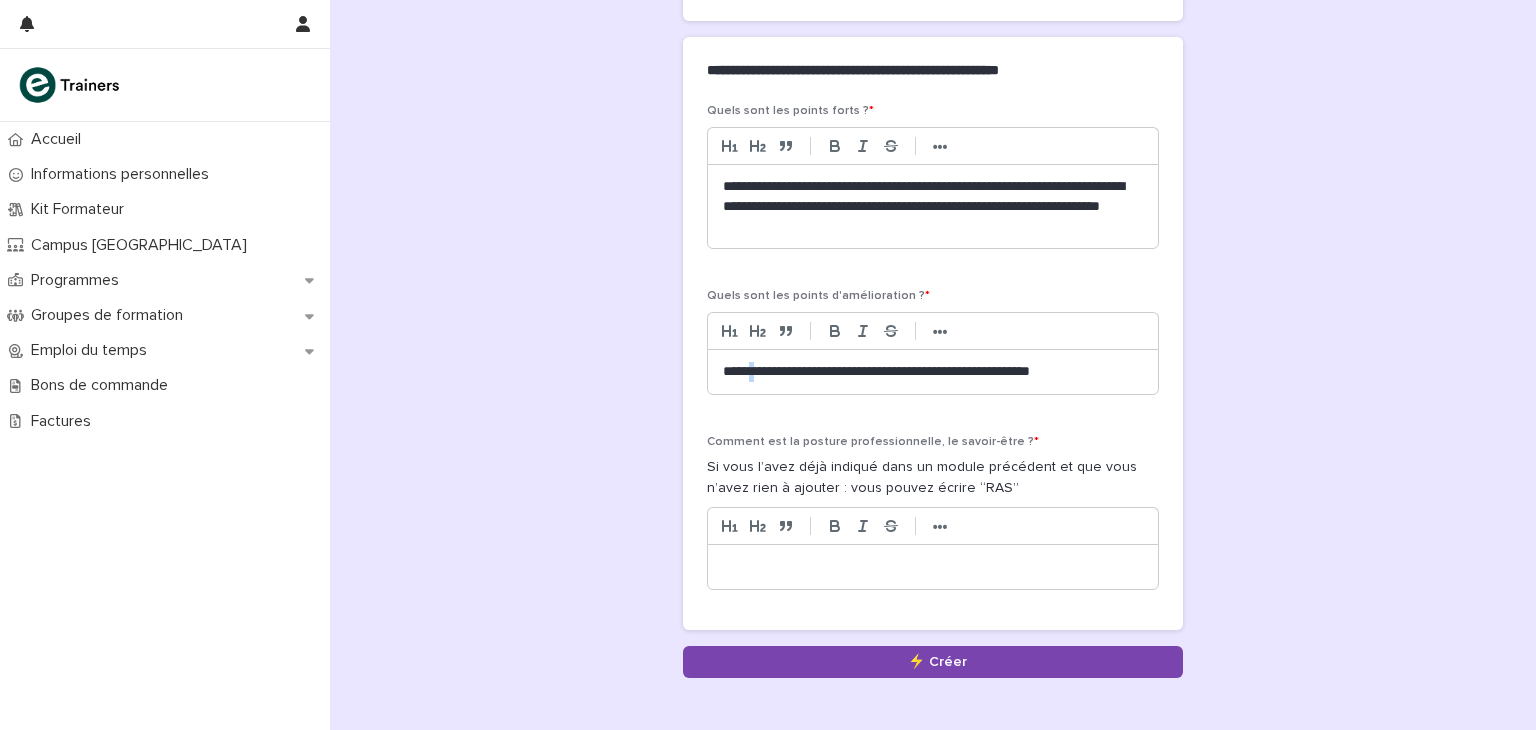 click on "**********" at bounding box center (933, 372) 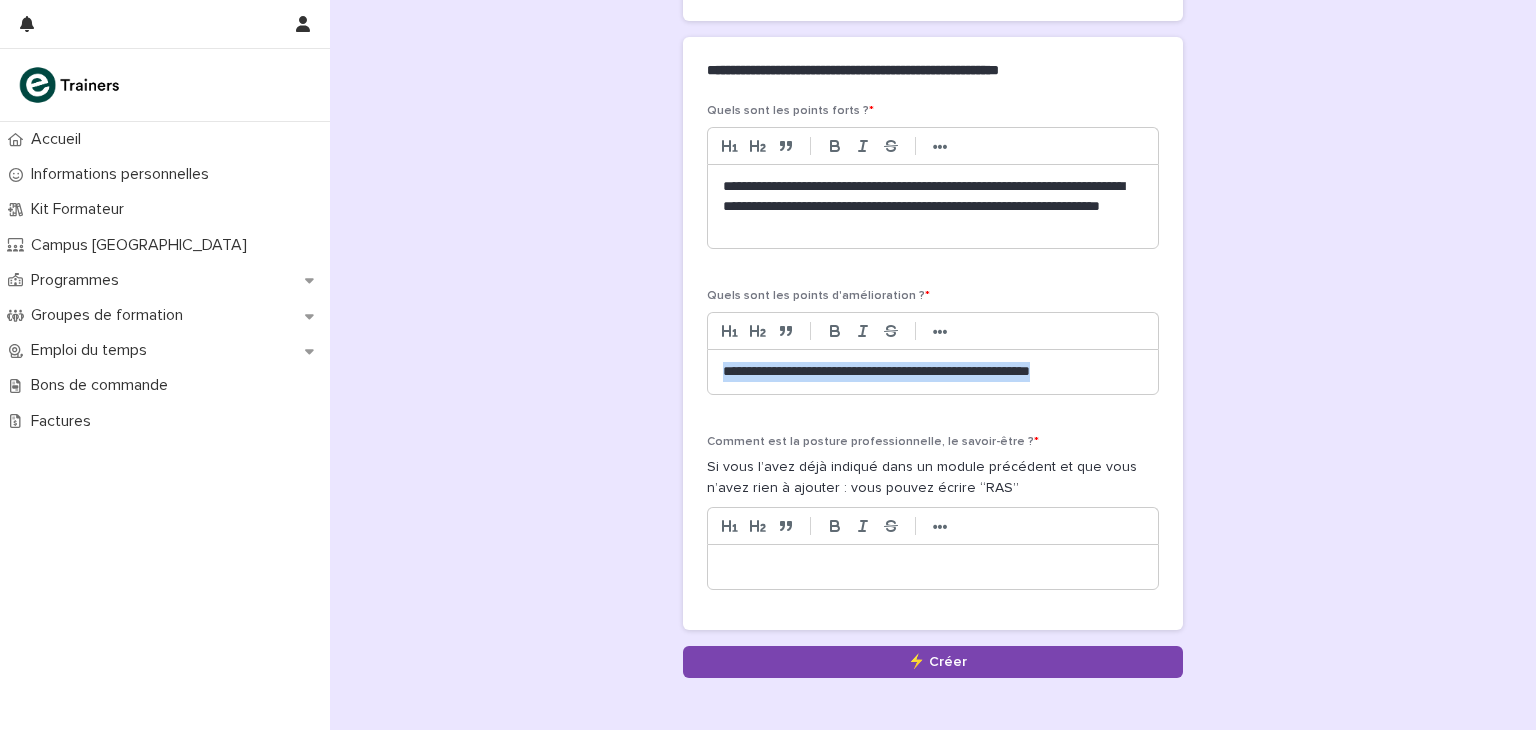 click on "**********" at bounding box center (933, 372) 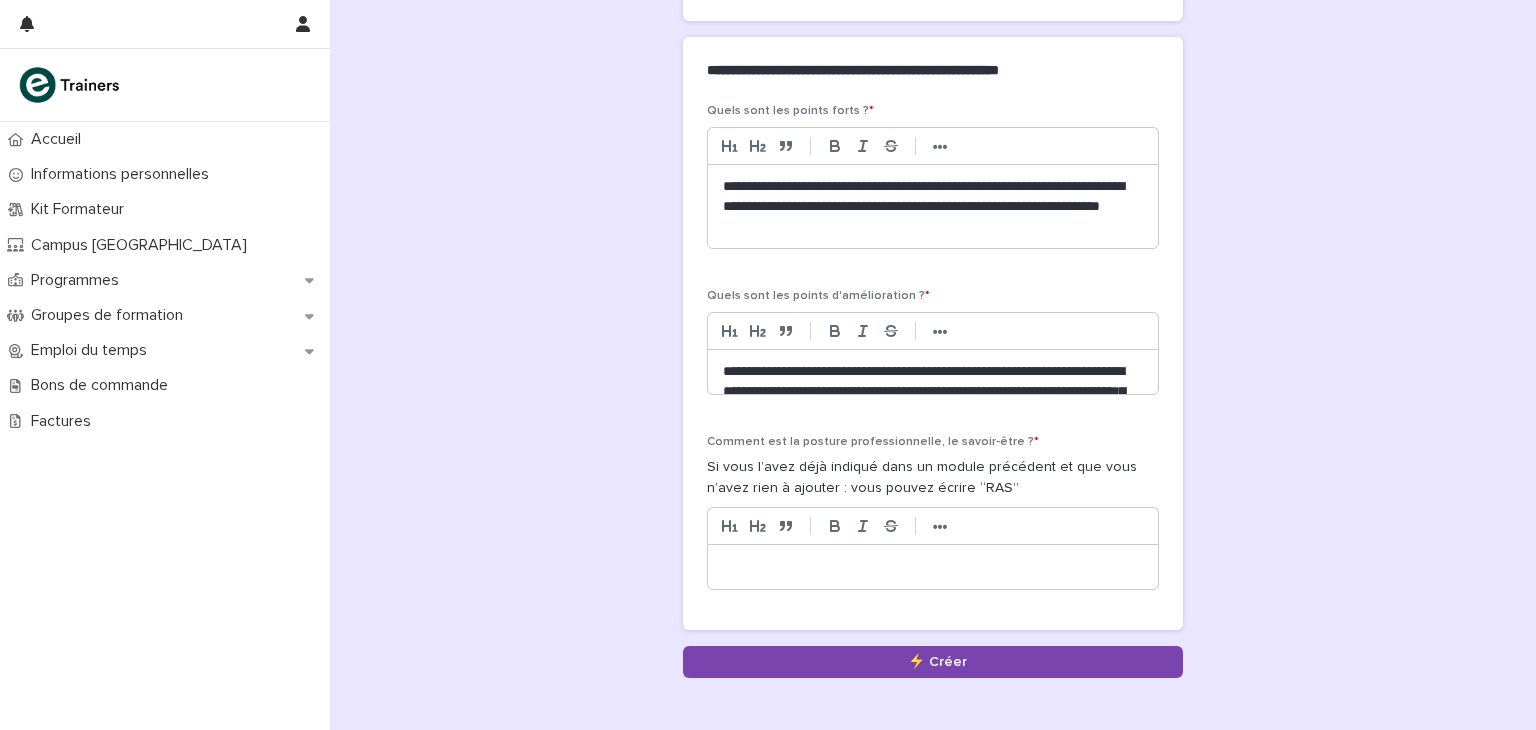 scroll, scrollTop: 0, scrollLeft: 0, axis: both 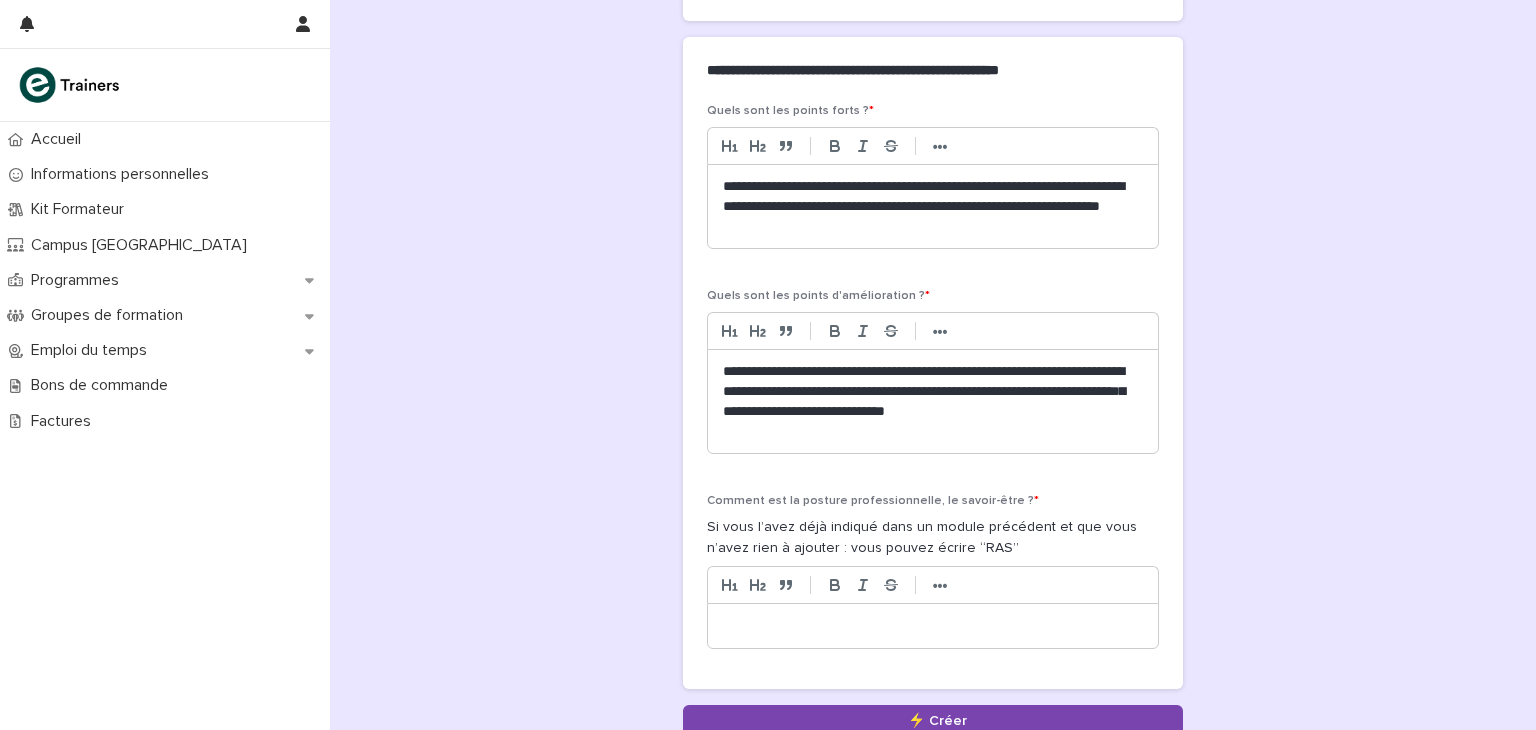 click on "**********" at bounding box center (933, 402) 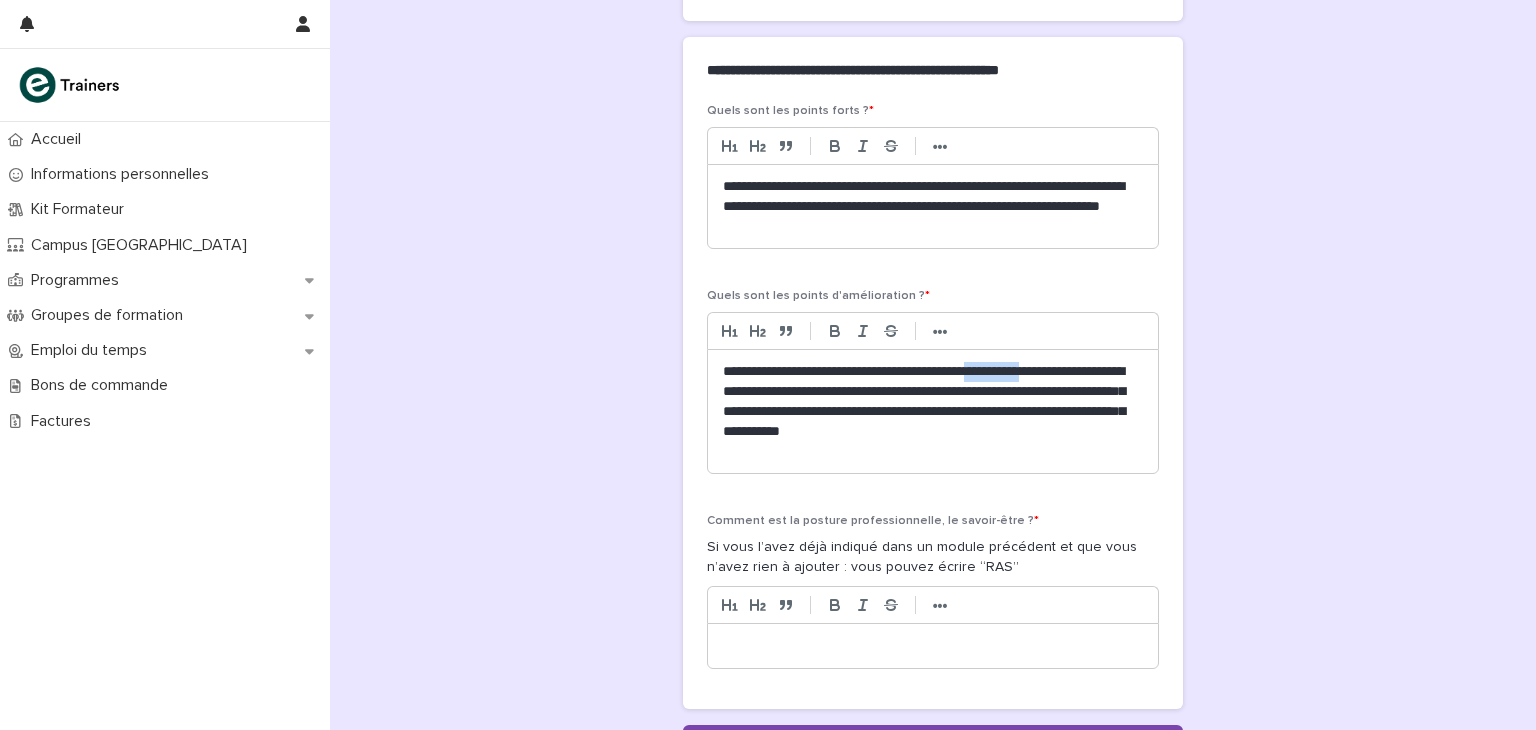 drag, startPoint x: 1016, startPoint y: 365, endPoint x: 1076, endPoint y: 365, distance: 60 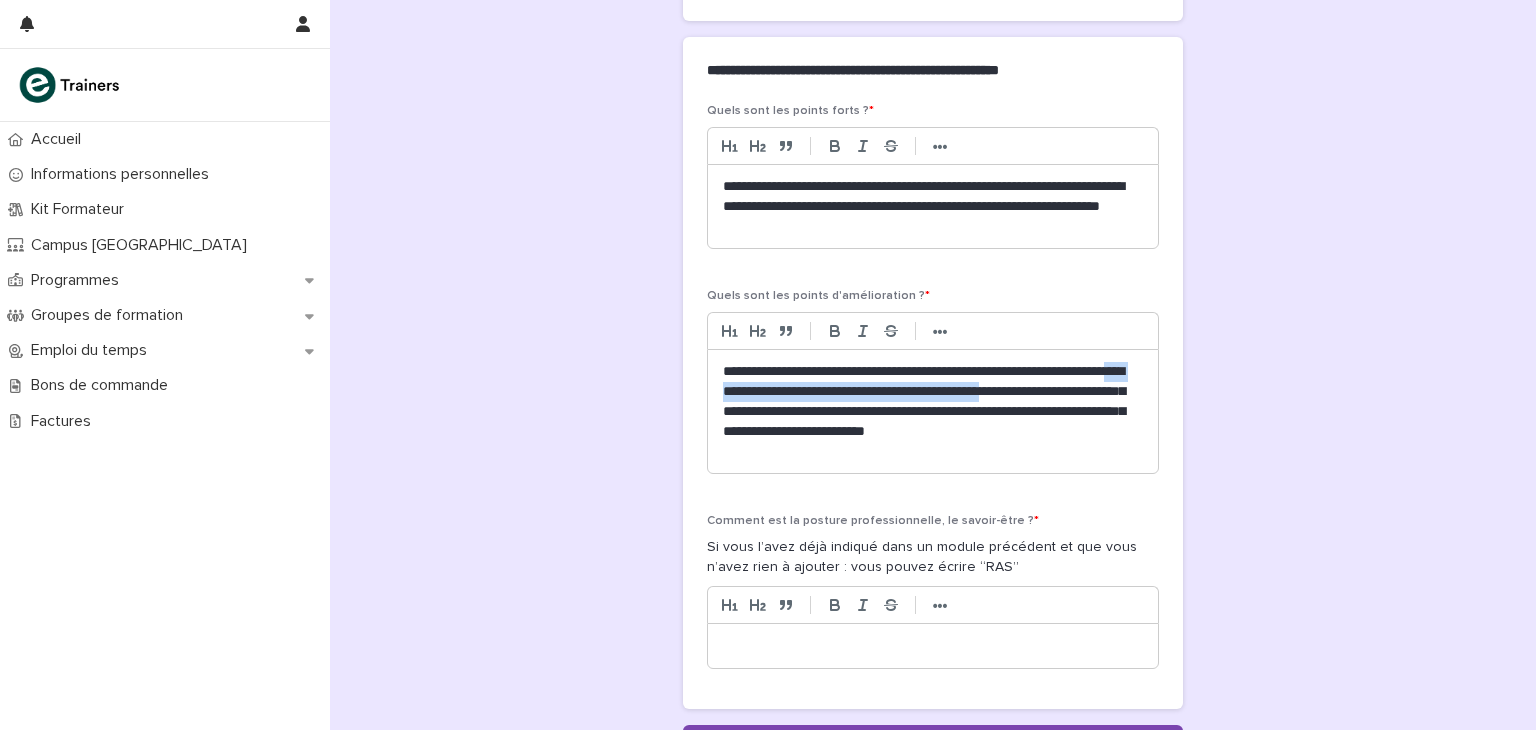 drag, startPoint x: 792, startPoint y: 385, endPoint x: 1128, endPoint y: 383, distance: 336.00595 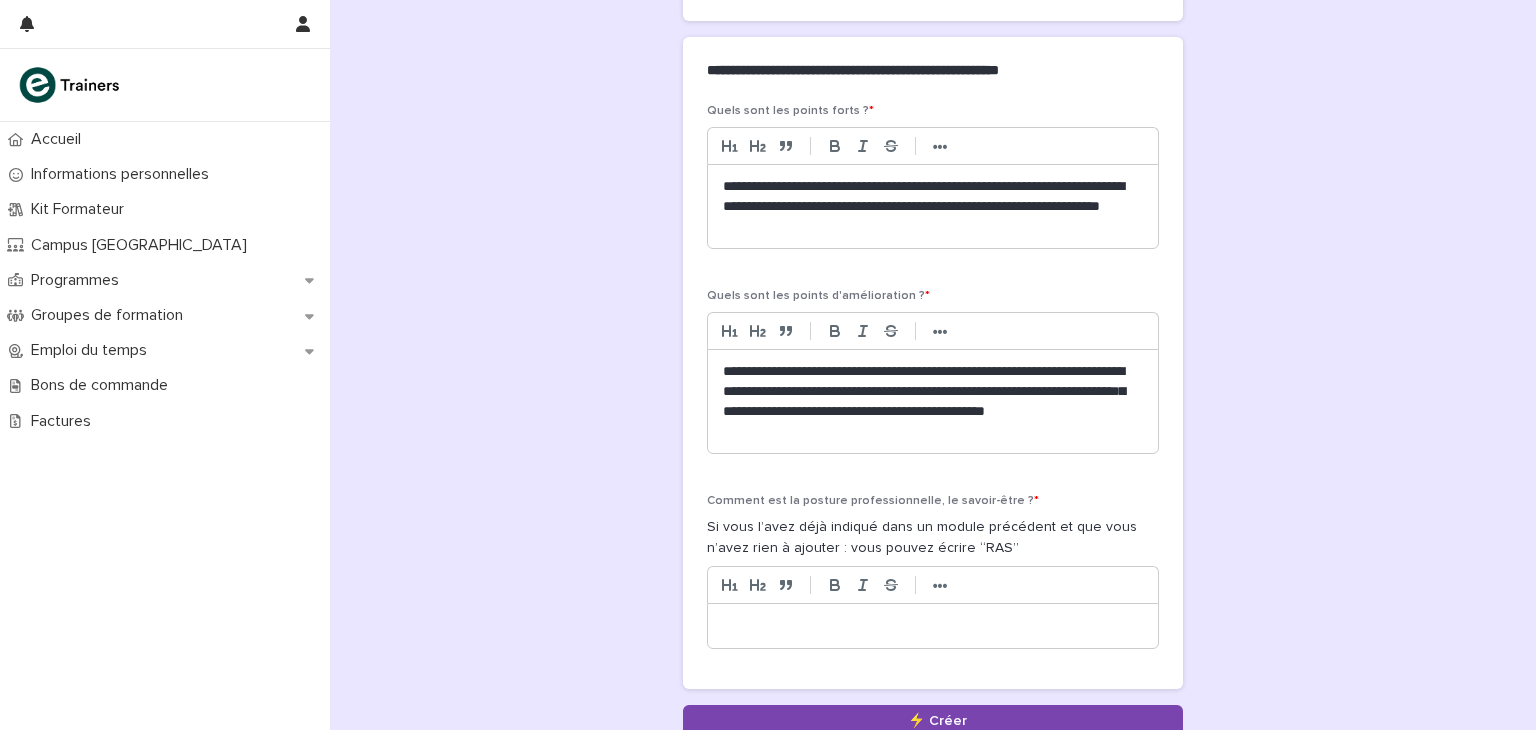 click on "**********" at bounding box center (933, 402) 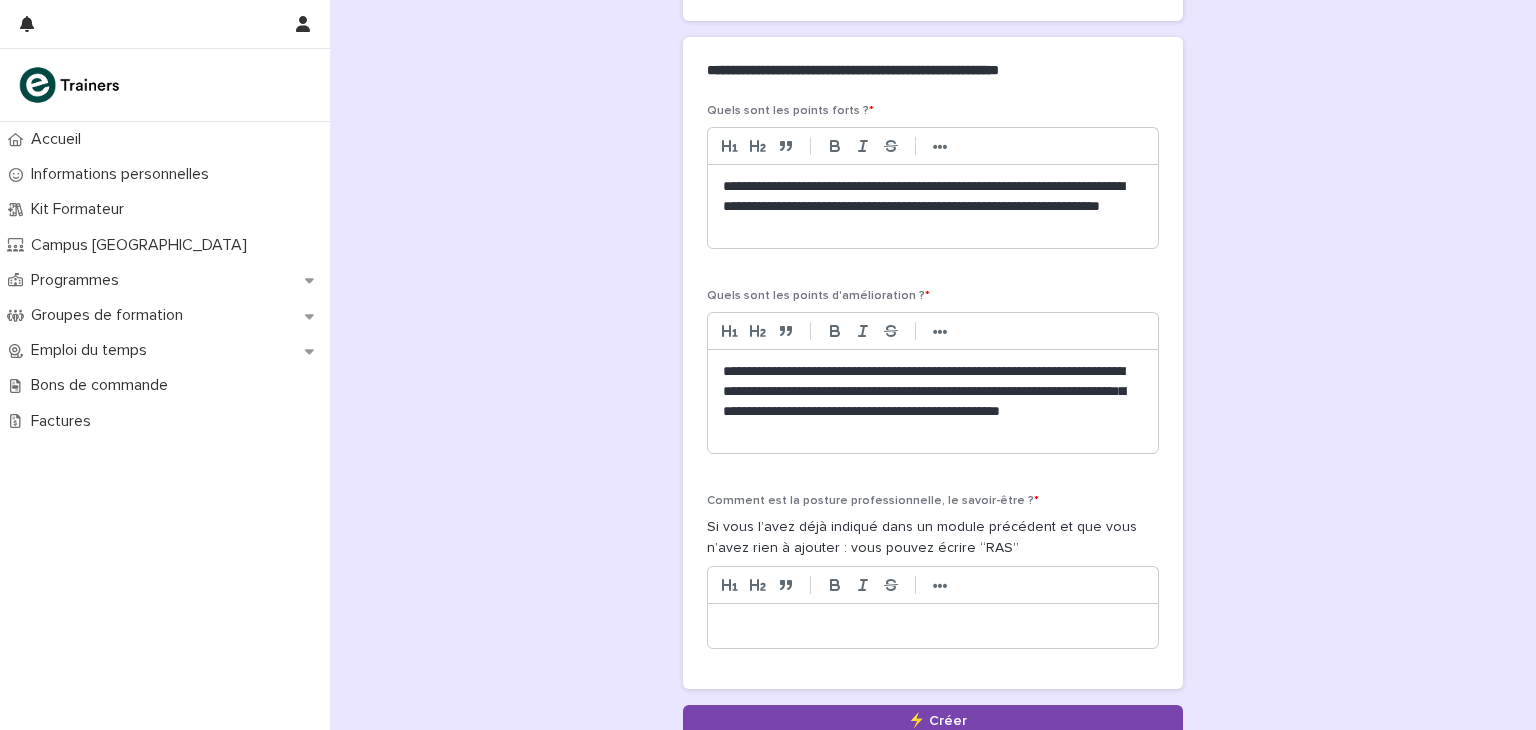 click on "**********" at bounding box center [933, 402] 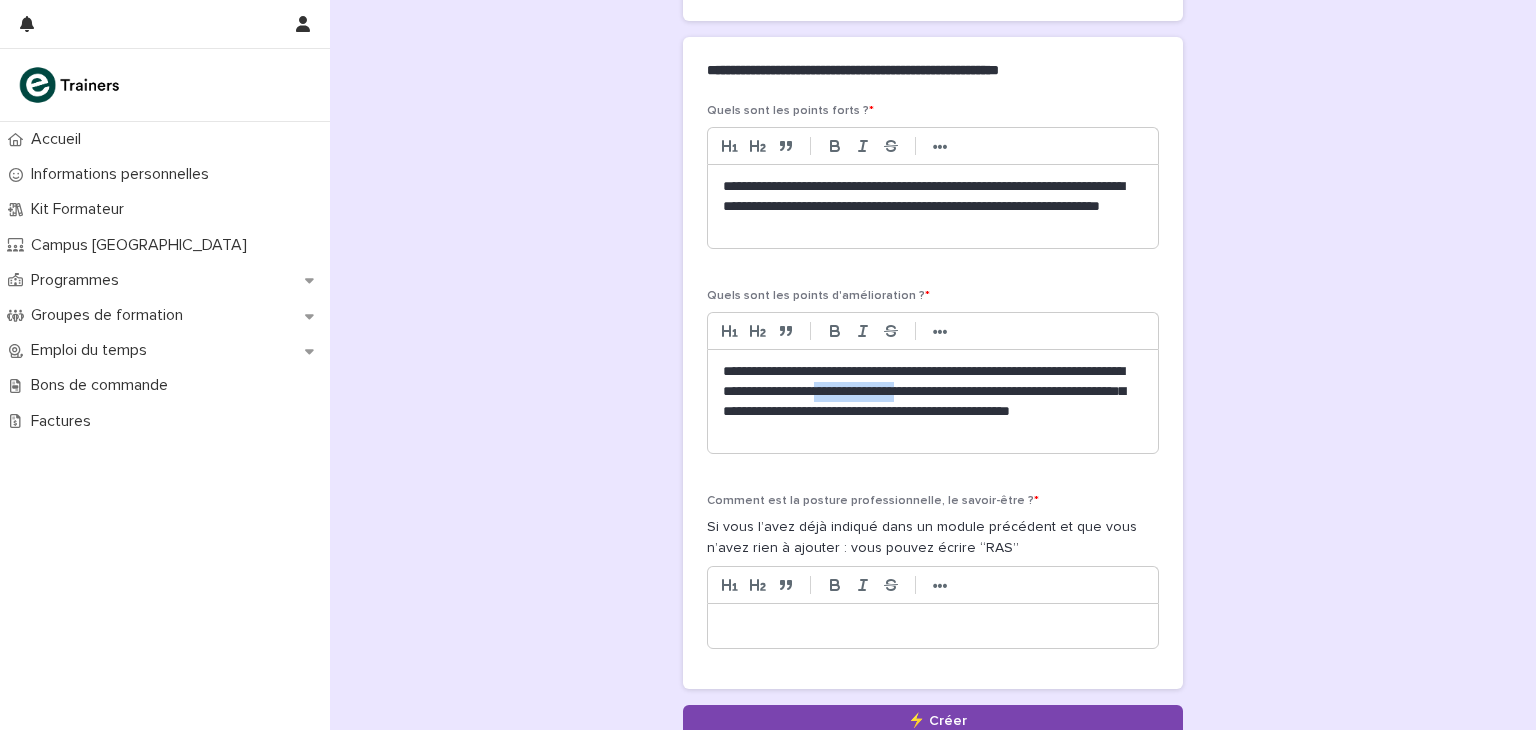 drag, startPoint x: 919, startPoint y: 384, endPoint x: 1016, endPoint y: 389, distance: 97.128784 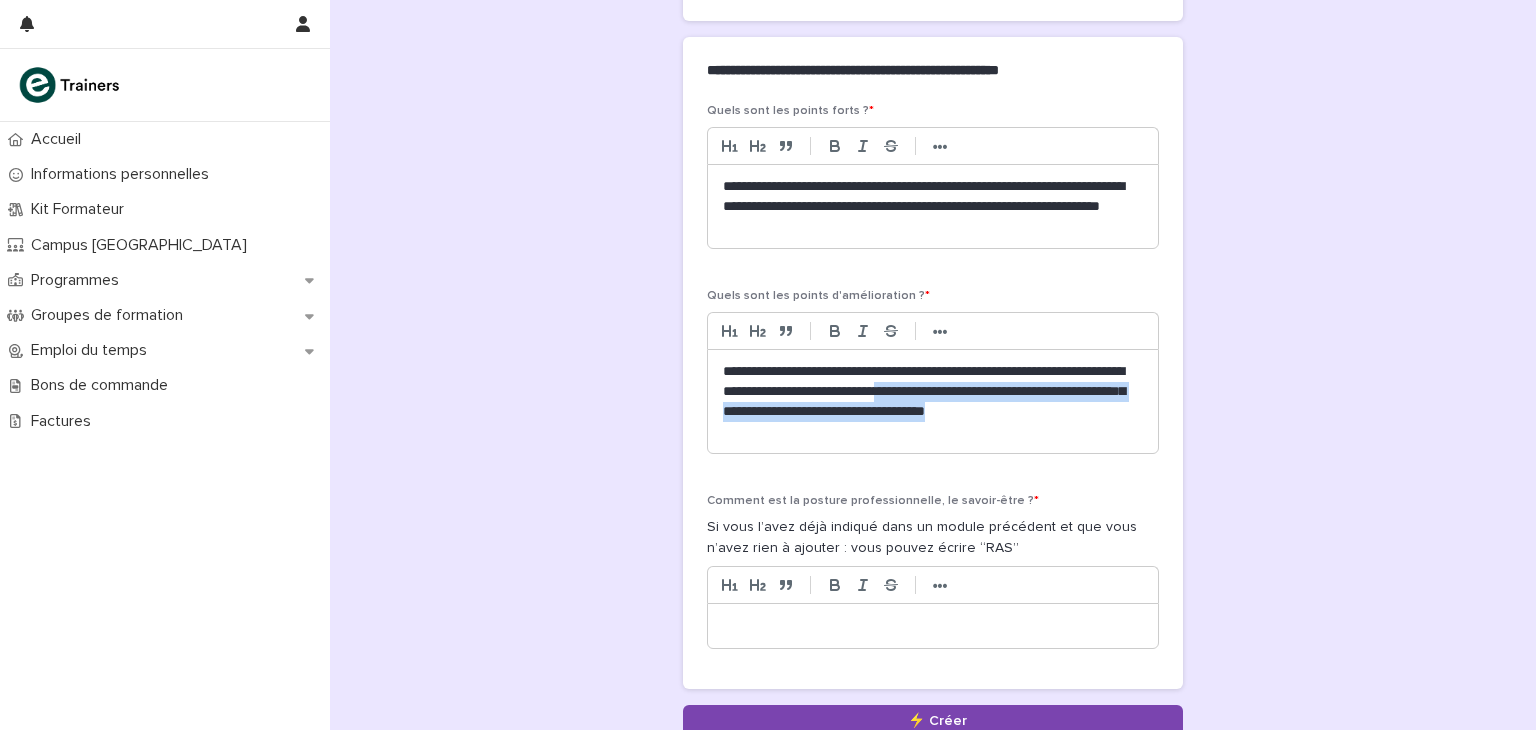 drag, startPoint x: 991, startPoint y: 389, endPoint x: 996, endPoint y: 439, distance: 50.24938 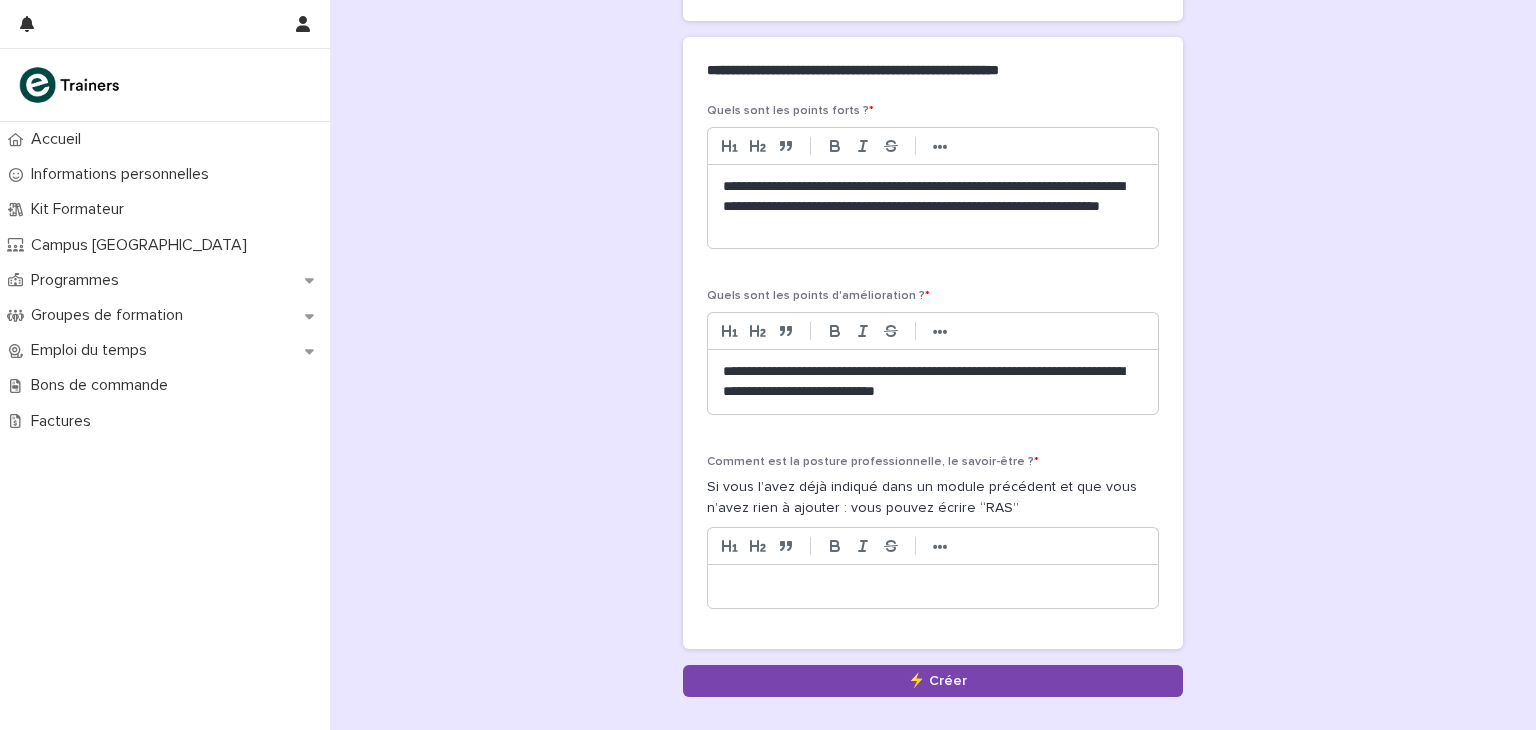 click at bounding box center (933, 587) 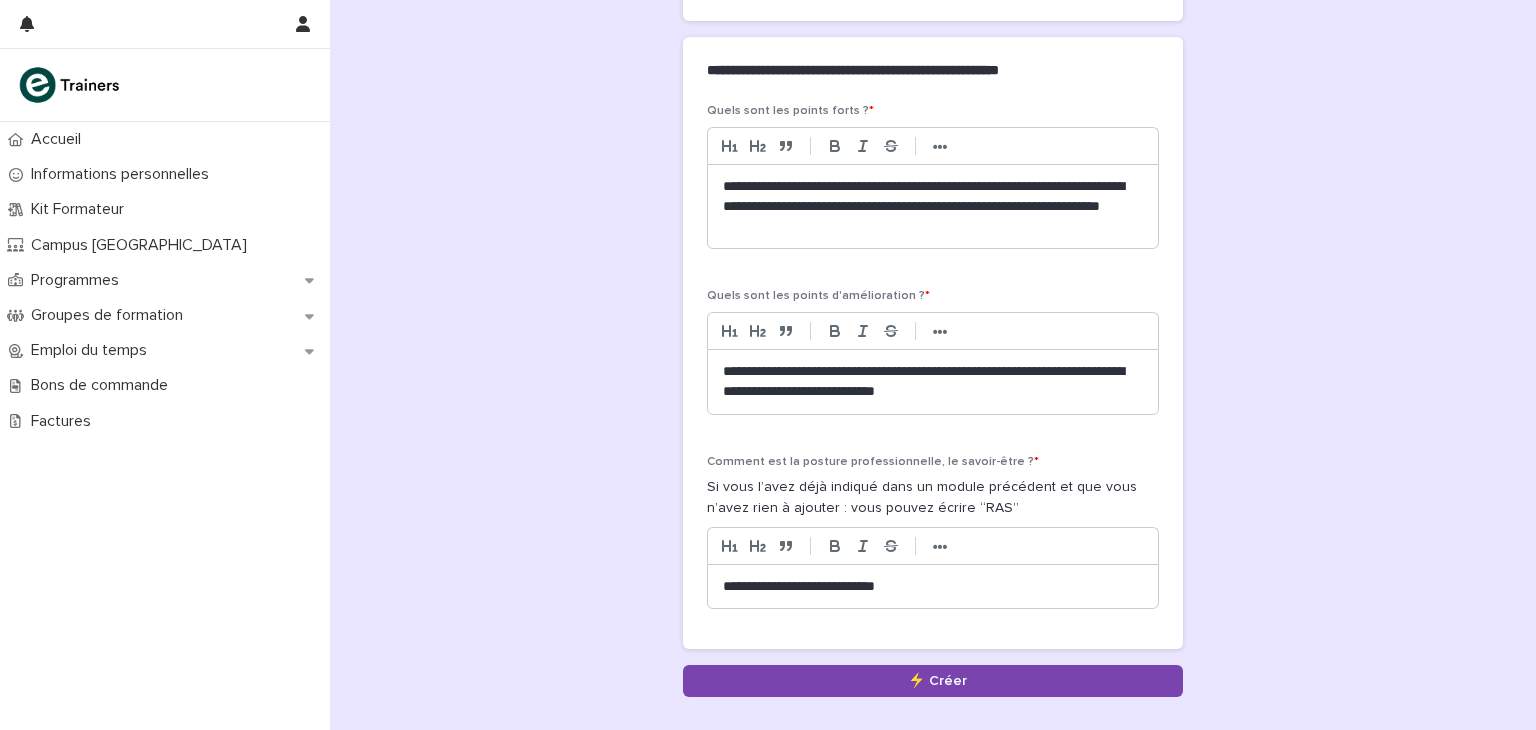 click on "**********" at bounding box center [933, 382] 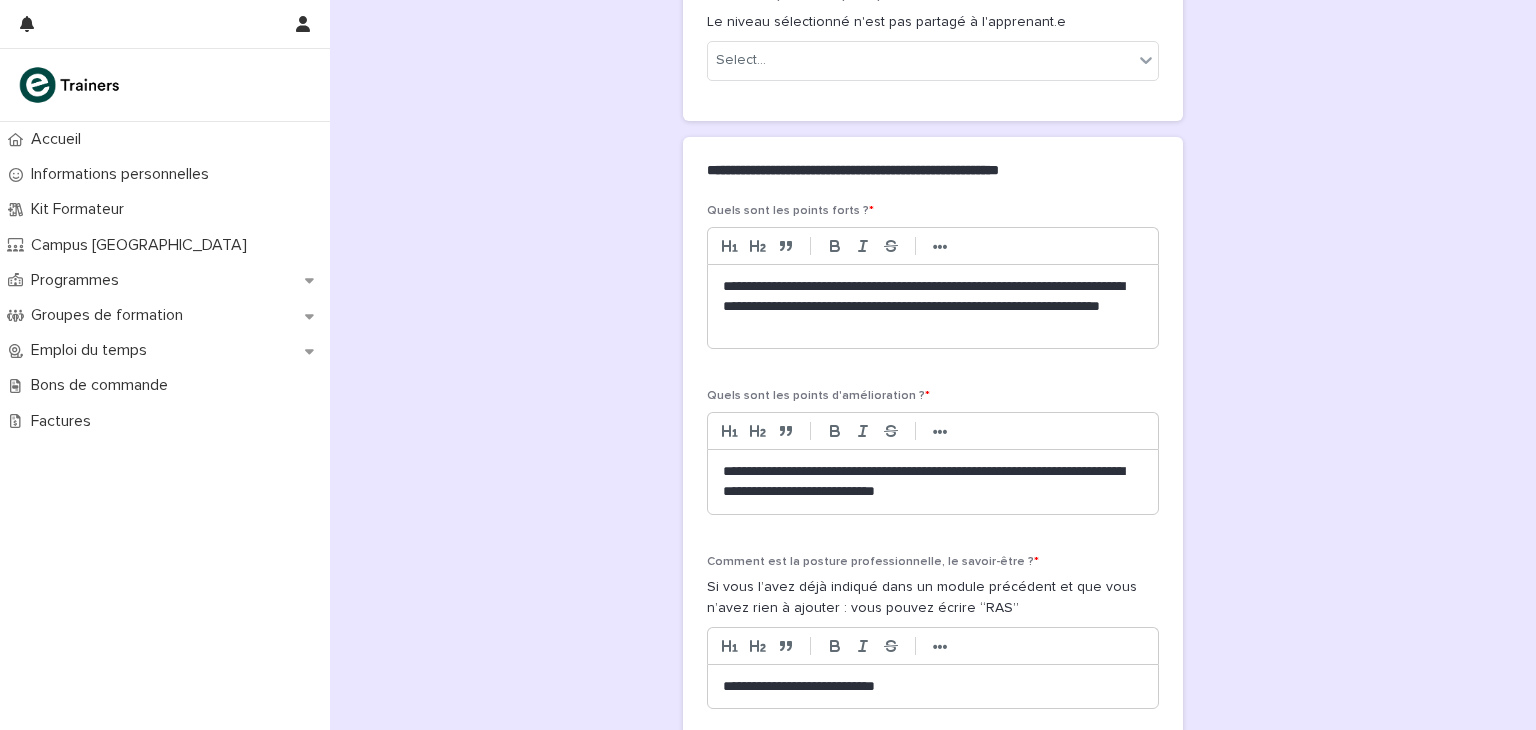 click on "**********" at bounding box center (933, 482) 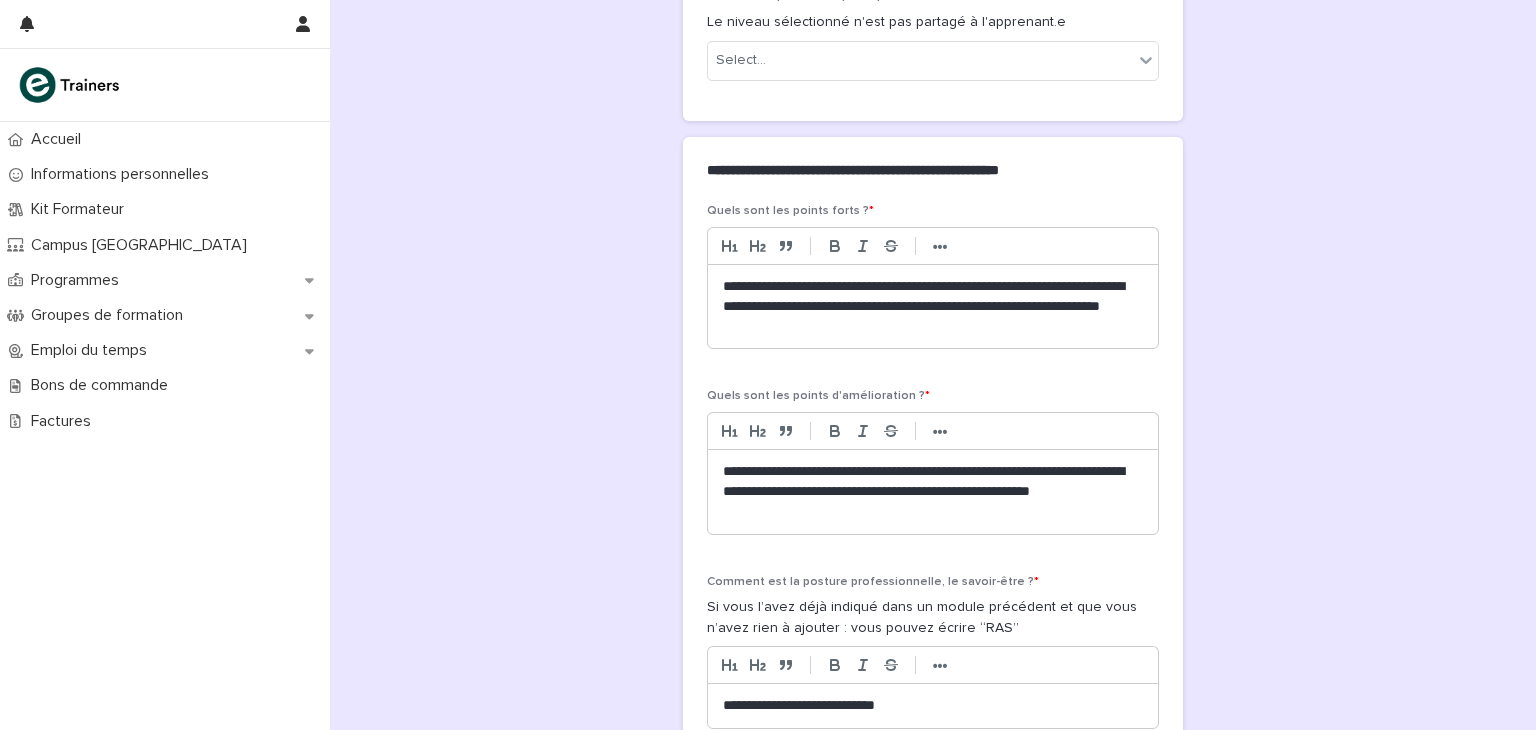 click on "**********" at bounding box center (933, 492) 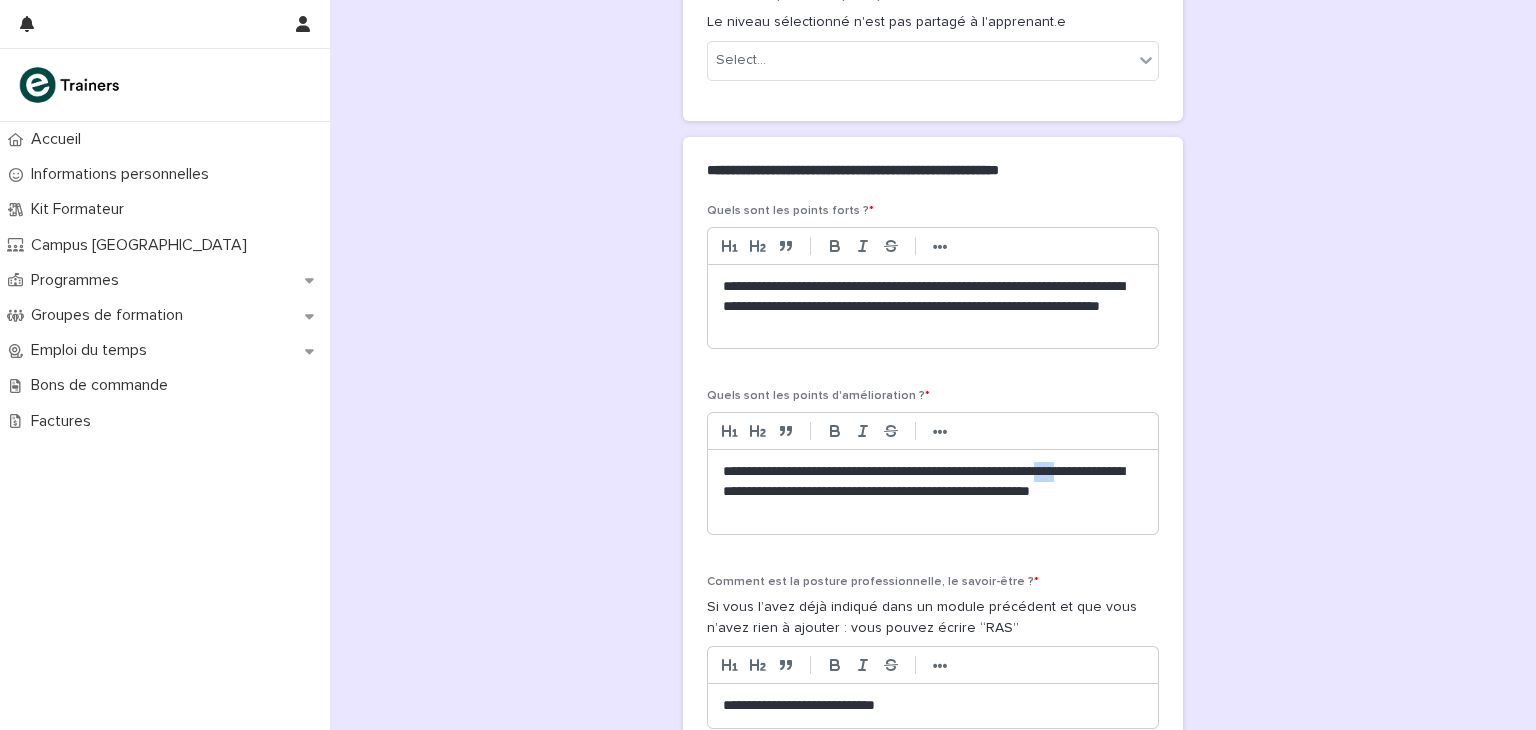 click on "**********" at bounding box center (933, 492) 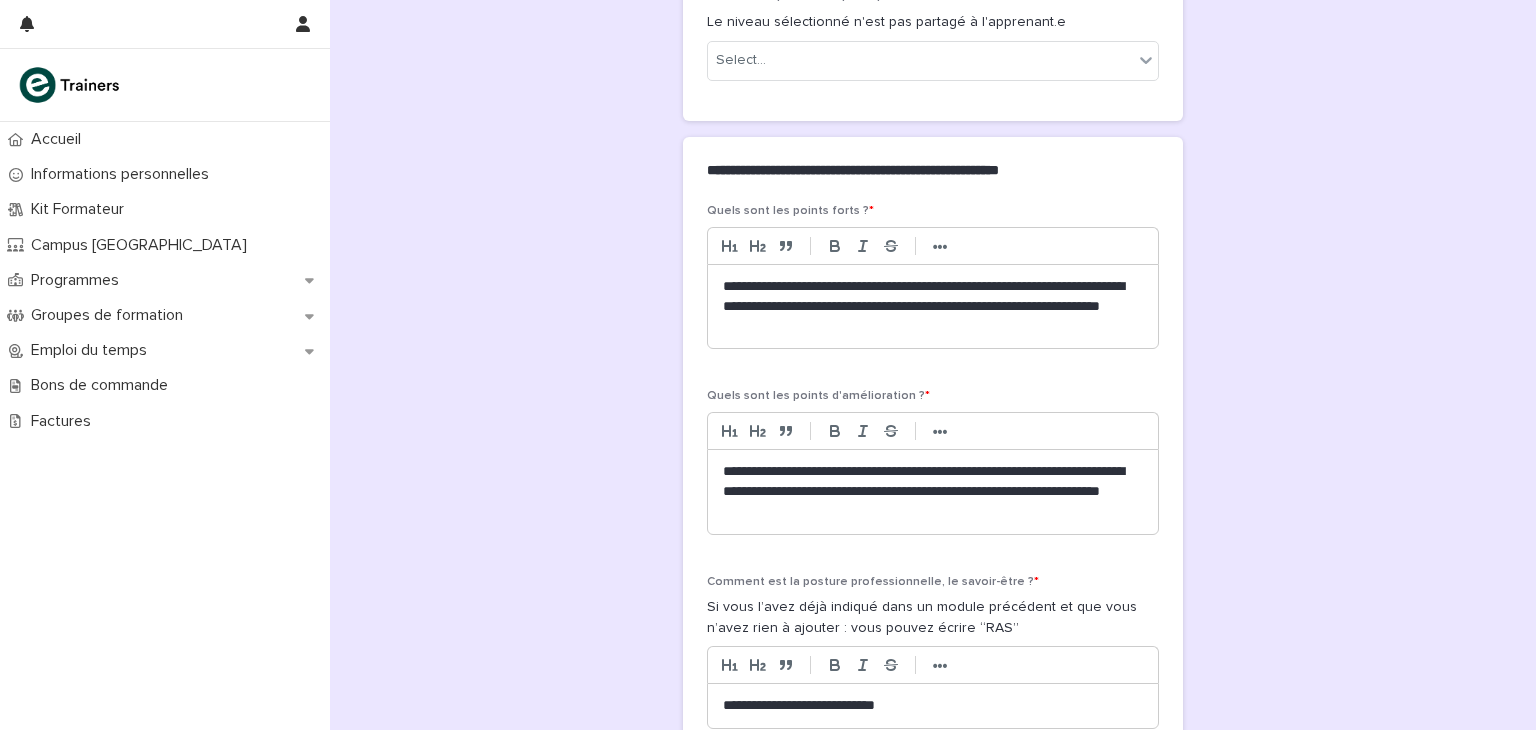click on "**********" at bounding box center (933, 492) 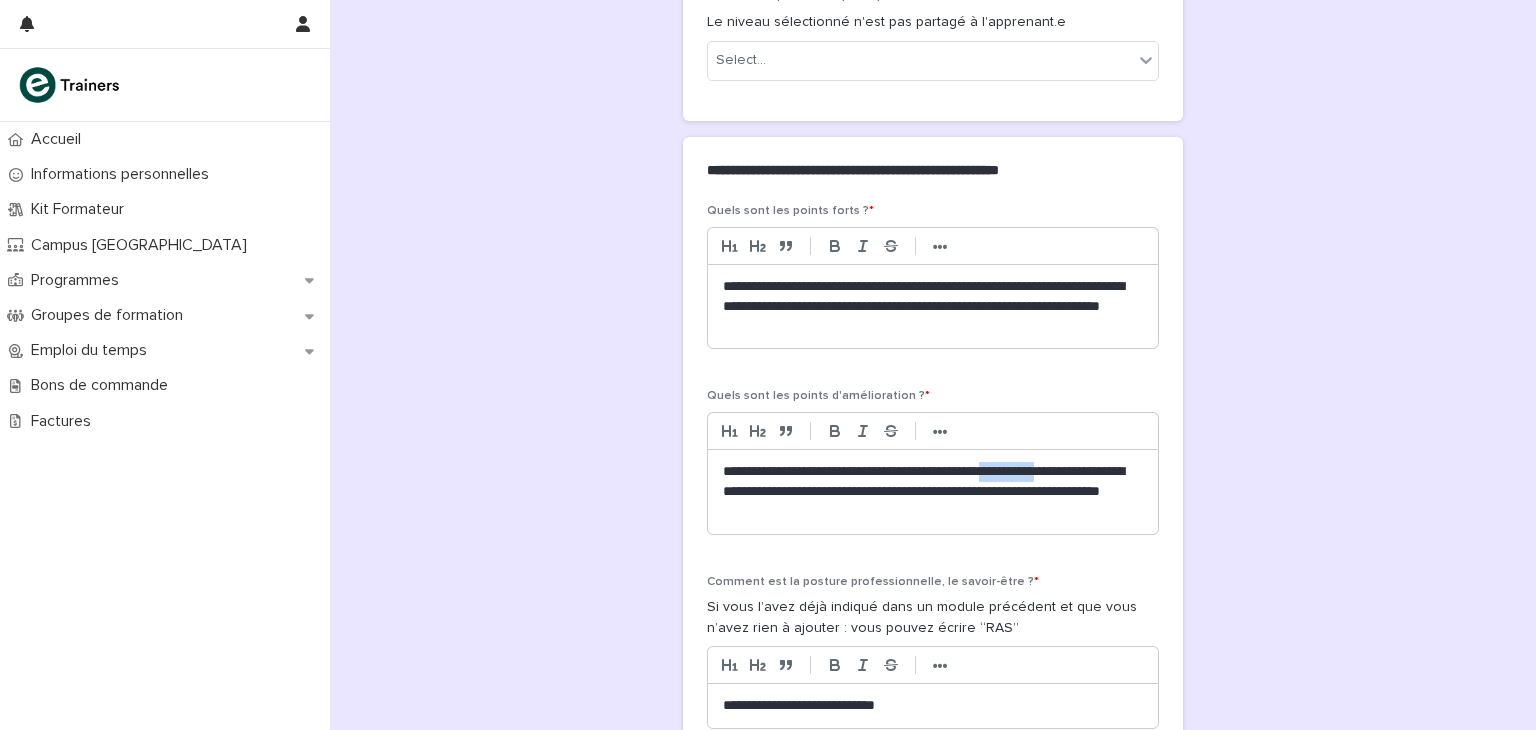 click on "**********" at bounding box center (933, 492) 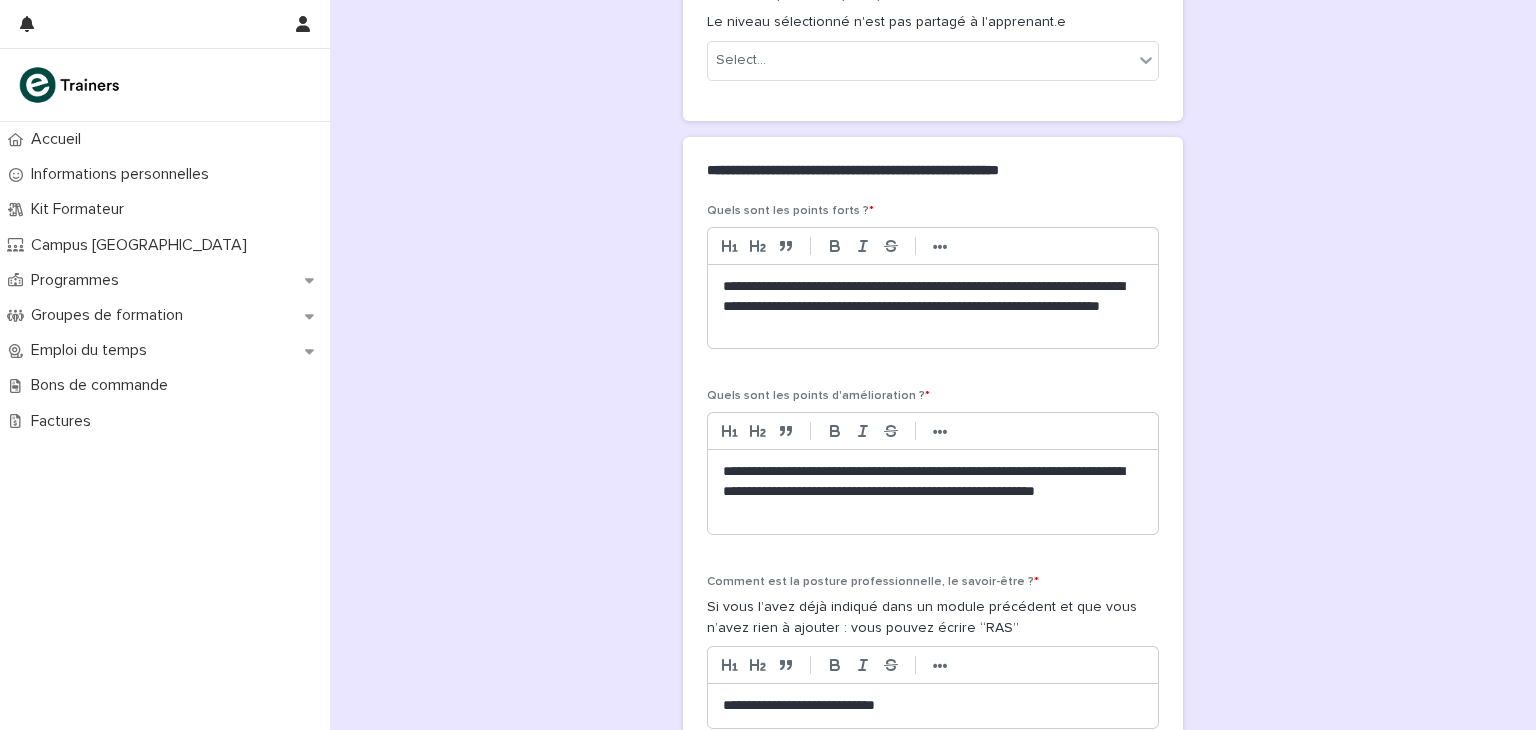 click on "**********" at bounding box center (933, 492) 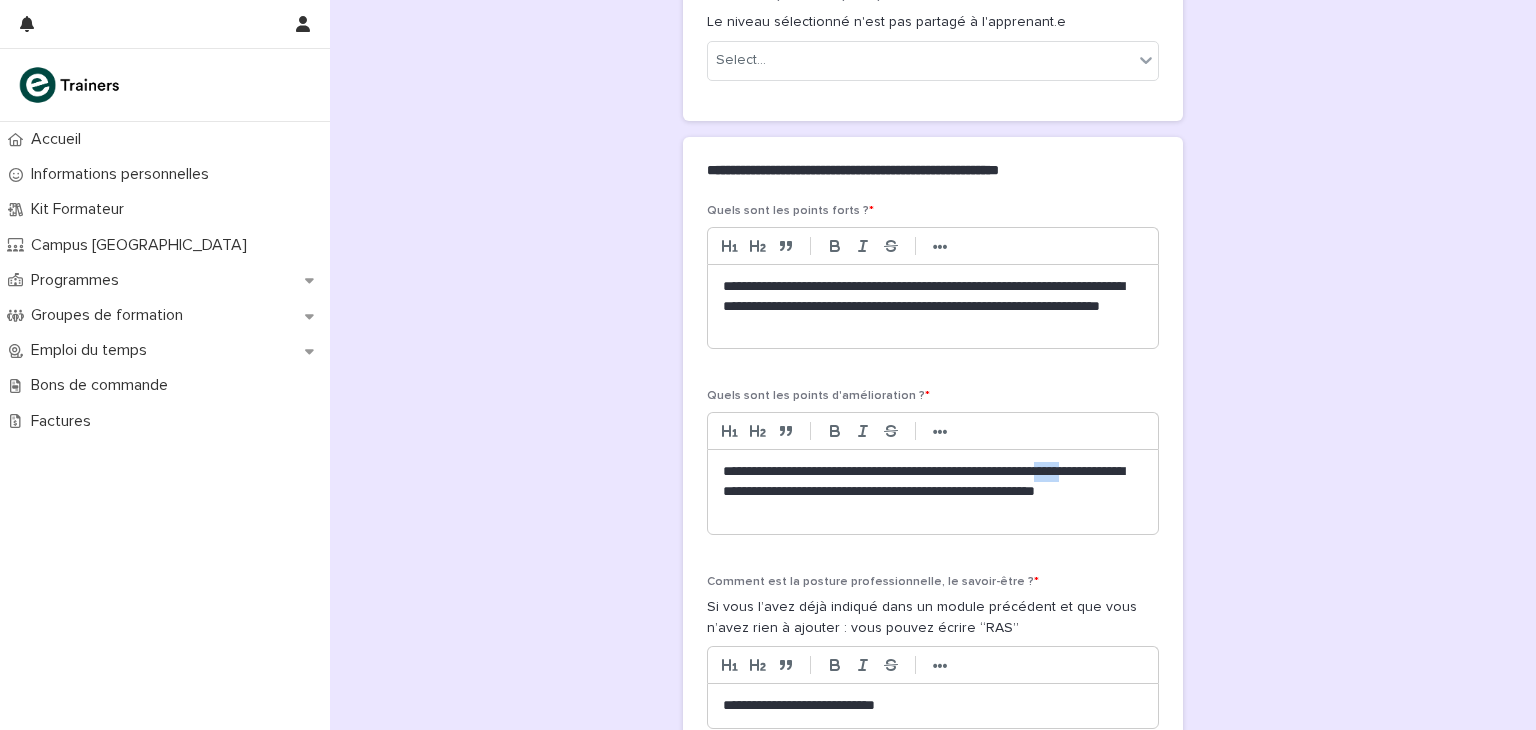 click on "**********" at bounding box center [933, 492] 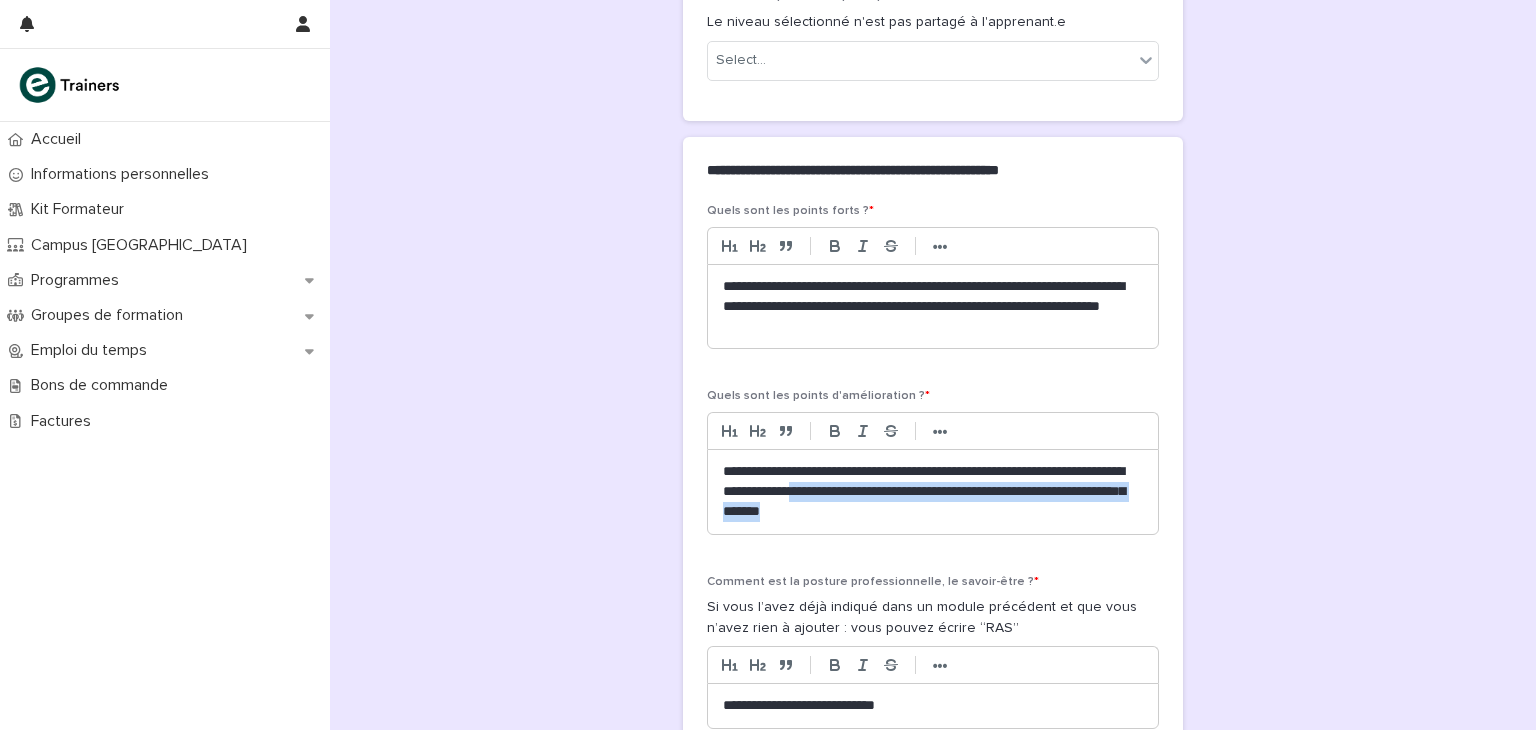drag, startPoint x: 887, startPoint y: 489, endPoint x: 1008, endPoint y: 513, distance: 123.35721 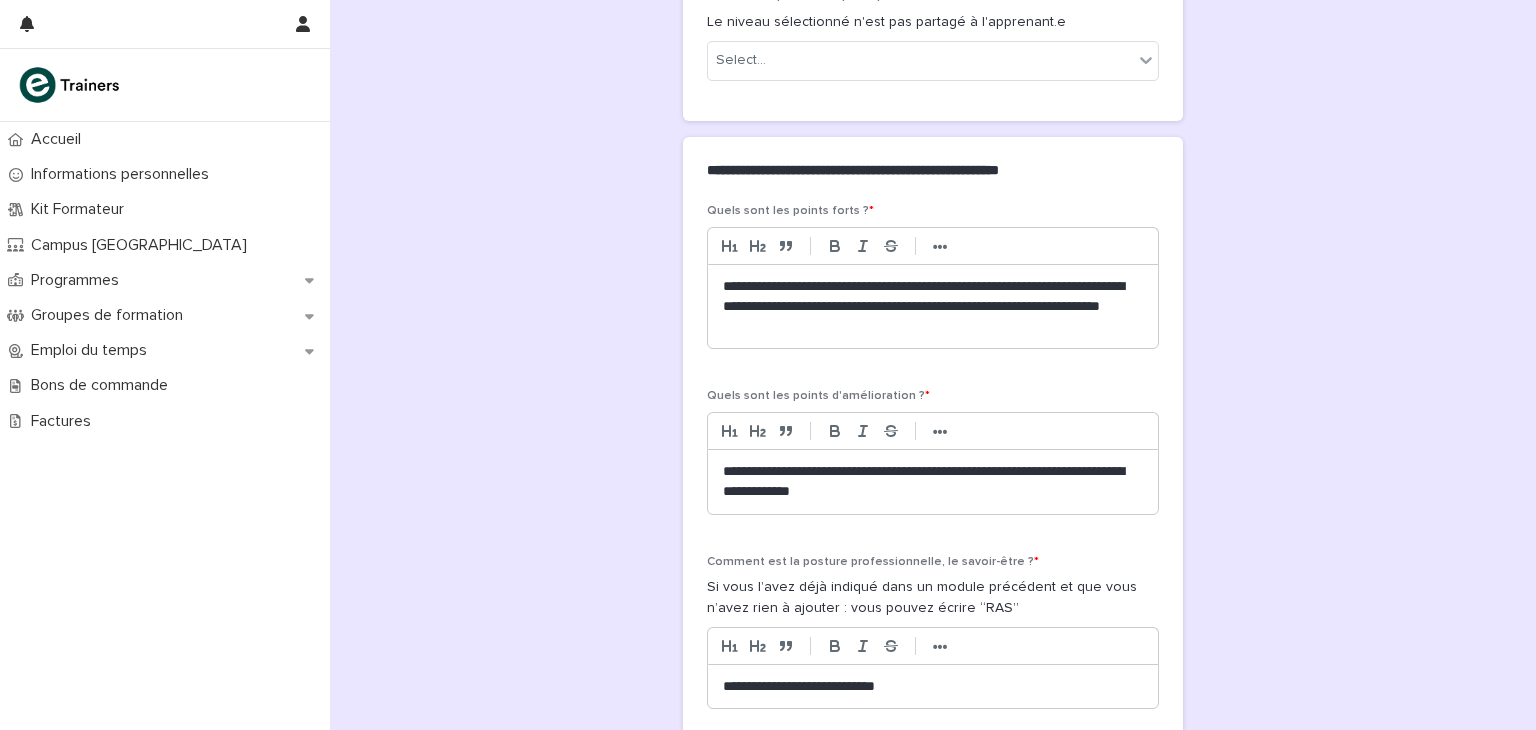 click on "**********" at bounding box center (933, 482) 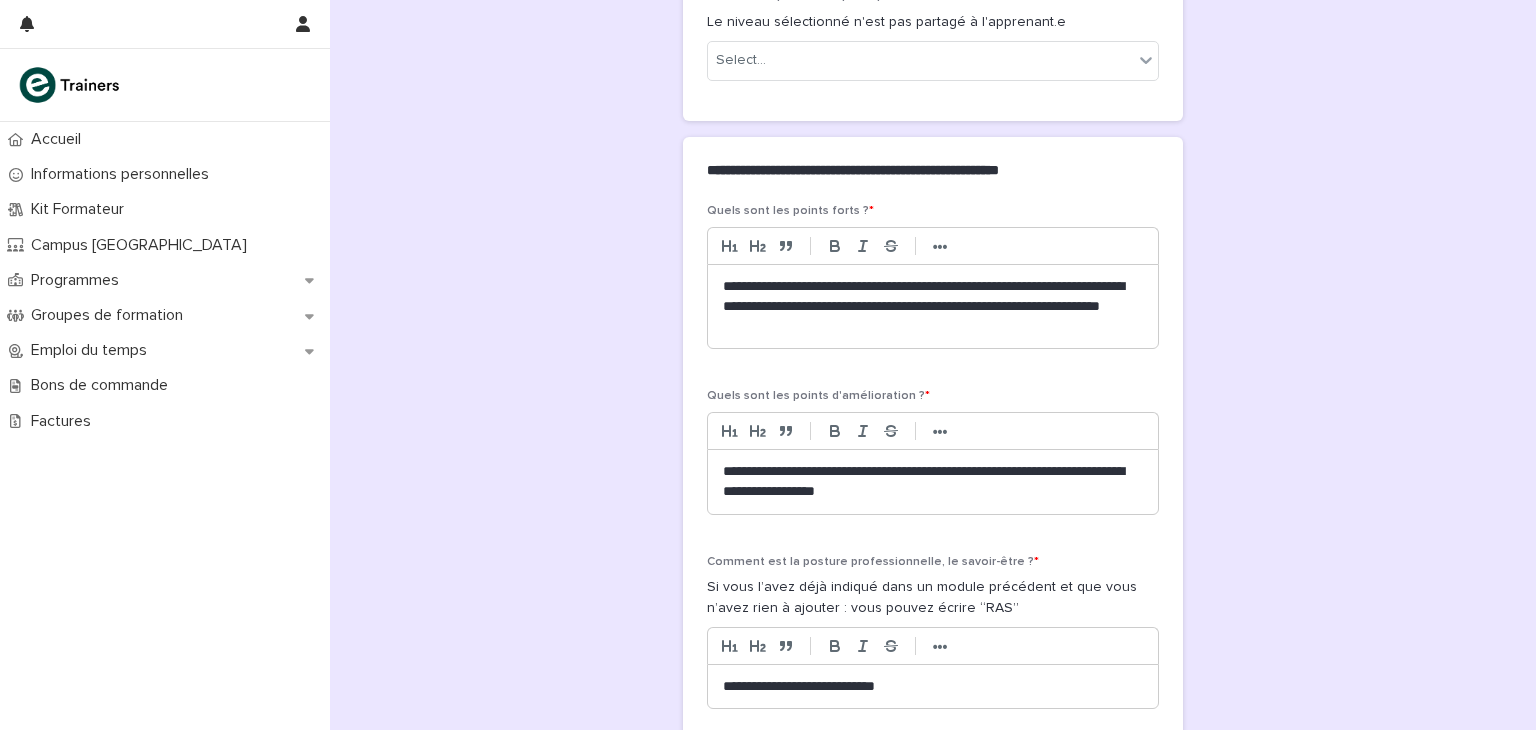 click on "**********" at bounding box center (933, 482) 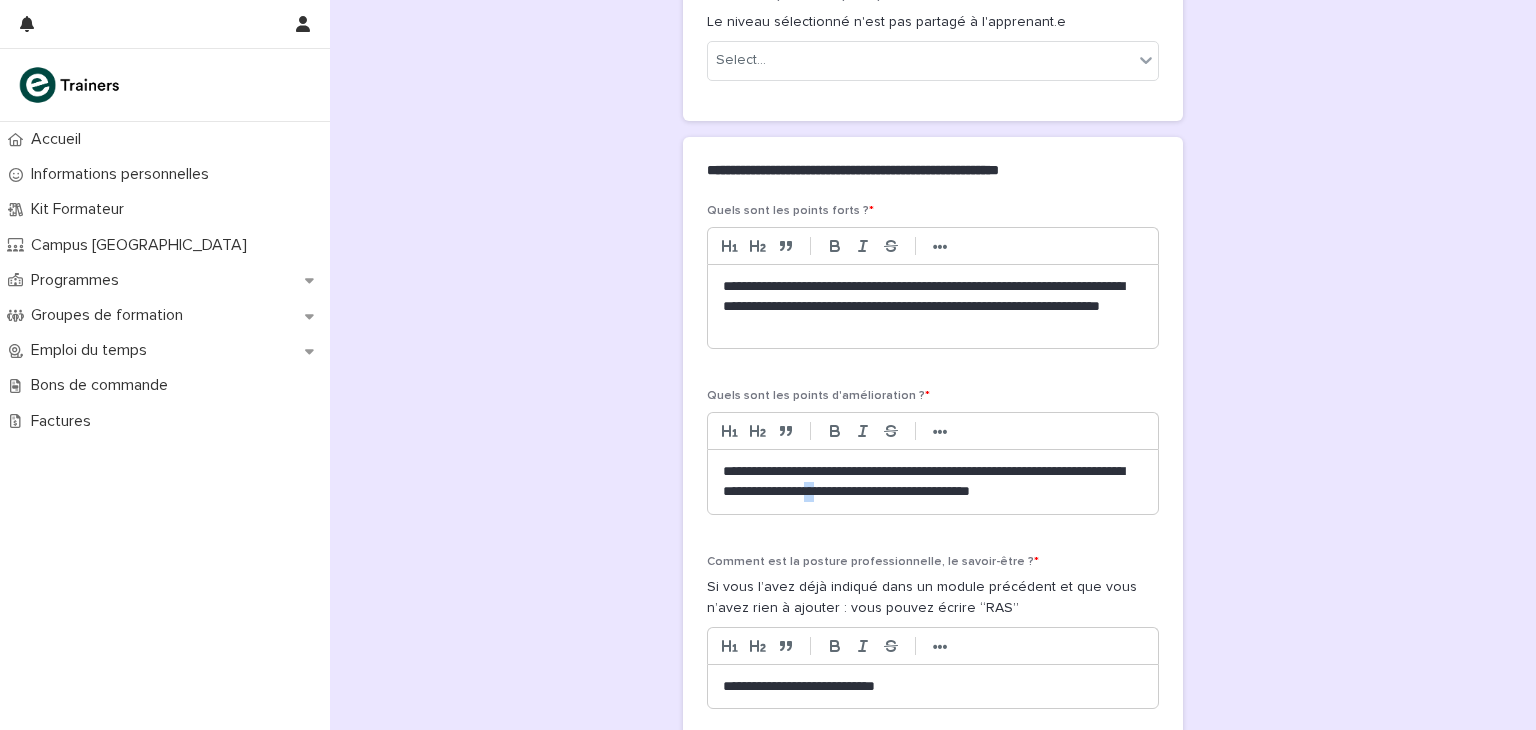click on "**********" at bounding box center (933, 482) 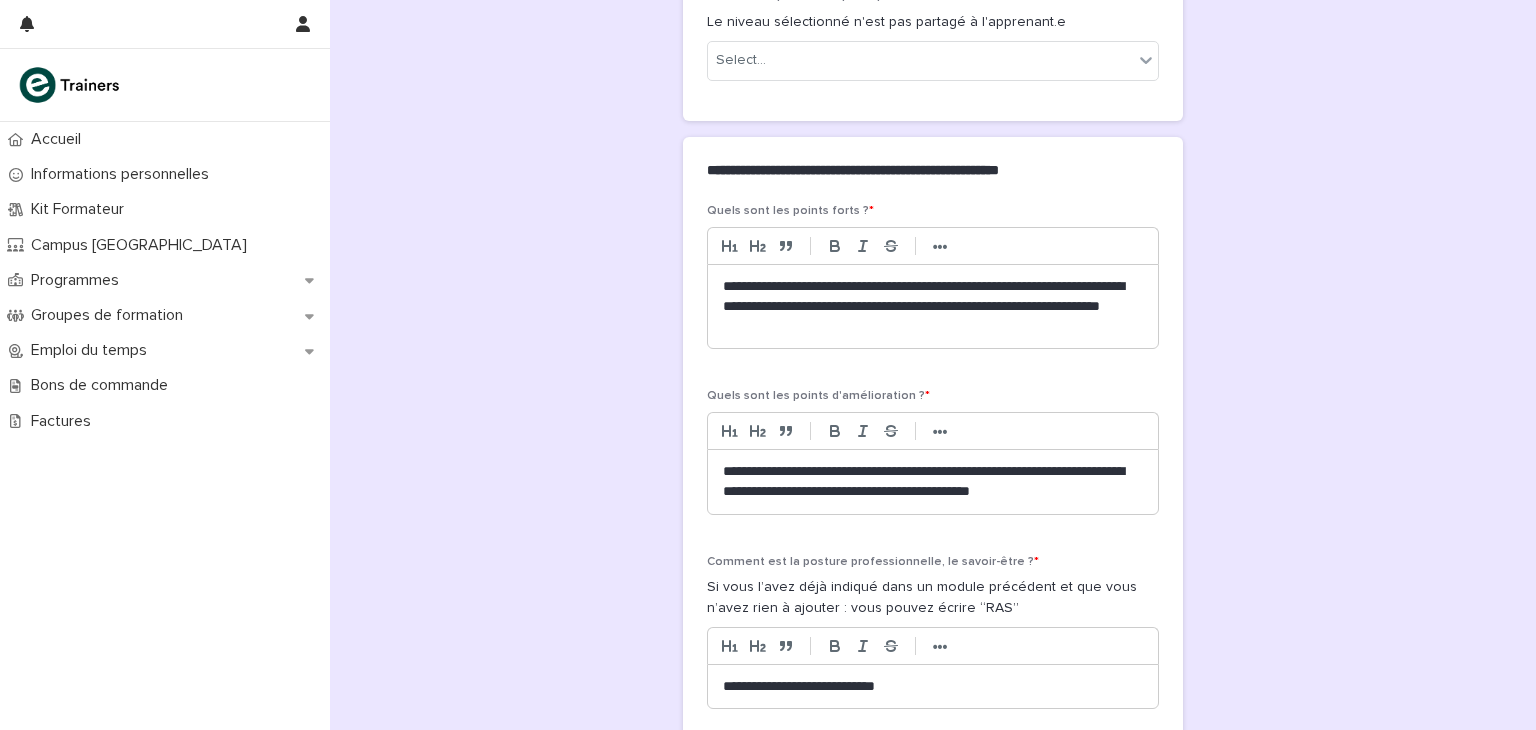 click on "**********" at bounding box center (933, 482) 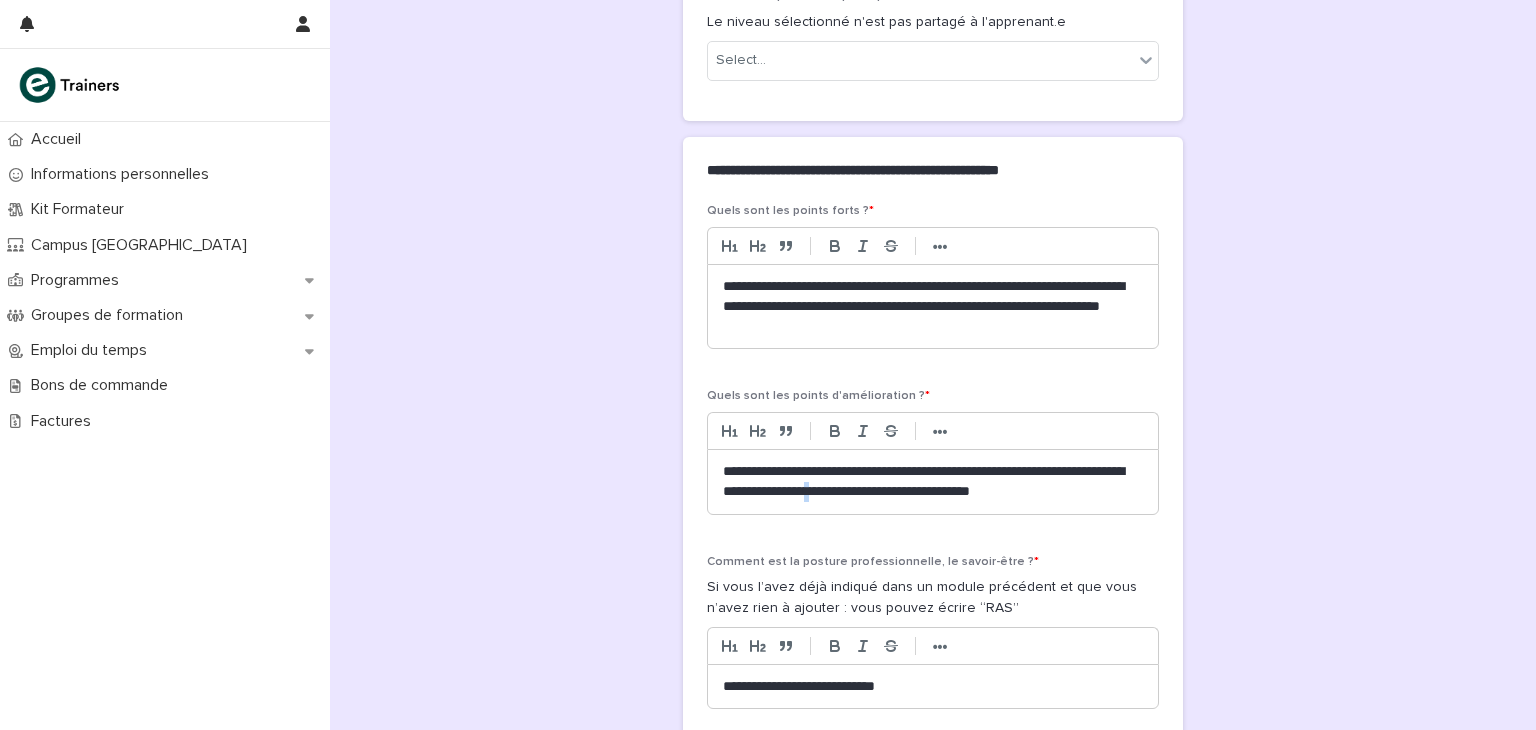 click on "**********" at bounding box center [933, 482] 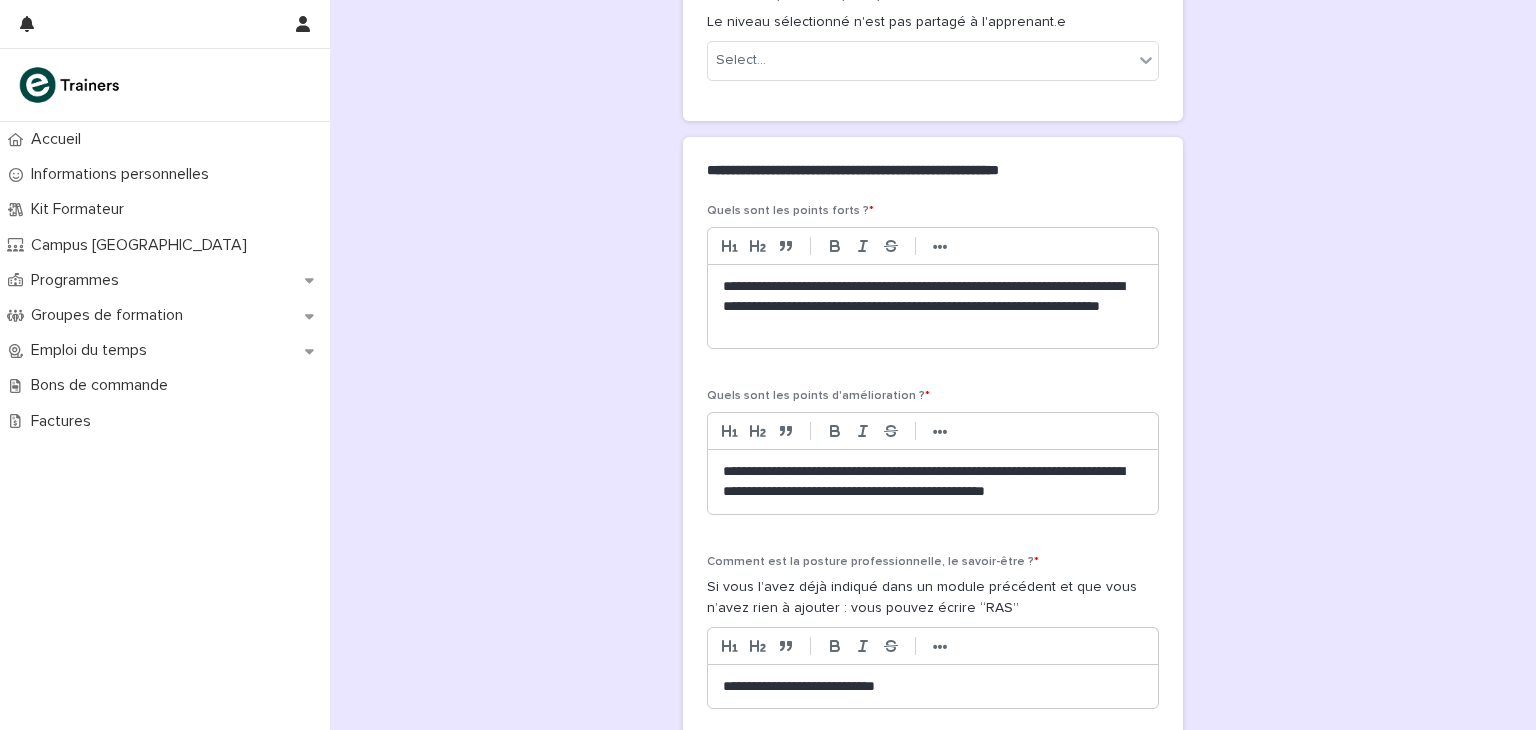 scroll, scrollTop: 905, scrollLeft: 0, axis: vertical 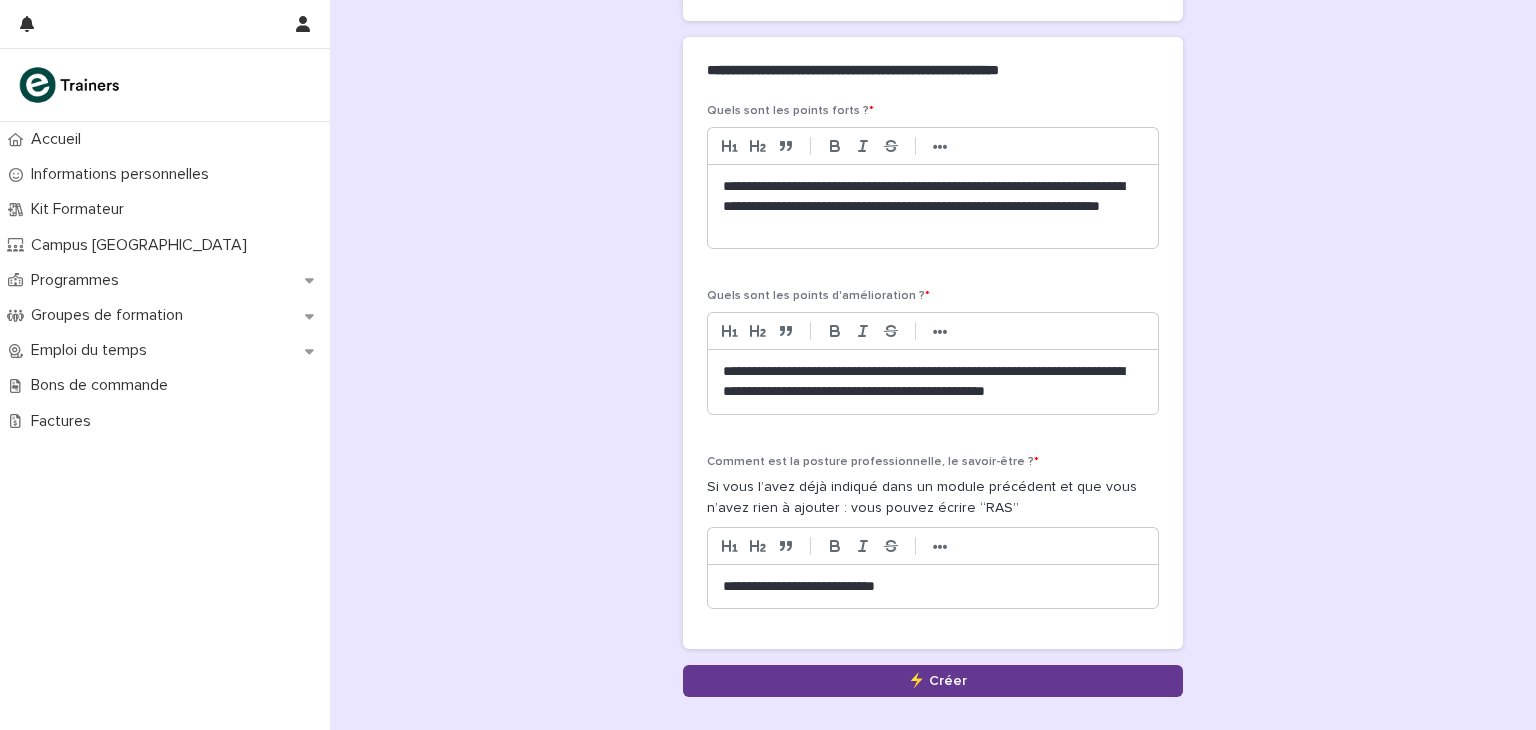 click on "Save" at bounding box center (933, 681) 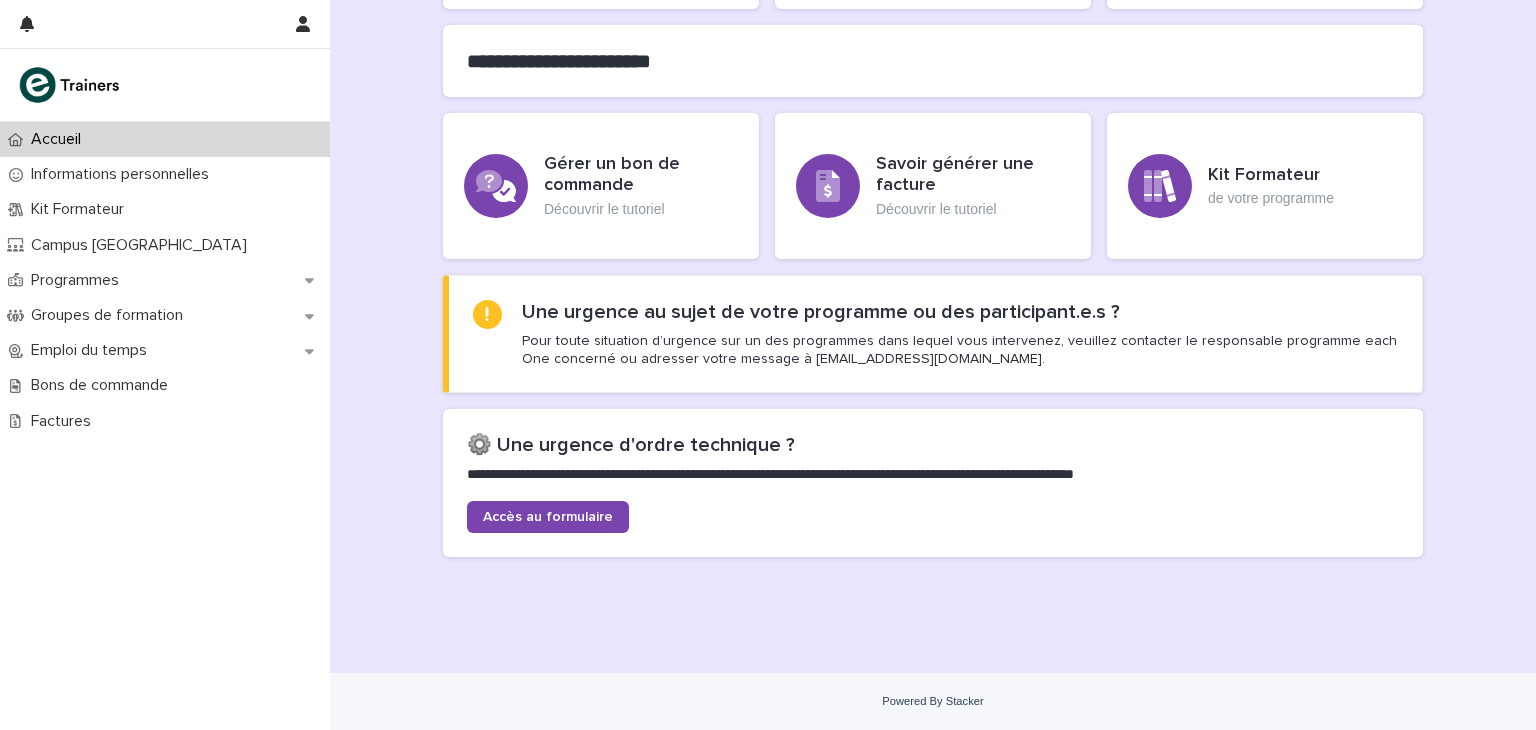 scroll, scrollTop: 0, scrollLeft: 0, axis: both 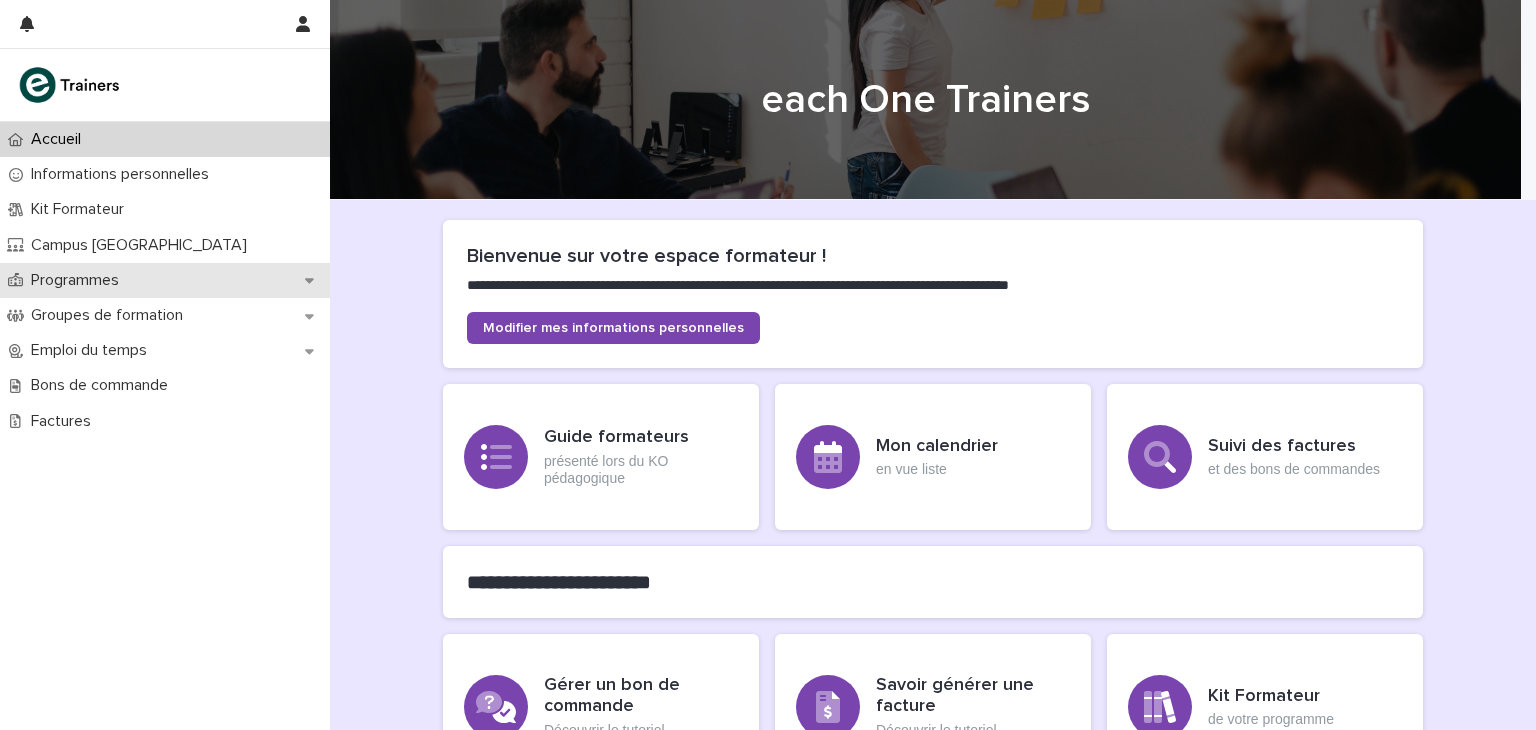 click on "Programmes" at bounding box center (165, 280) 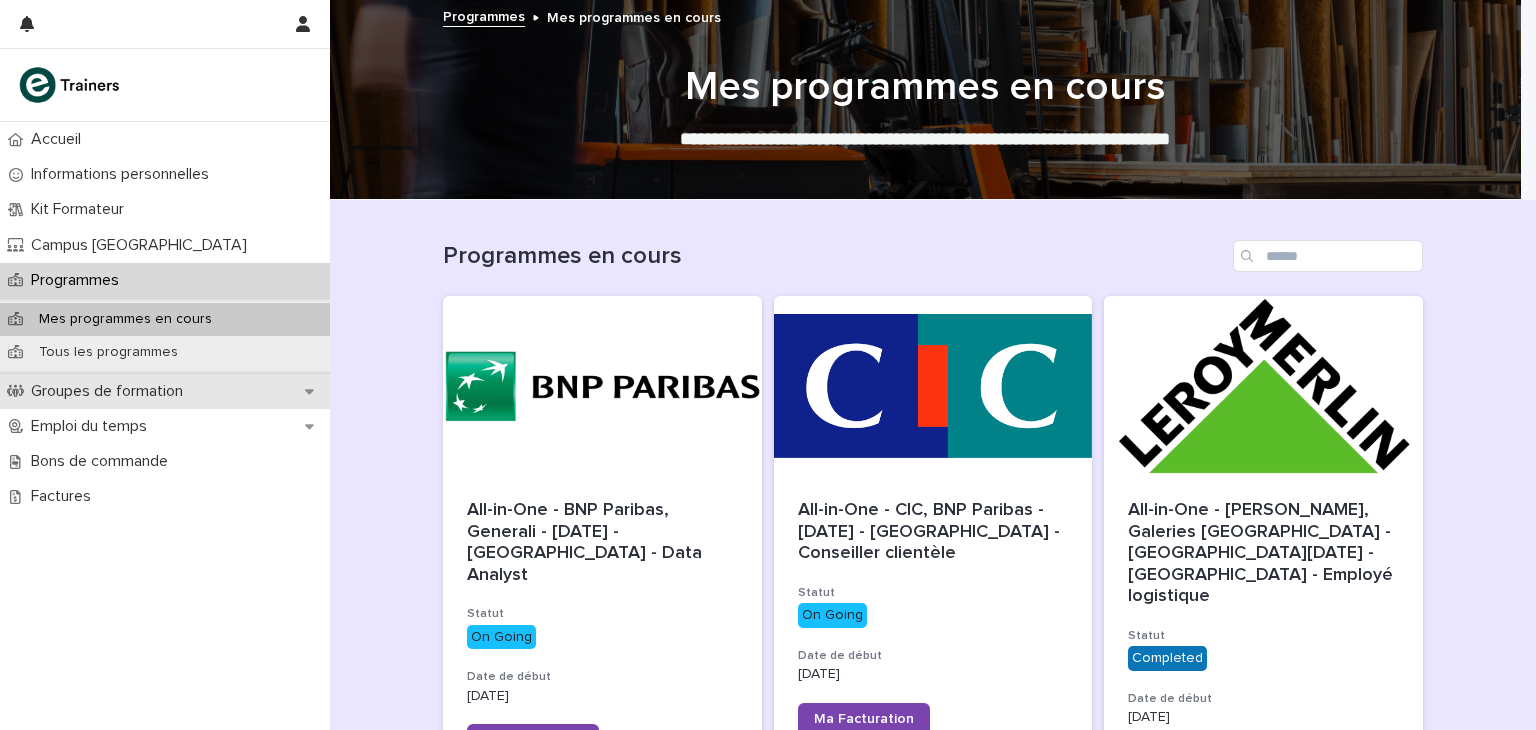 click on "Groupes de formation" at bounding box center [165, 391] 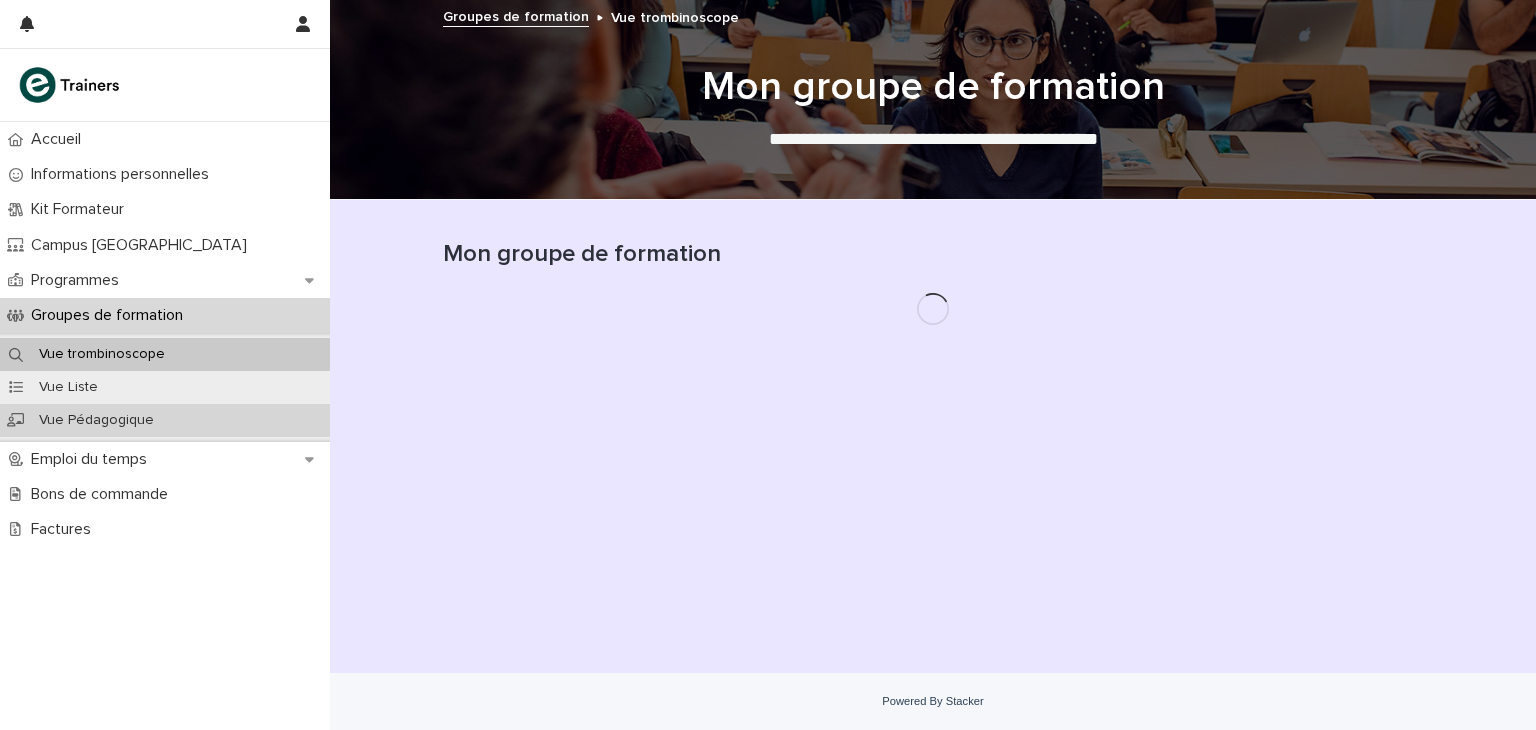 click on "Vue Pédagogique" at bounding box center (165, 420) 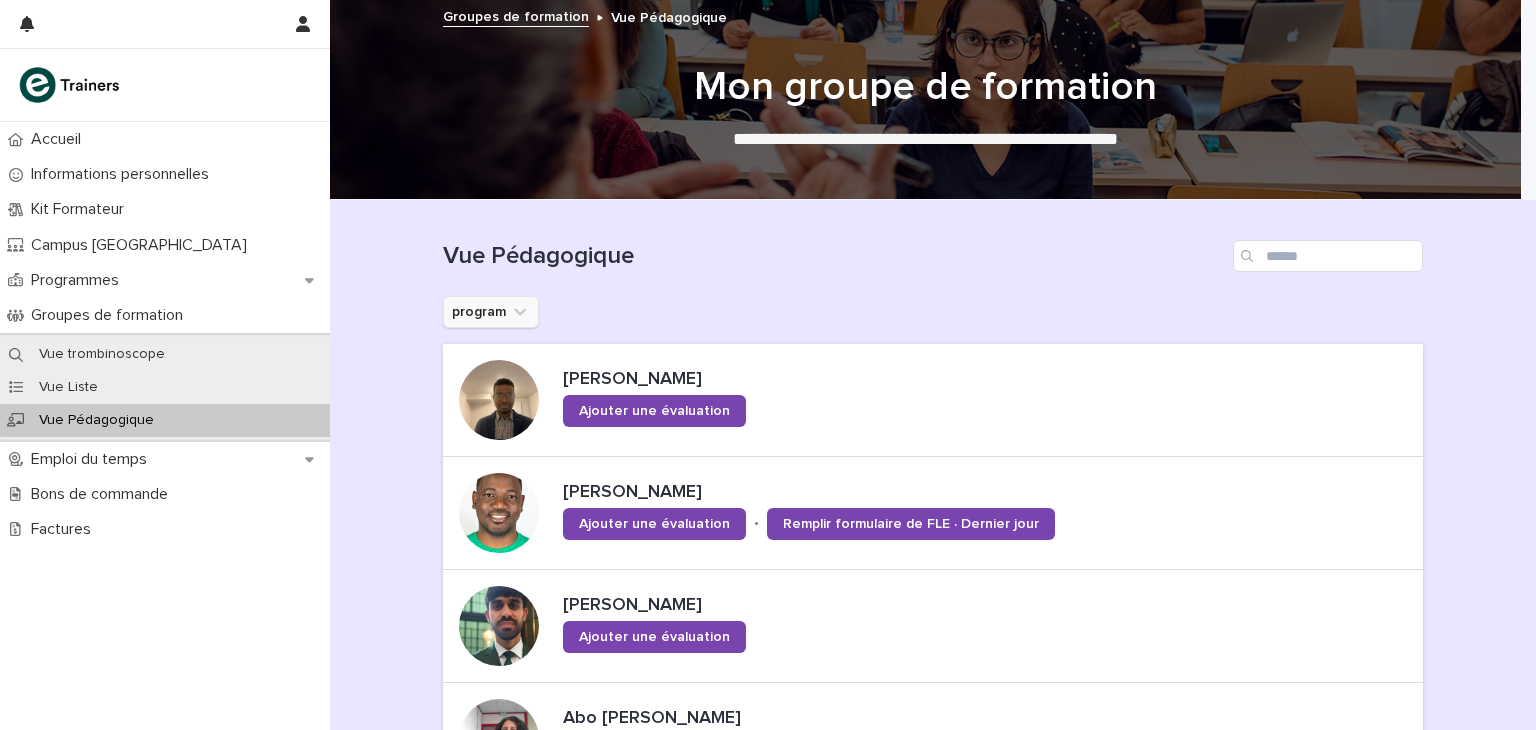 click 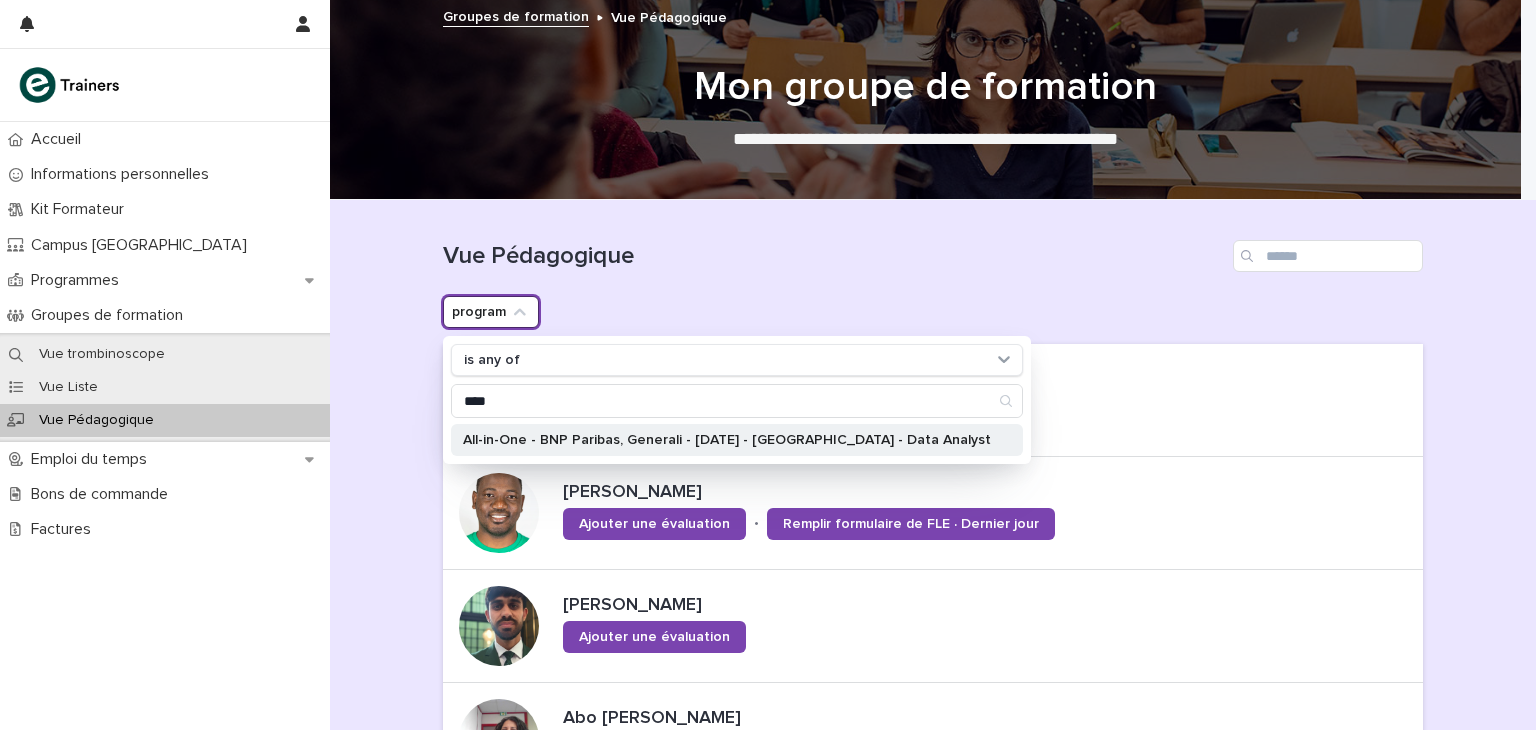type on "****" 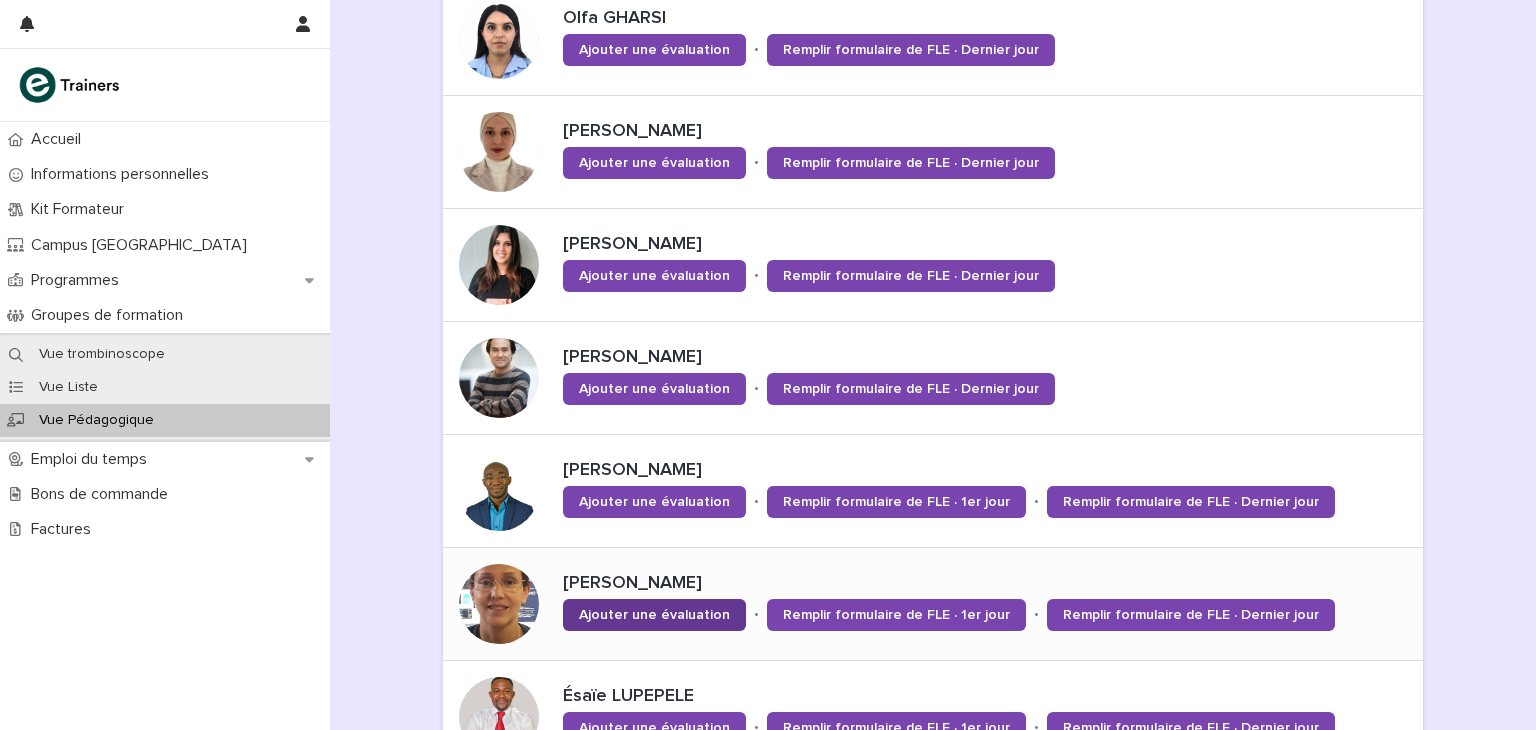 scroll, scrollTop: 900, scrollLeft: 0, axis: vertical 